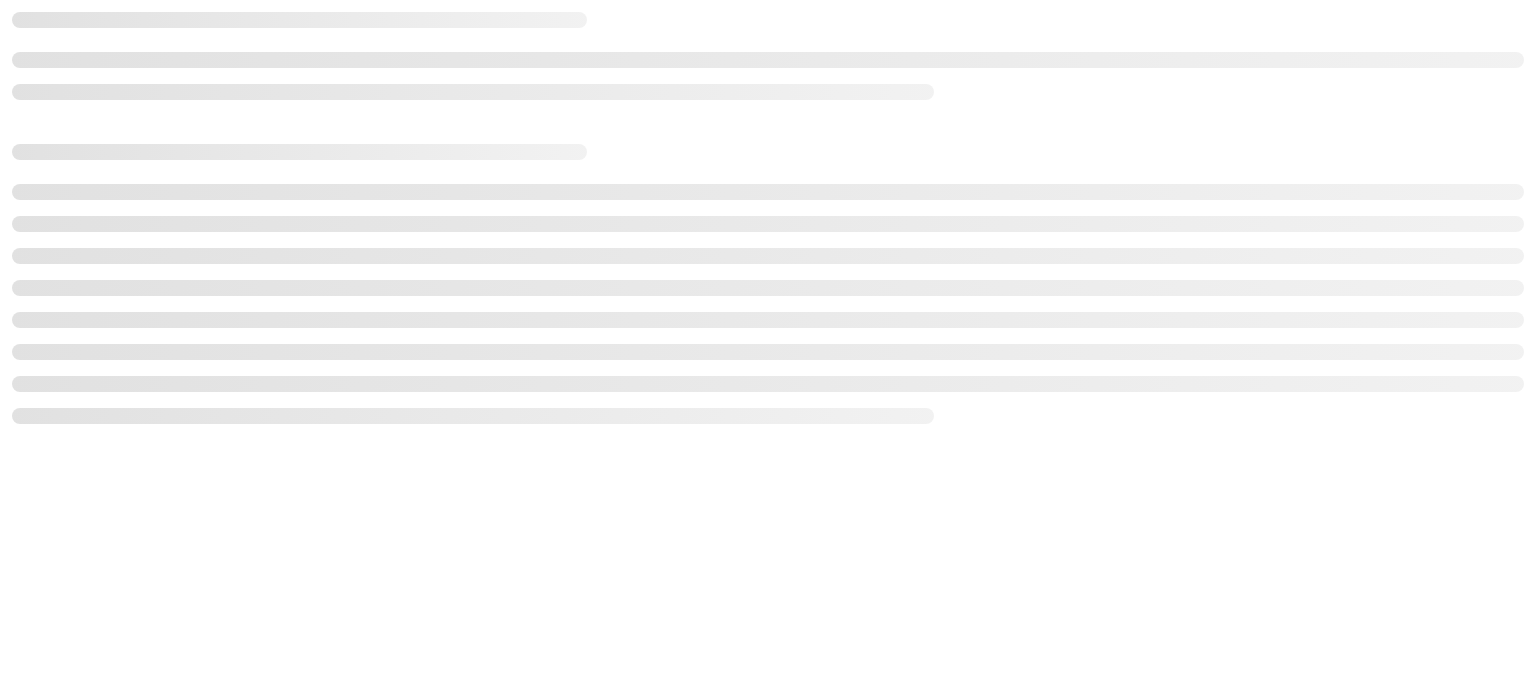 scroll, scrollTop: 0, scrollLeft: 0, axis: both 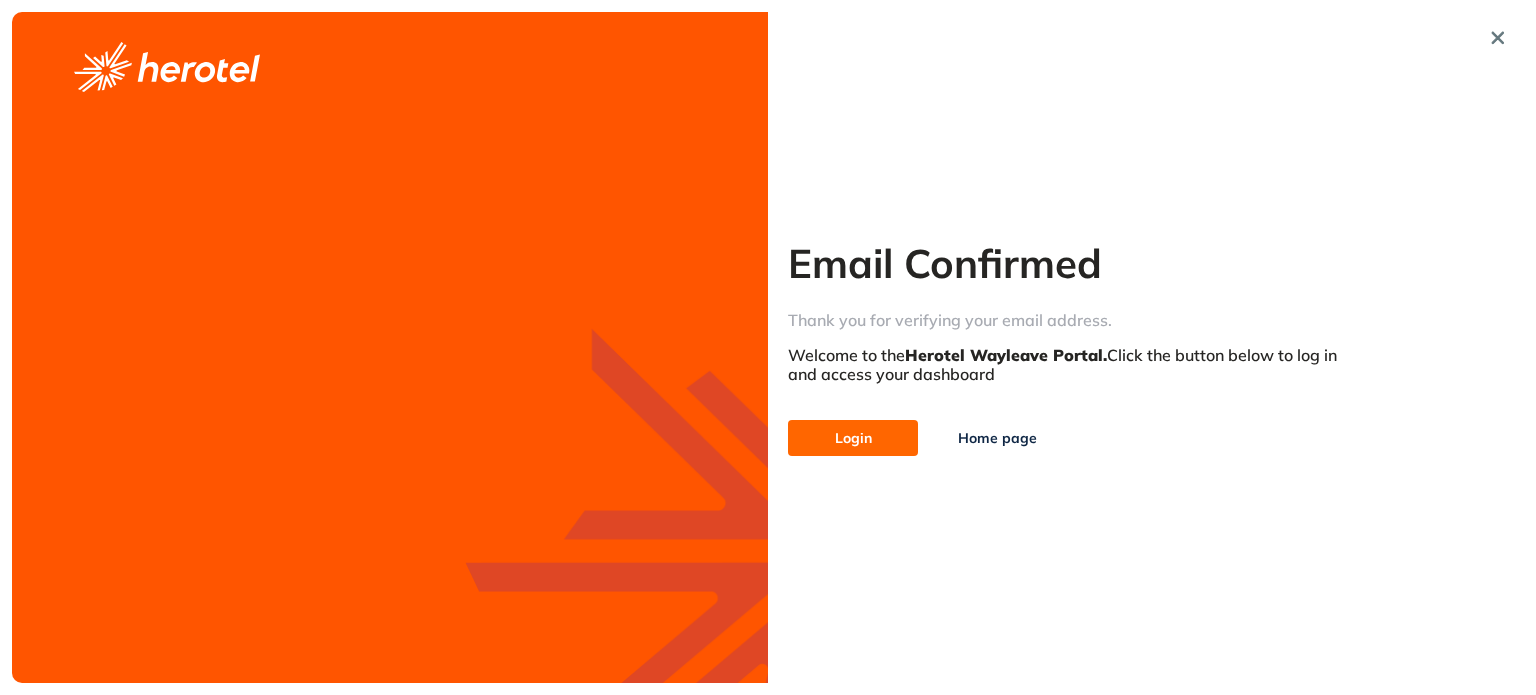 click on "Login" at bounding box center (853, 438) 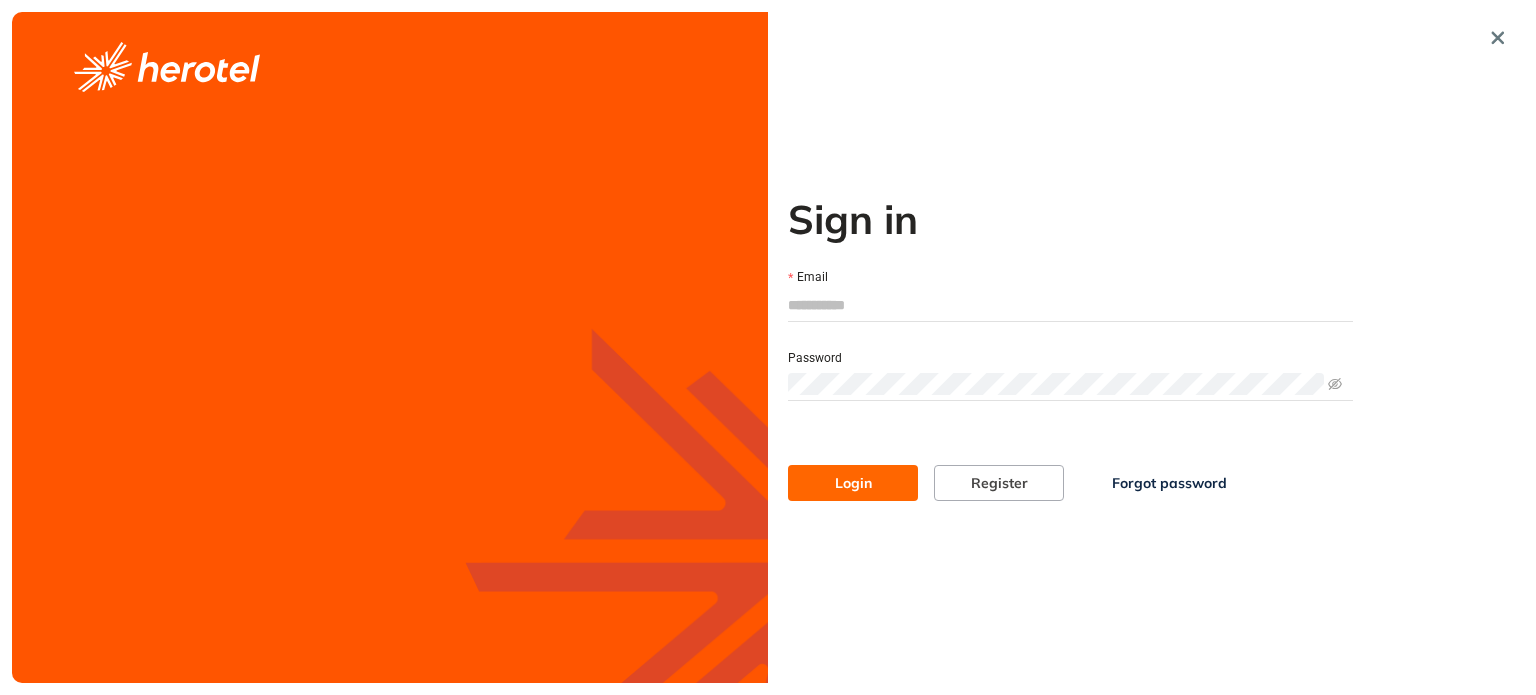 click on "Email" at bounding box center [1070, 305] 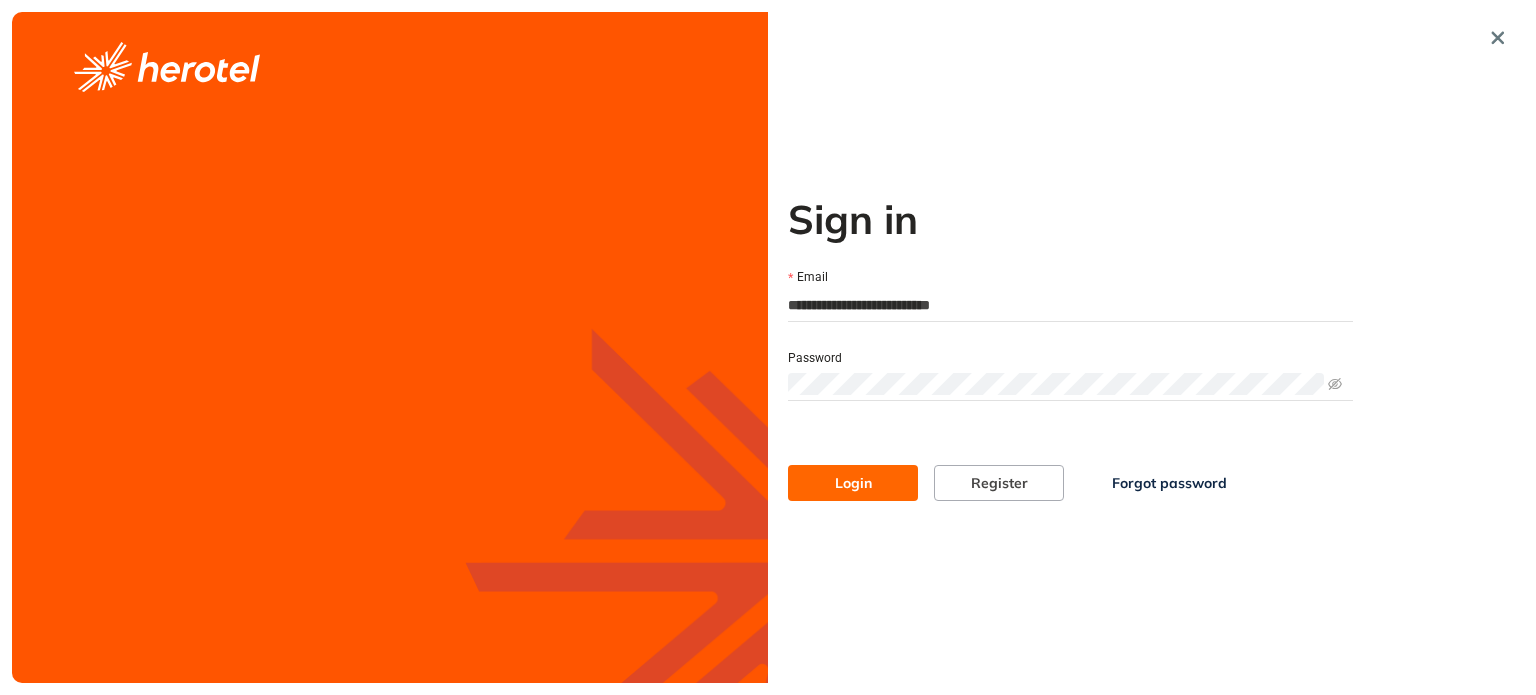 click on "Login" at bounding box center (853, 483) 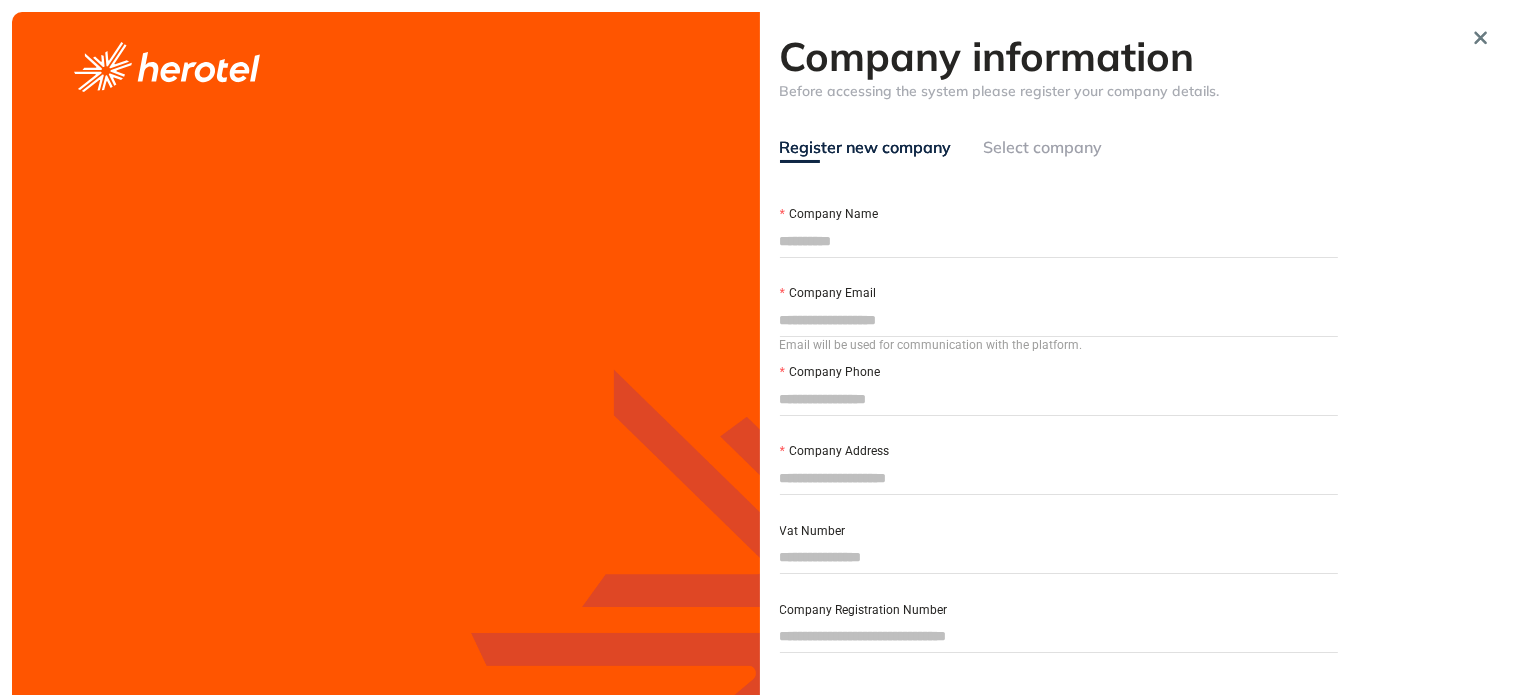 click on "Company Name" at bounding box center (1059, 241) 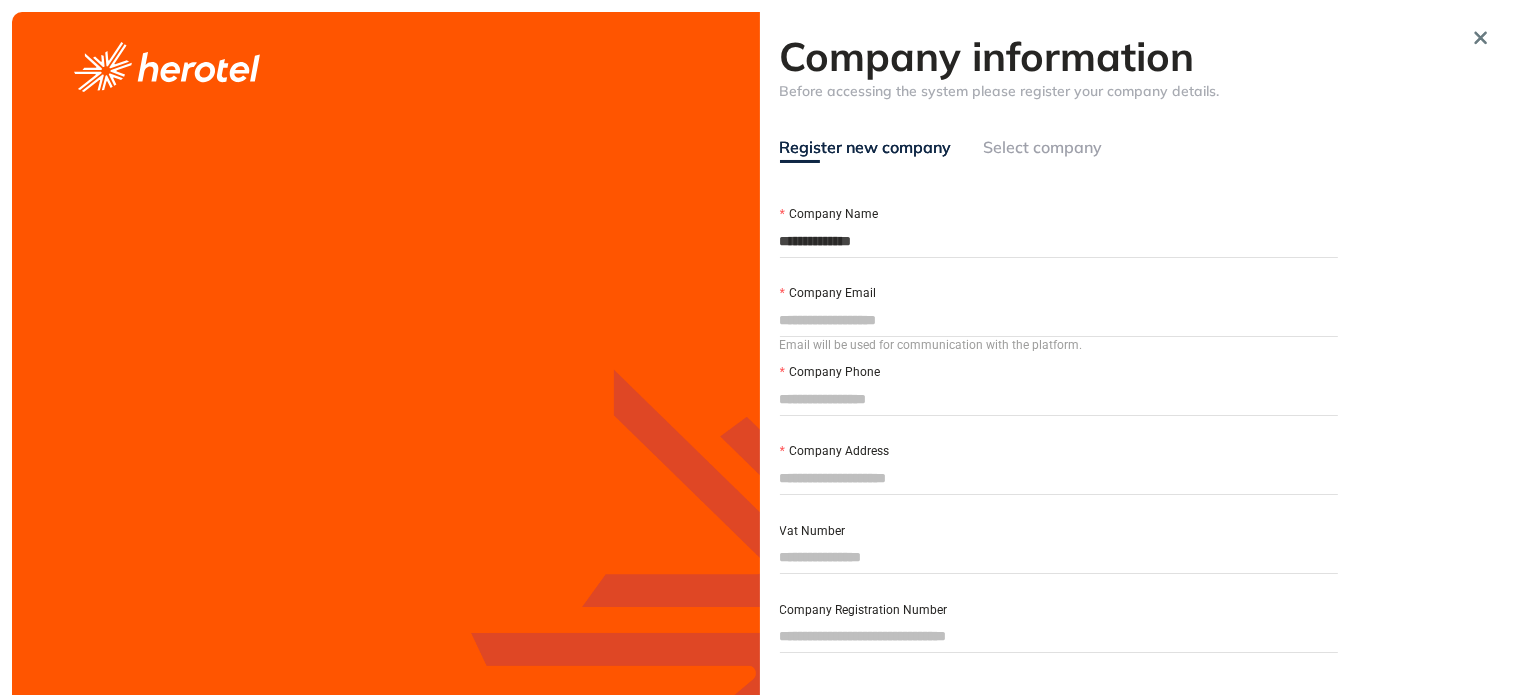 type on "**********" 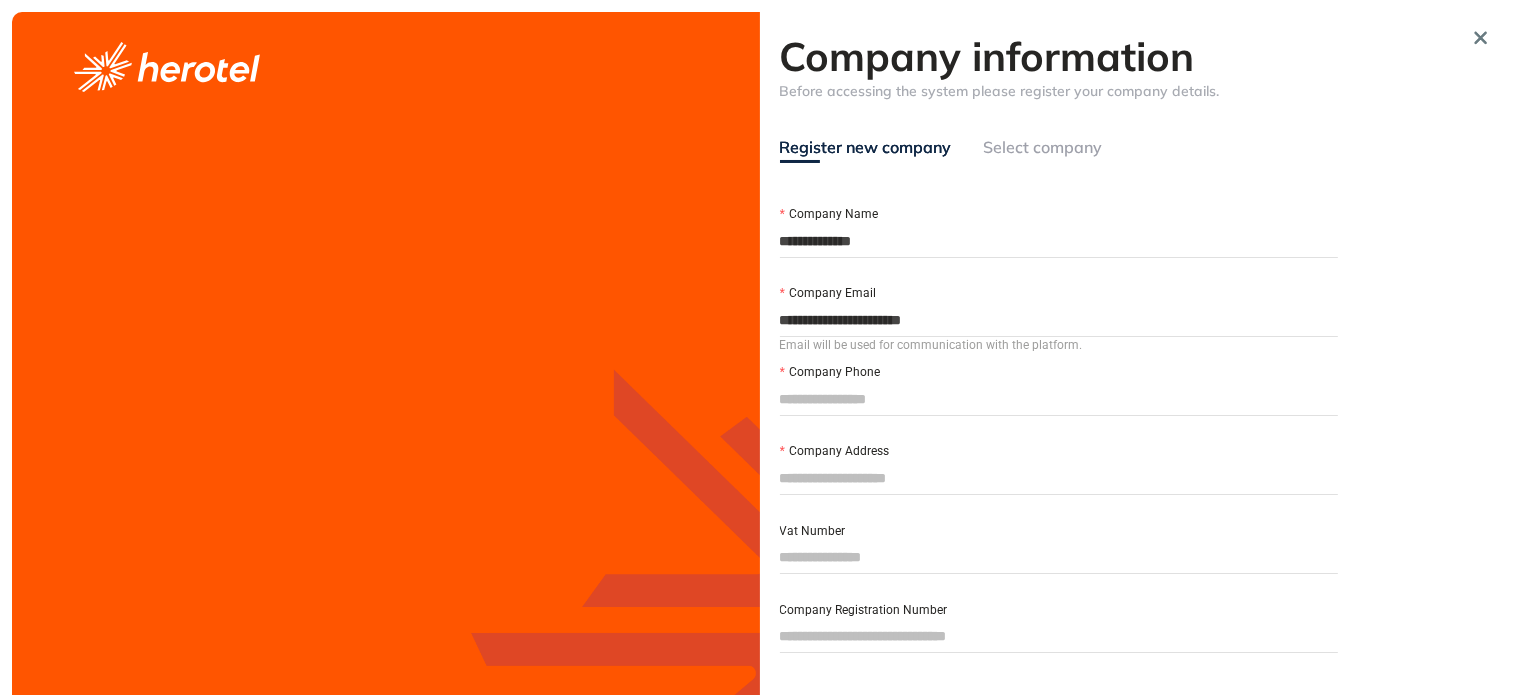 type on "**********" 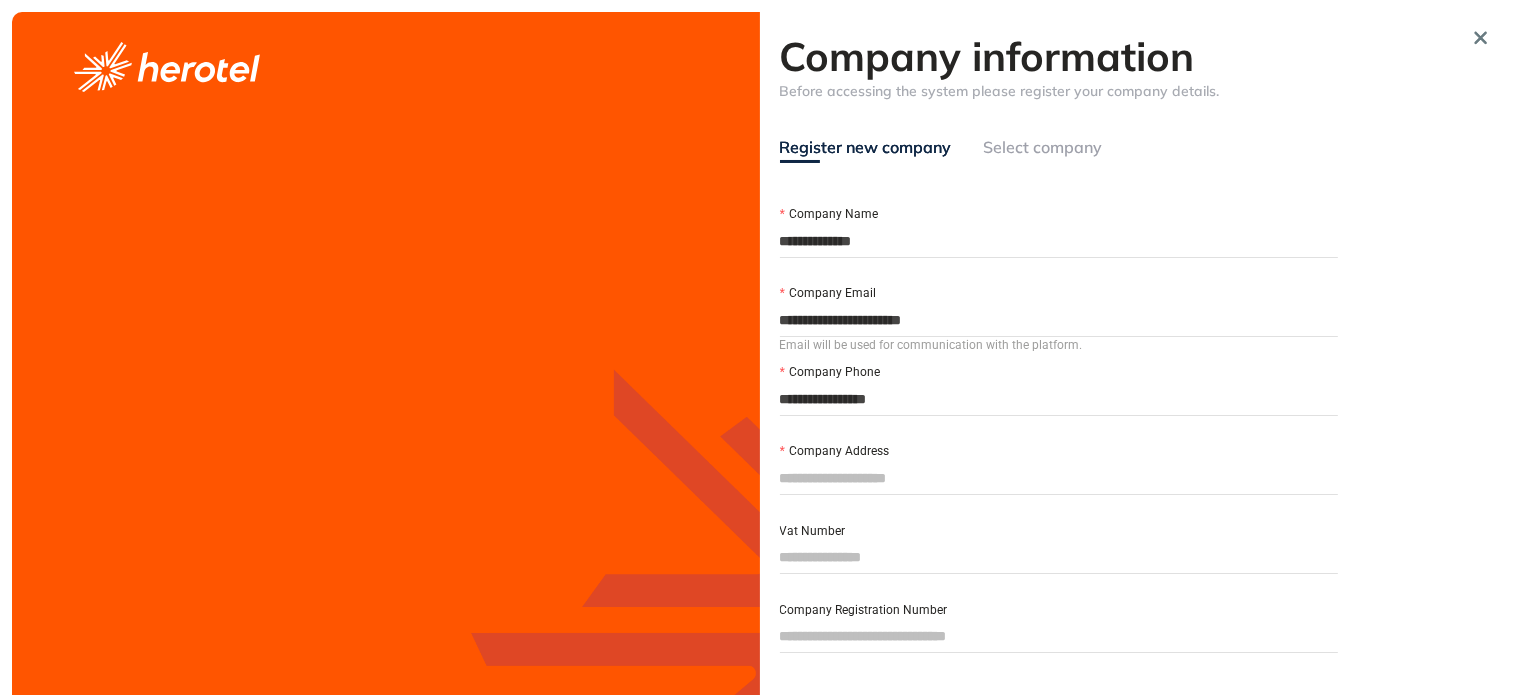 type on "**********" 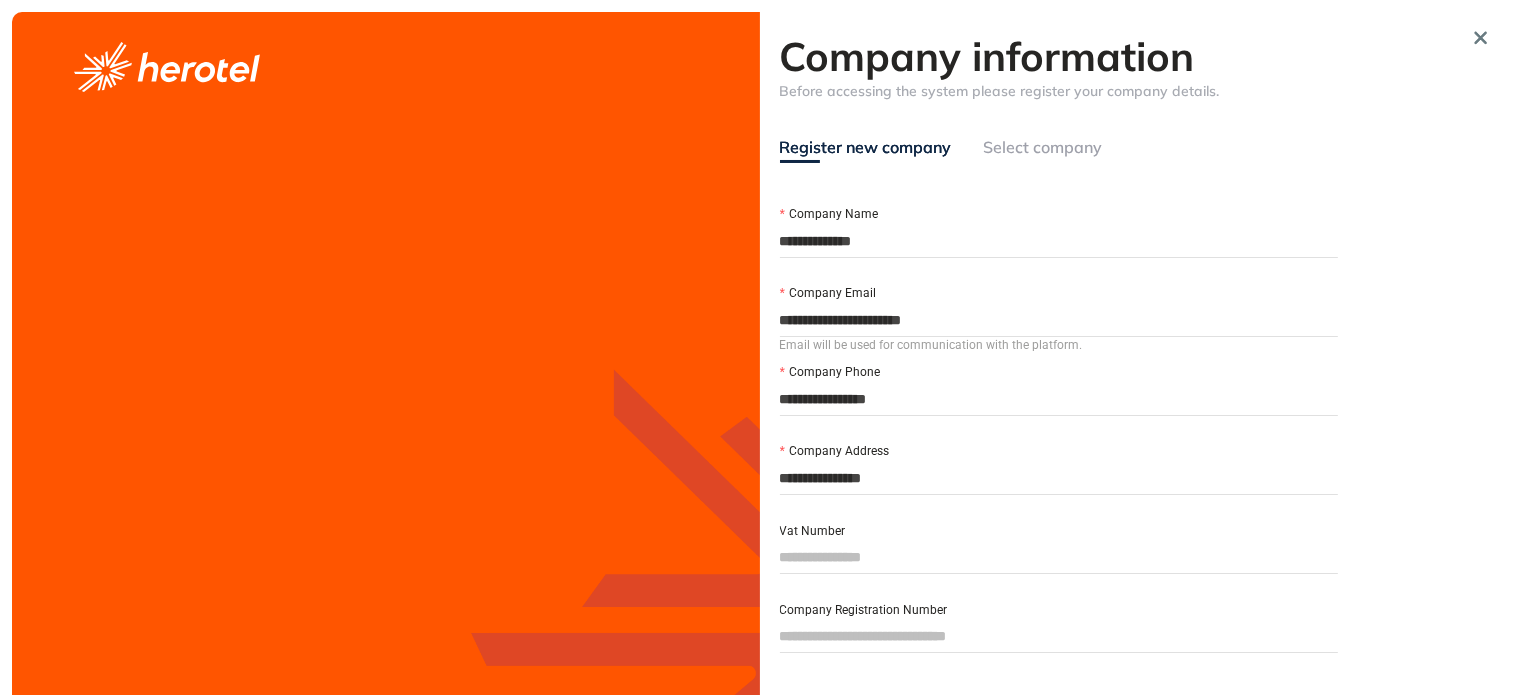 drag, startPoint x: 976, startPoint y: 318, endPoint x: 779, endPoint y: 347, distance: 199.12308 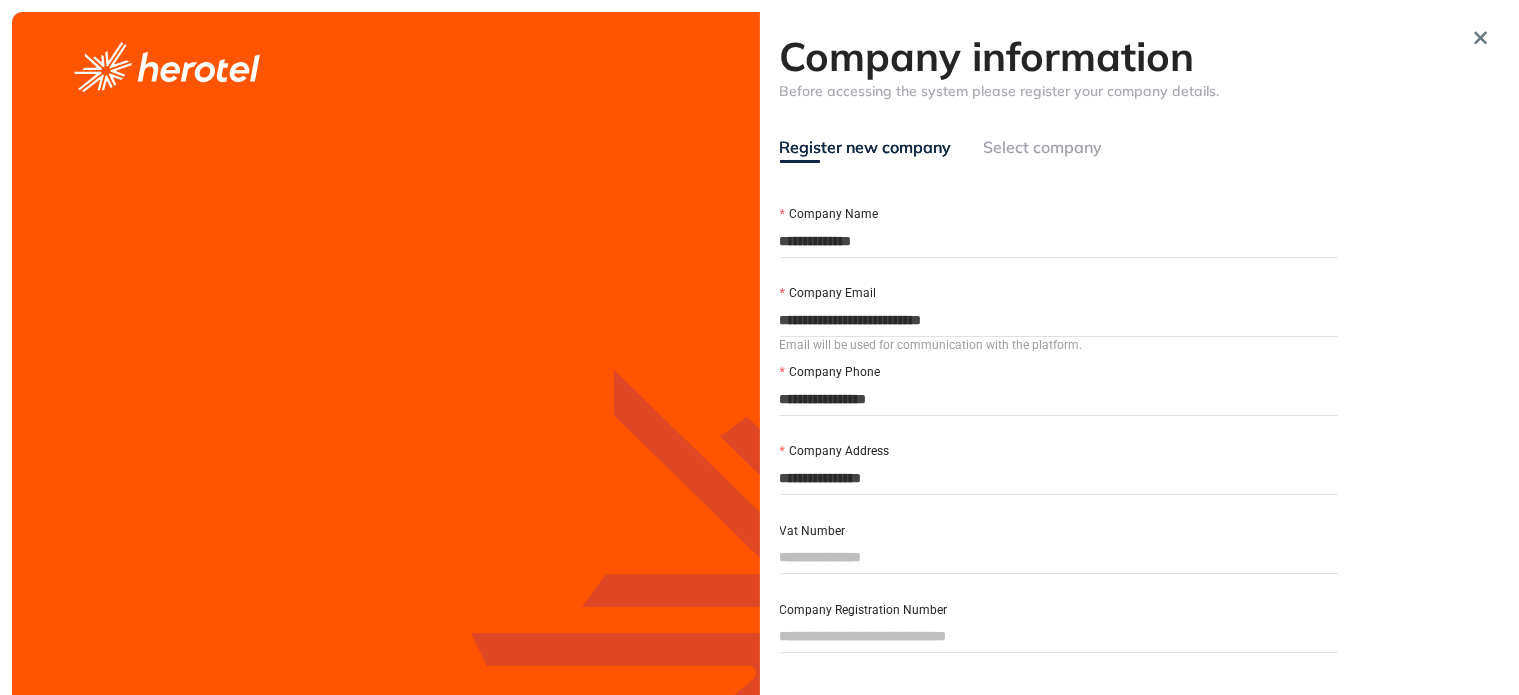 type on "**********" 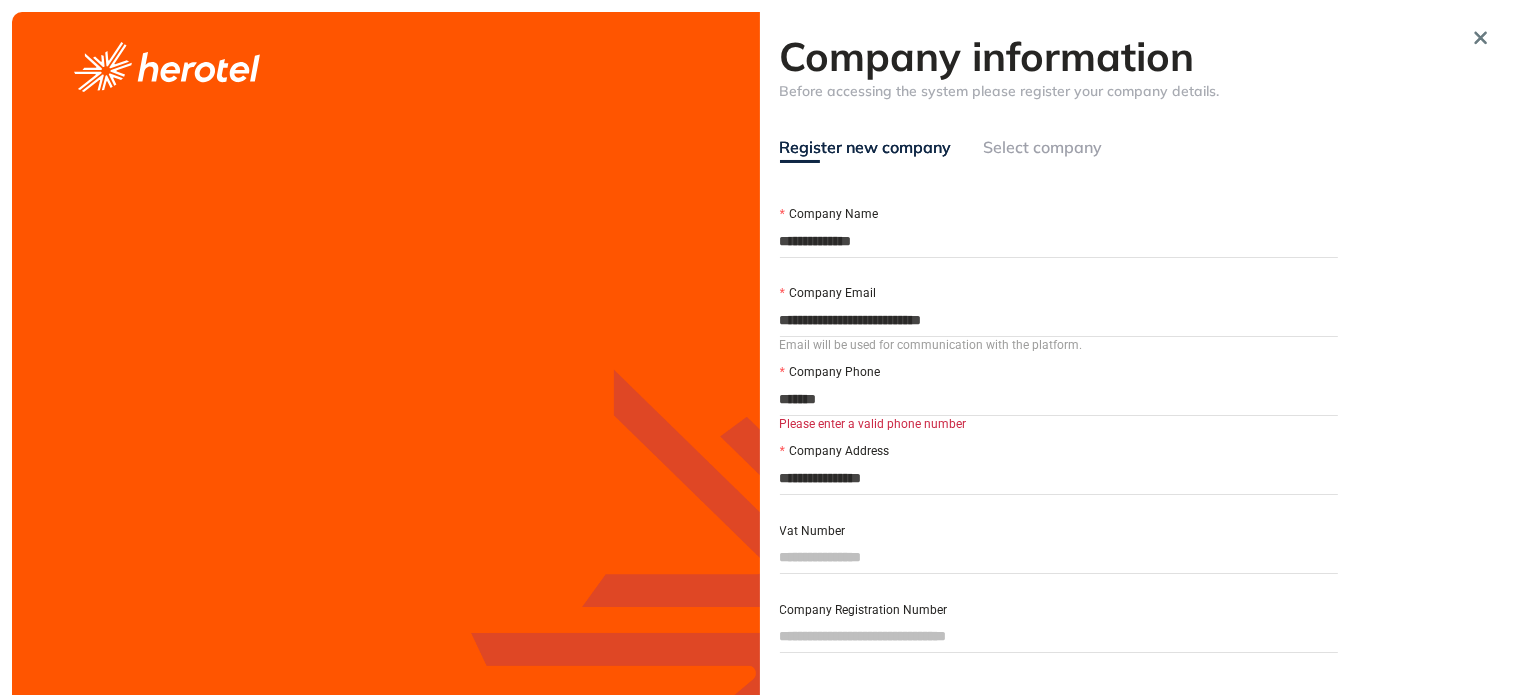 click on "*******" at bounding box center [1059, 399] 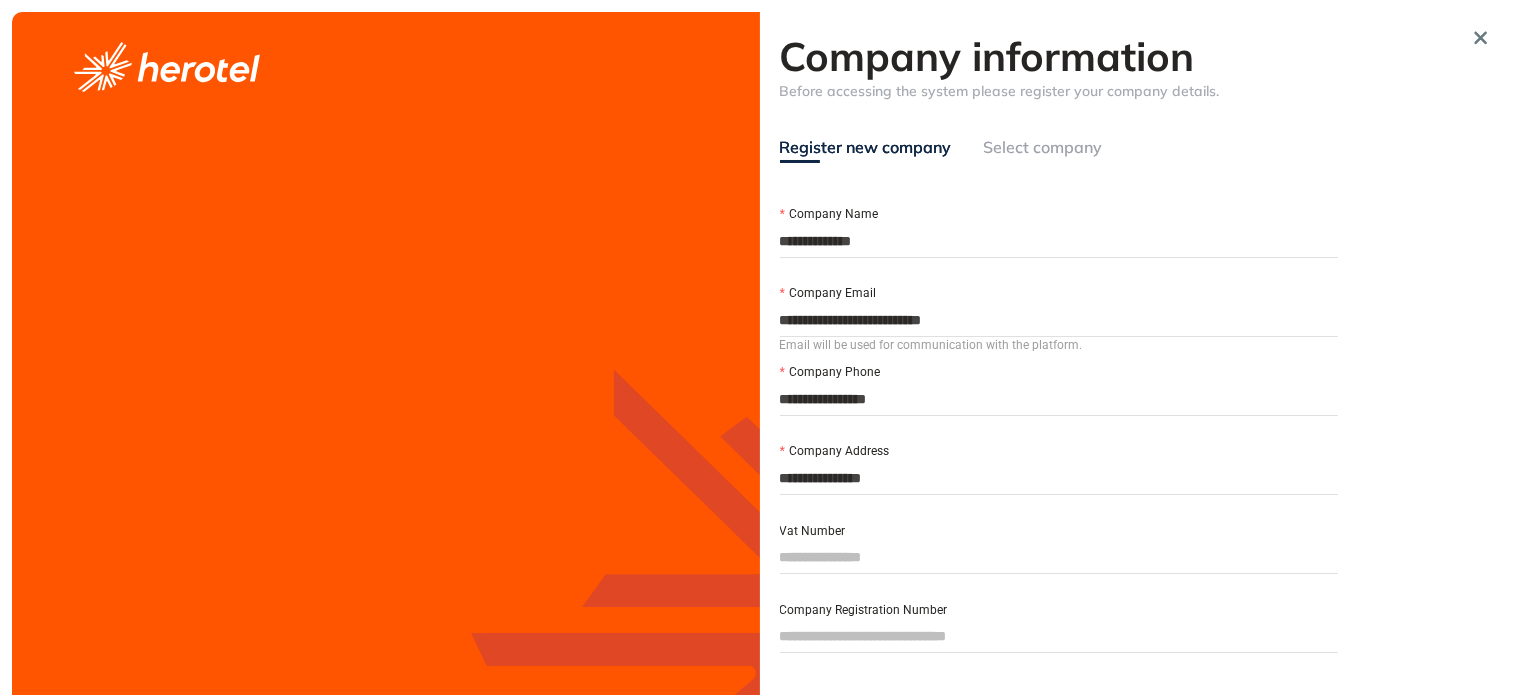 type on "**********" 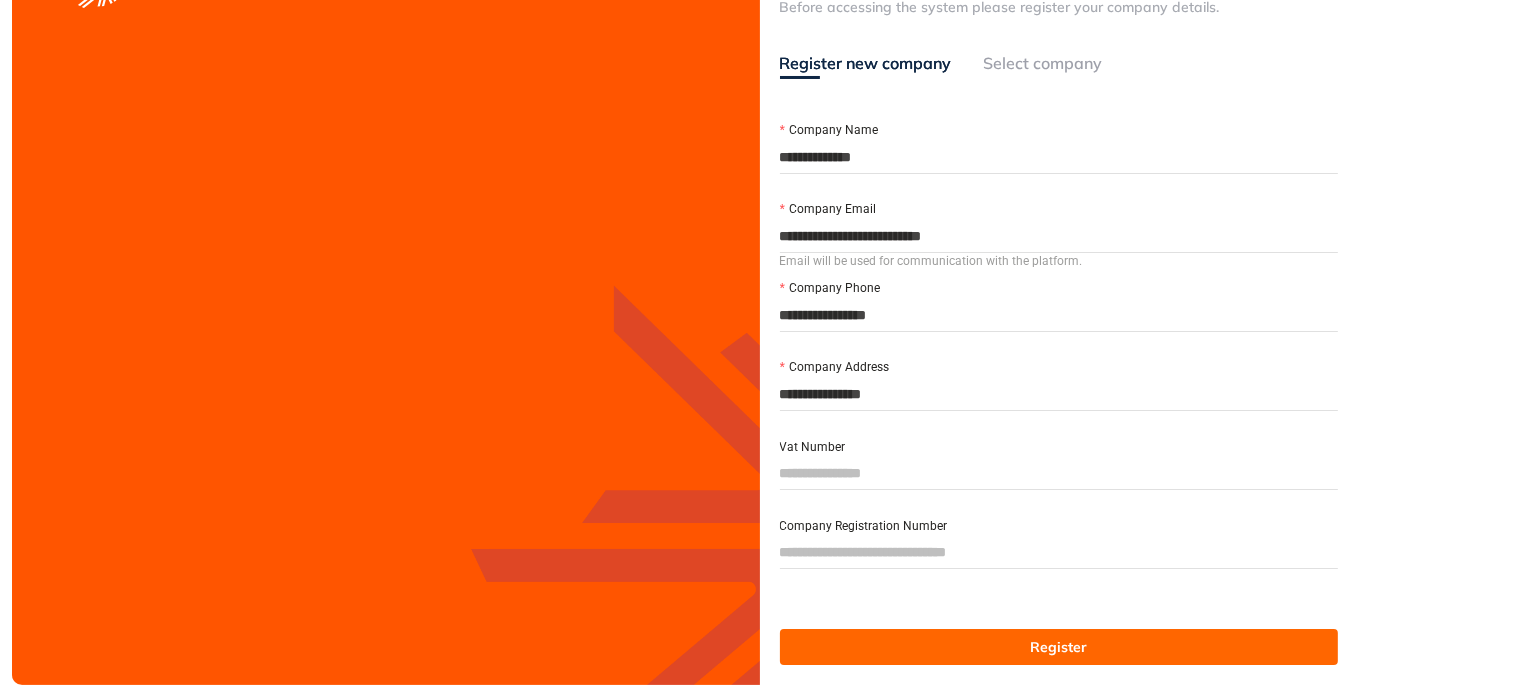 click on "Company Registration Number" at bounding box center (1059, 552) 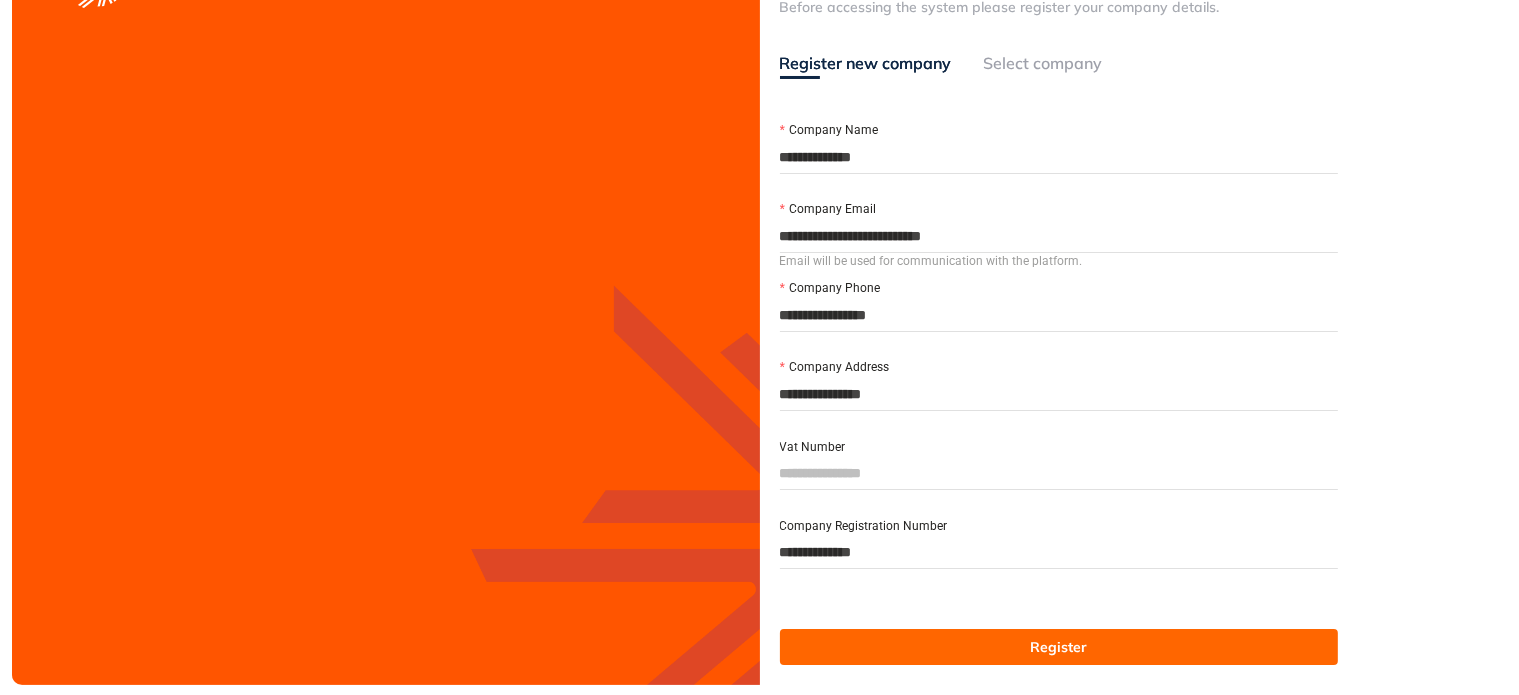 type on "**********" 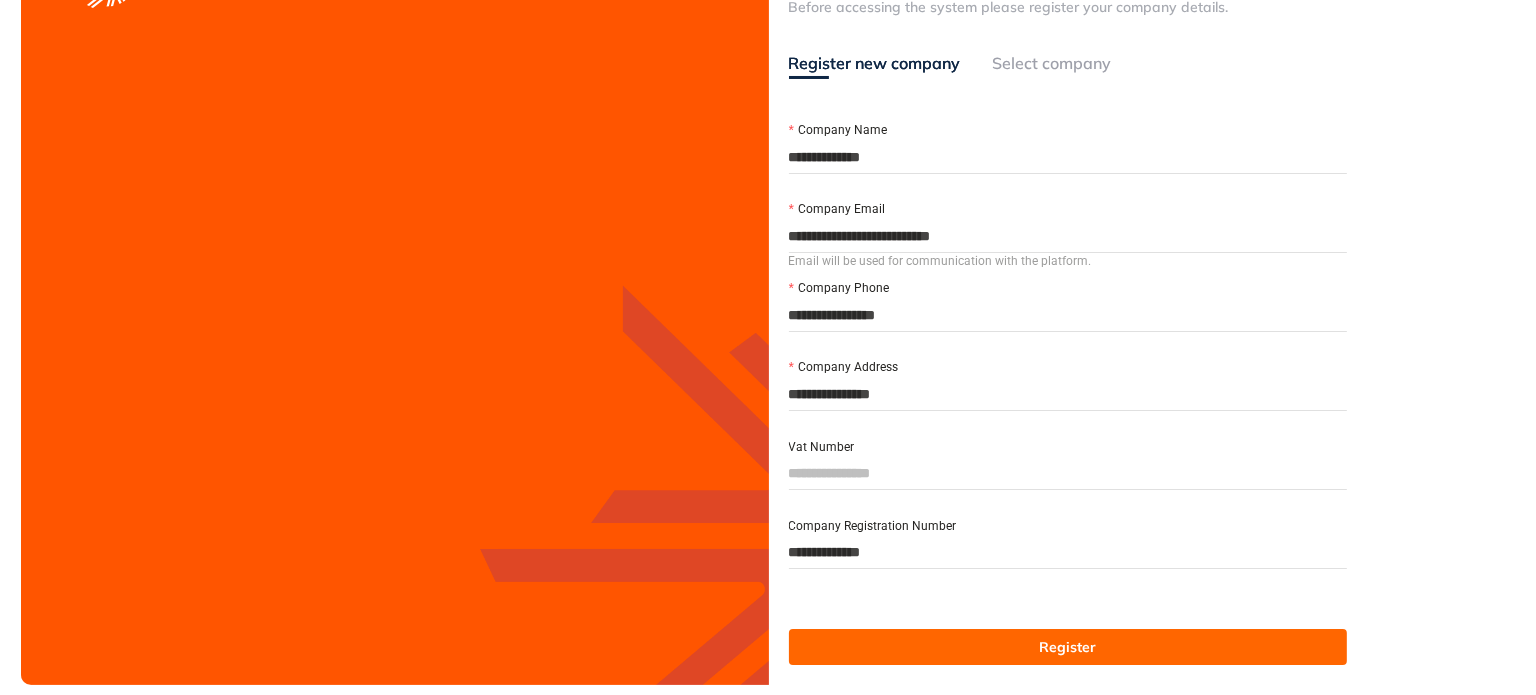 scroll, scrollTop: 0, scrollLeft: 0, axis: both 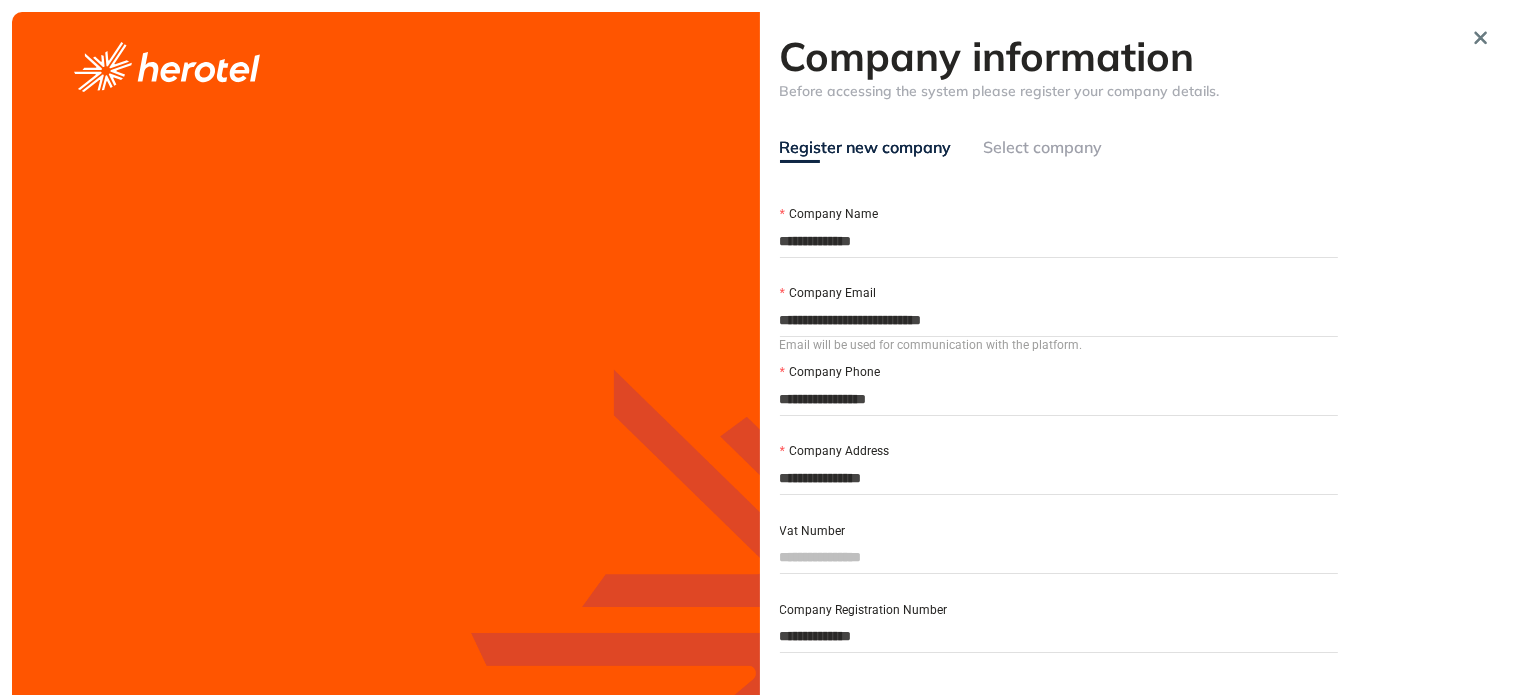 click on "Select company" at bounding box center [1043, 147] 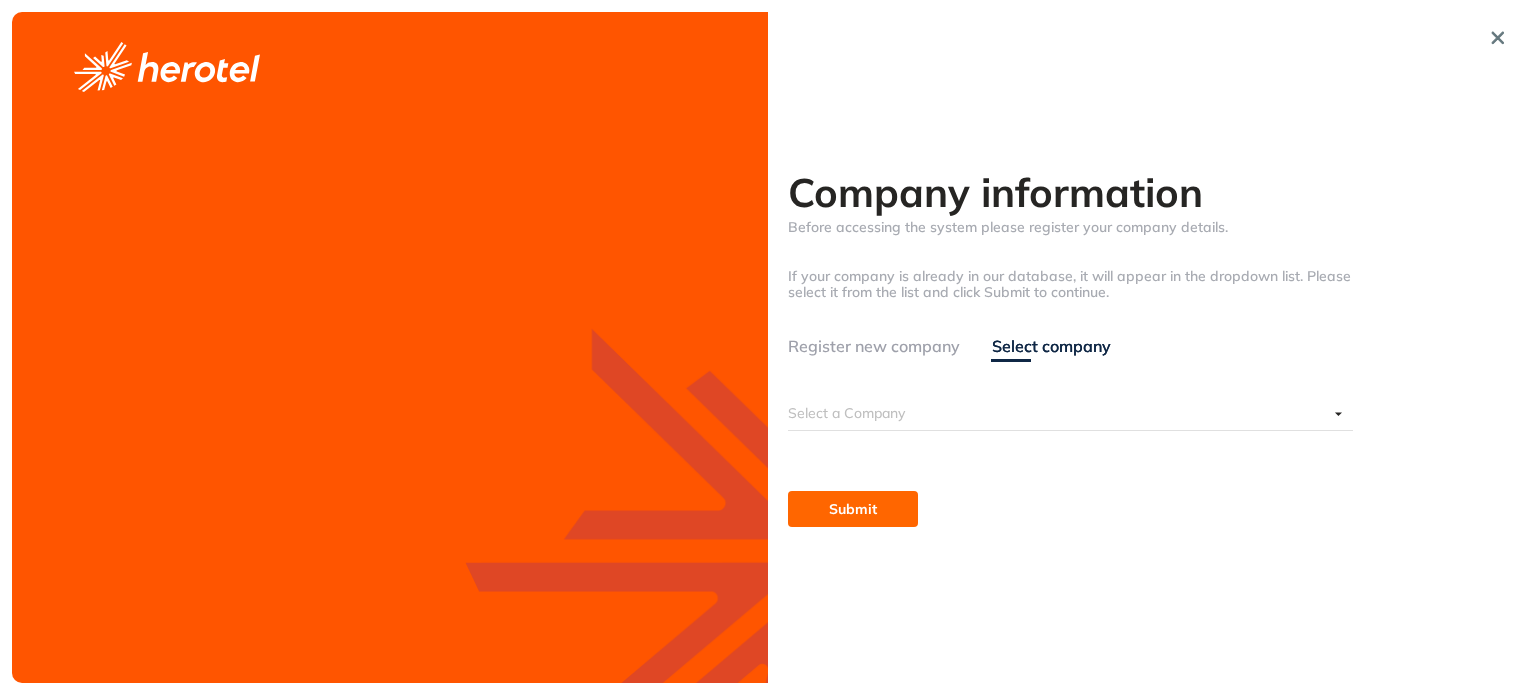click at bounding box center (1058, 413) 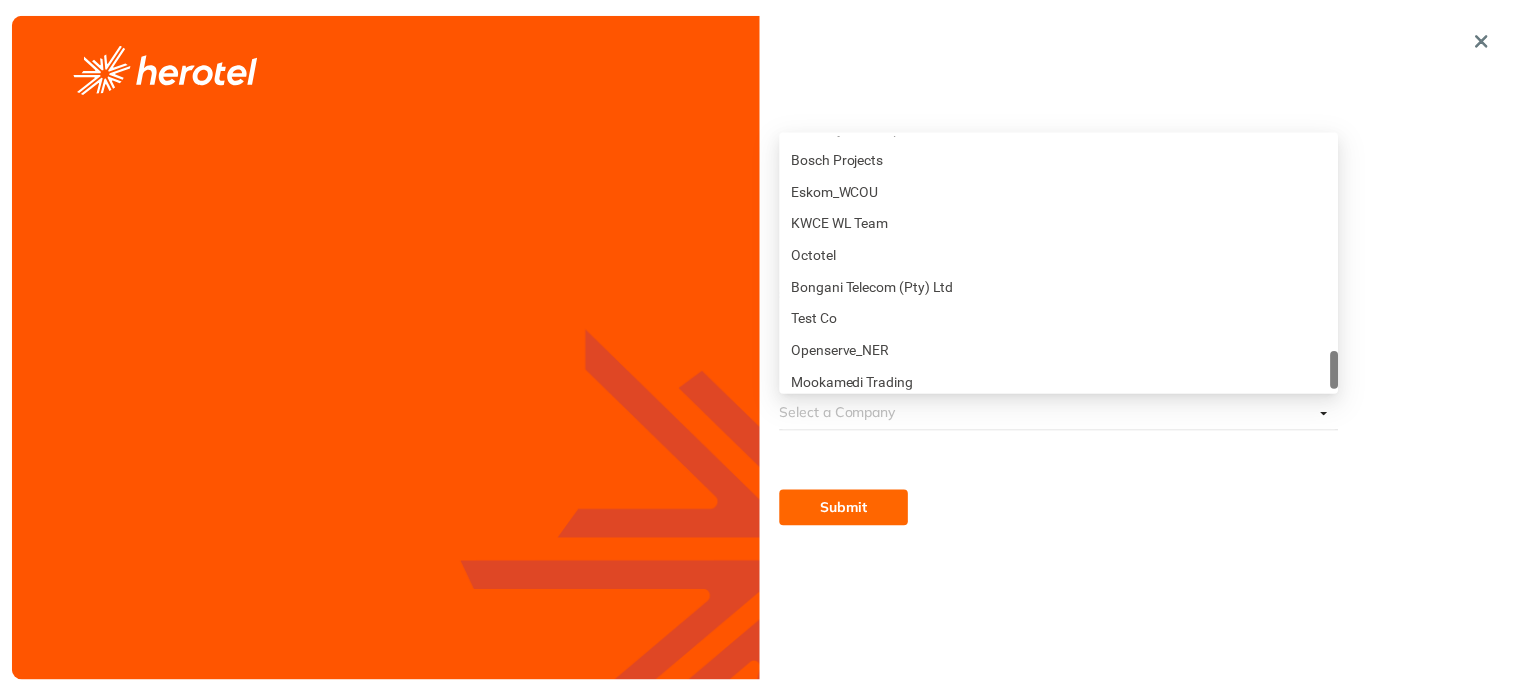 scroll, scrollTop: 1780, scrollLeft: 0, axis: vertical 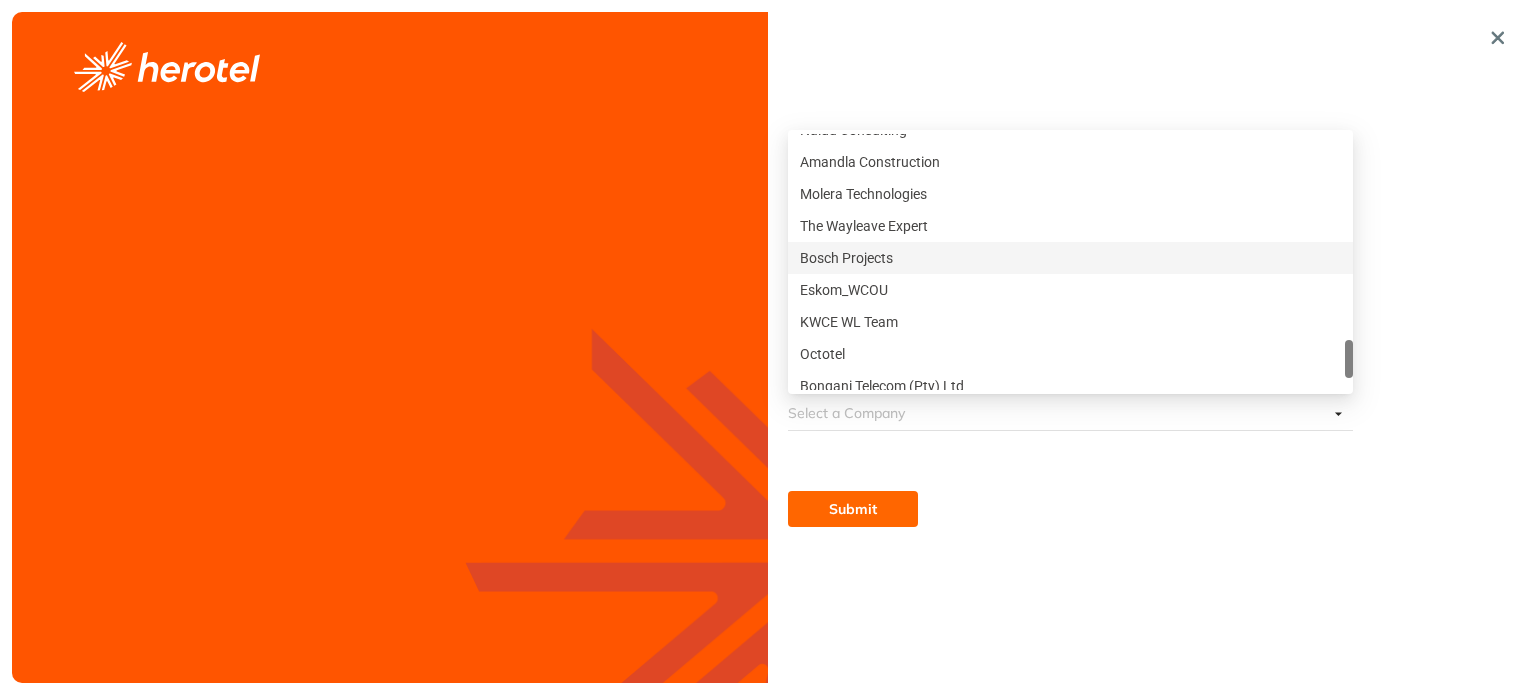 click on "Bosch Projects" at bounding box center (1070, 258) 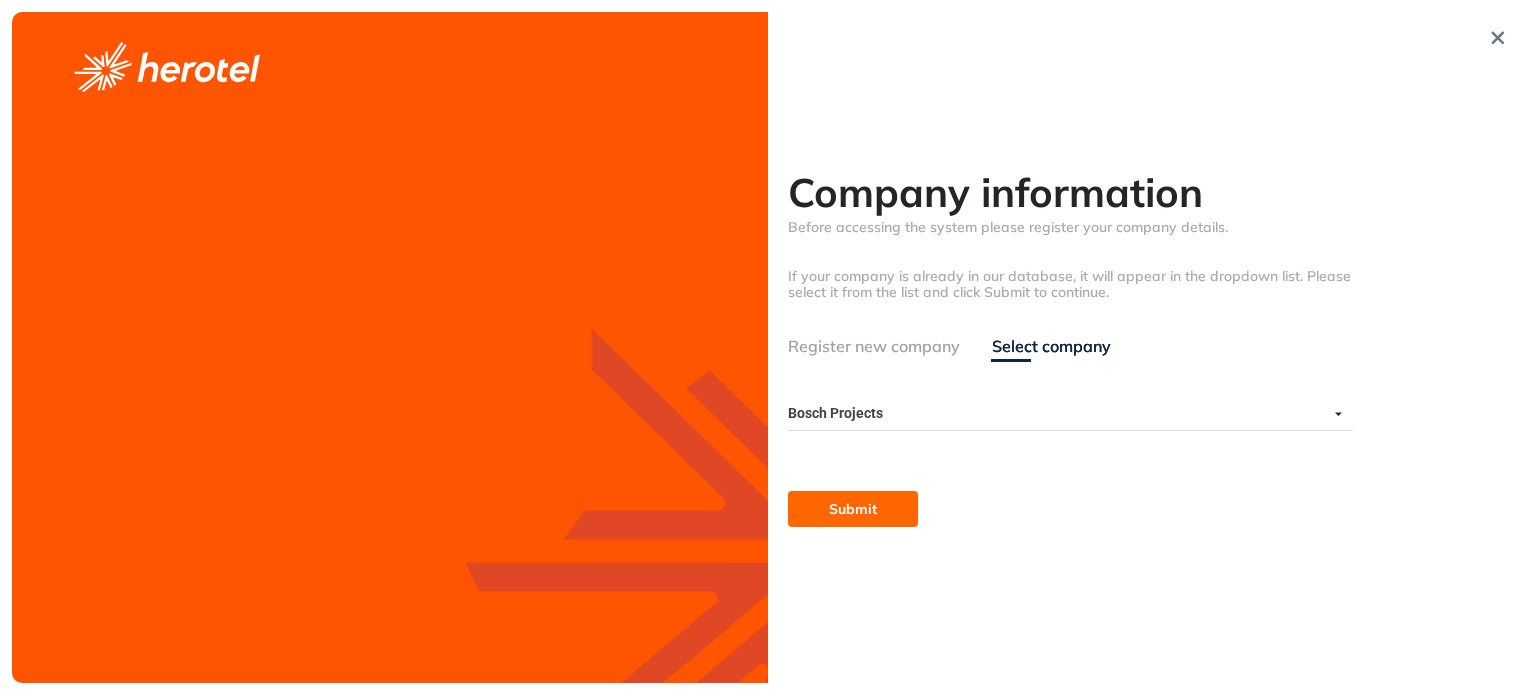 click on "Submit" at bounding box center (853, 509) 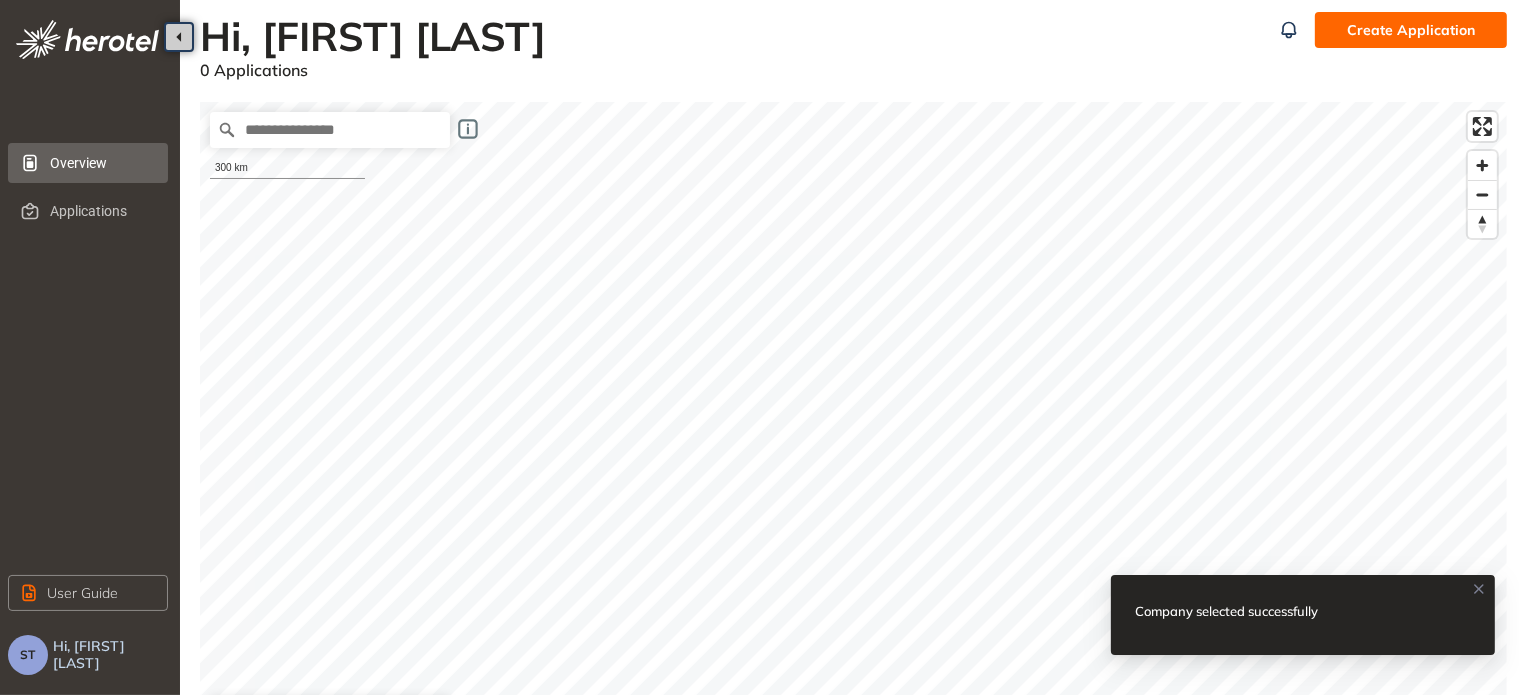 click 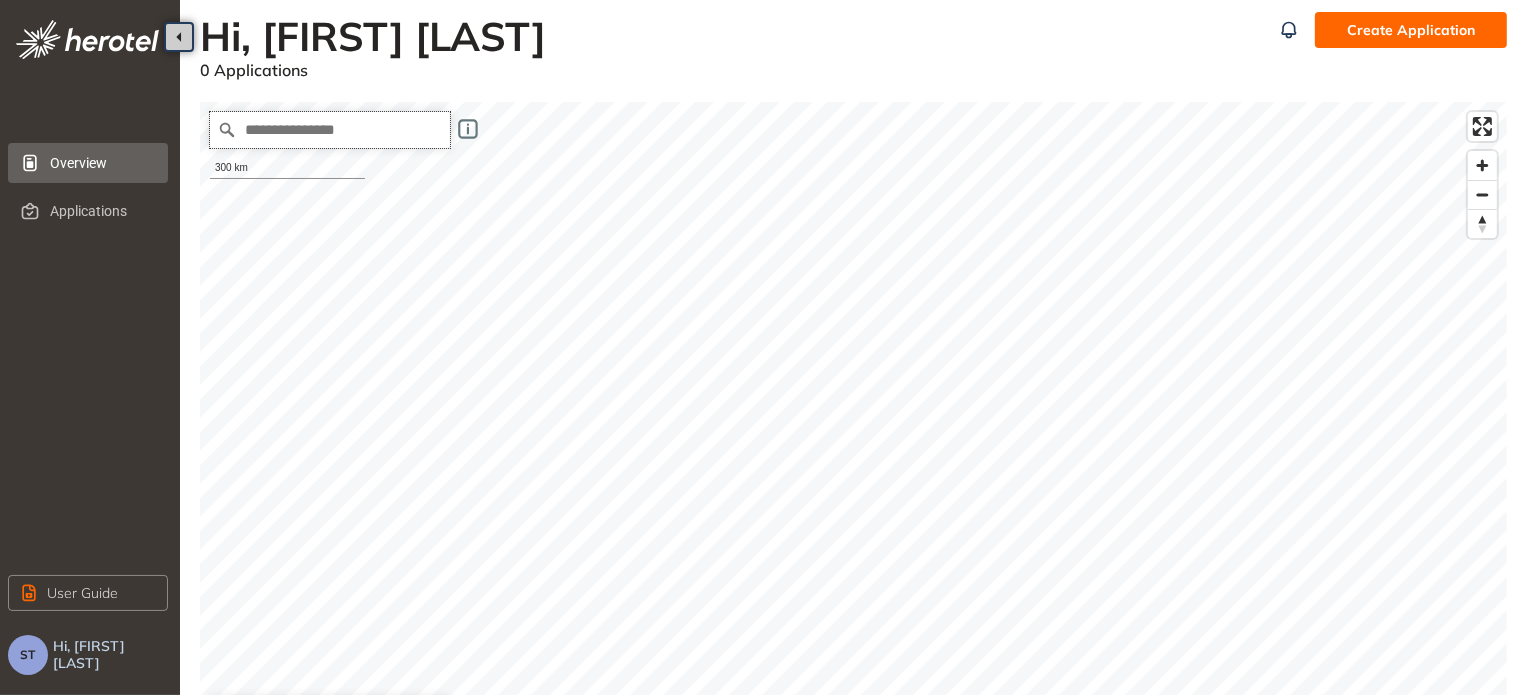 click at bounding box center [330, 130] 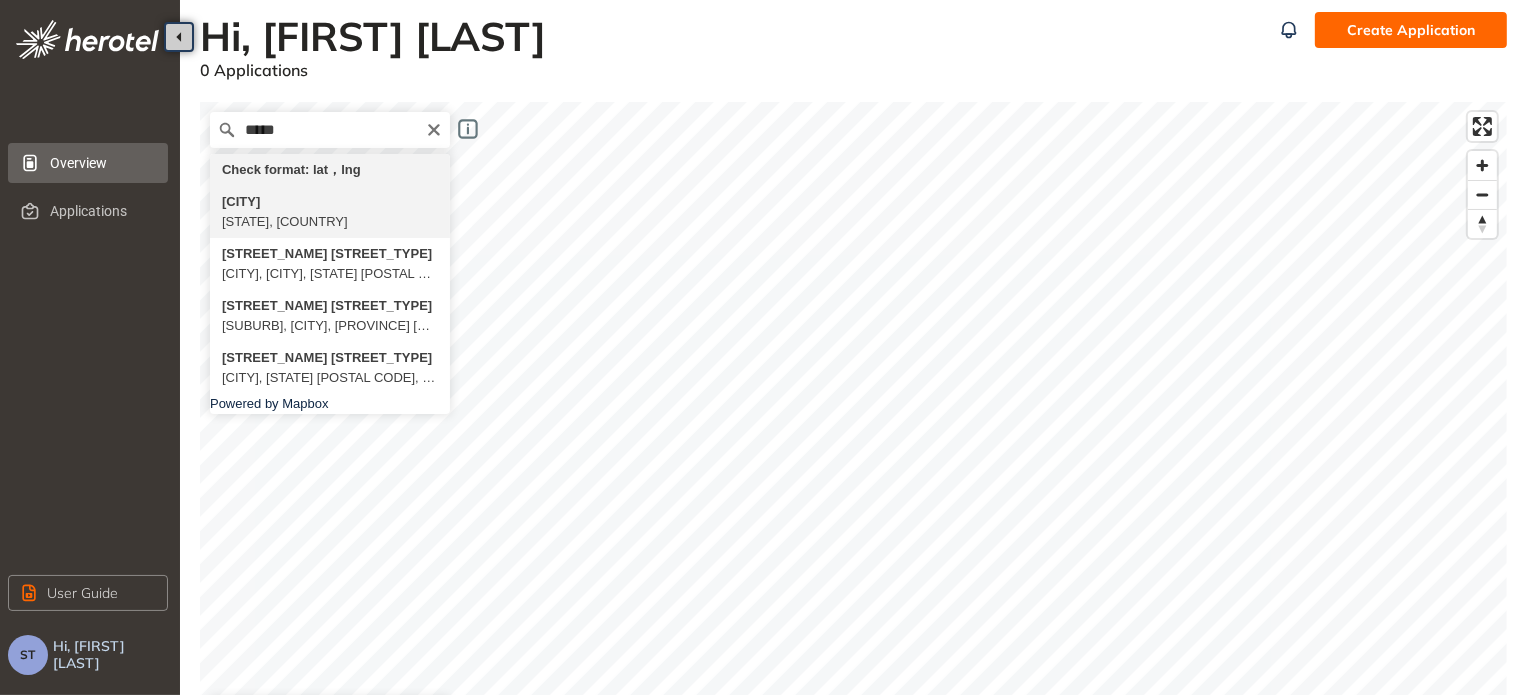 type on "**********" 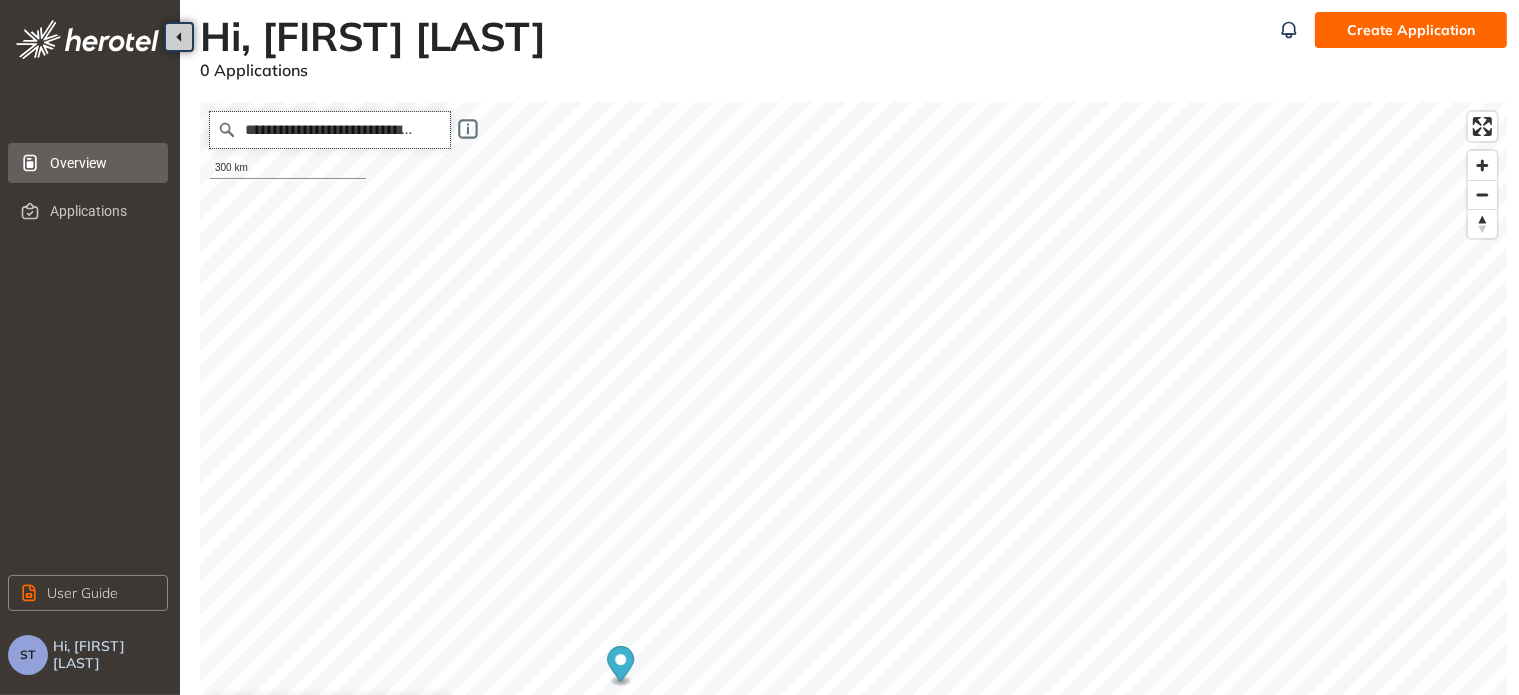 scroll, scrollTop: 0, scrollLeft: 0, axis: both 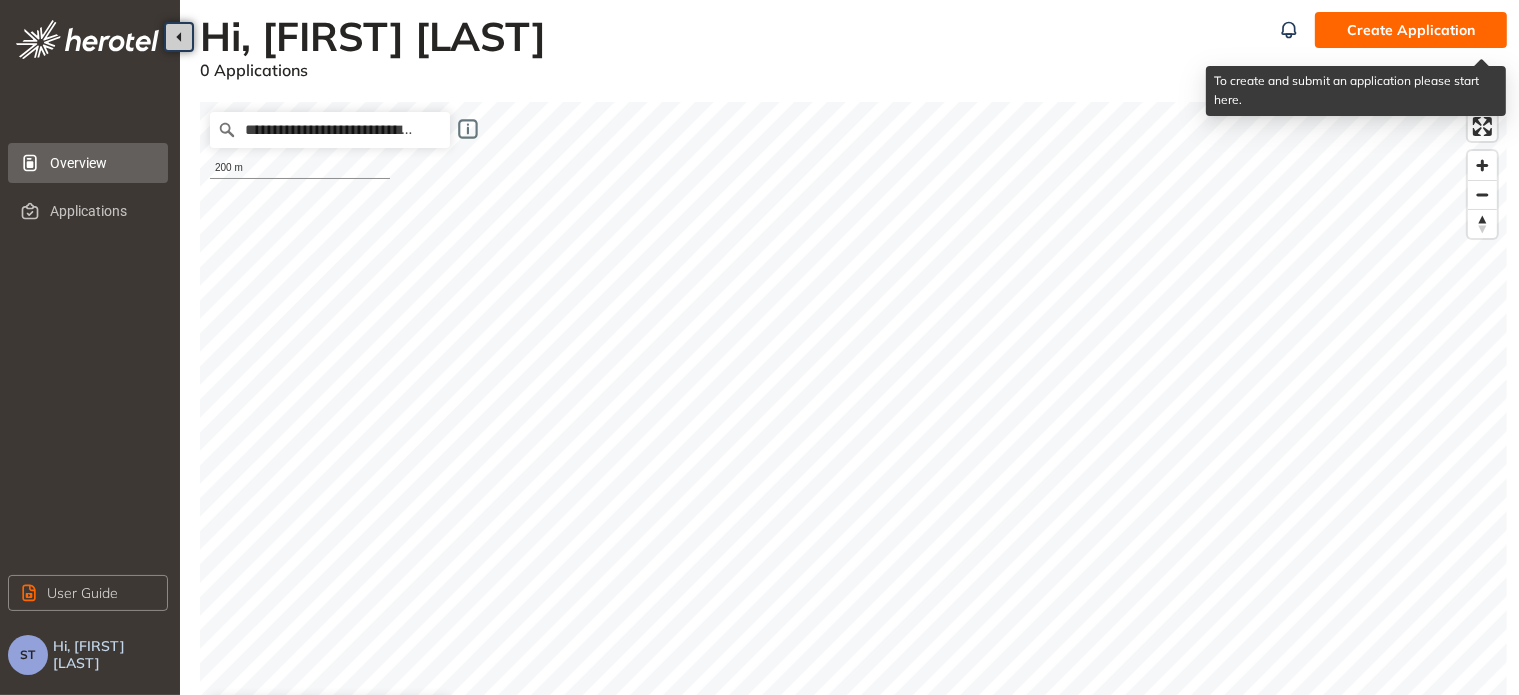 click on "Create Application" at bounding box center (1411, 30) 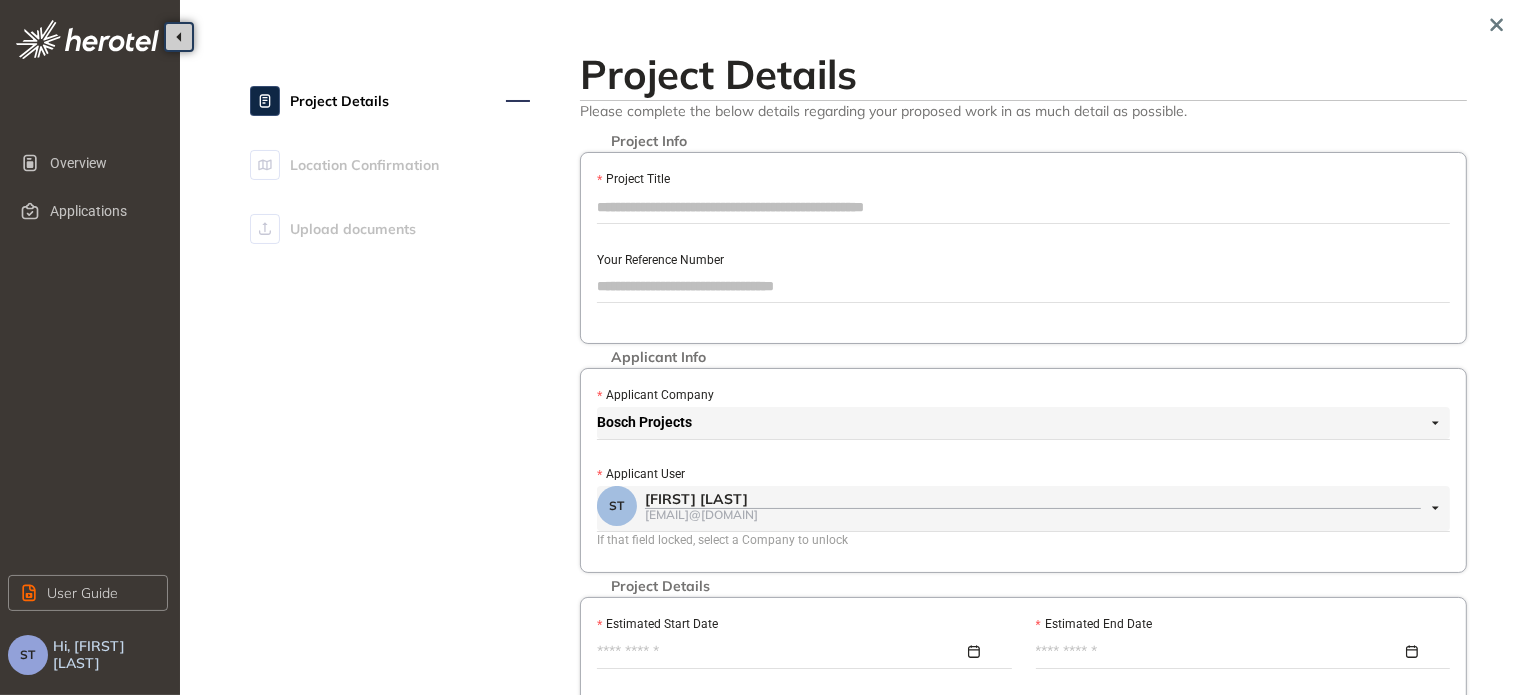 click on "Project Title" at bounding box center (1023, 207) 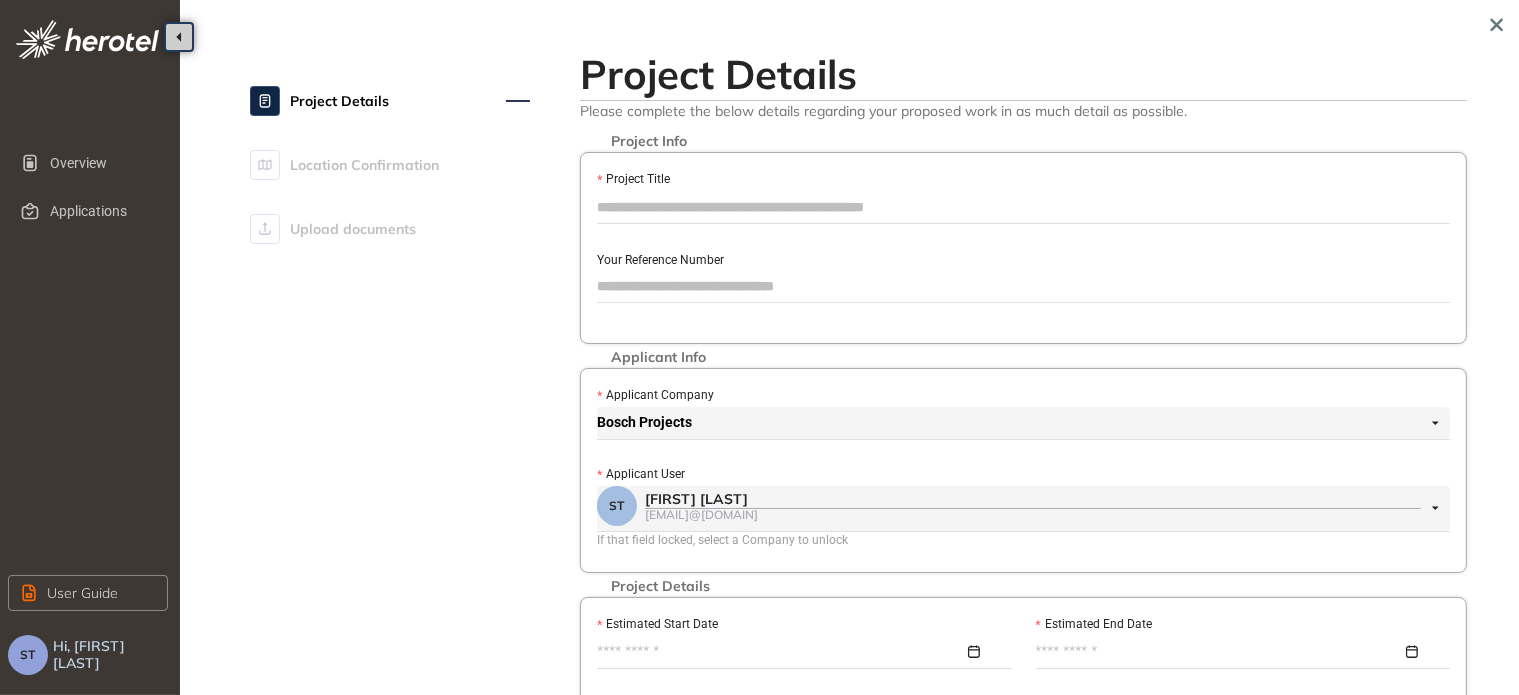 click on "Project Title" at bounding box center [1023, 207] 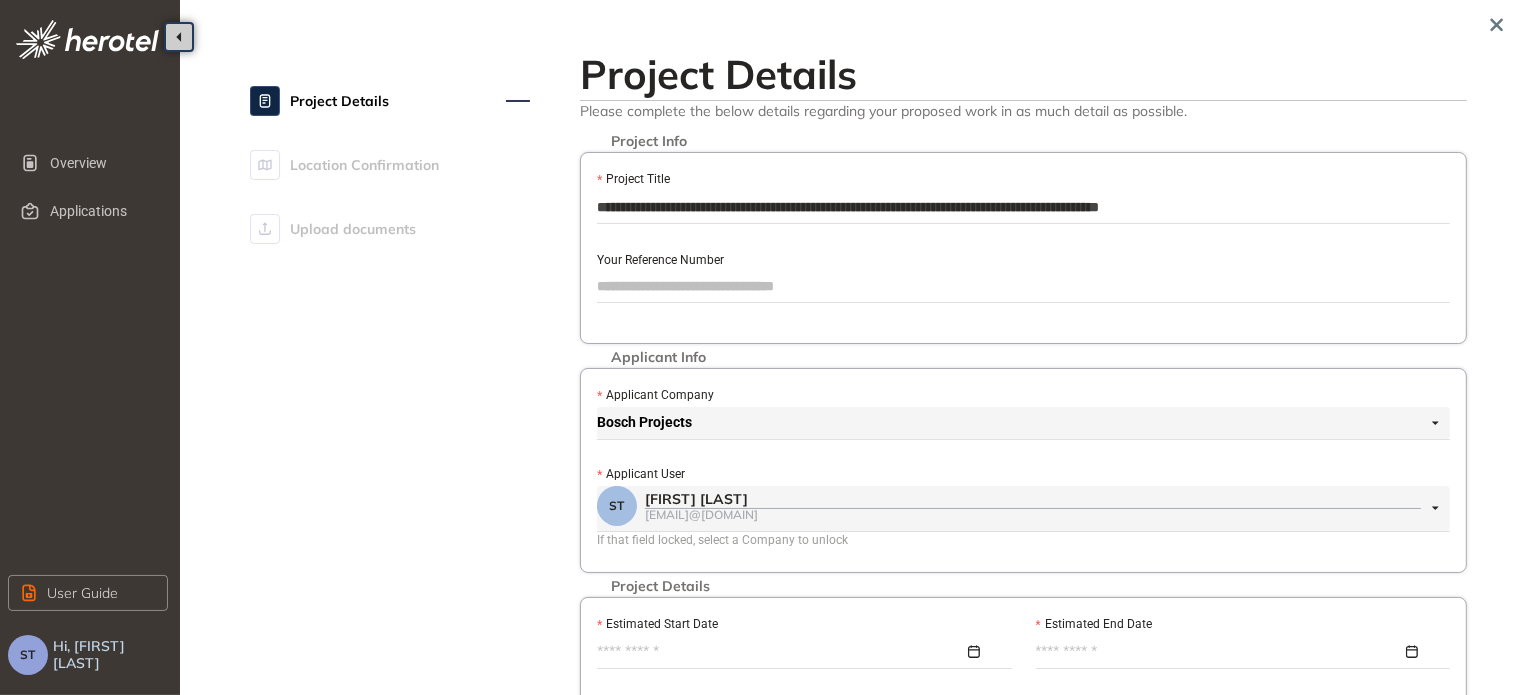 click on "**********" at bounding box center [1023, 207] 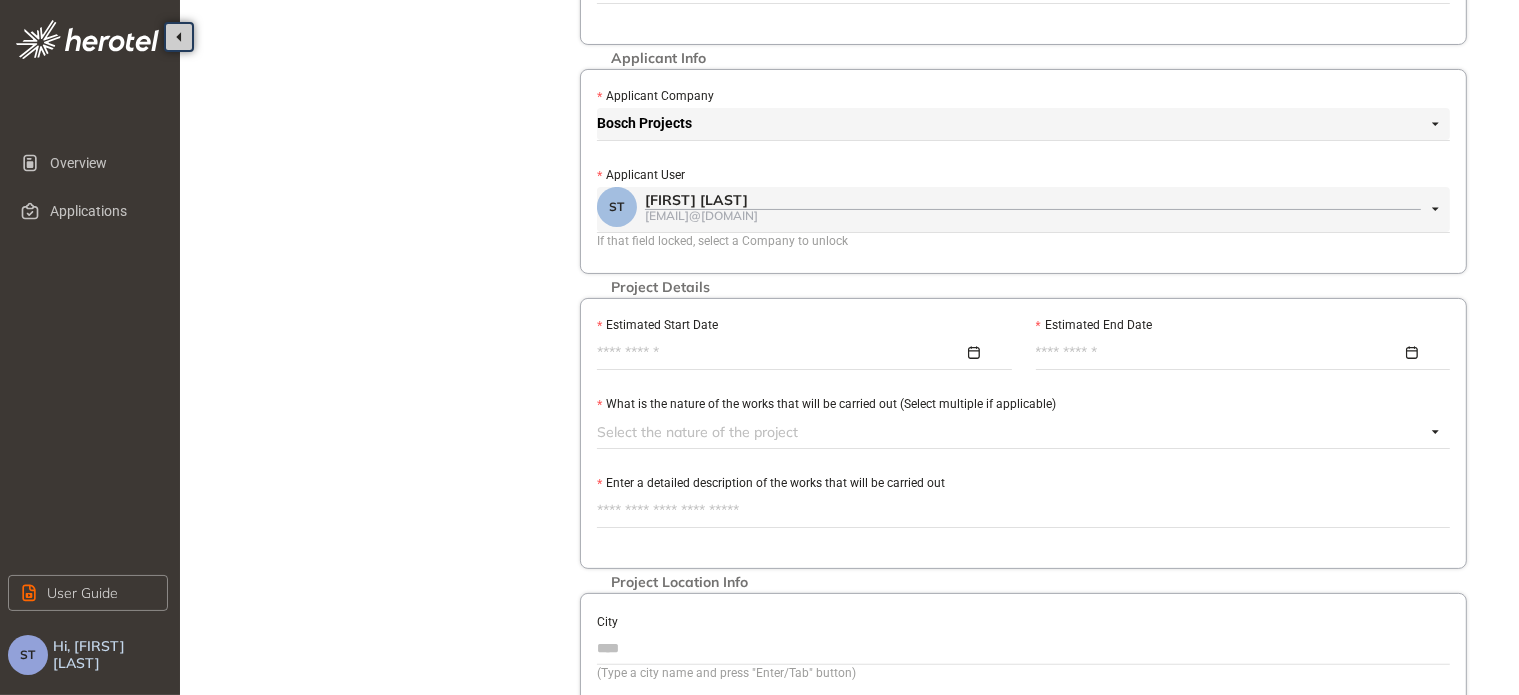 scroll, scrollTop: 300, scrollLeft: 0, axis: vertical 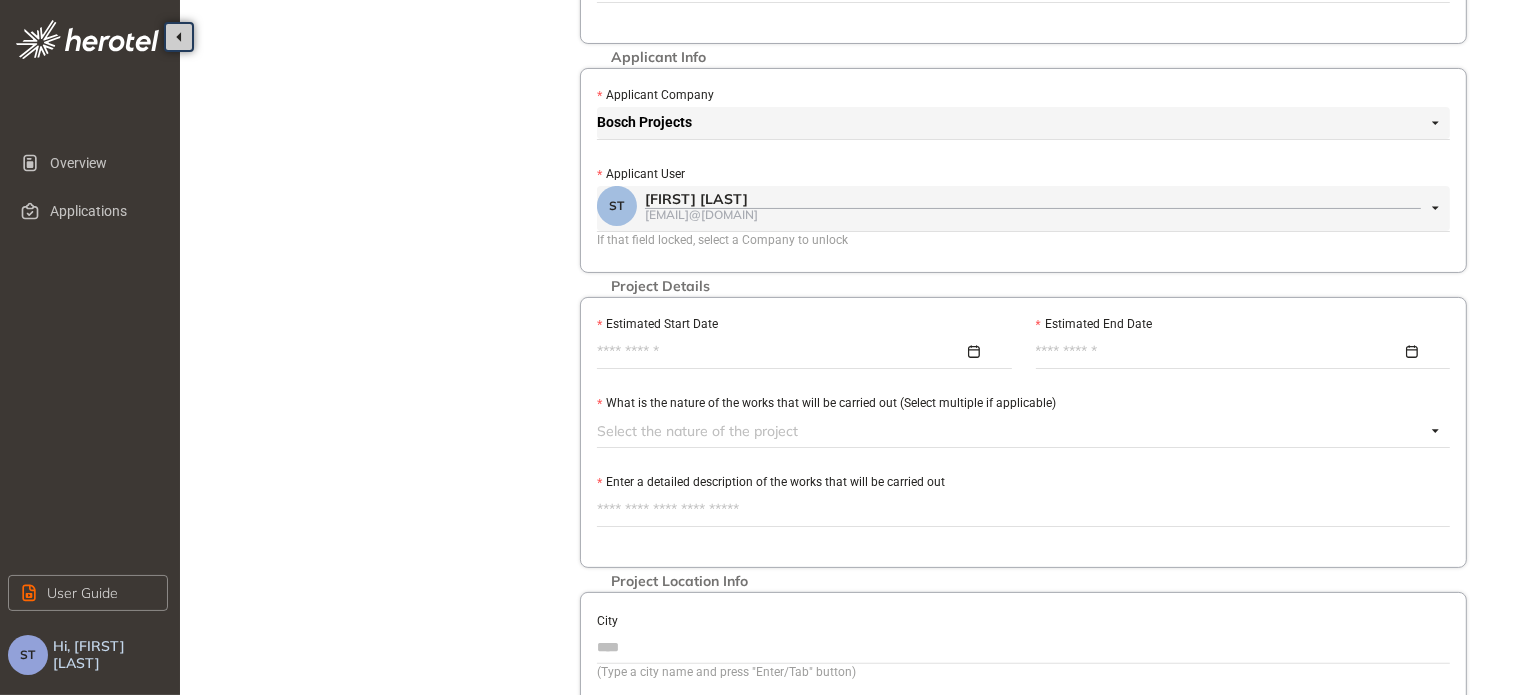 type on "**********" 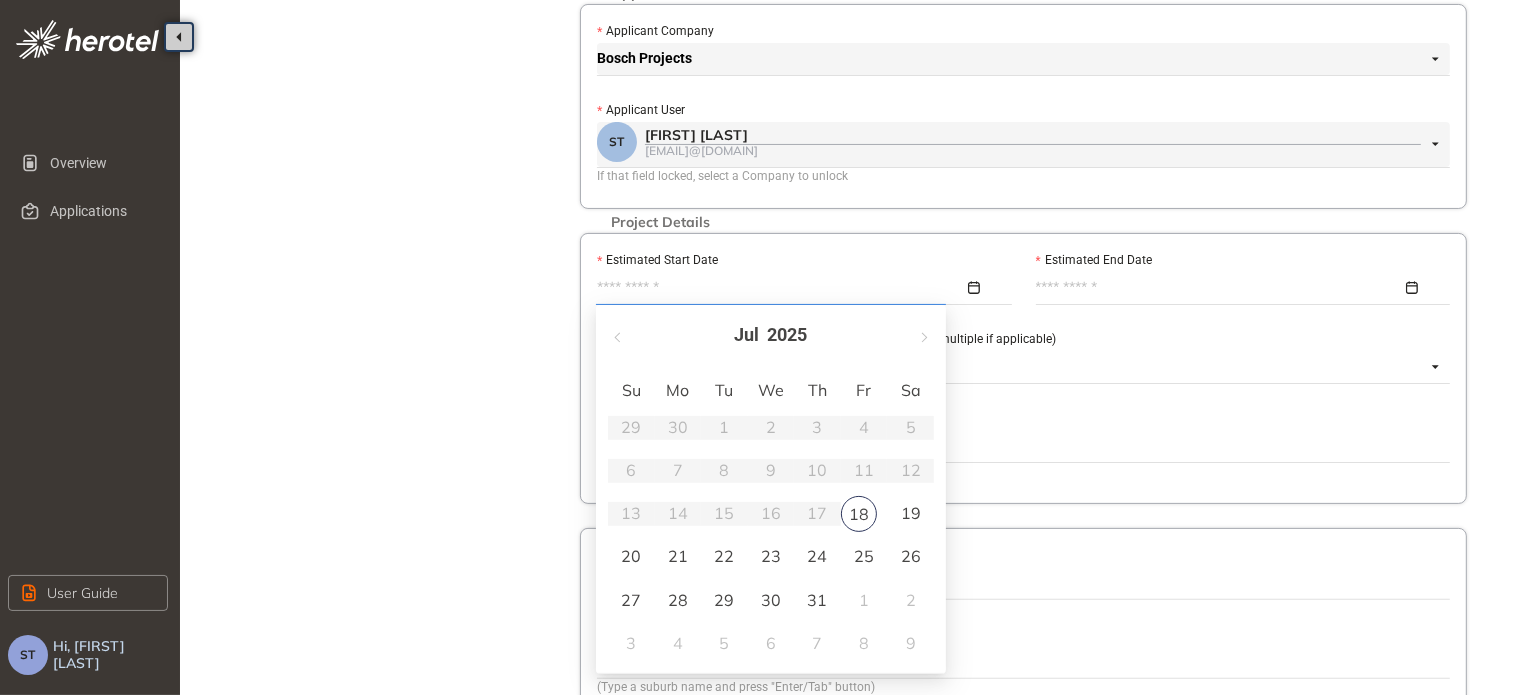 scroll, scrollTop: 400, scrollLeft: 0, axis: vertical 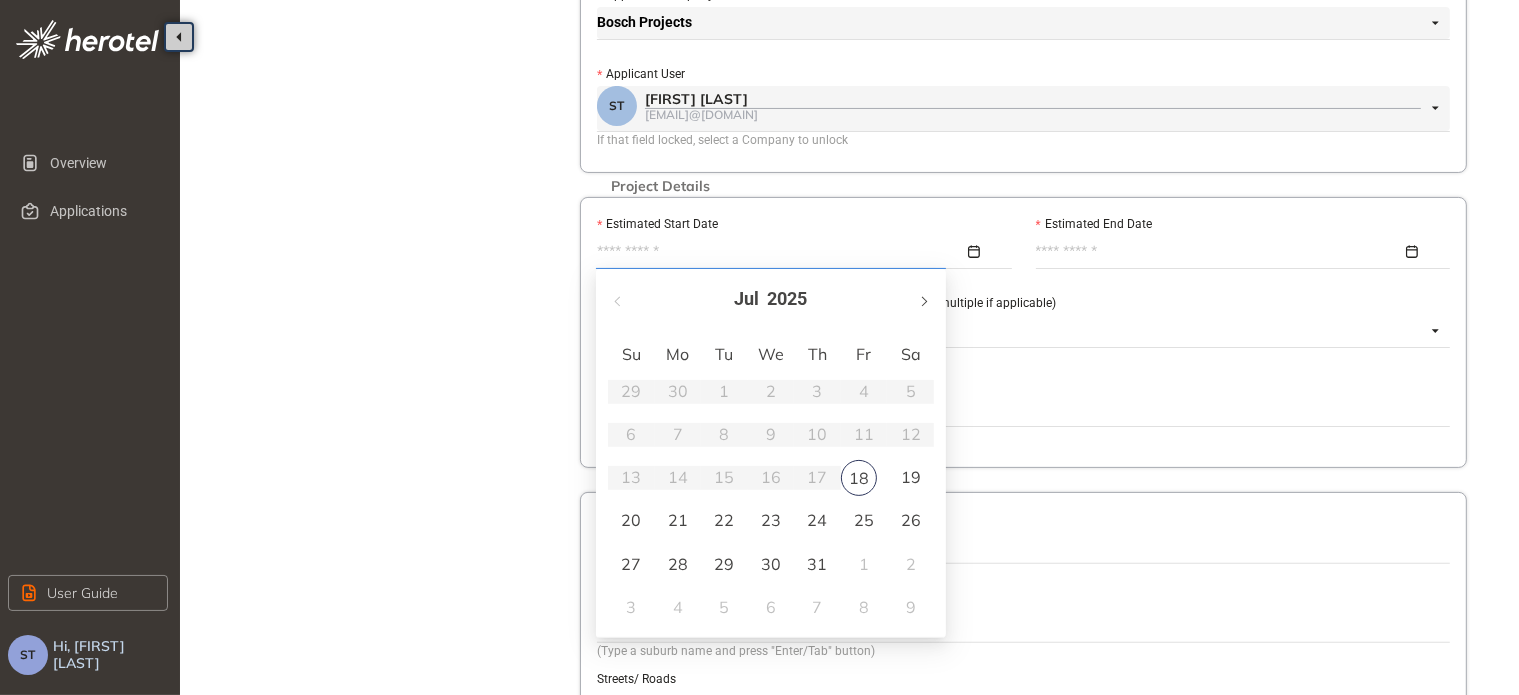 click at bounding box center (923, 299) 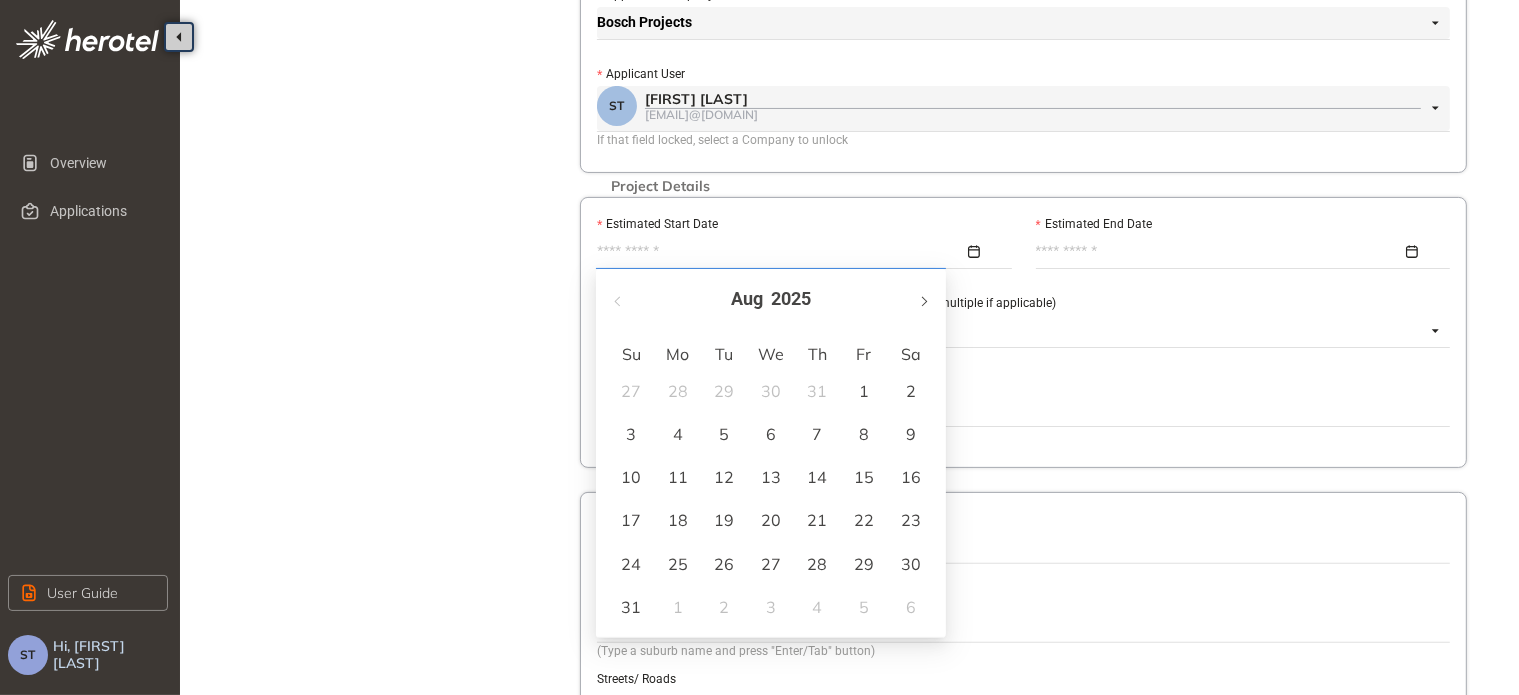 click at bounding box center [923, 299] 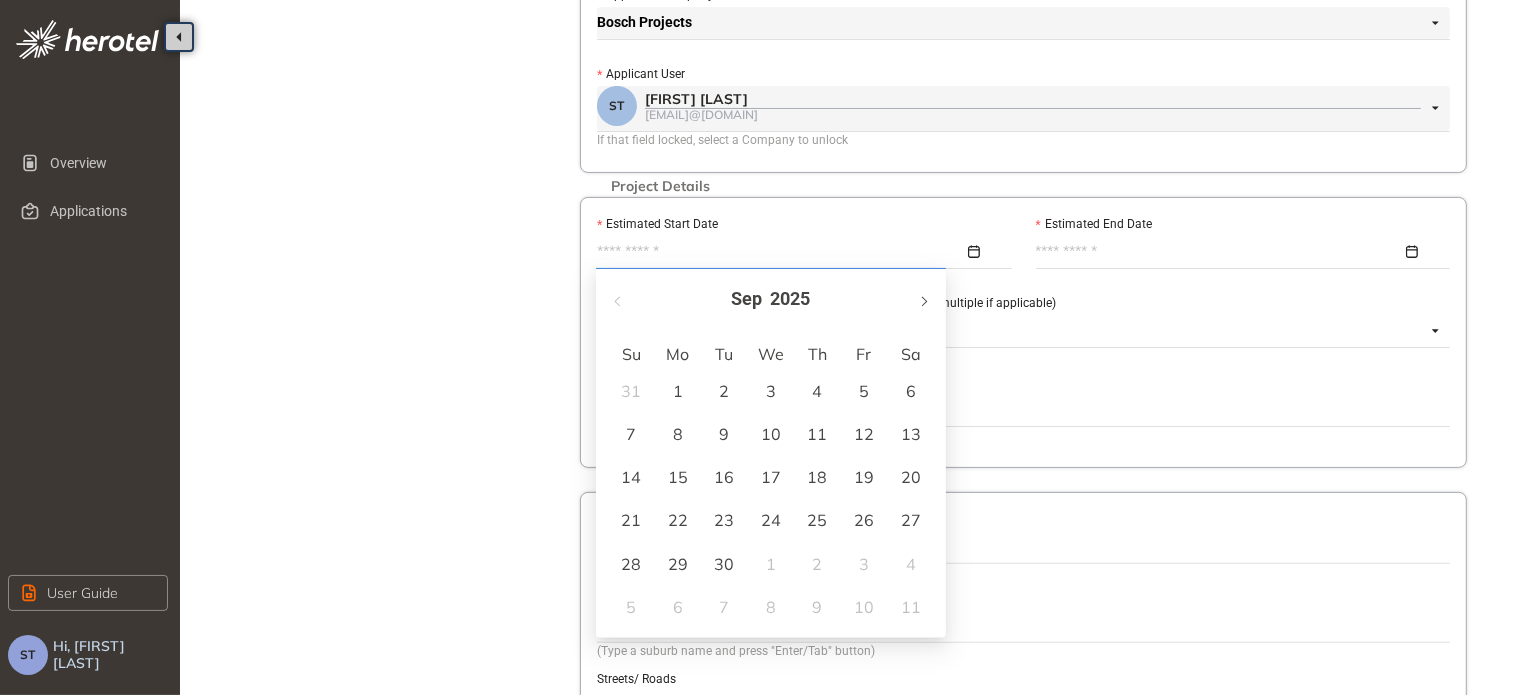 click at bounding box center (923, 299) 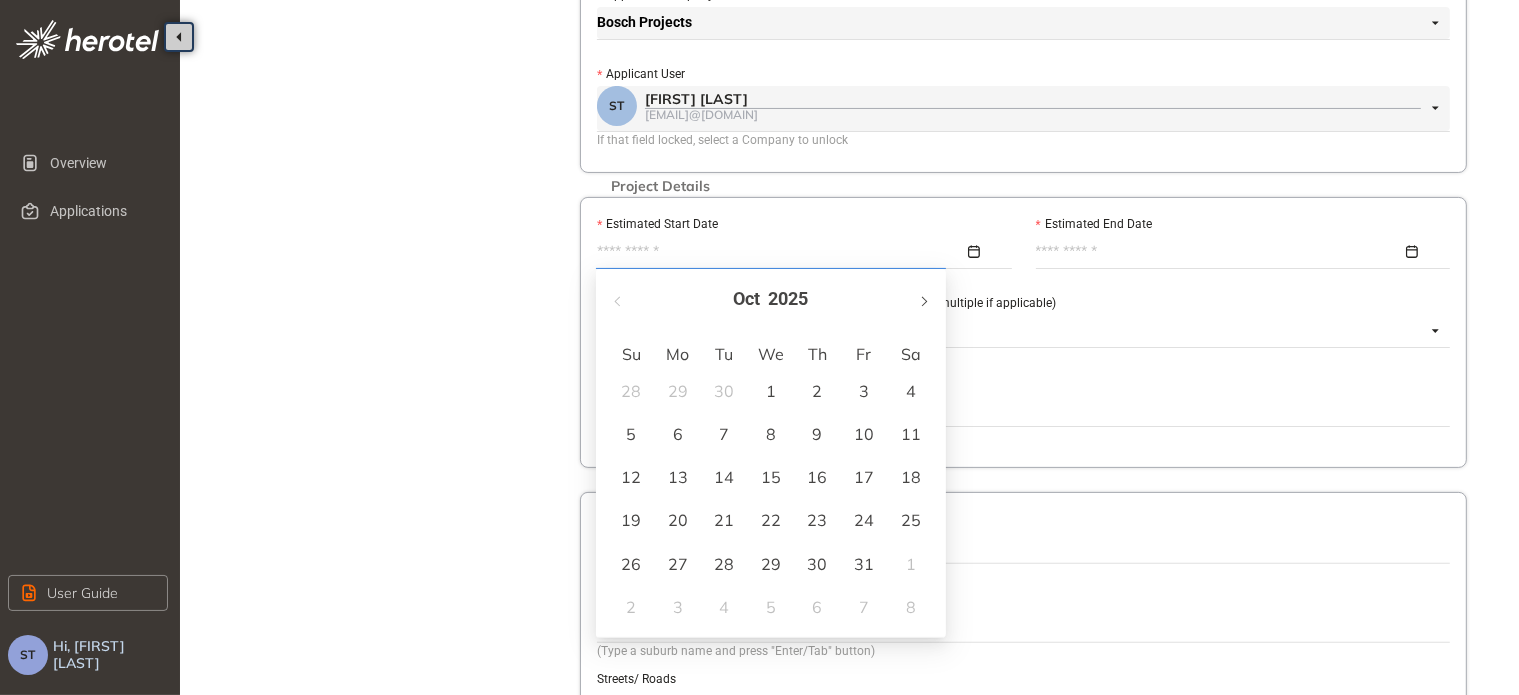click at bounding box center (923, 299) 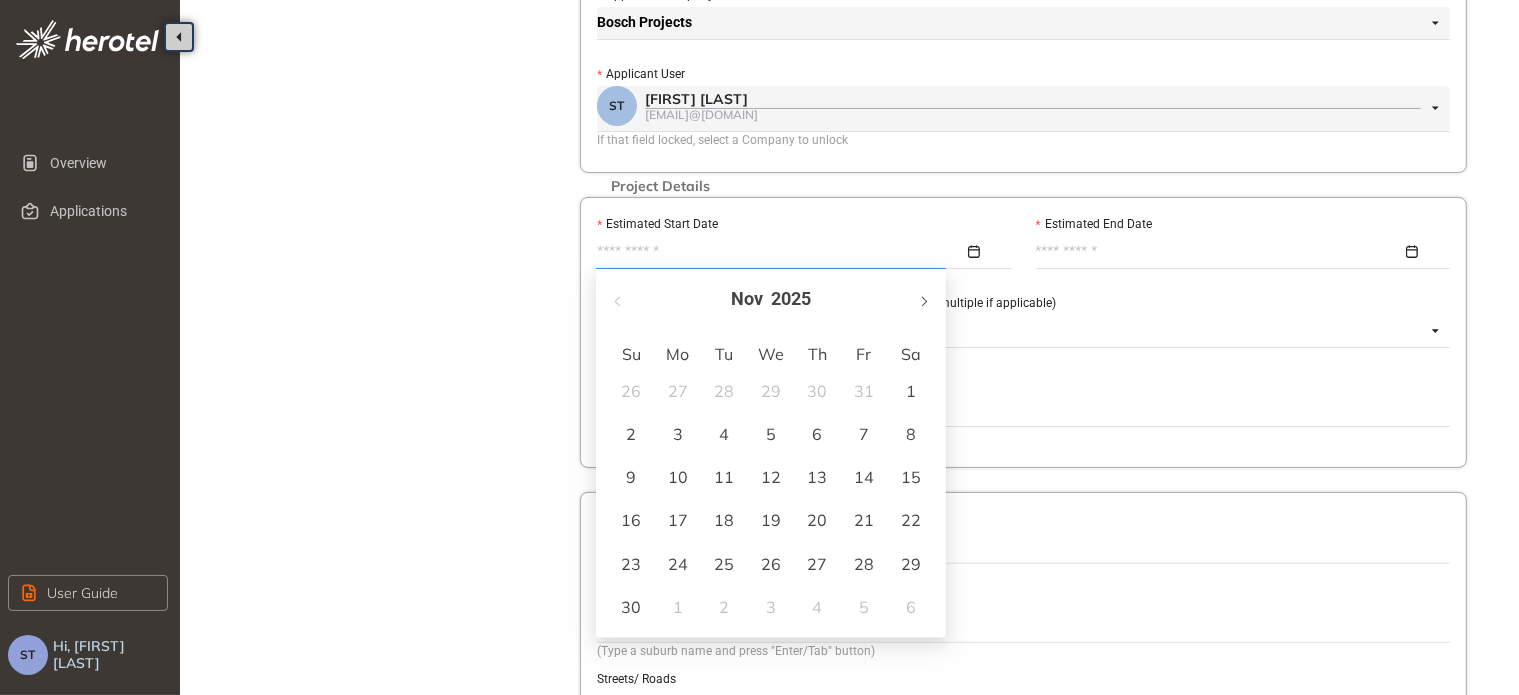 click at bounding box center (923, 299) 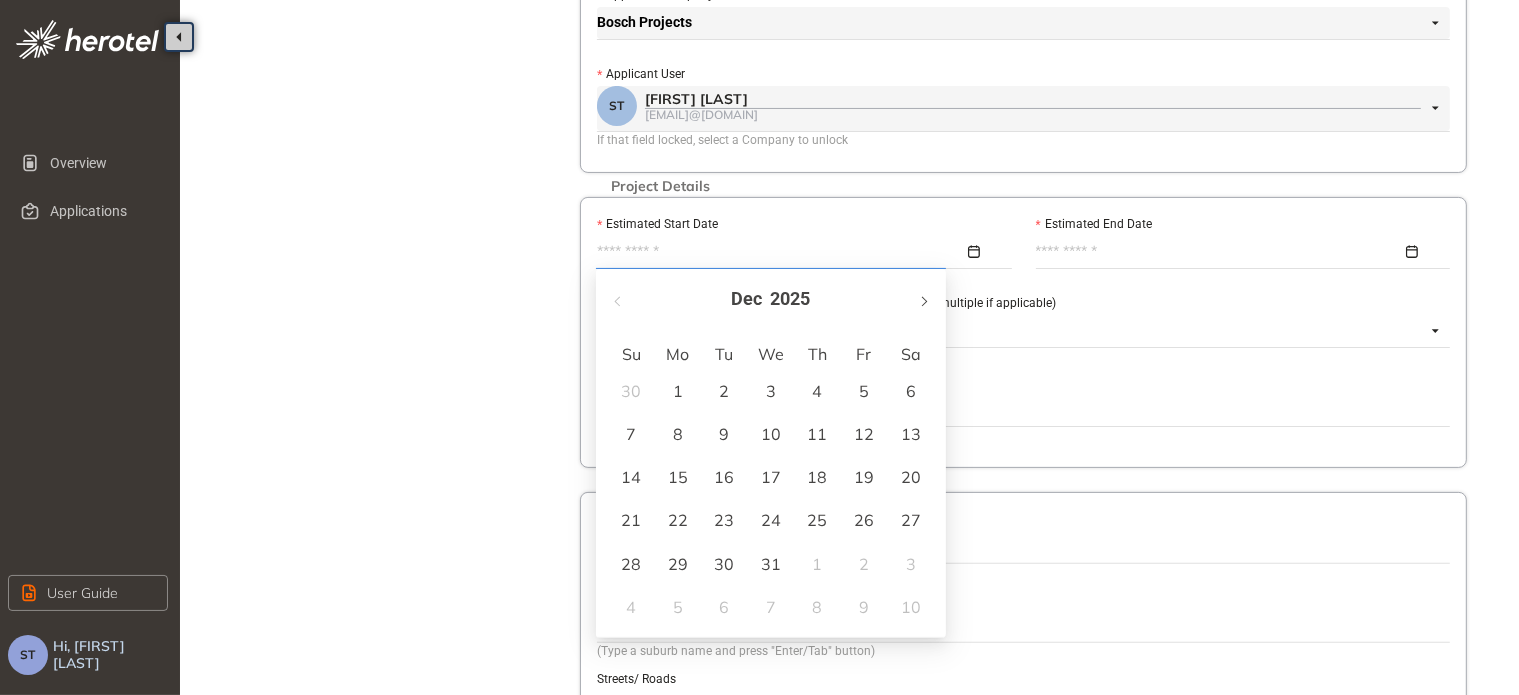 click at bounding box center [923, 299] 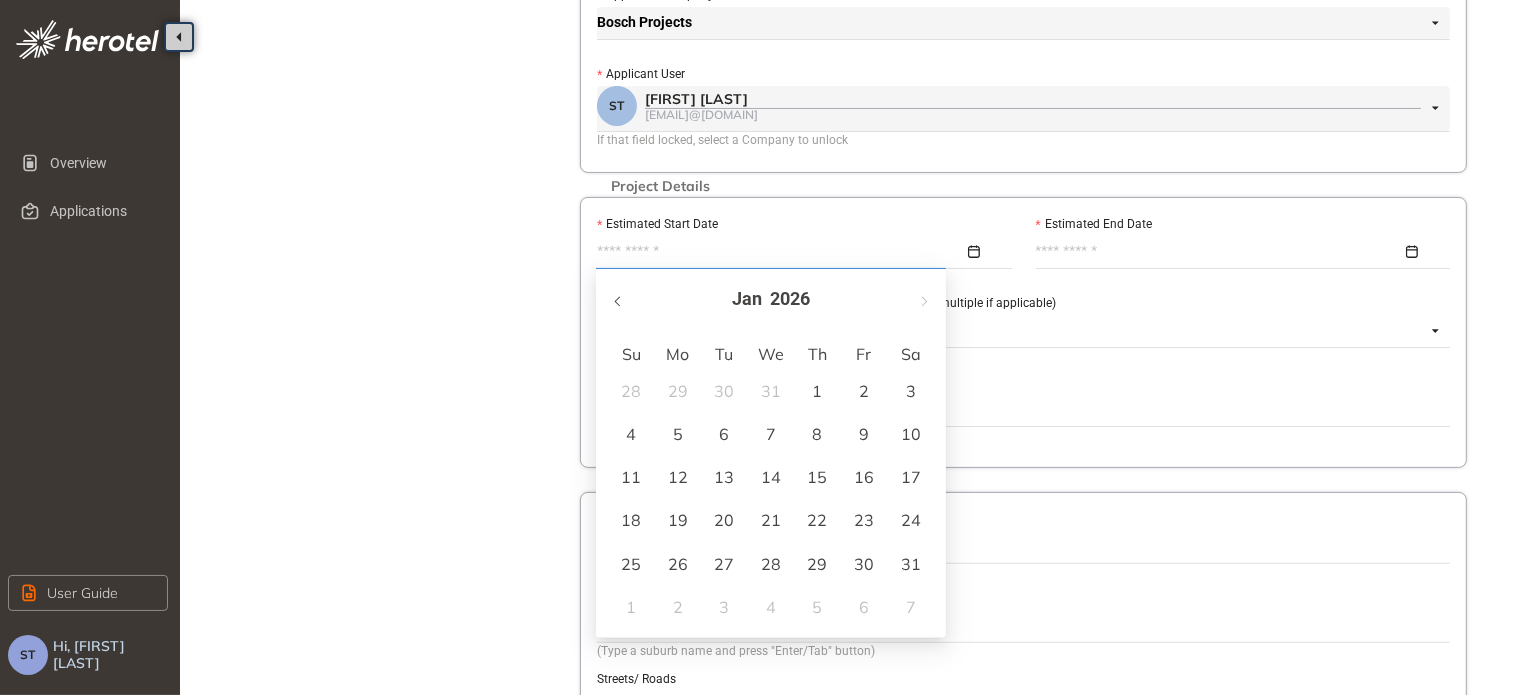 click at bounding box center (619, 299) 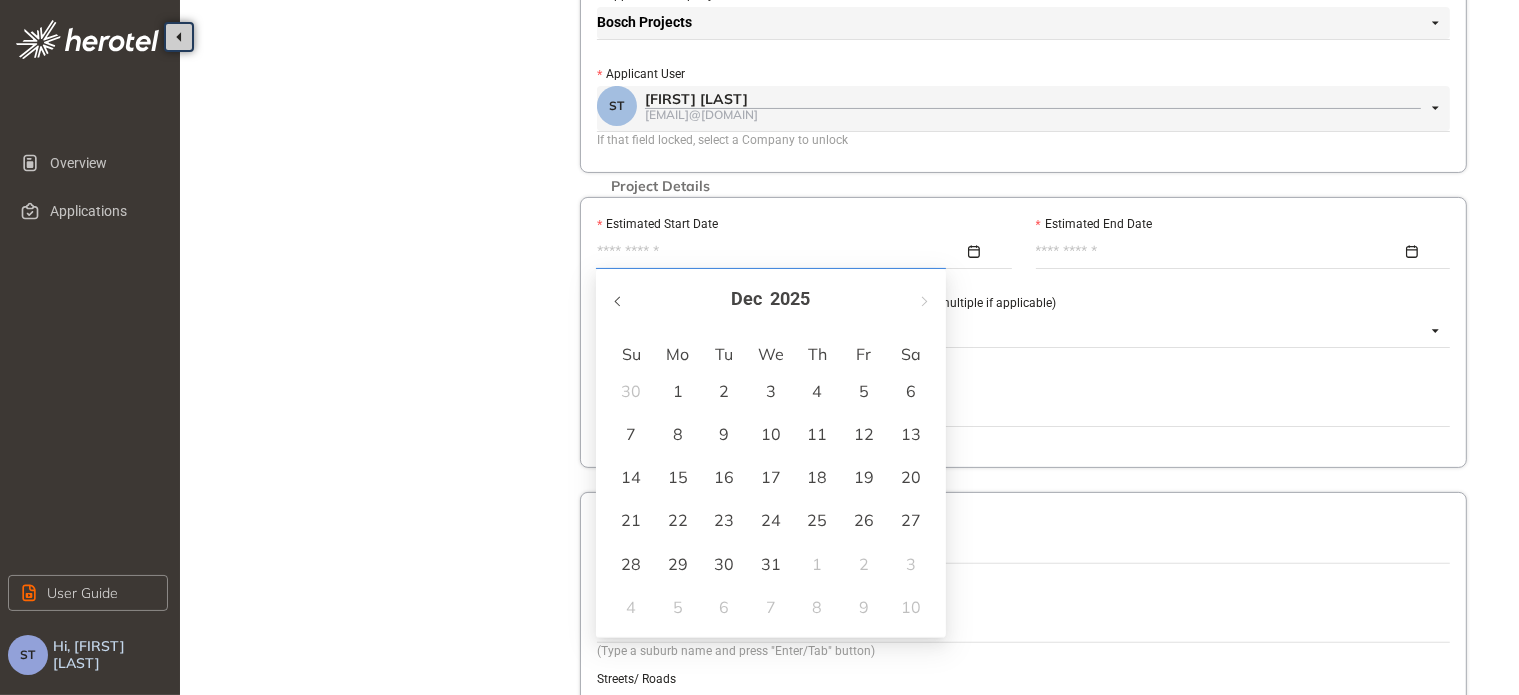 click at bounding box center (619, 299) 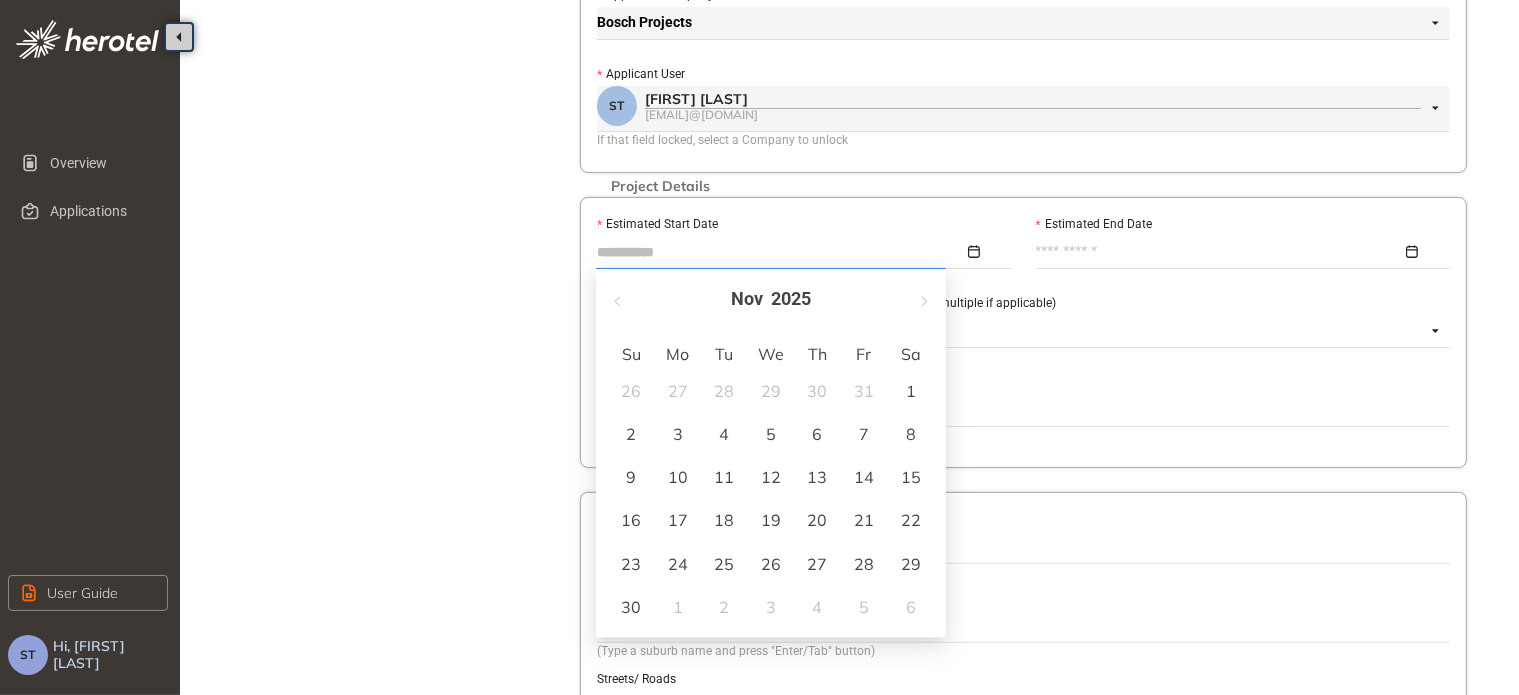 type on "**********" 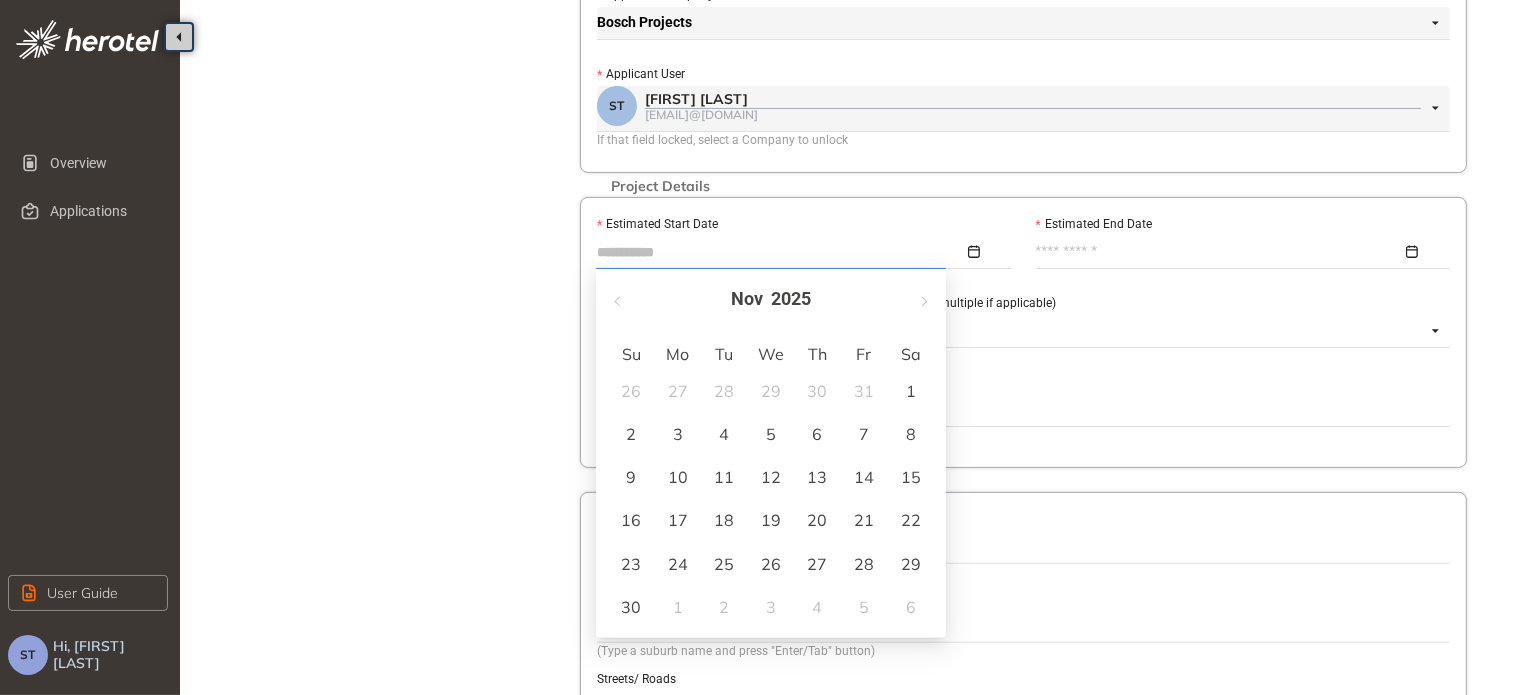 click on "26" at bounding box center [771, 564] 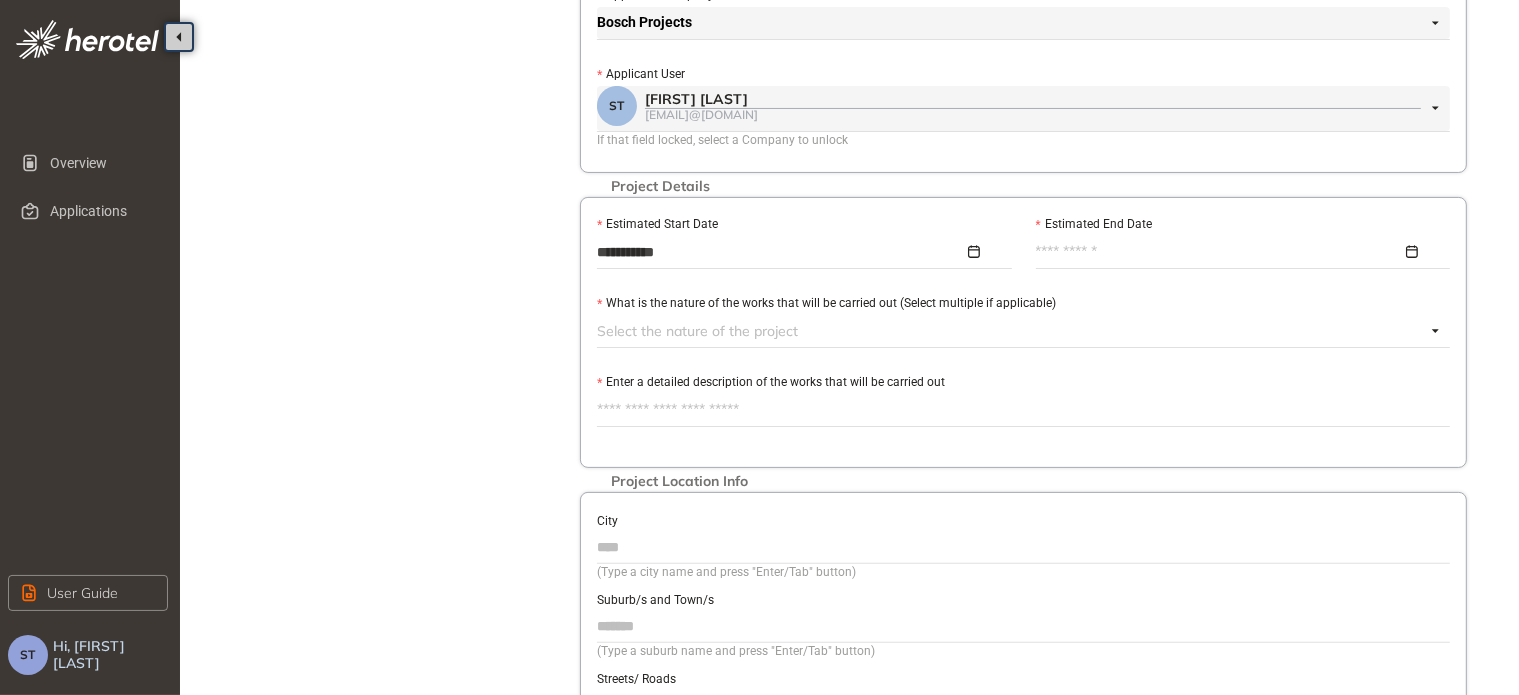 click at bounding box center [1238, 252] 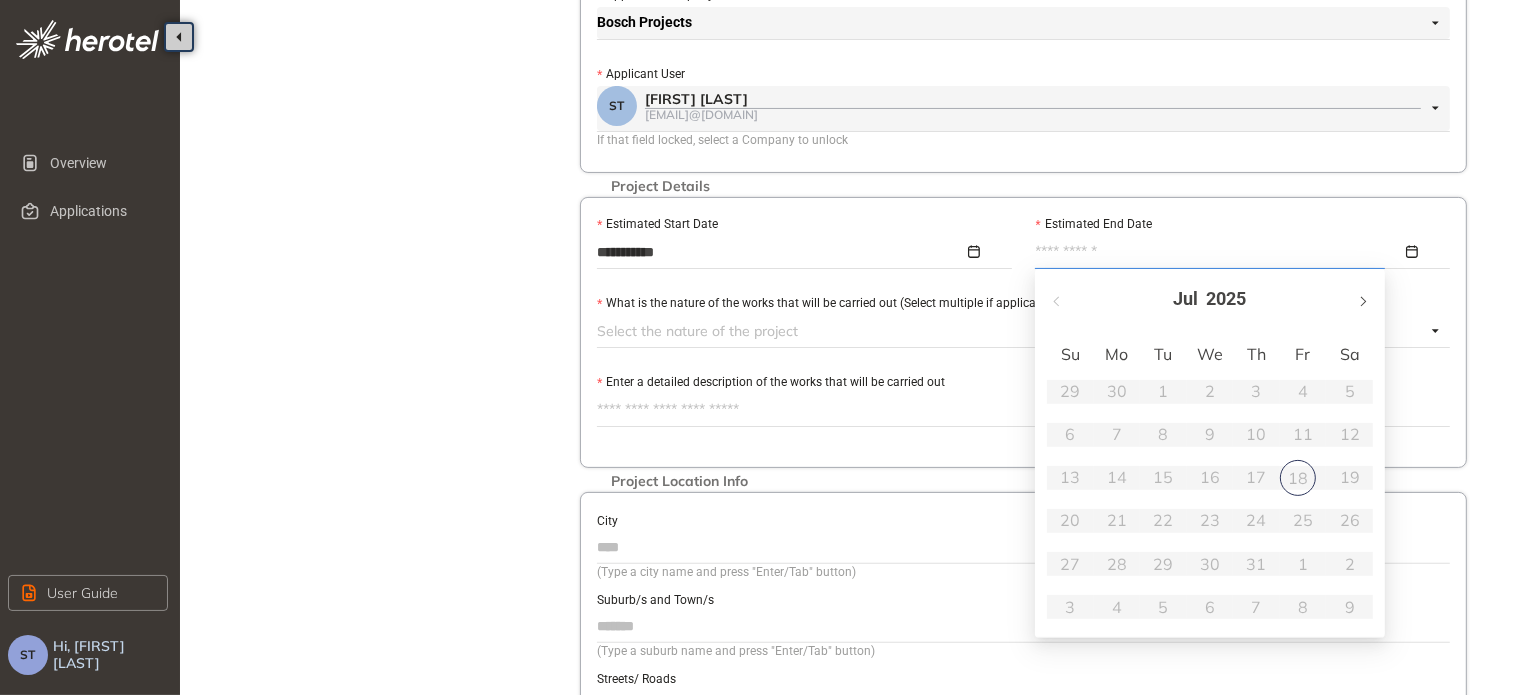click at bounding box center [1362, 299] 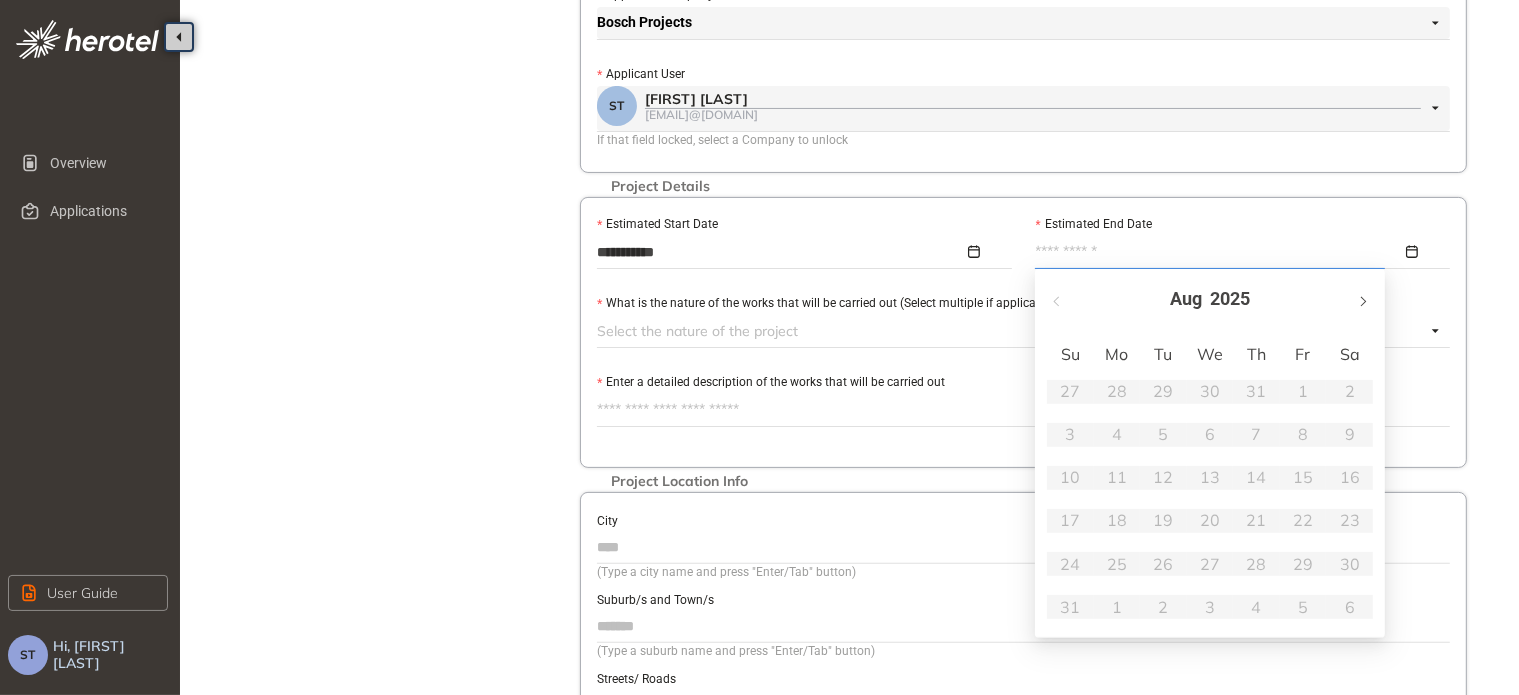 click at bounding box center (1362, 301) 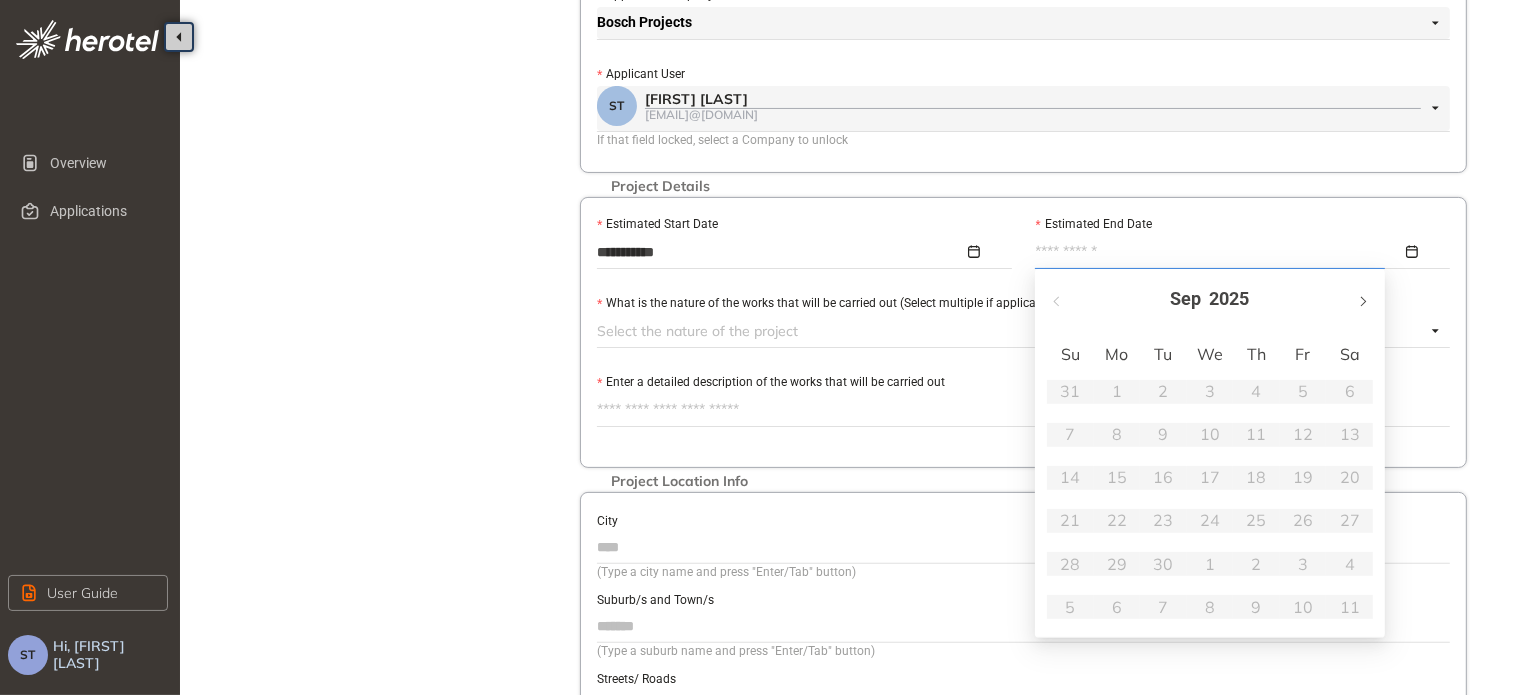 click at bounding box center (1362, 301) 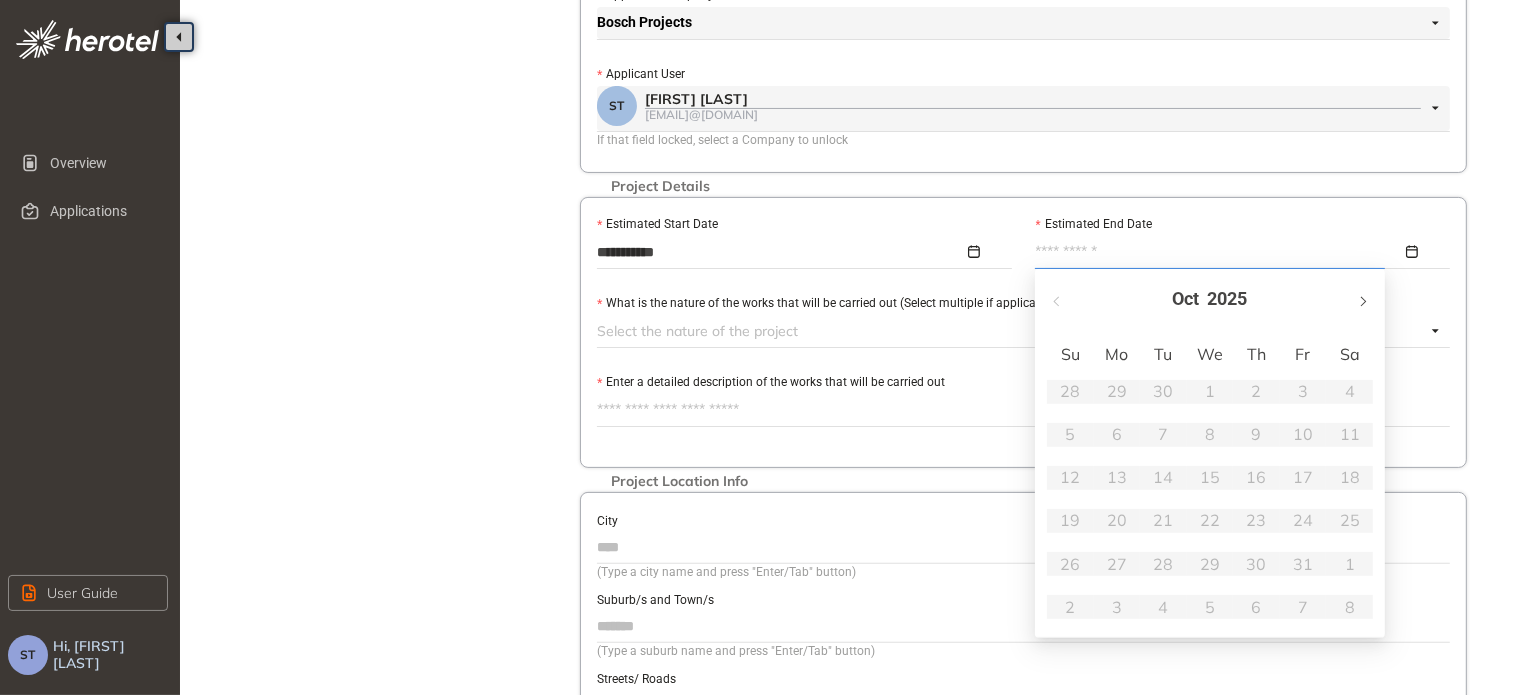 click at bounding box center (1362, 301) 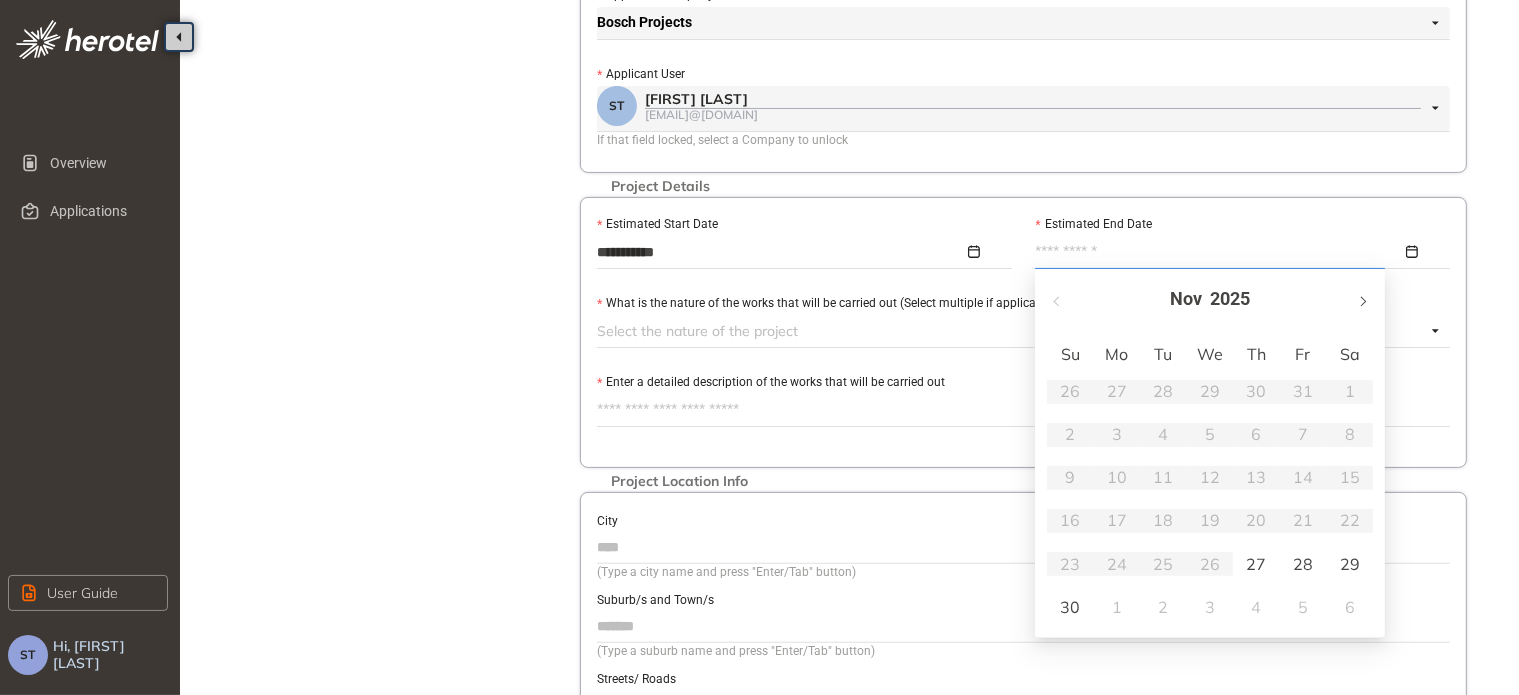 click at bounding box center (1362, 301) 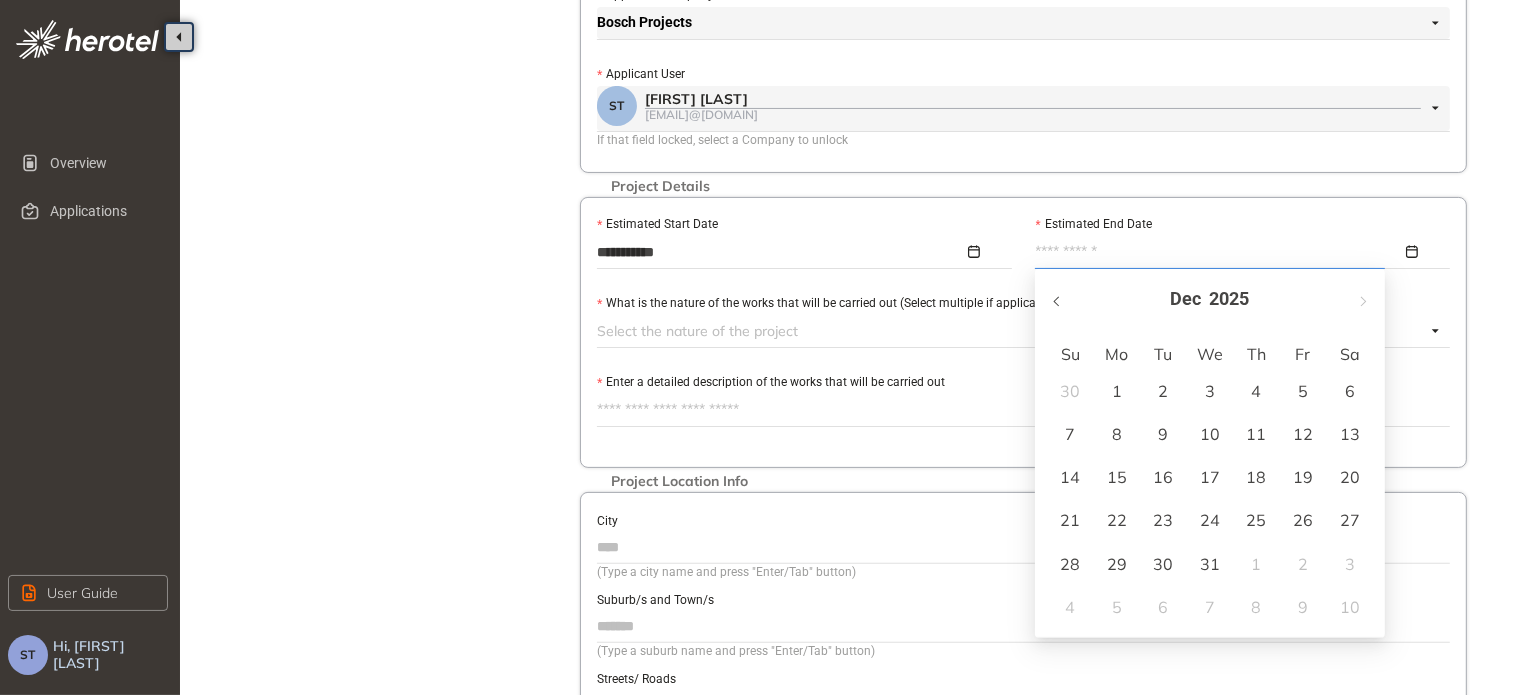 click at bounding box center [1058, 299] 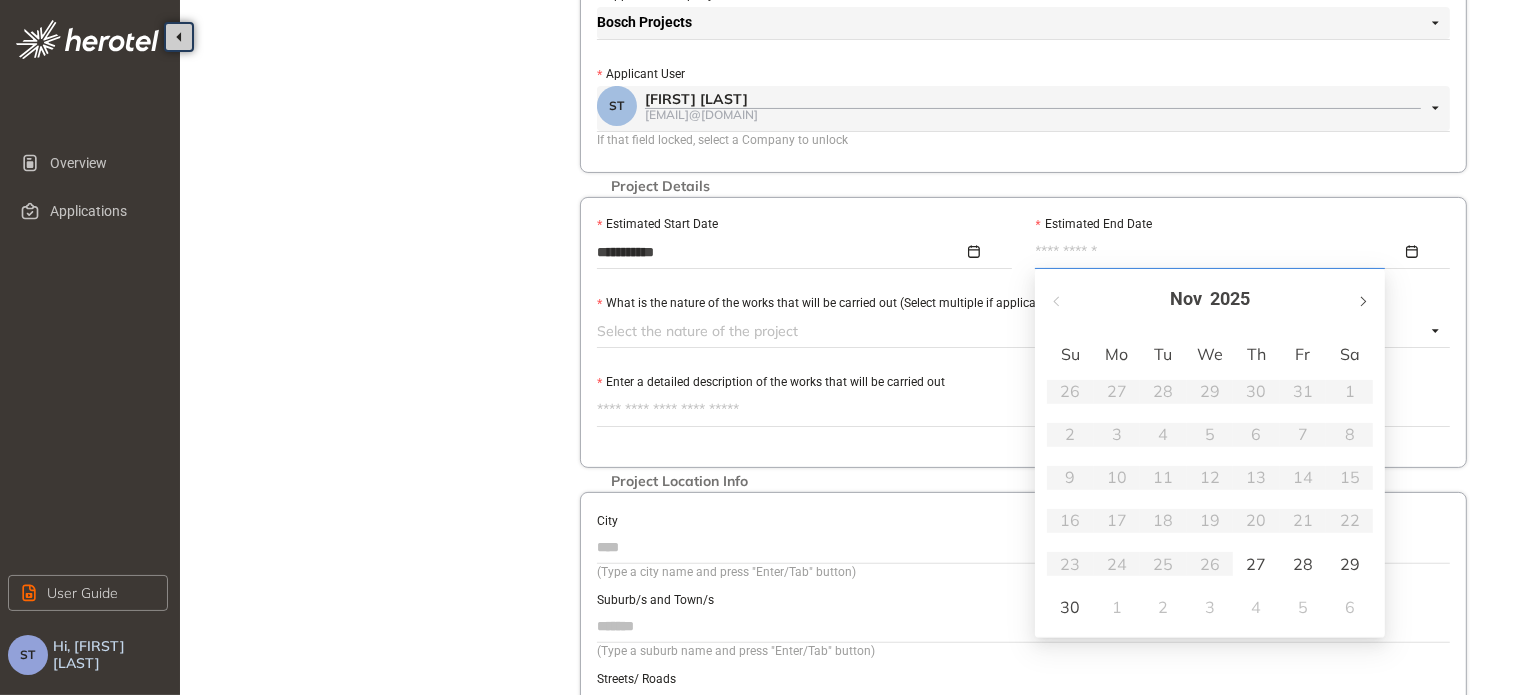 click at bounding box center (1362, 299) 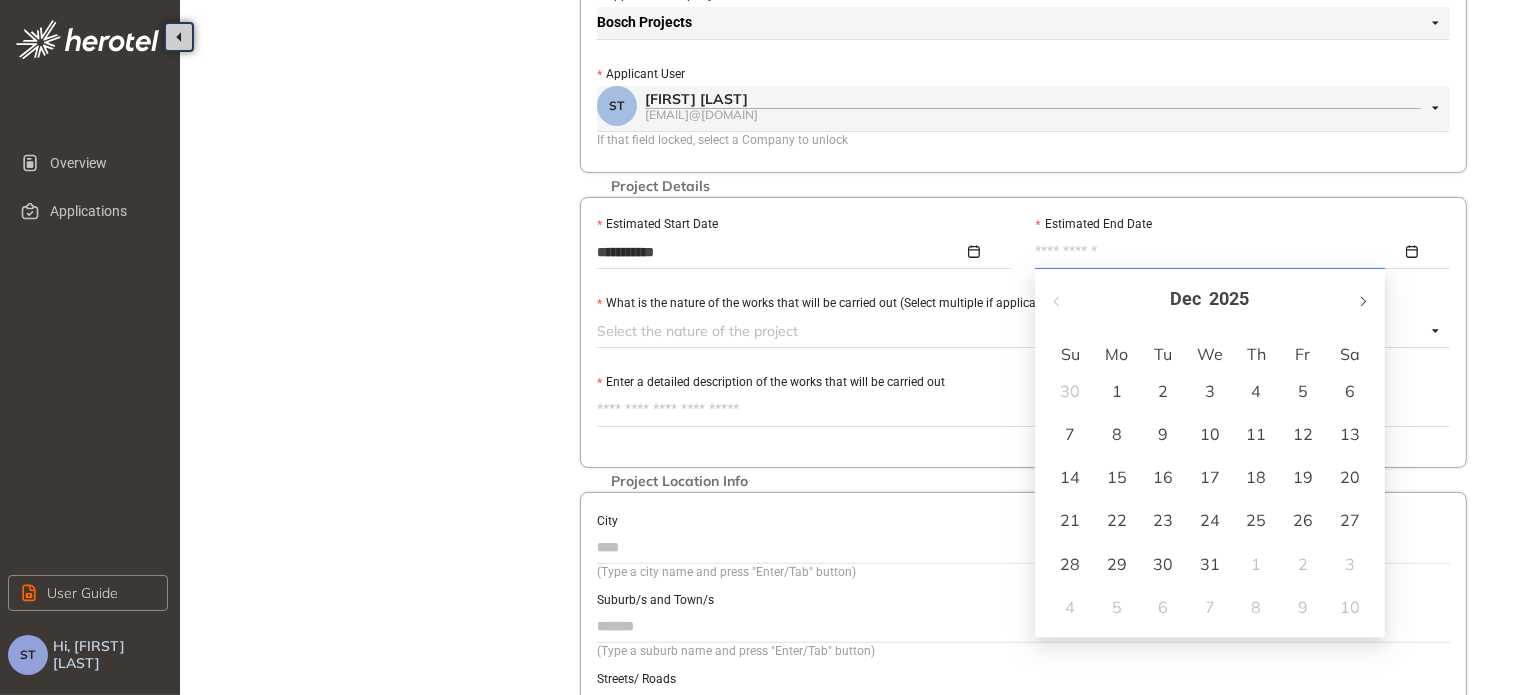 click at bounding box center [1362, 299] 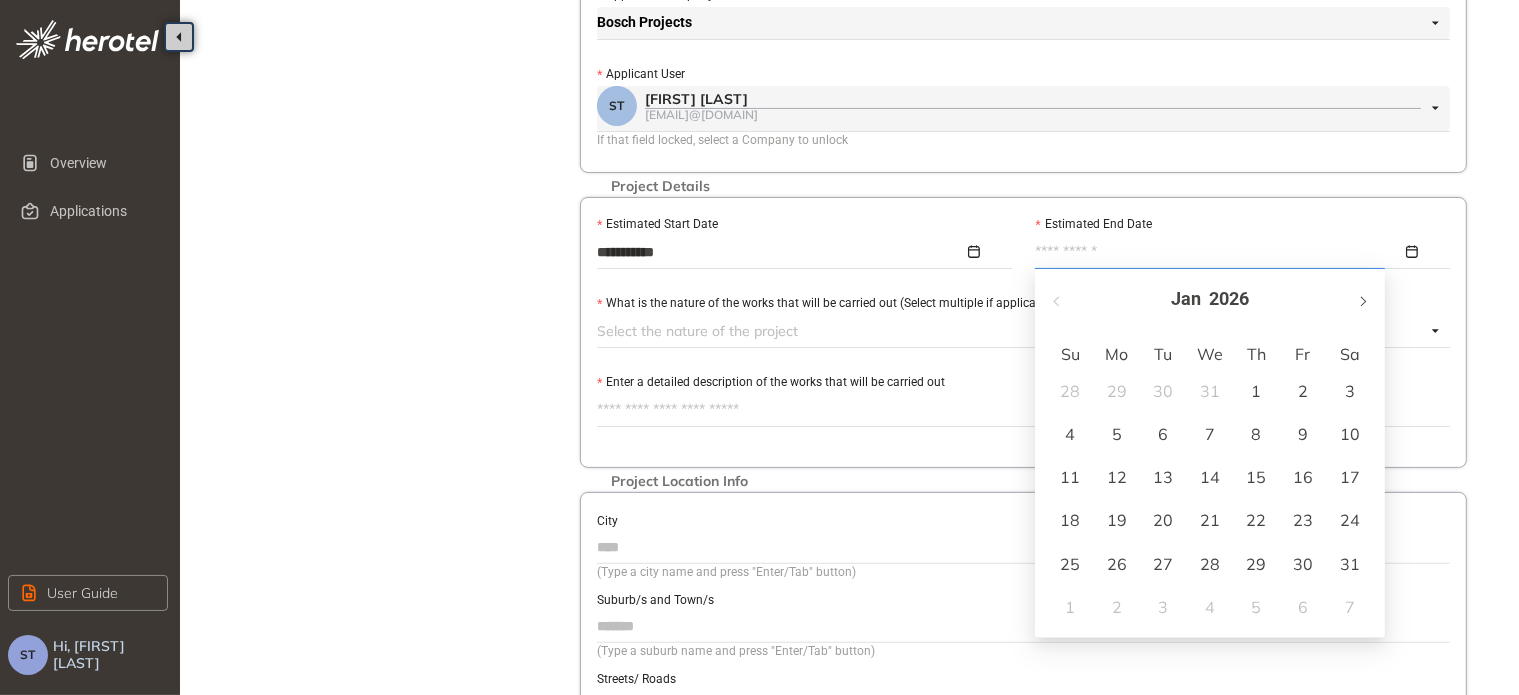 click at bounding box center (1362, 299) 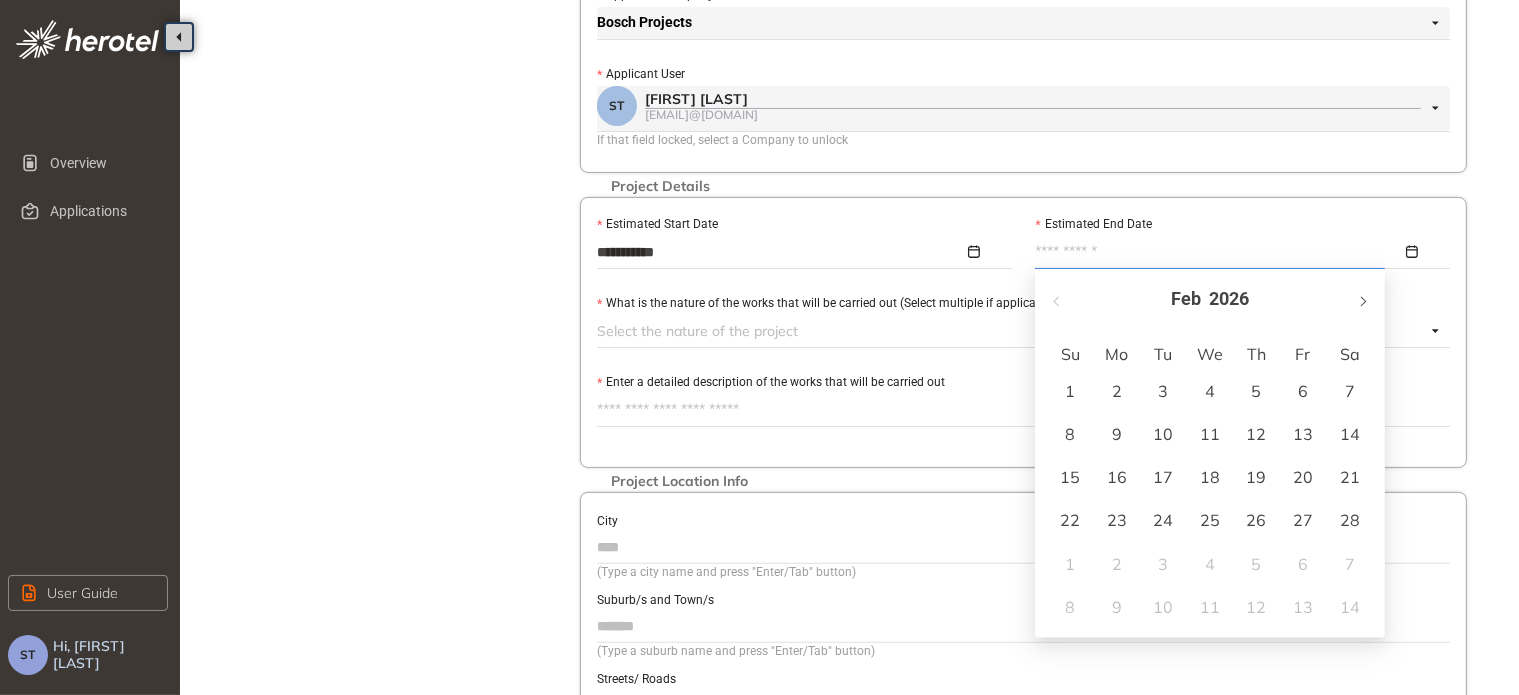 click at bounding box center (1362, 299) 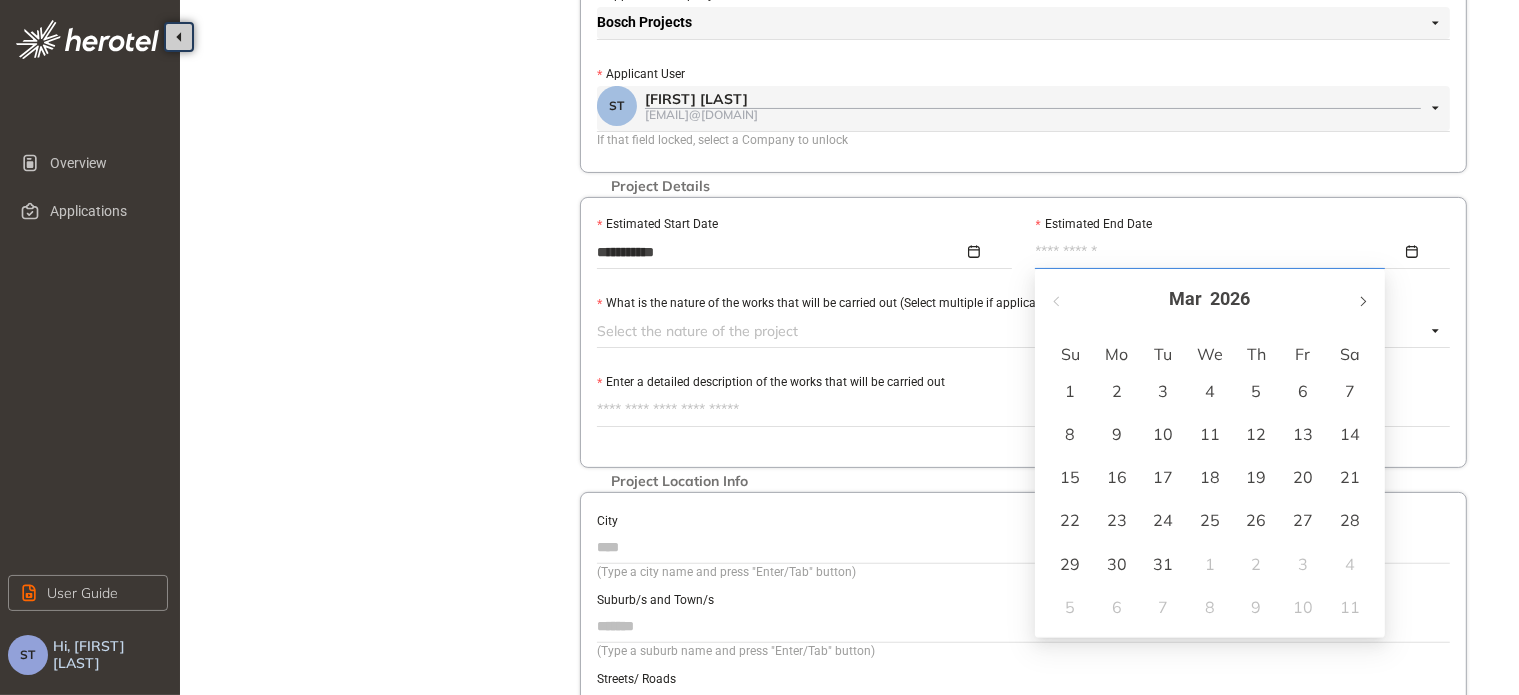 click at bounding box center [1362, 299] 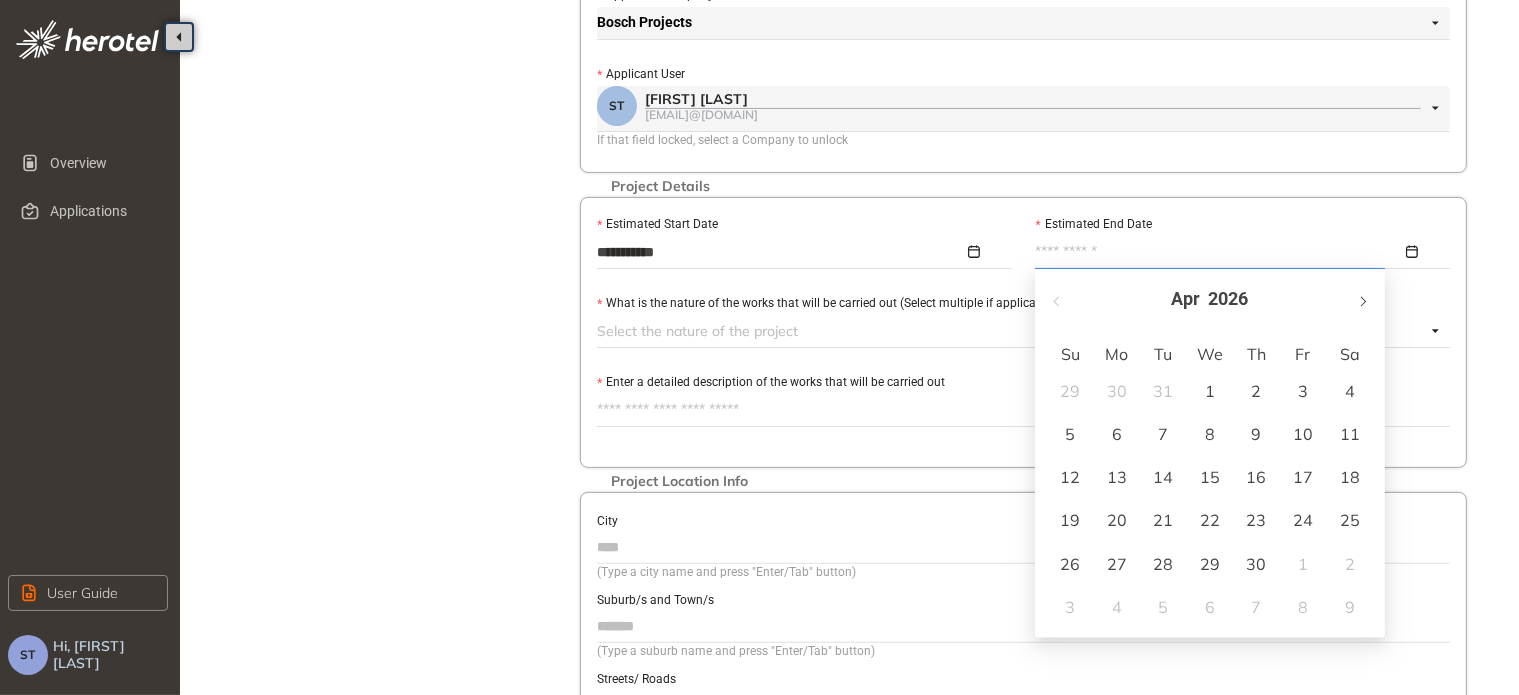 click at bounding box center [1362, 299] 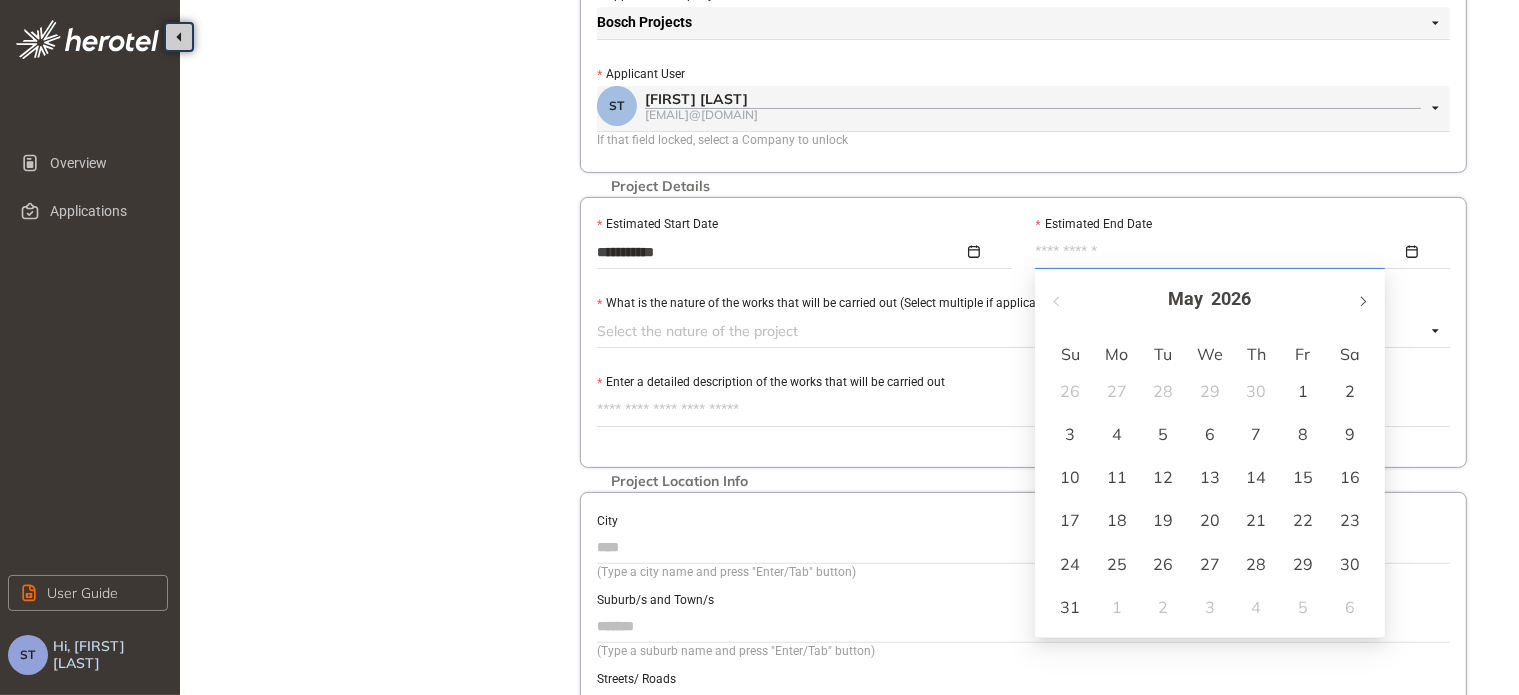 click at bounding box center [1362, 299] 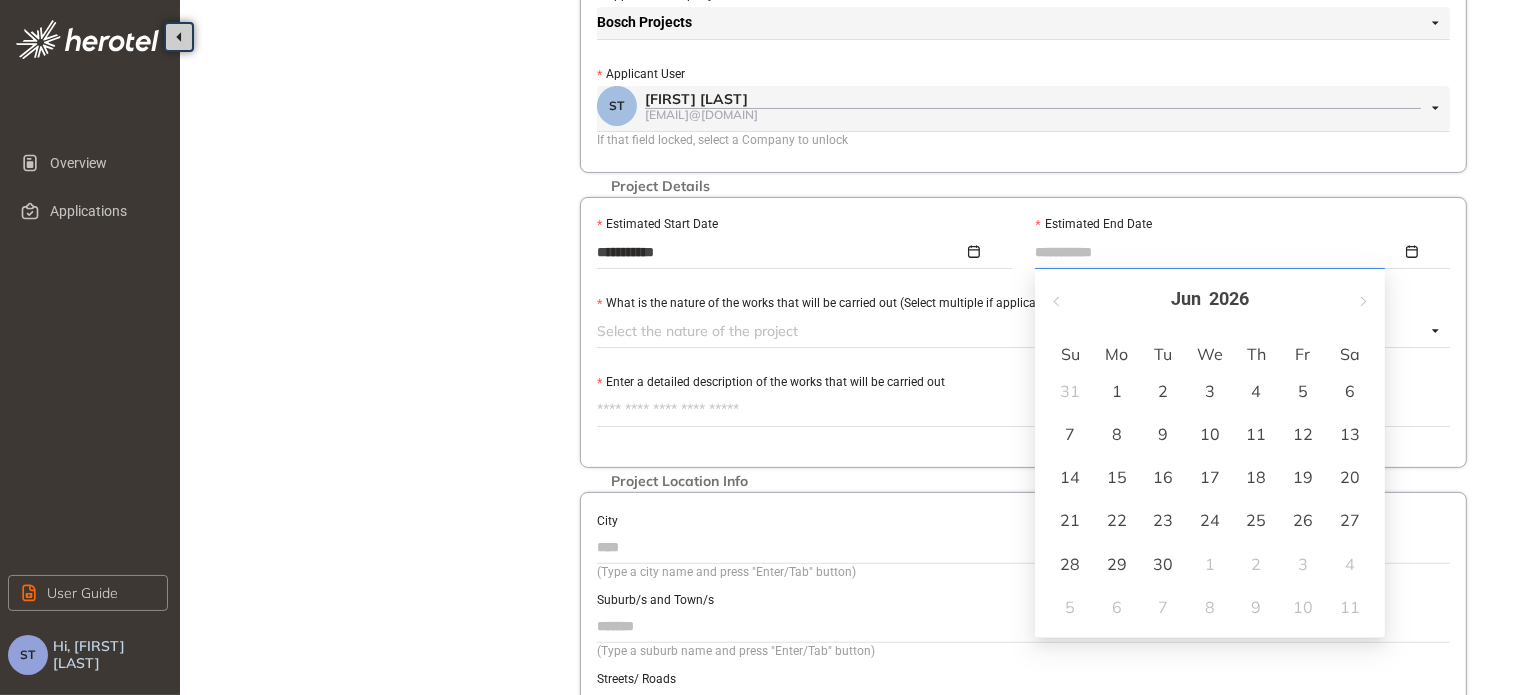 type on "**********" 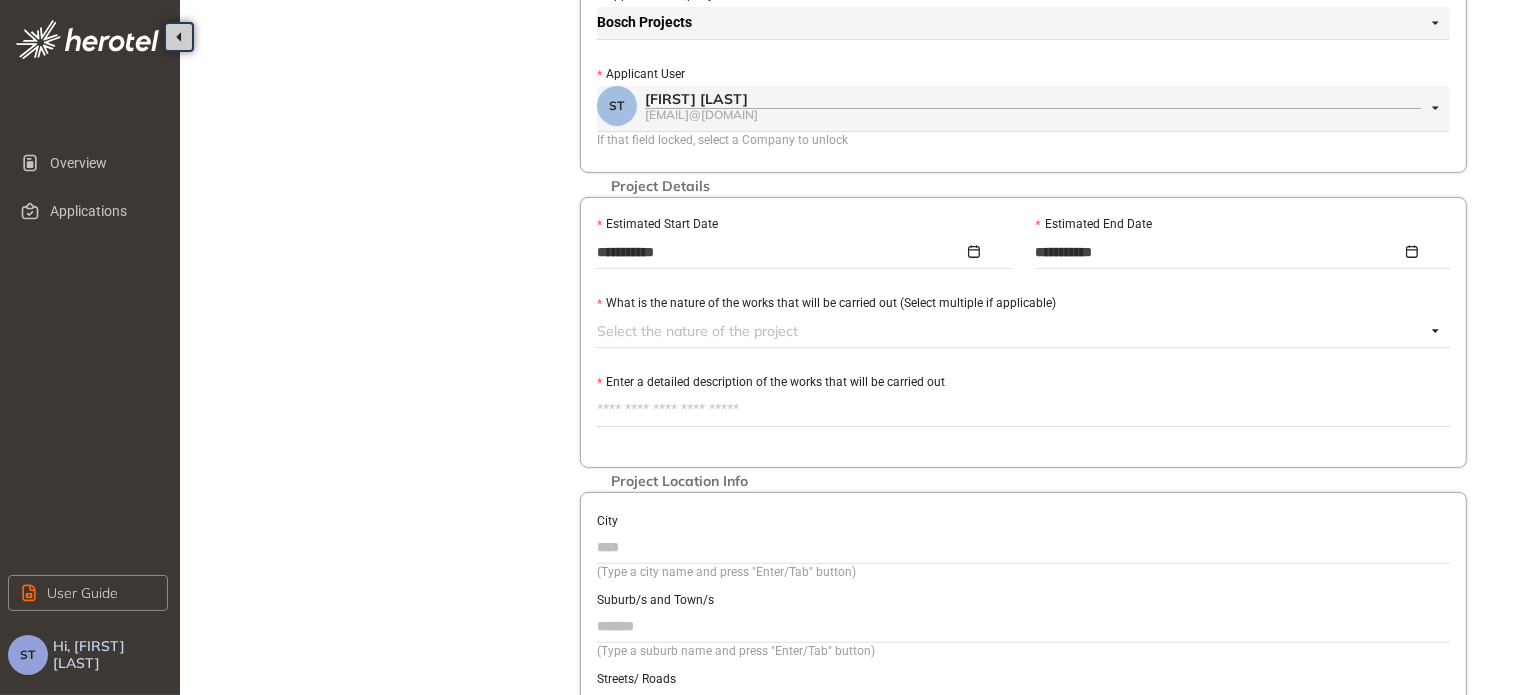 click at bounding box center [1011, 331] 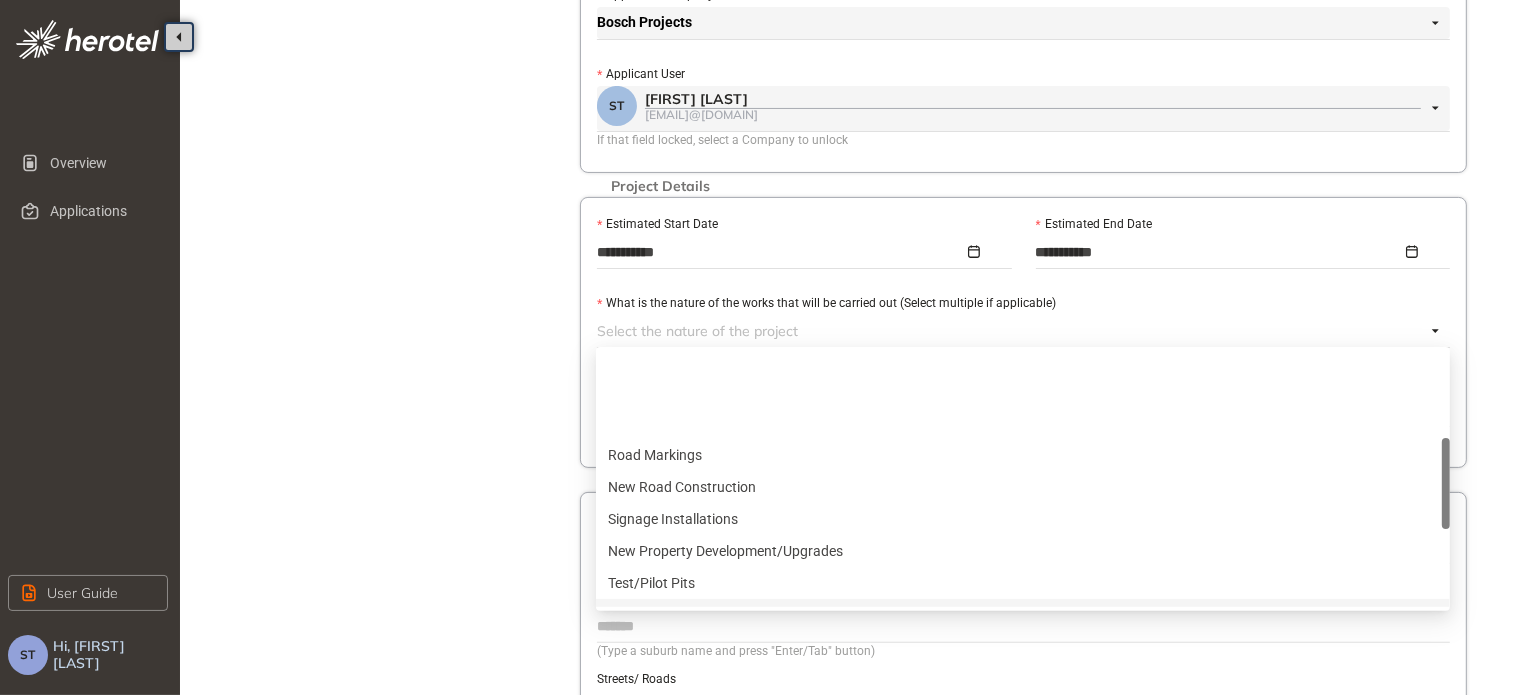 scroll, scrollTop: 300, scrollLeft: 0, axis: vertical 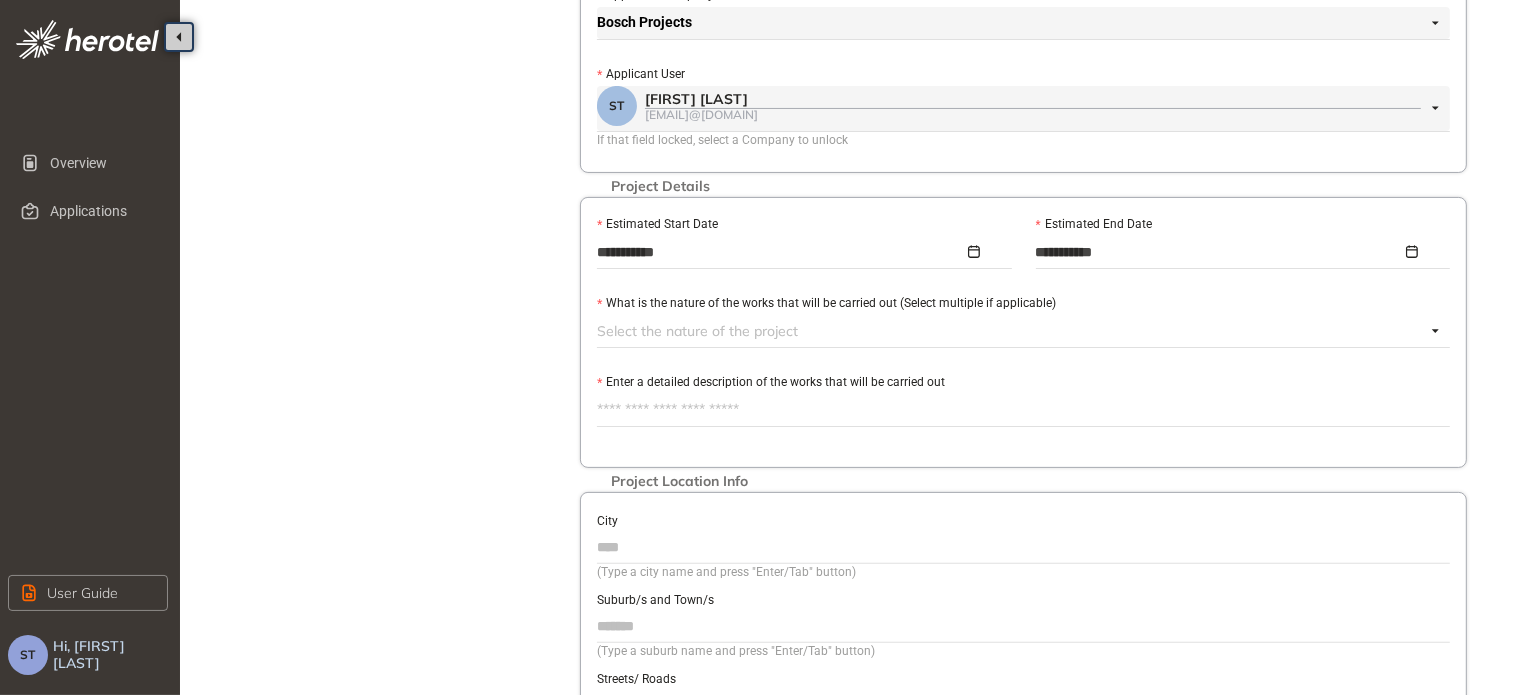 click at bounding box center (1011, 331) 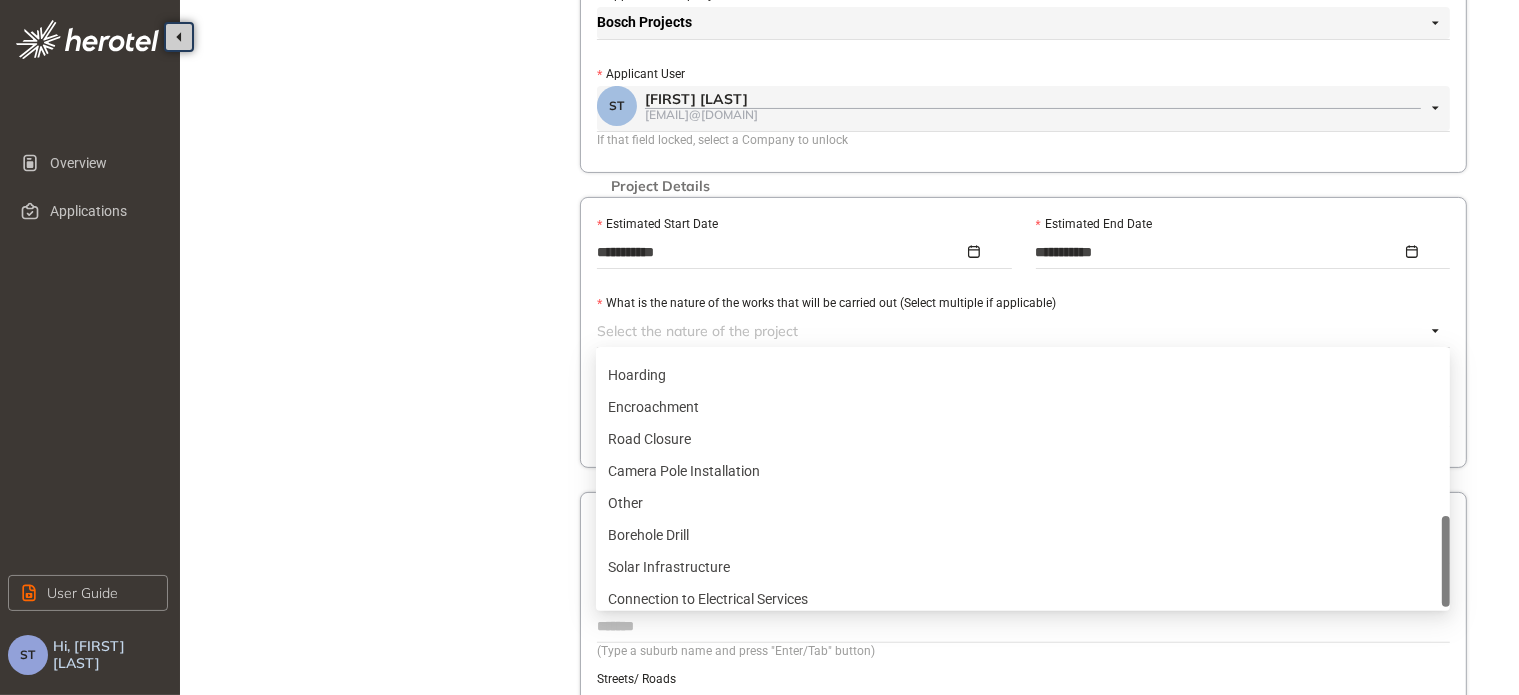 scroll, scrollTop: 640, scrollLeft: 0, axis: vertical 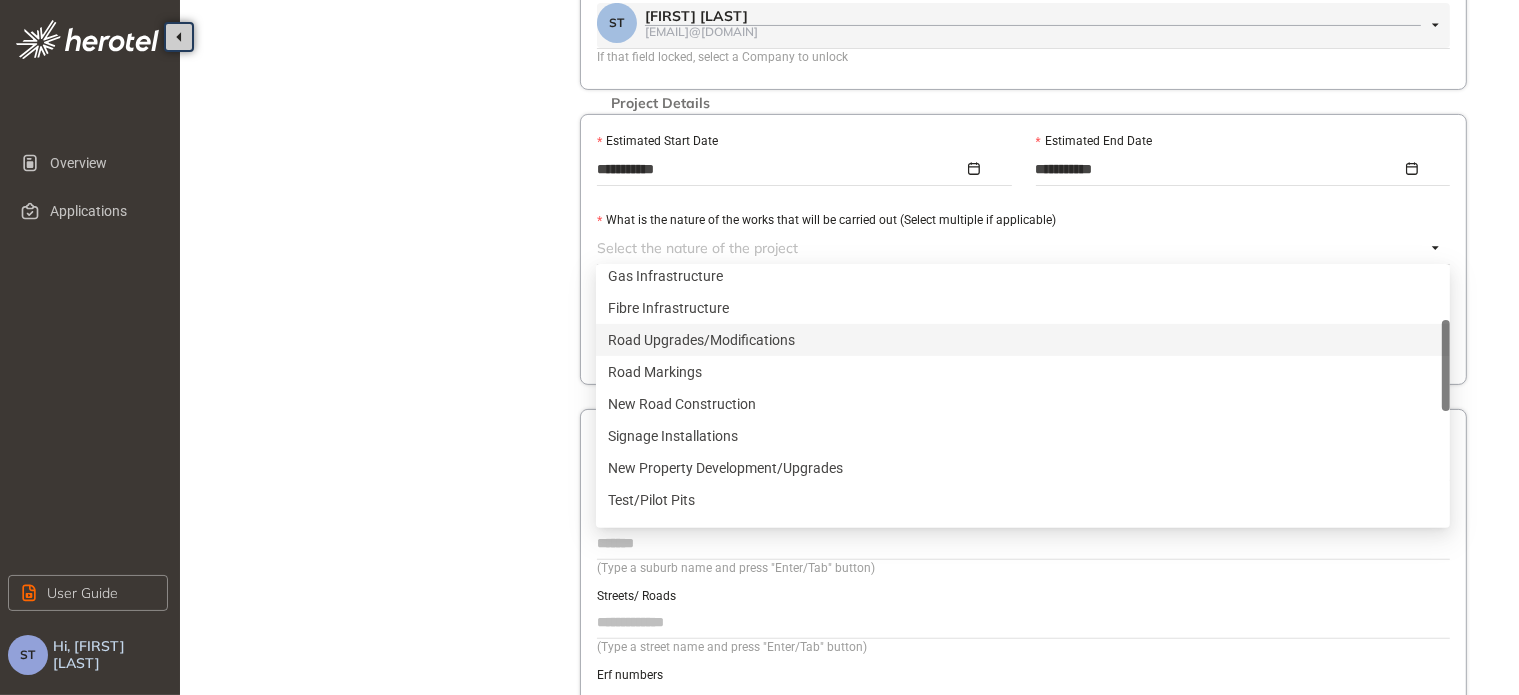 click on "Road Upgrades/Modifications" at bounding box center (1023, 340) 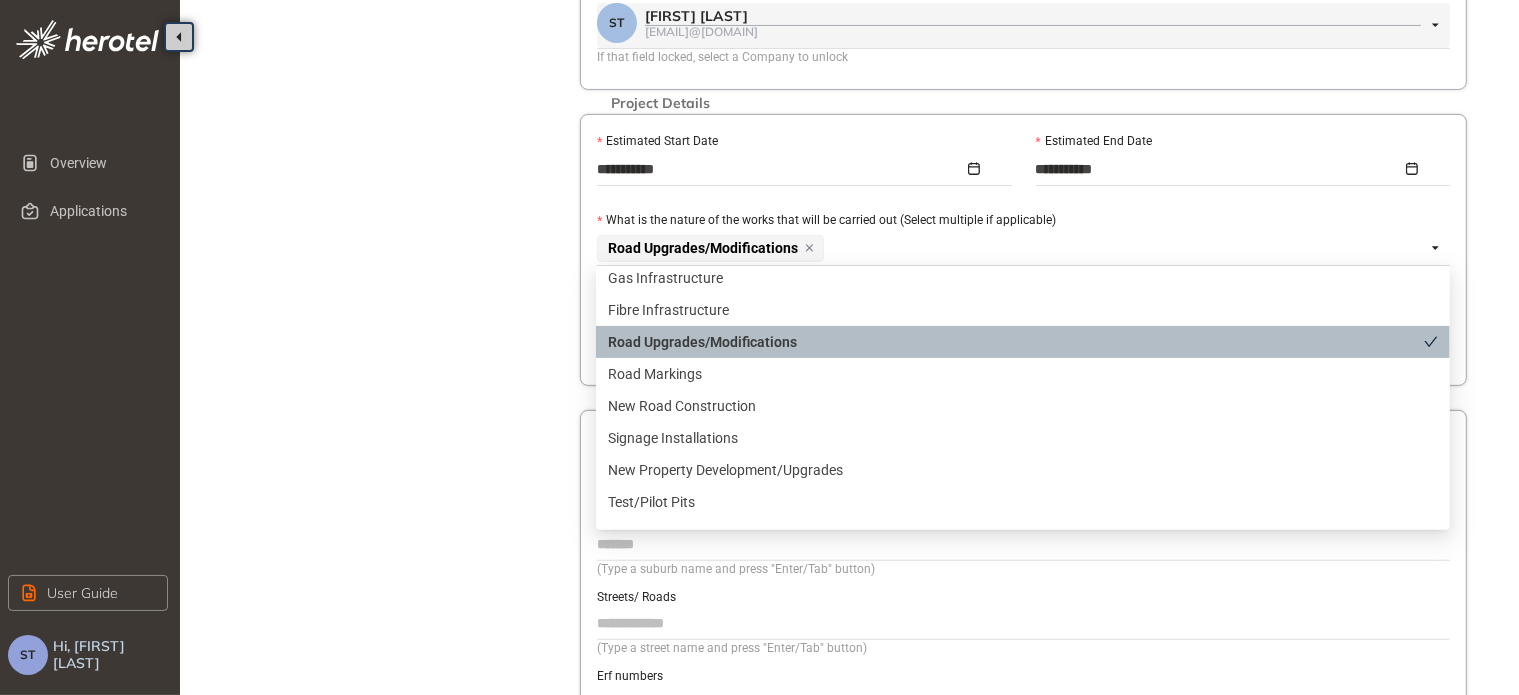 click on "Road Upgrades/Modifications" at bounding box center (1016, 342) 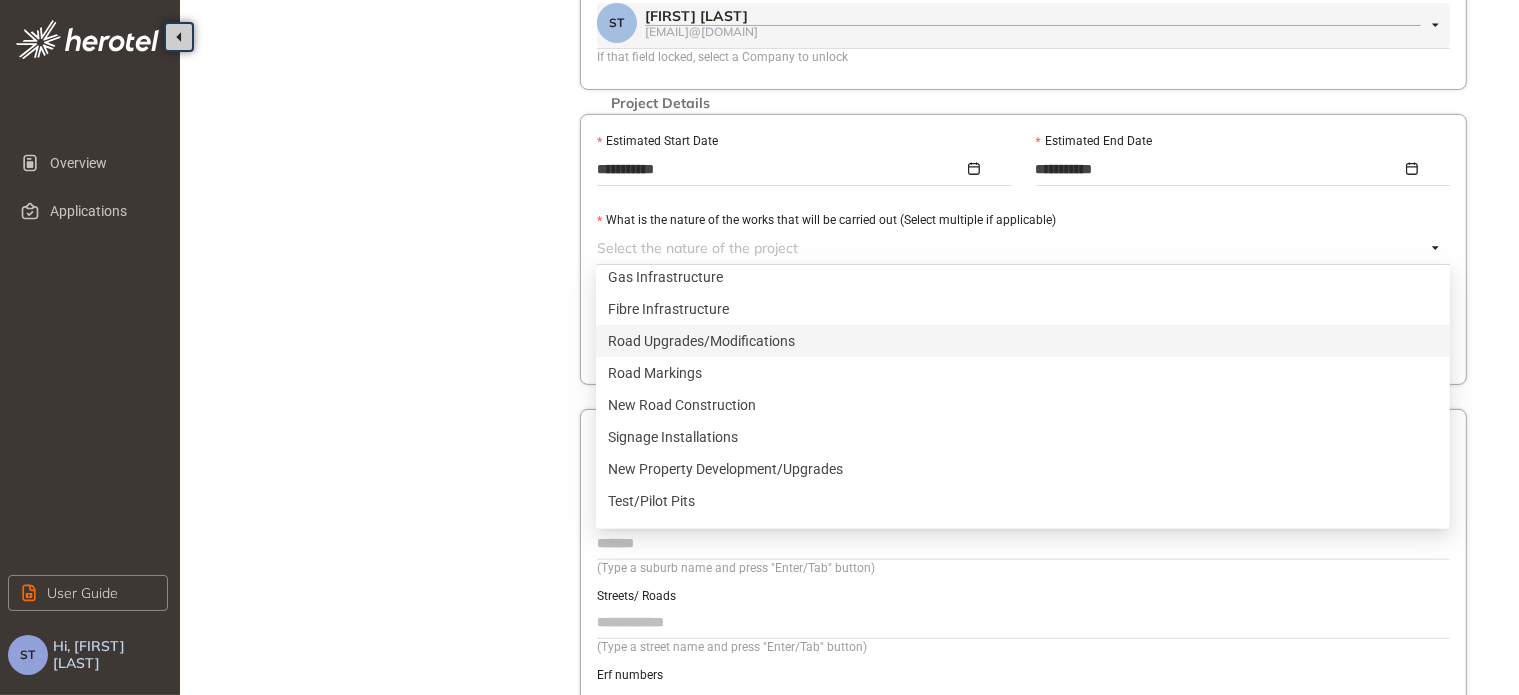 click on "Road Upgrades/Modifications" at bounding box center [1023, 341] 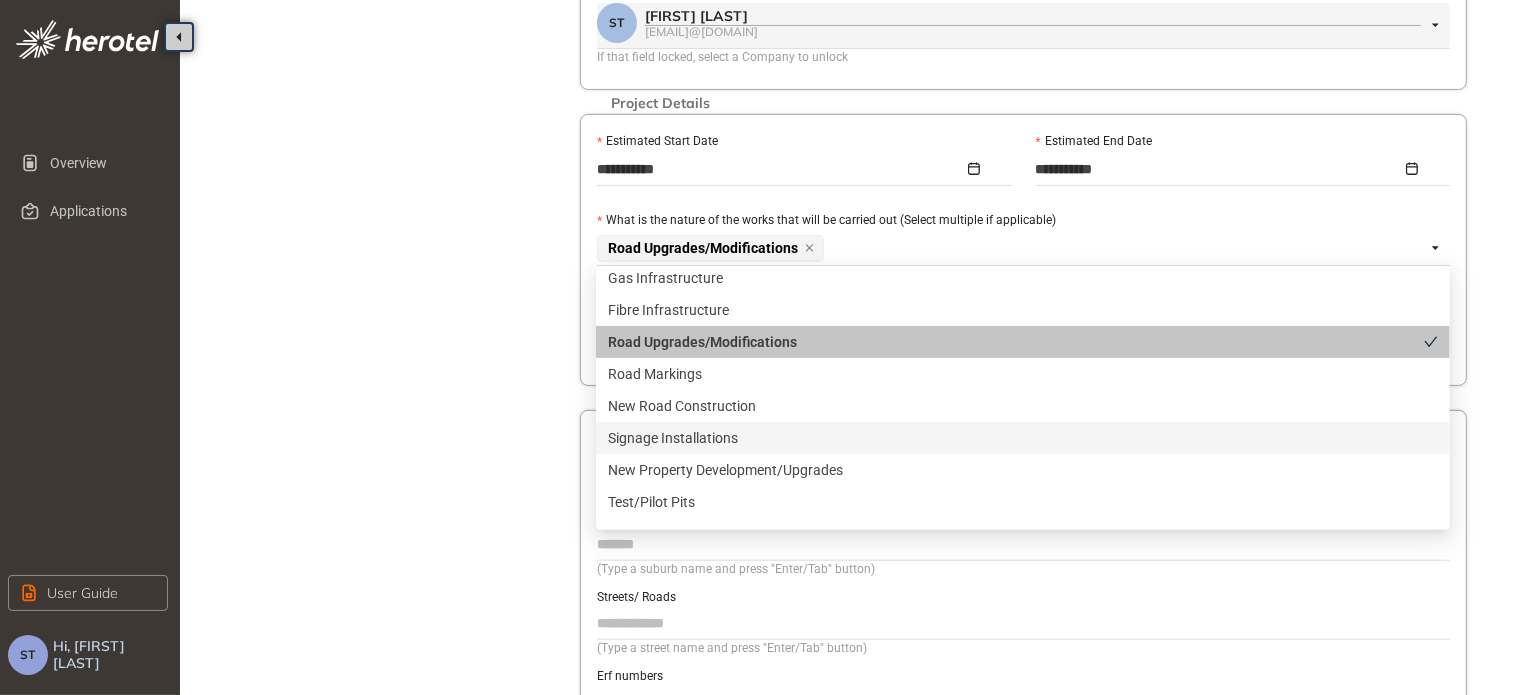 click on "Signage Installations" at bounding box center [1023, 438] 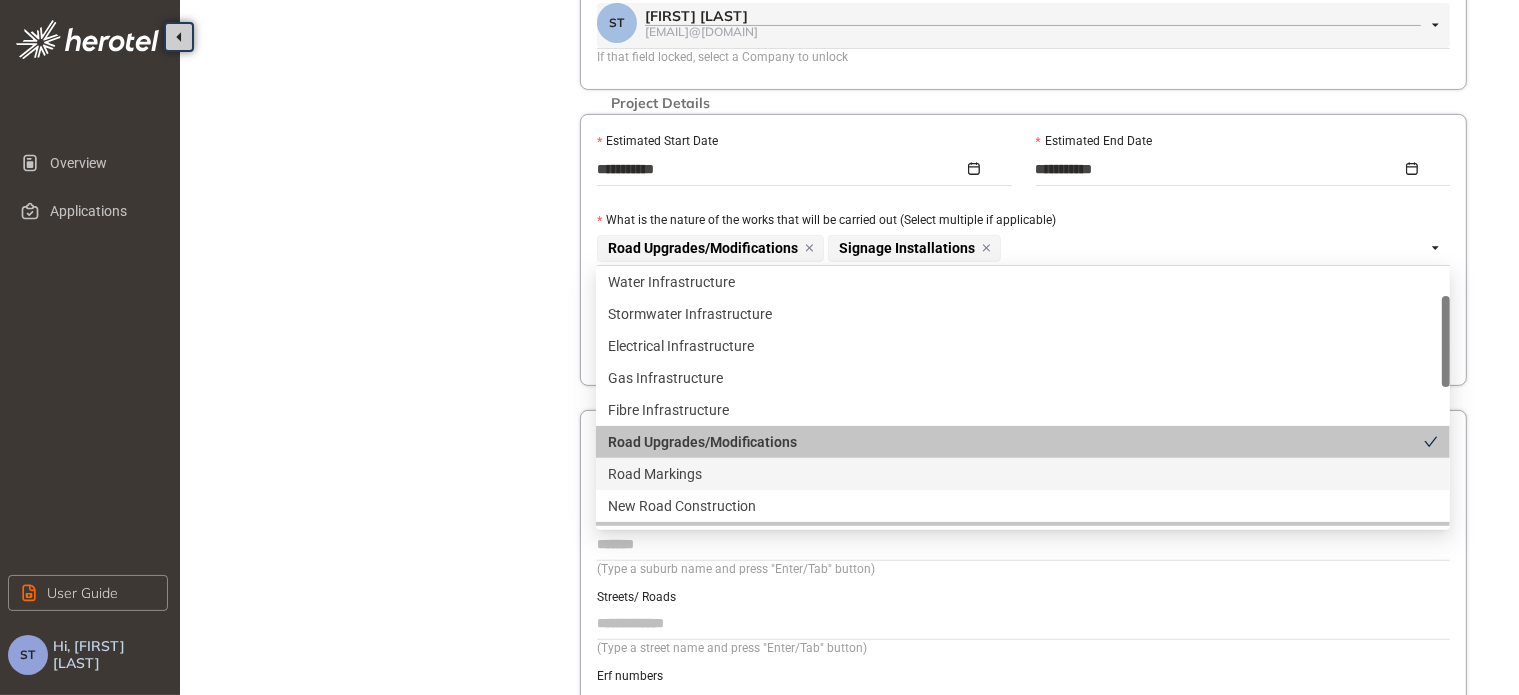 scroll, scrollTop: 0, scrollLeft: 0, axis: both 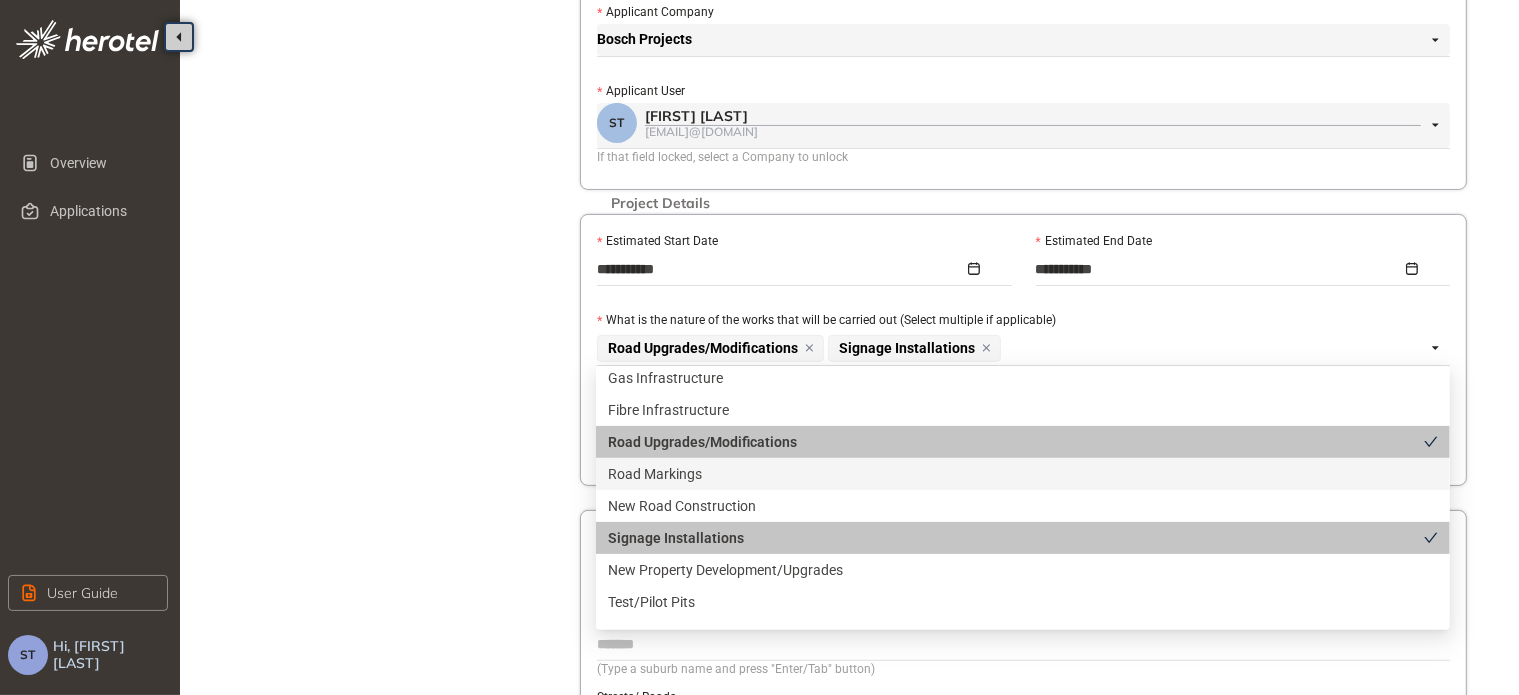 click on "Road Markings" at bounding box center (1023, 474) 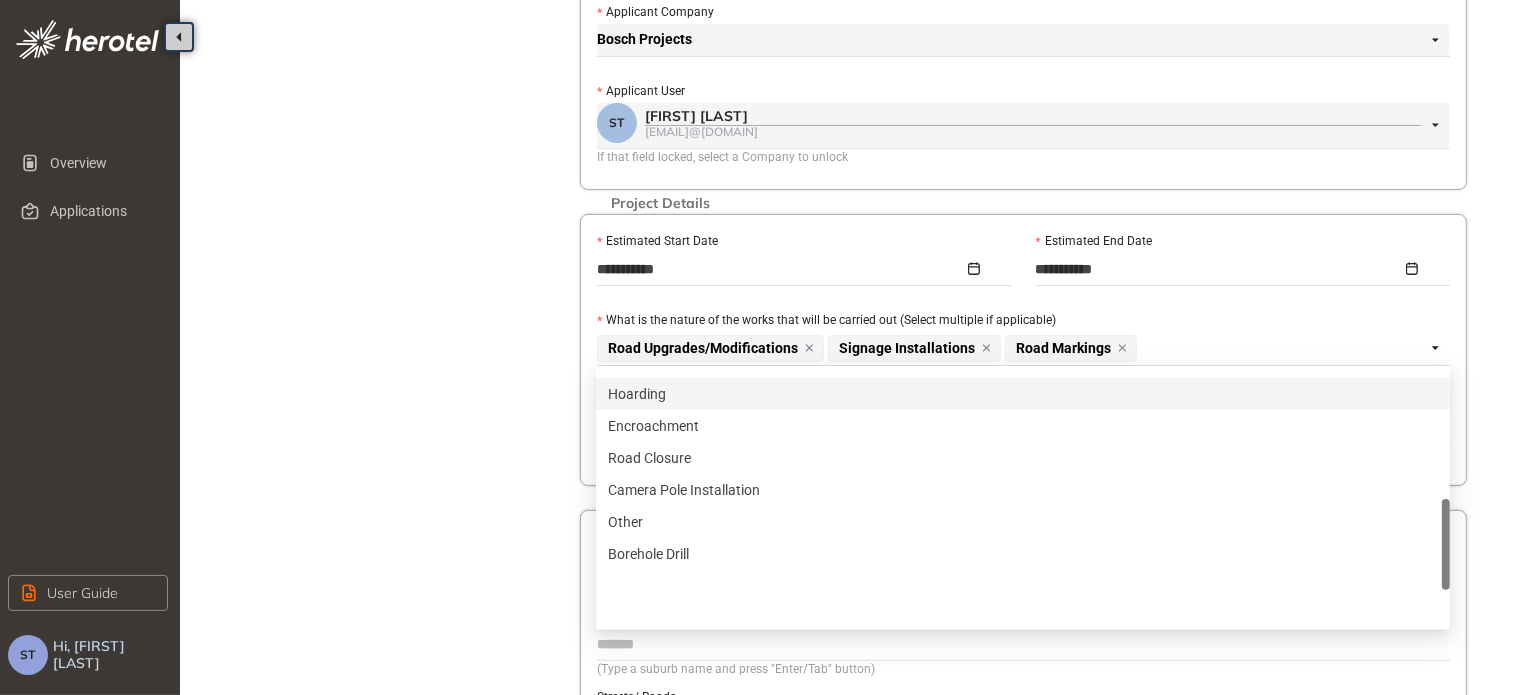 scroll, scrollTop: 640, scrollLeft: 0, axis: vertical 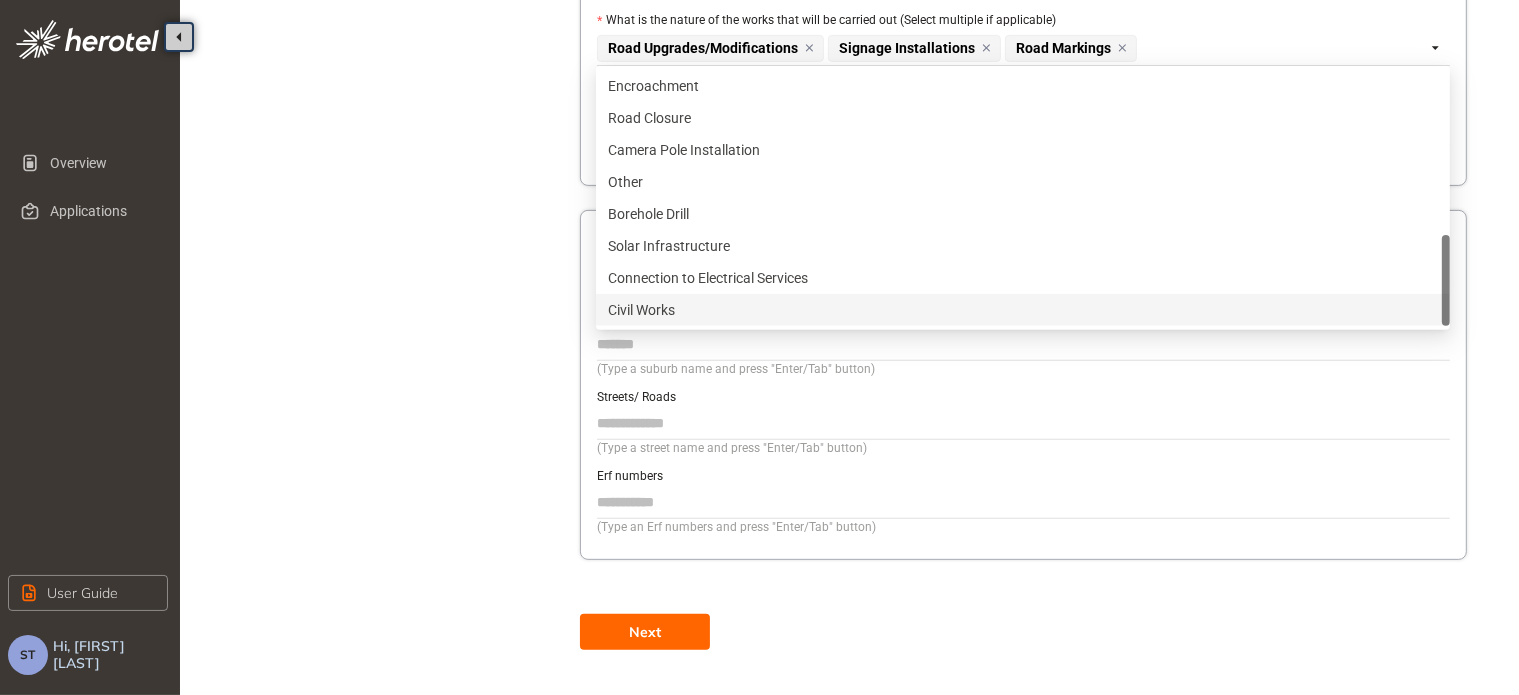 click on "Civil Works" at bounding box center [1023, 310] 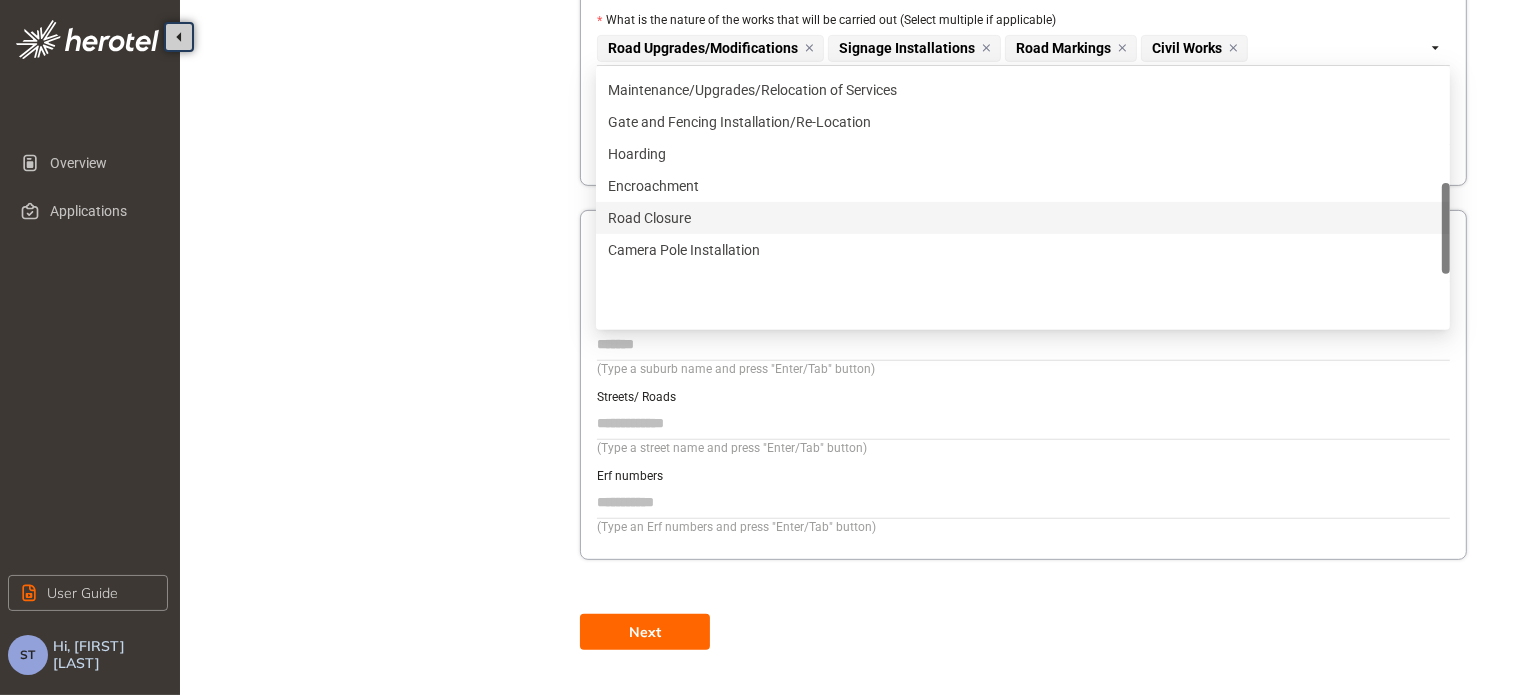 scroll, scrollTop: 440, scrollLeft: 0, axis: vertical 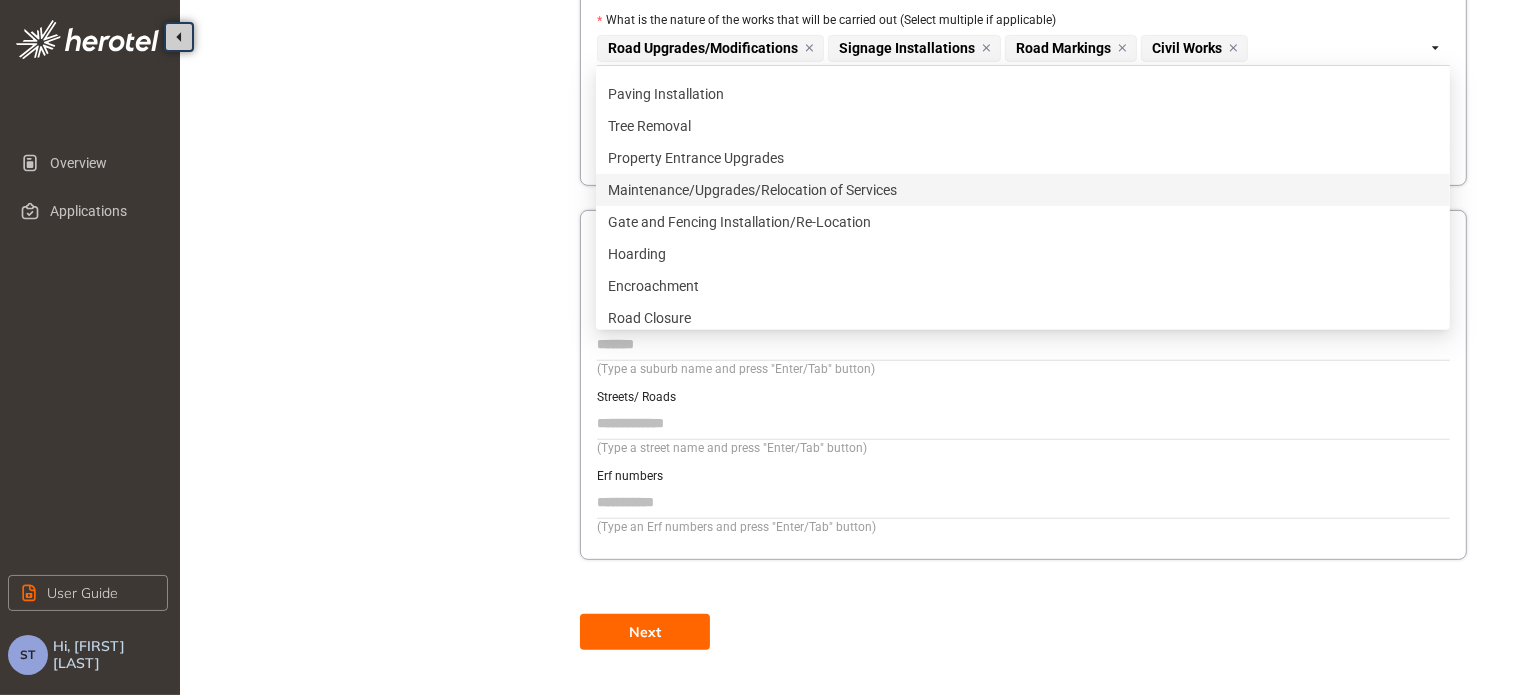 click on "Maintenance/Upgrades/Relocation of Services" at bounding box center [1023, 190] 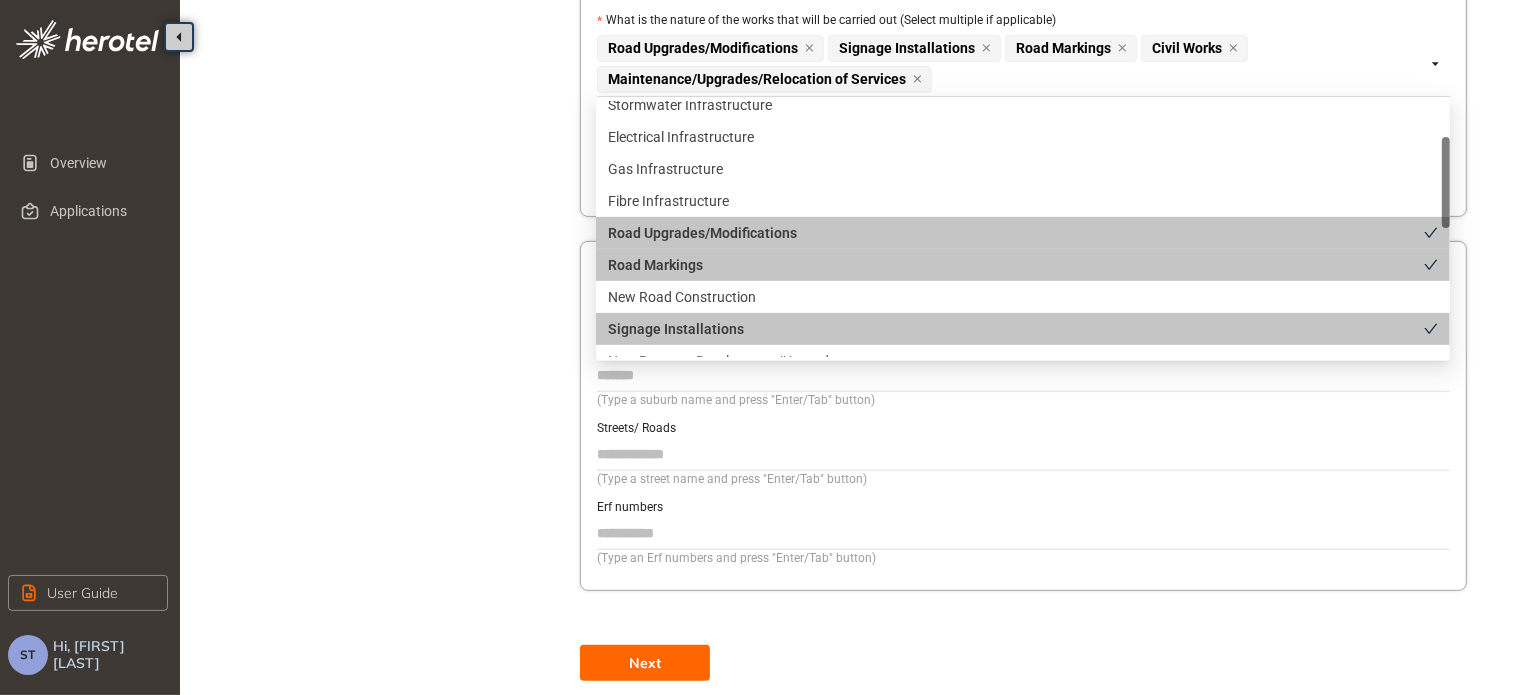 scroll, scrollTop: 40, scrollLeft: 0, axis: vertical 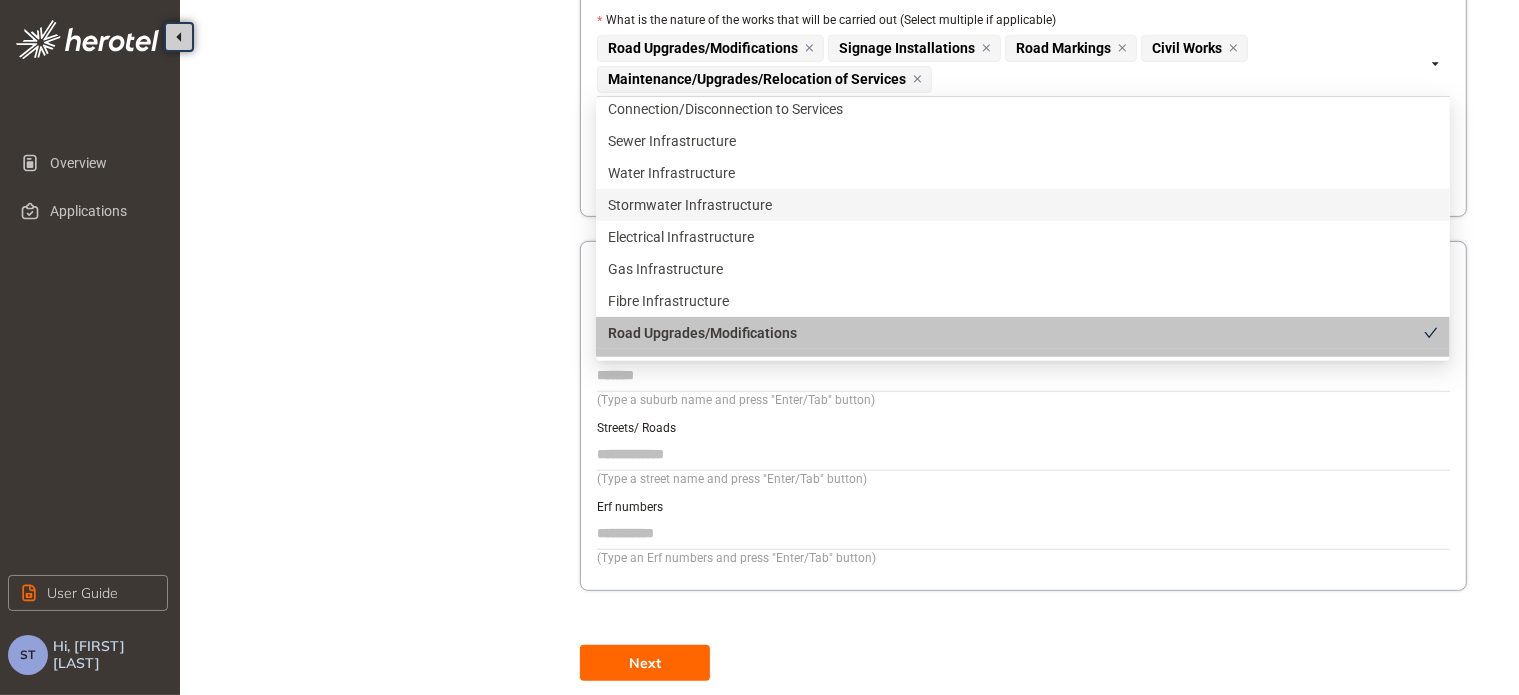click on "Stormwater Infrastructure" at bounding box center (1023, 205) 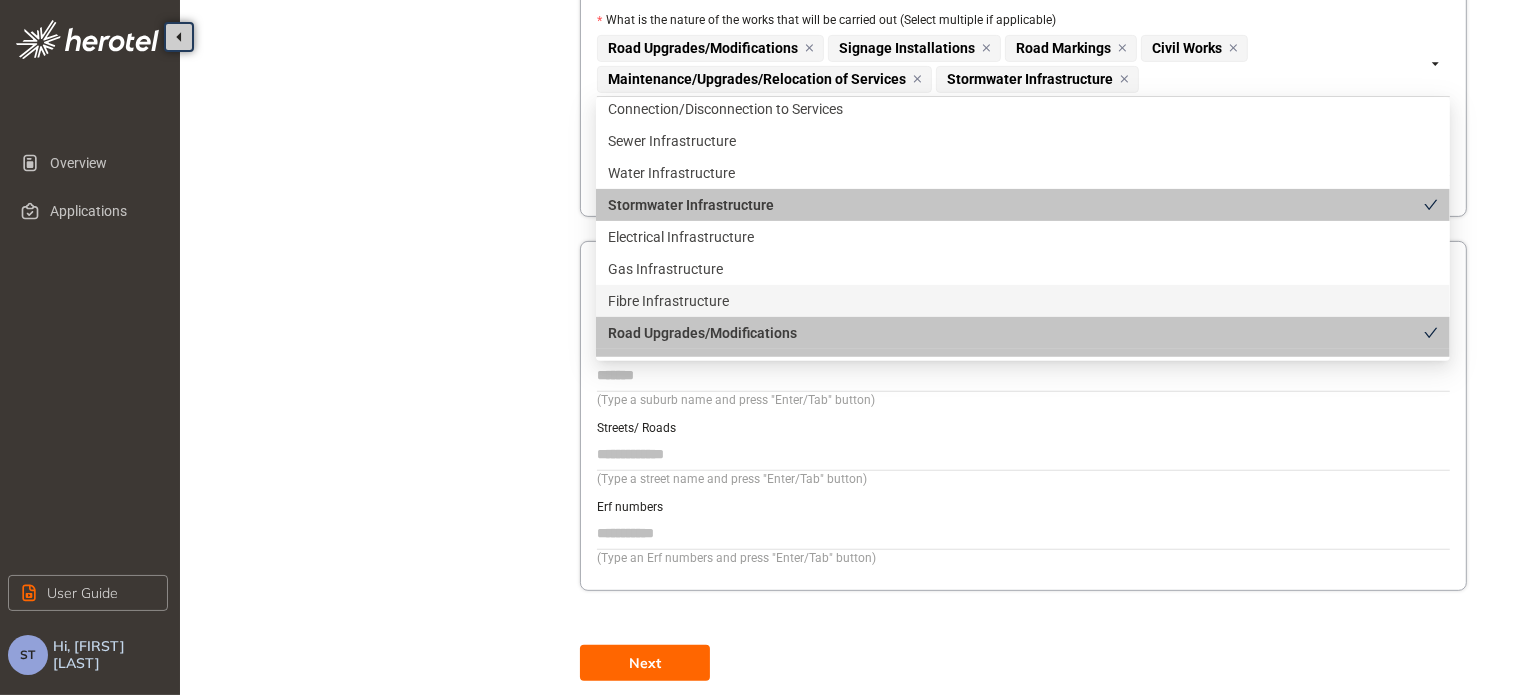 scroll, scrollTop: 0, scrollLeft: 0, axis: both 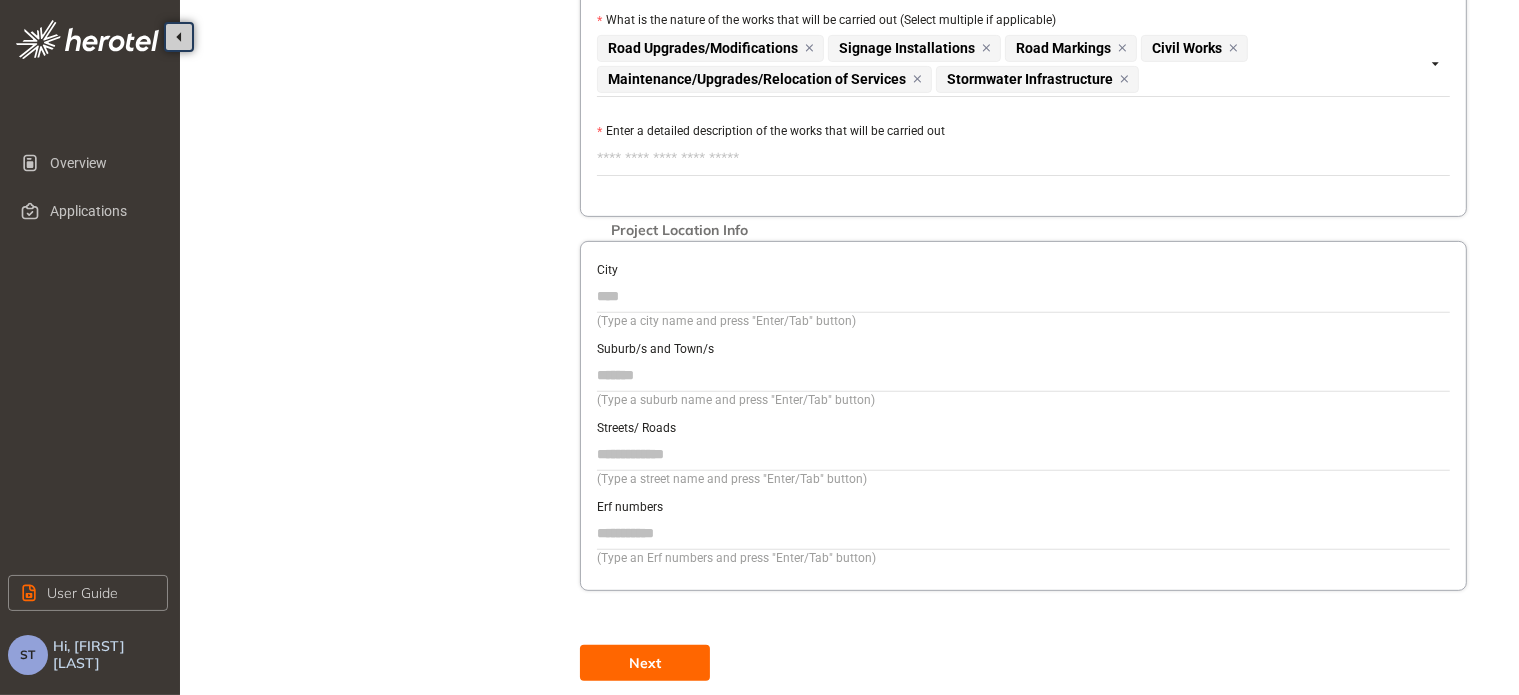 click on "Project Details Location Confirmation Upload documents" at bounding box center [390, 20] 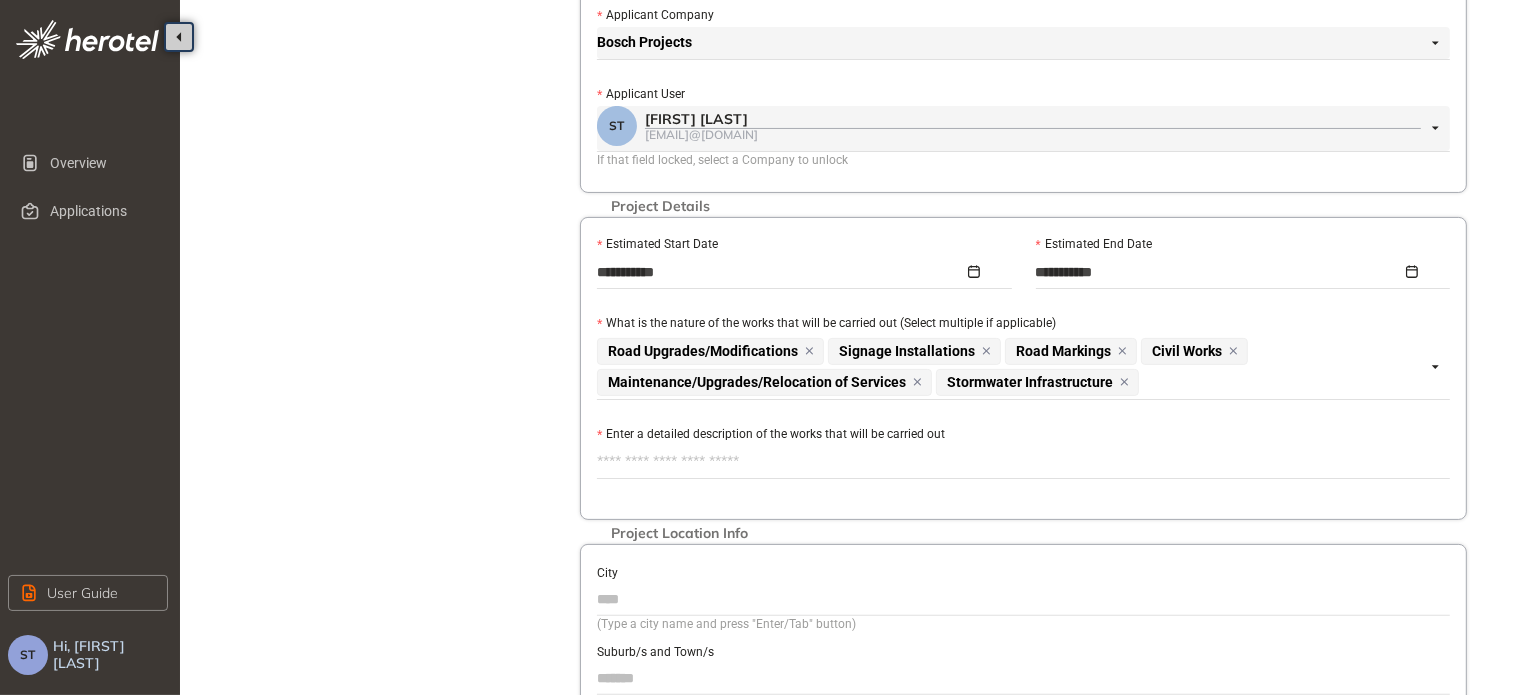 scroll, scrollTop: 383, scrollLeft: 0, axis: vertical 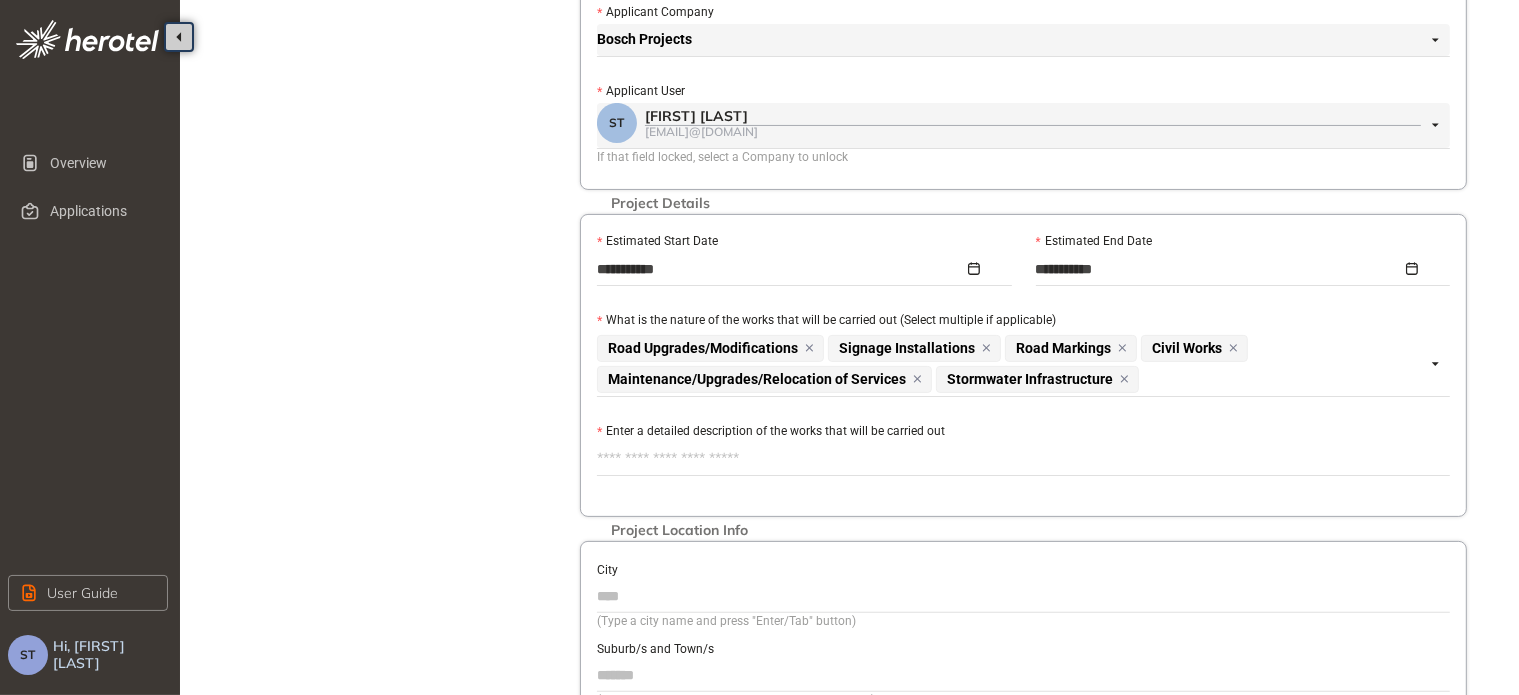 click on "Enter a detailed description of the works that will be carried out" at bounding box center (1023, 459) 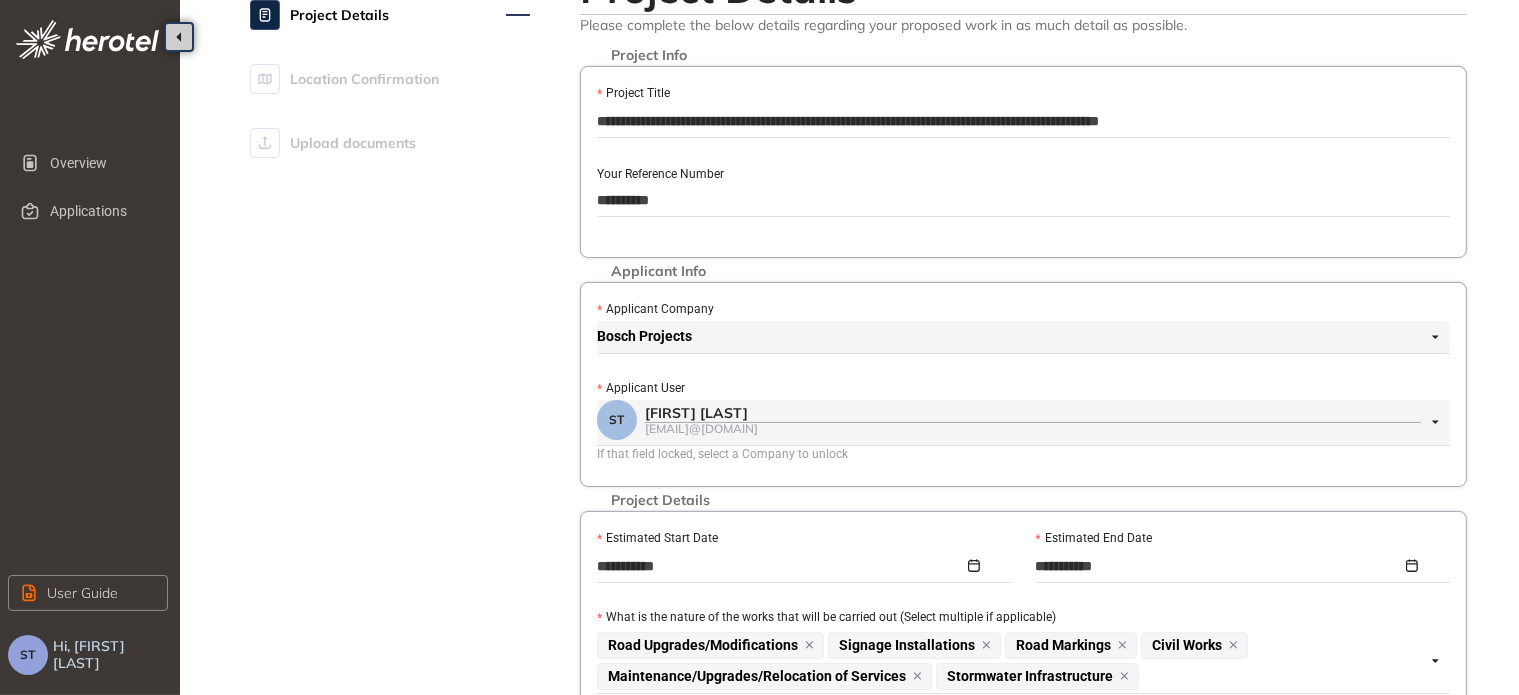 scroll, scrollTop: 83, scrollLeft: 0, axis: vertical 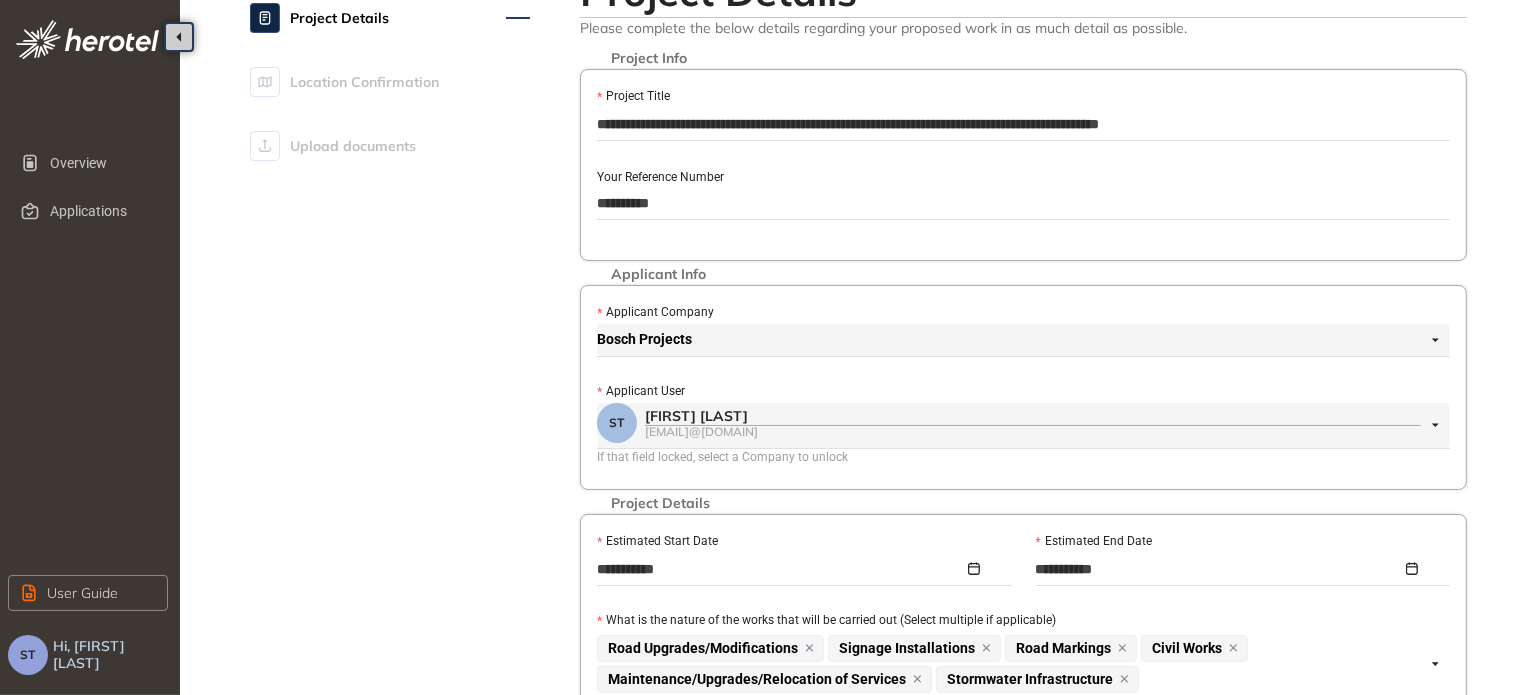 drag, startPoint x: 1332, startPoint y: 126, endPoint x: 950, endPoint y: 135, distance: 382.10602 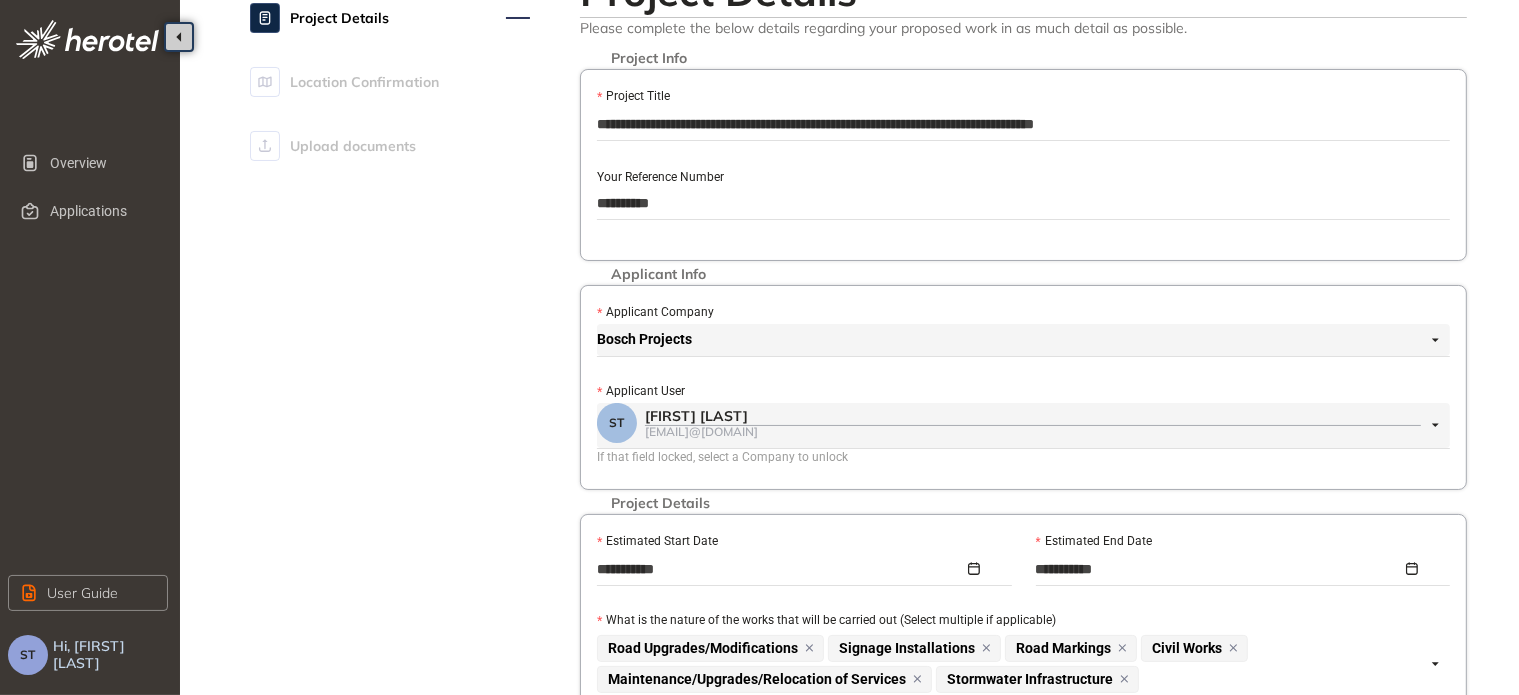 click on "**********" at bounding box center (1023, 124) 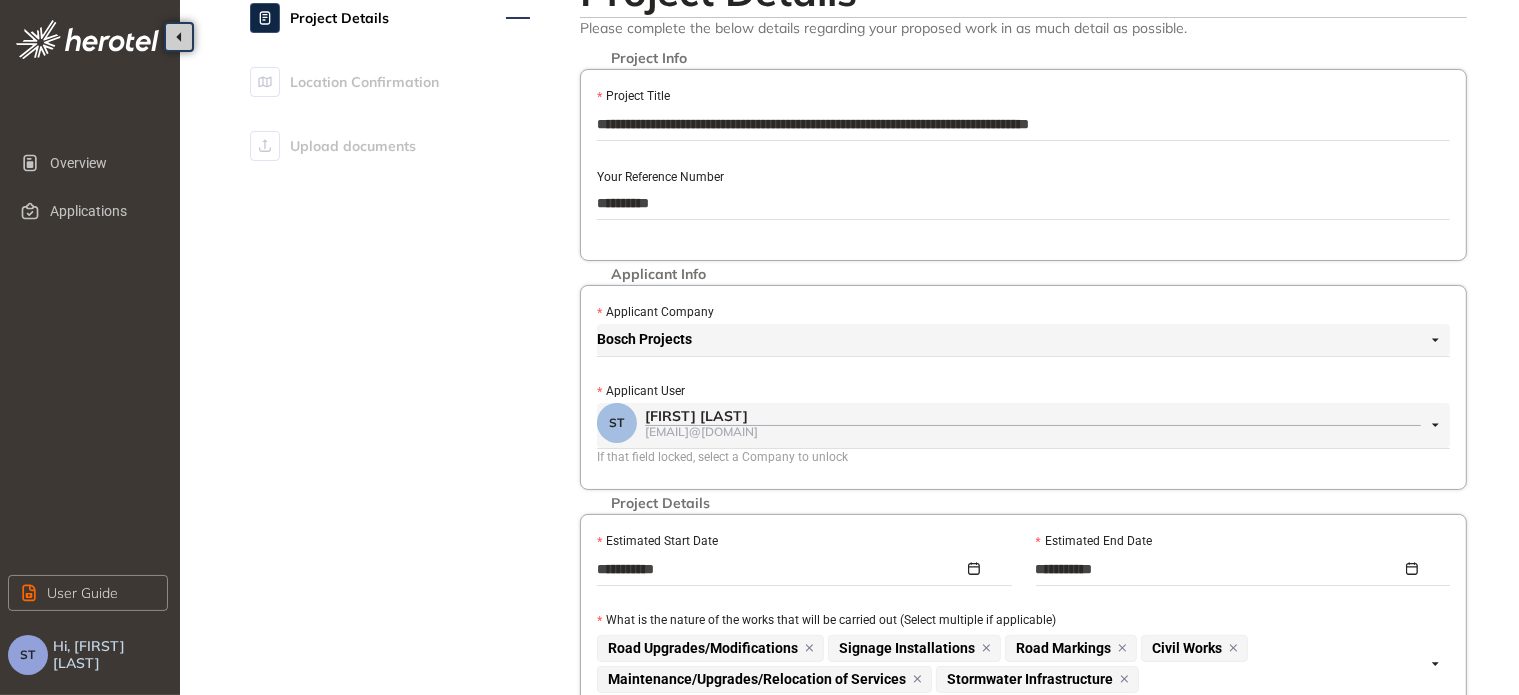 click on "**********" at bounding box center (1023, 124) 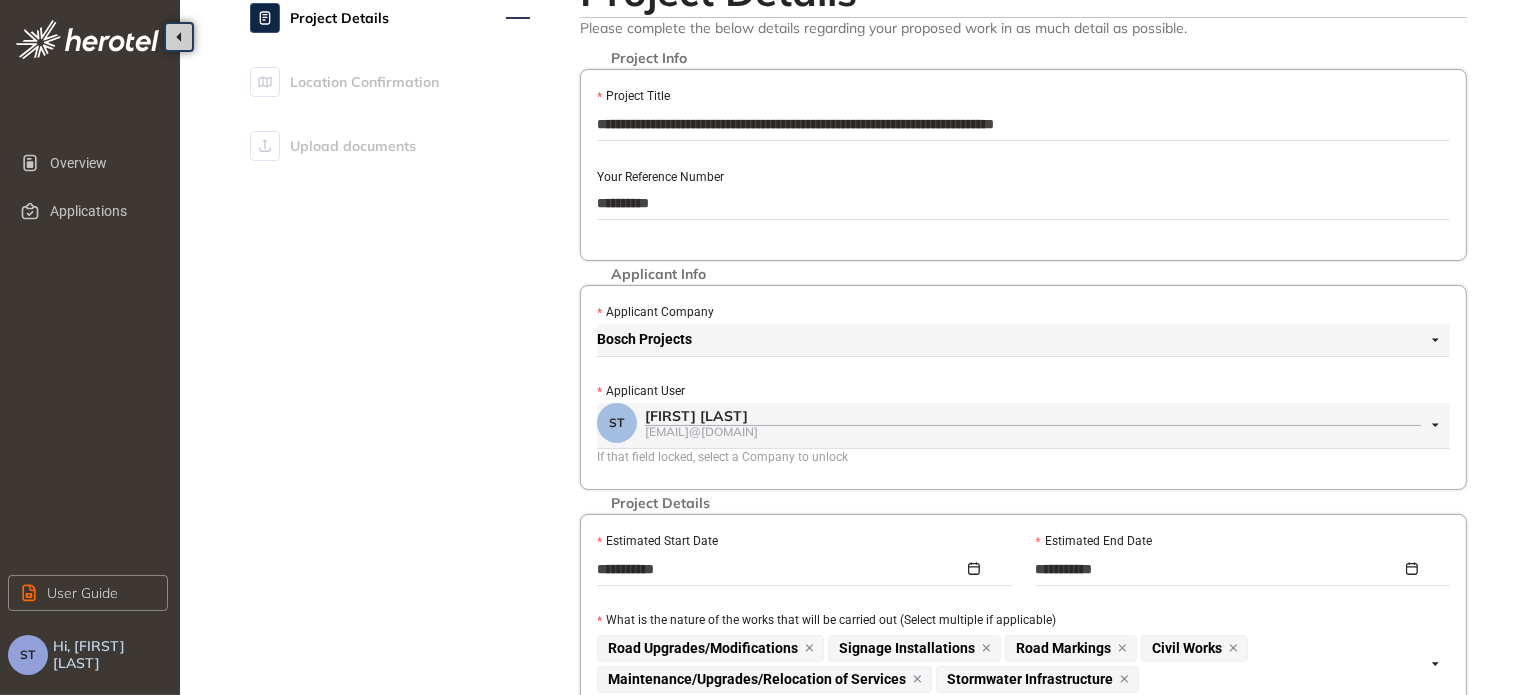 click on "**********" at bounding box center [1023, 124] 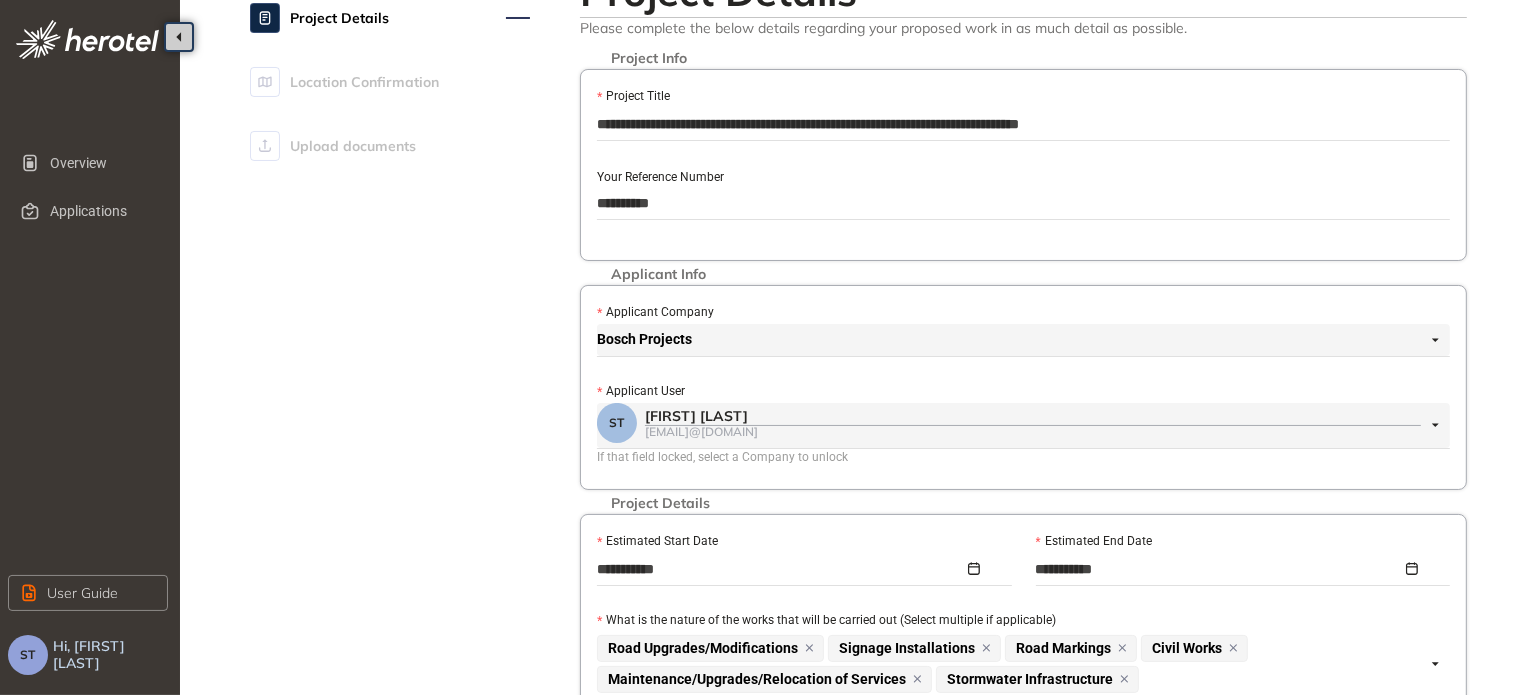 drag, startPoint x: 852, startPoint y: 124, endPoint x: 868, endPoint y: 142, distance: 24.083189 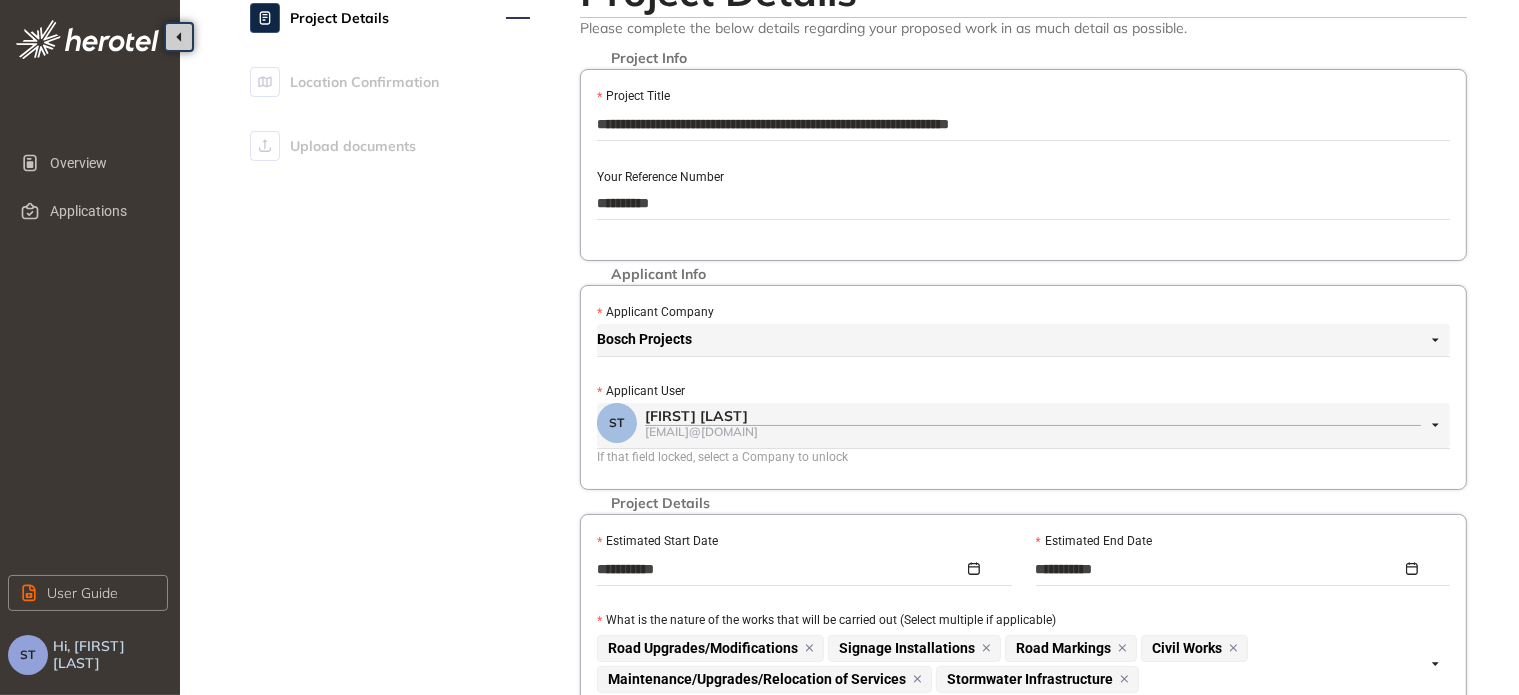 drag, startPoint x: 1134, startPoint y: 118, endPoint x: 103, endPoint y: 125, distance: 1031.0238 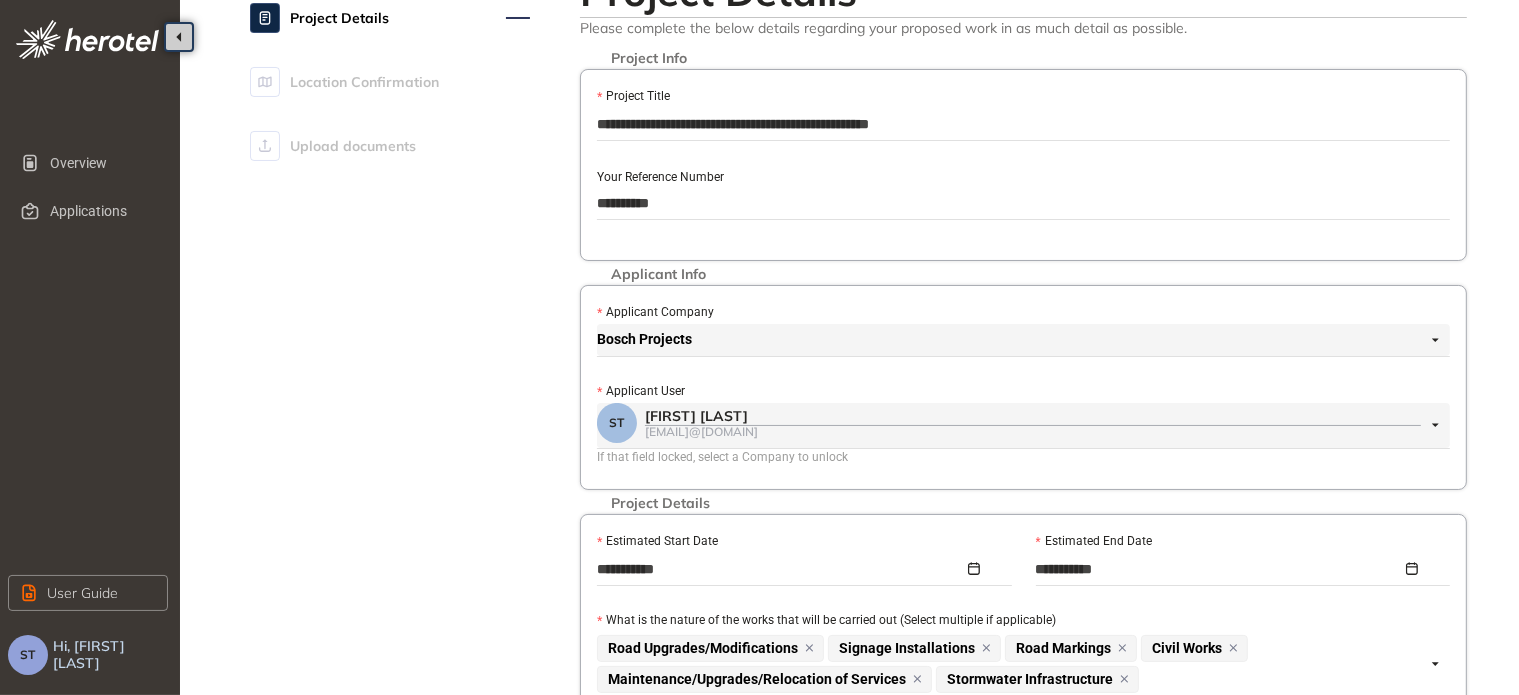 drag, startPoint x: 1032, startPoint y: 114, endPoint x: 556, endPoint y: 67, distance: 478.31476 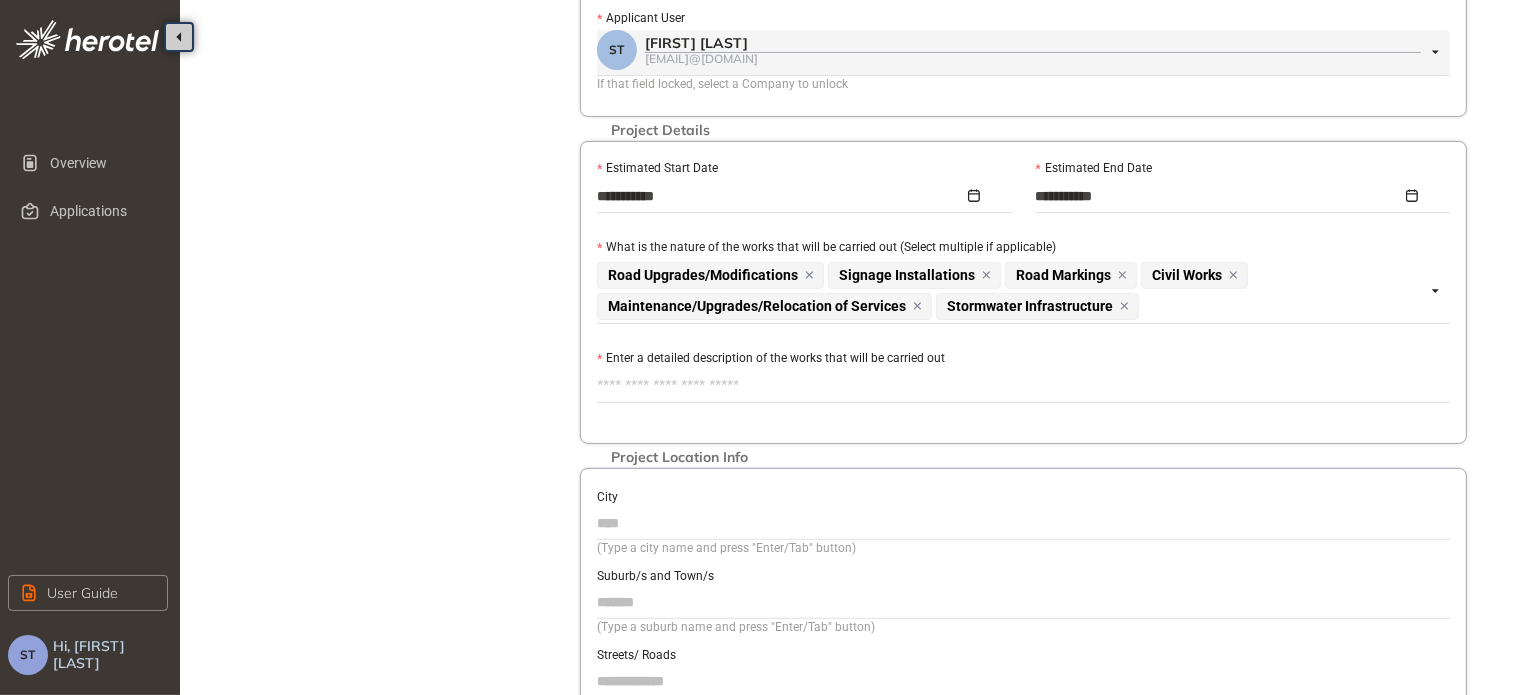 scroll, scrollTop: 483, scrollLeft: 0, axis: vertical 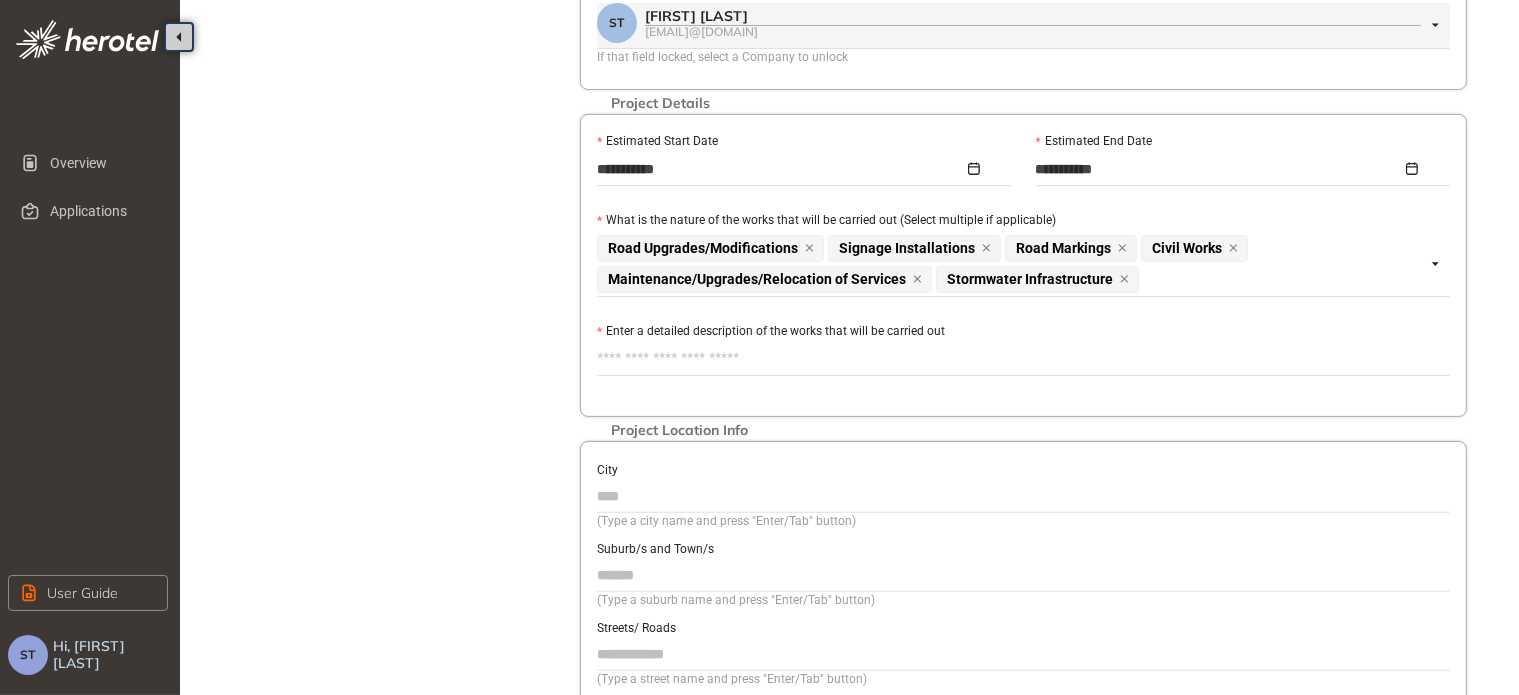 click on "Enter a detailed description of the works that will be carried out" at bounding box center (1023, 359) 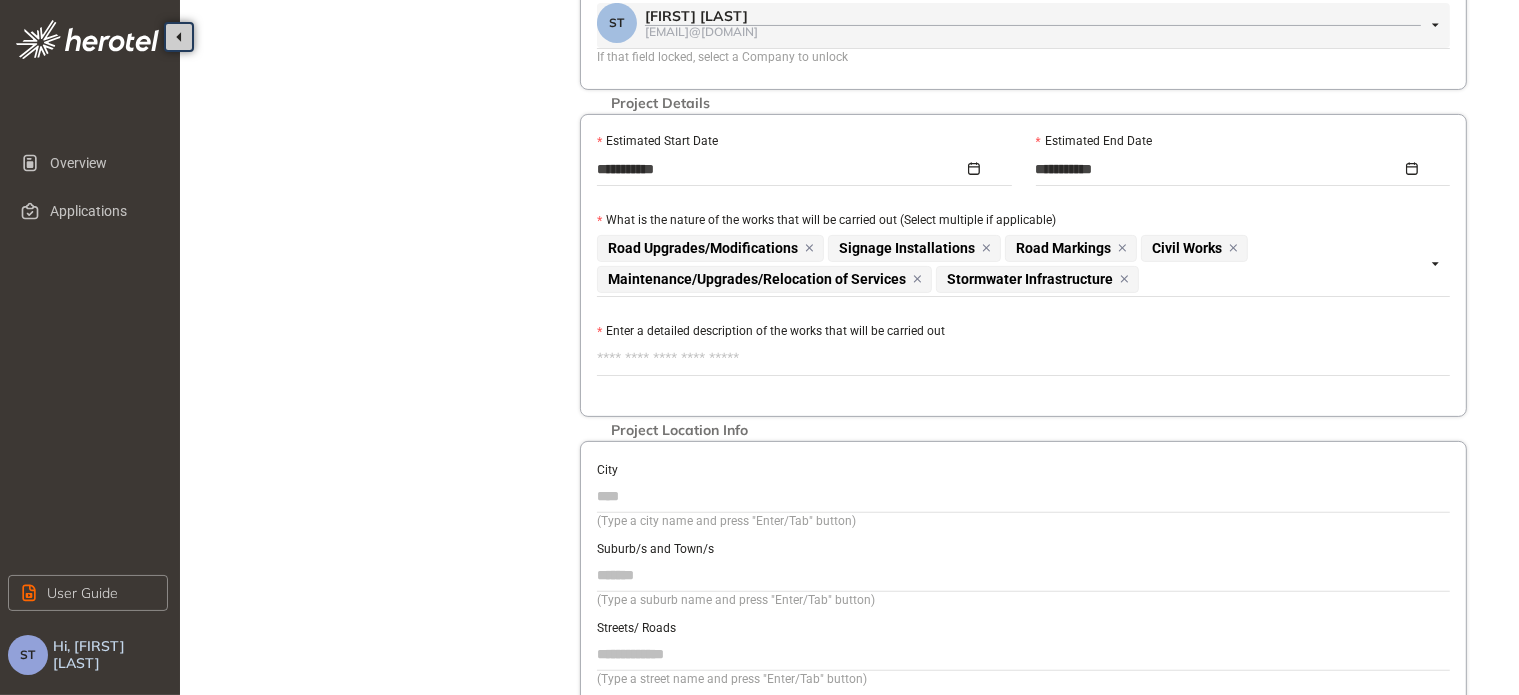 type on "*" 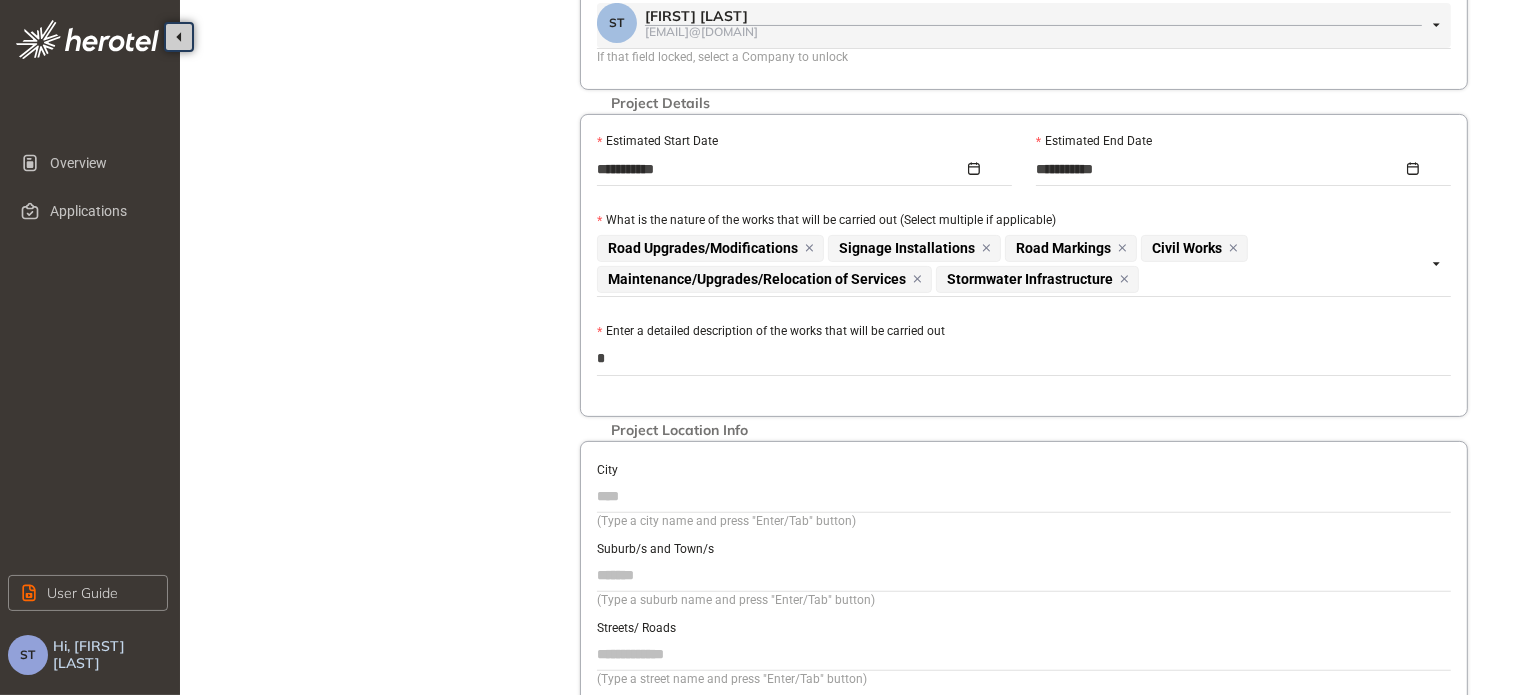 type on "**" 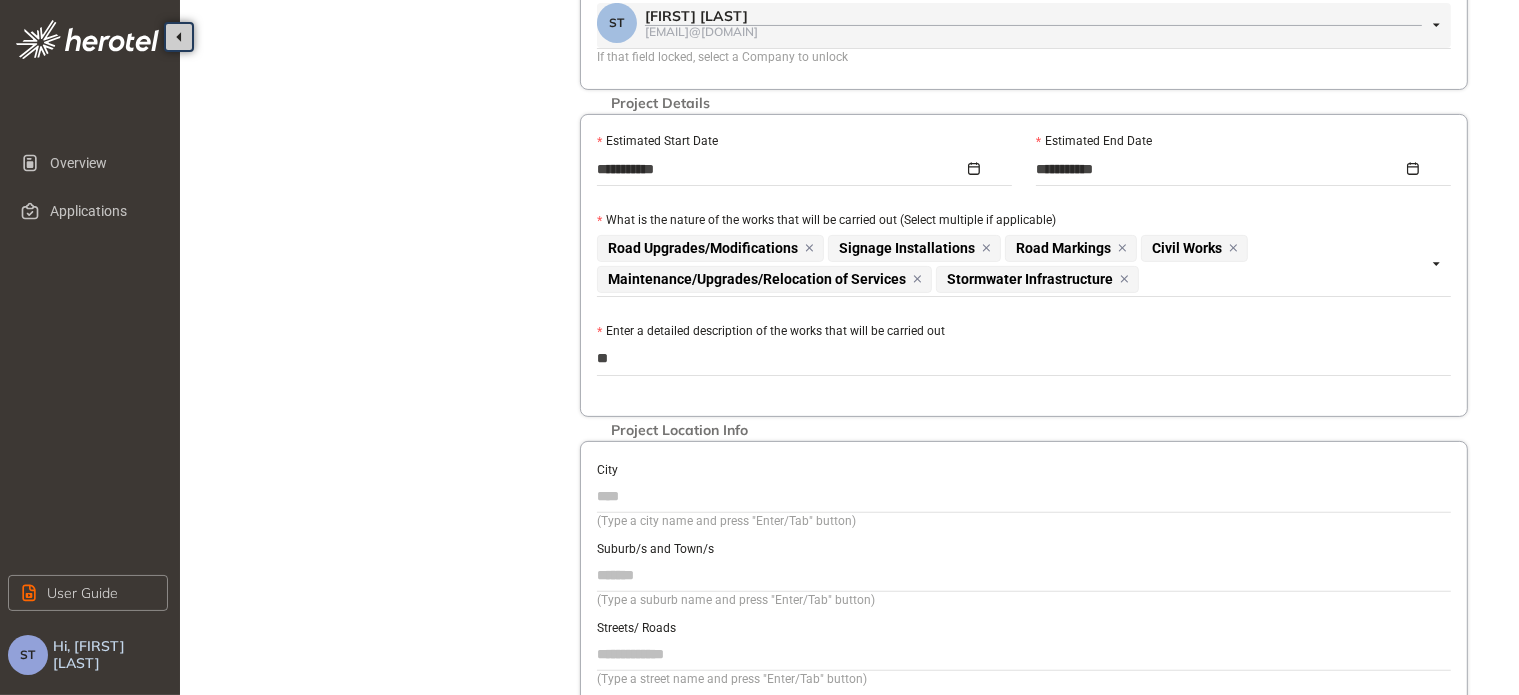 type on "***" 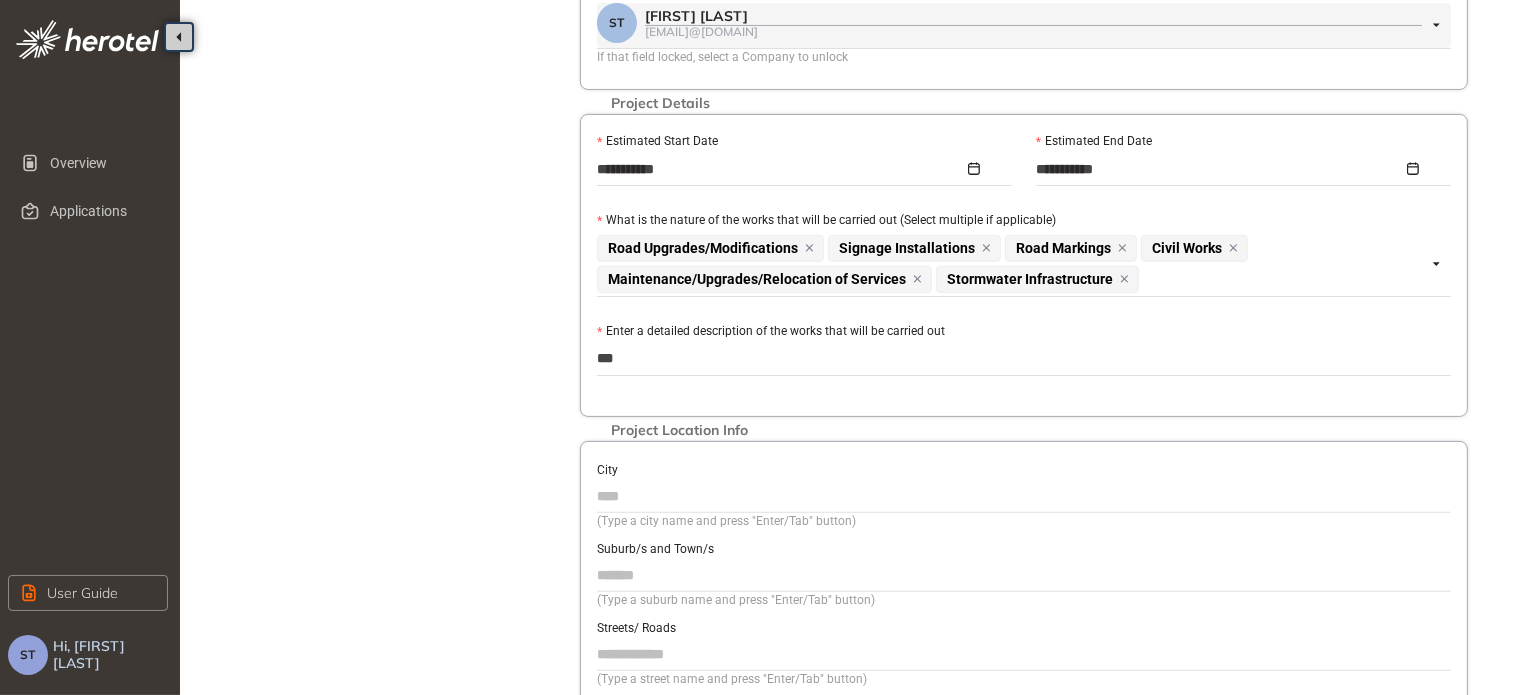 type on "***" 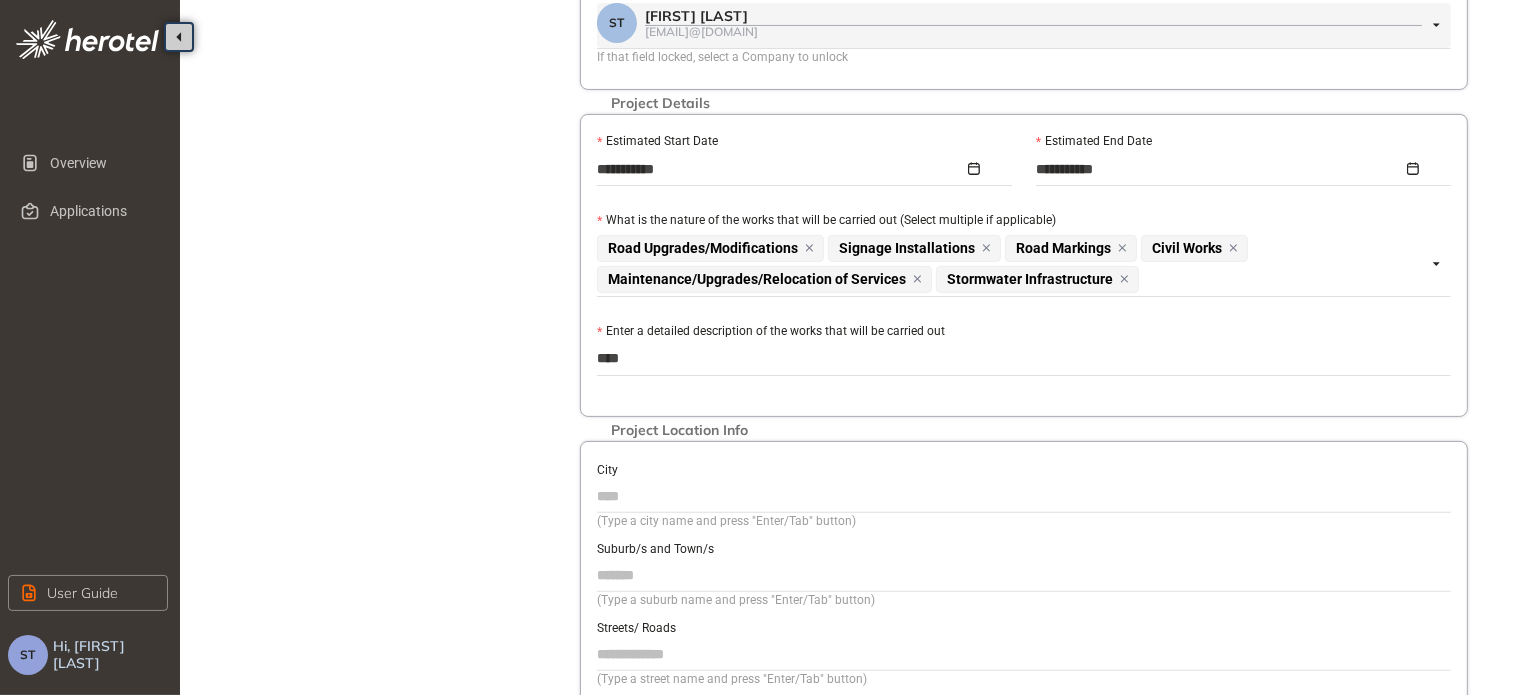 type on "*****" 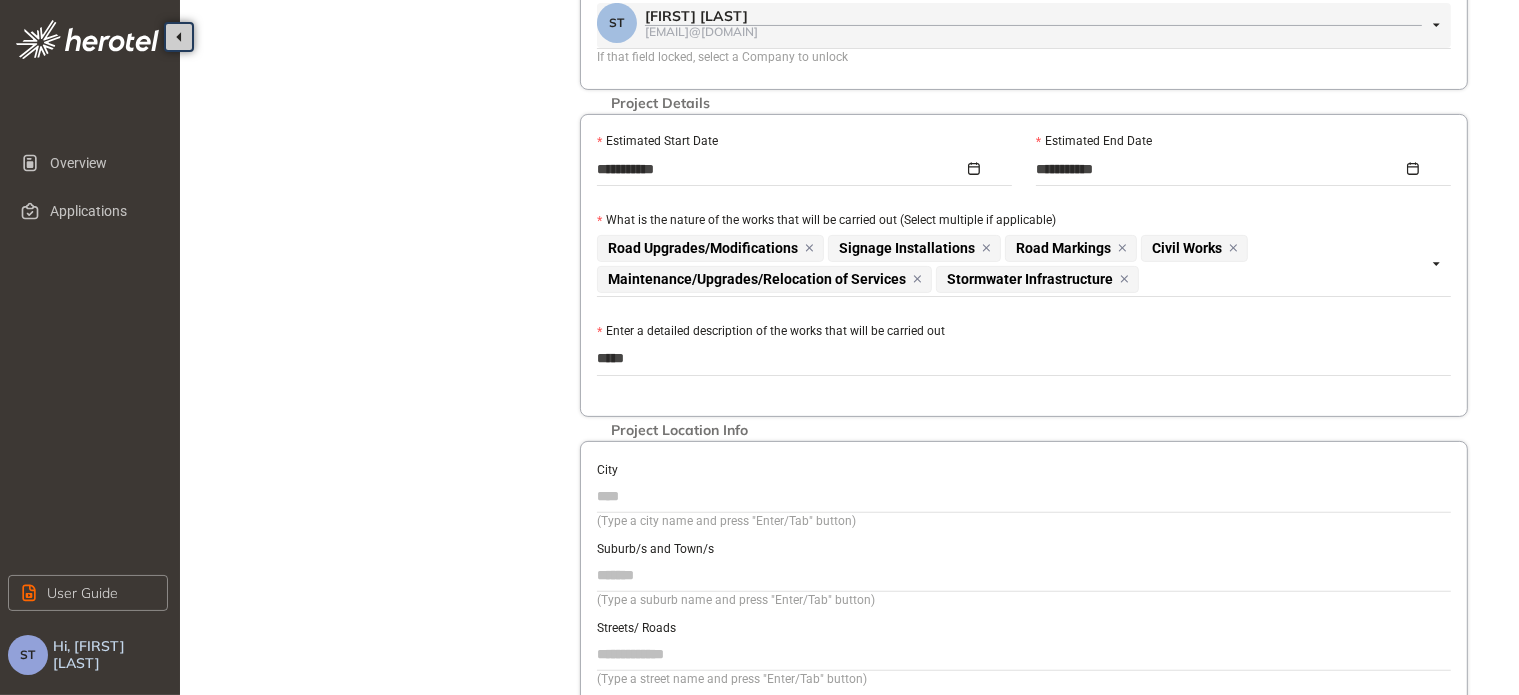 type on "******" 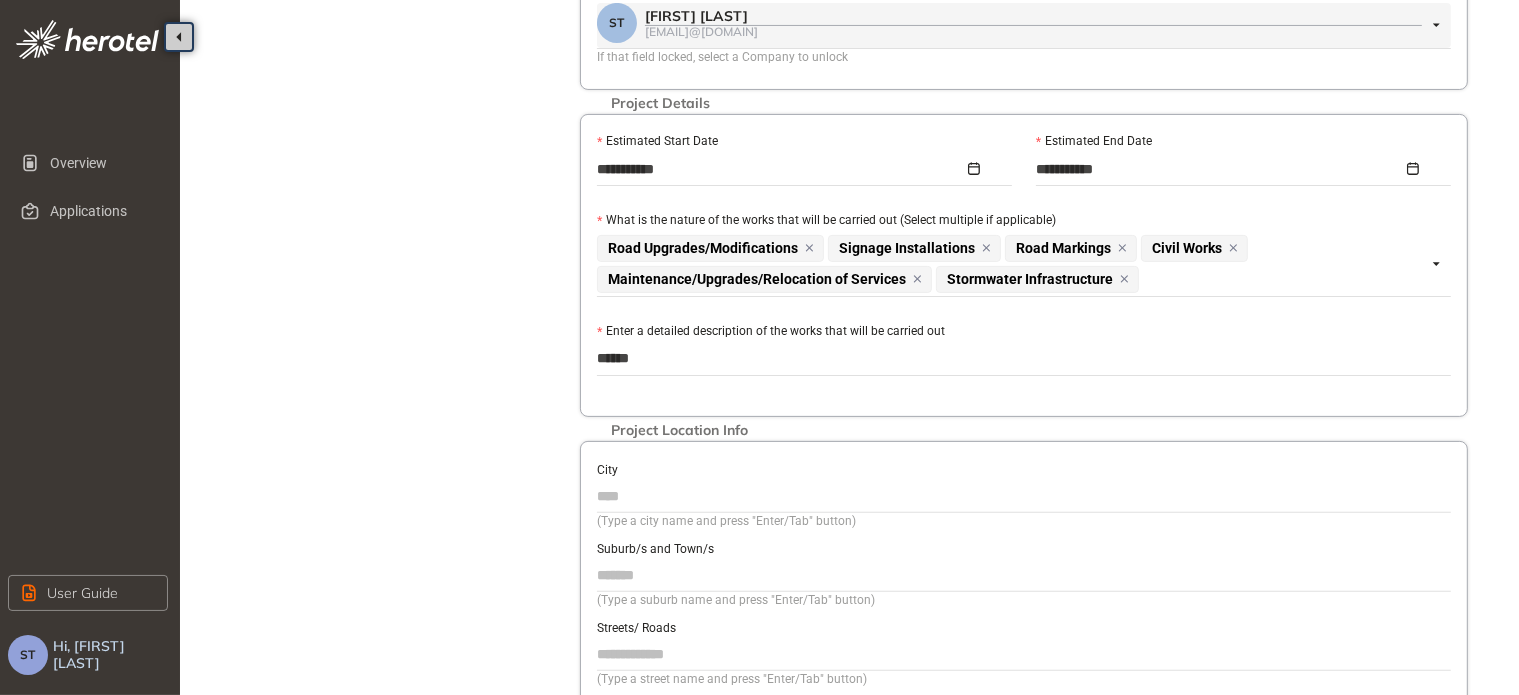 type on "*******" 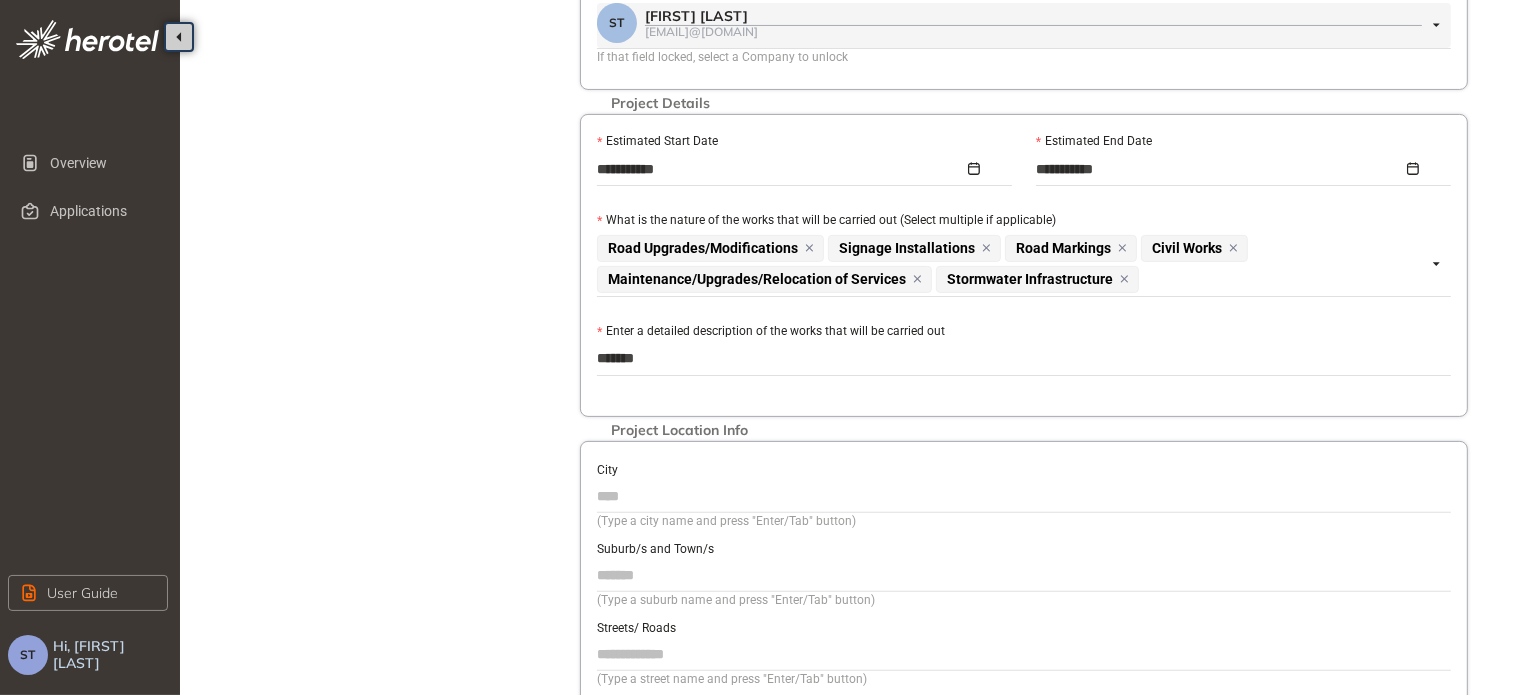 type on "********" 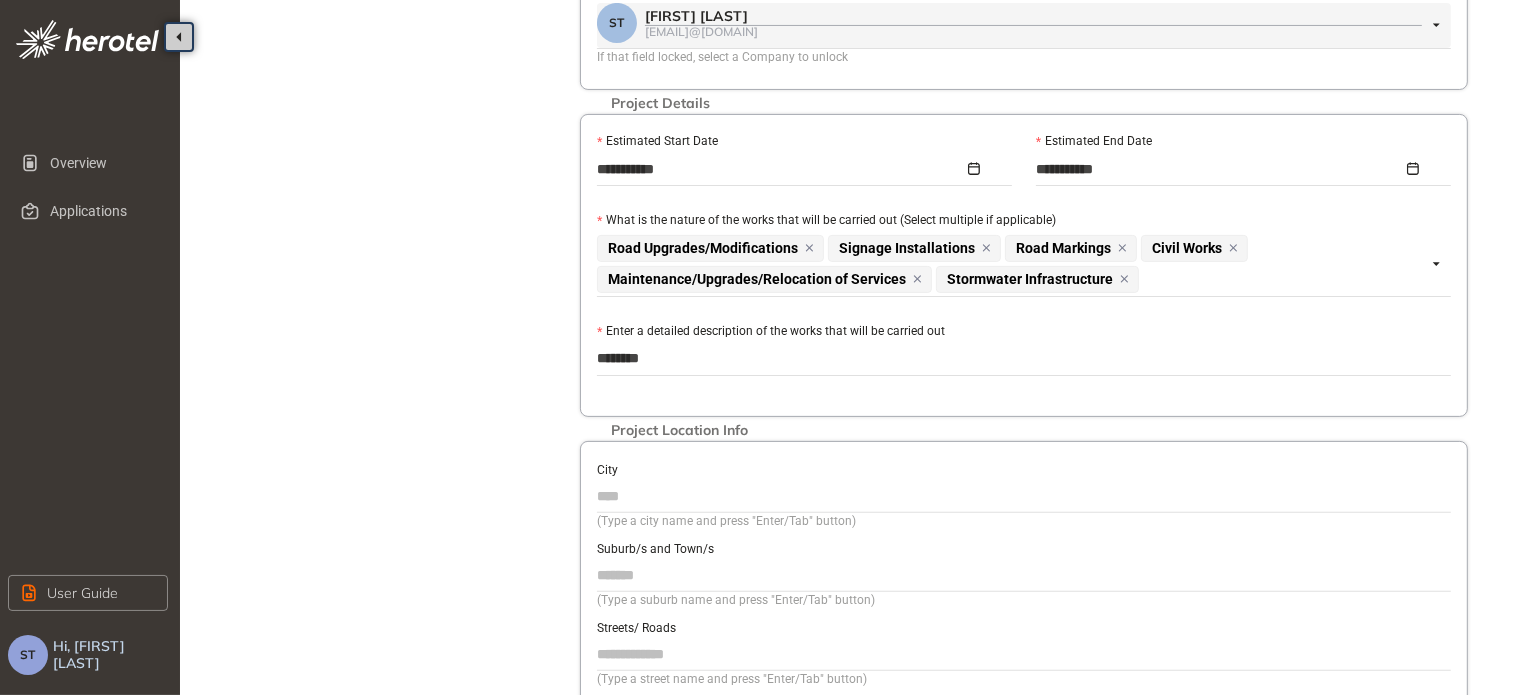 type on "*********" 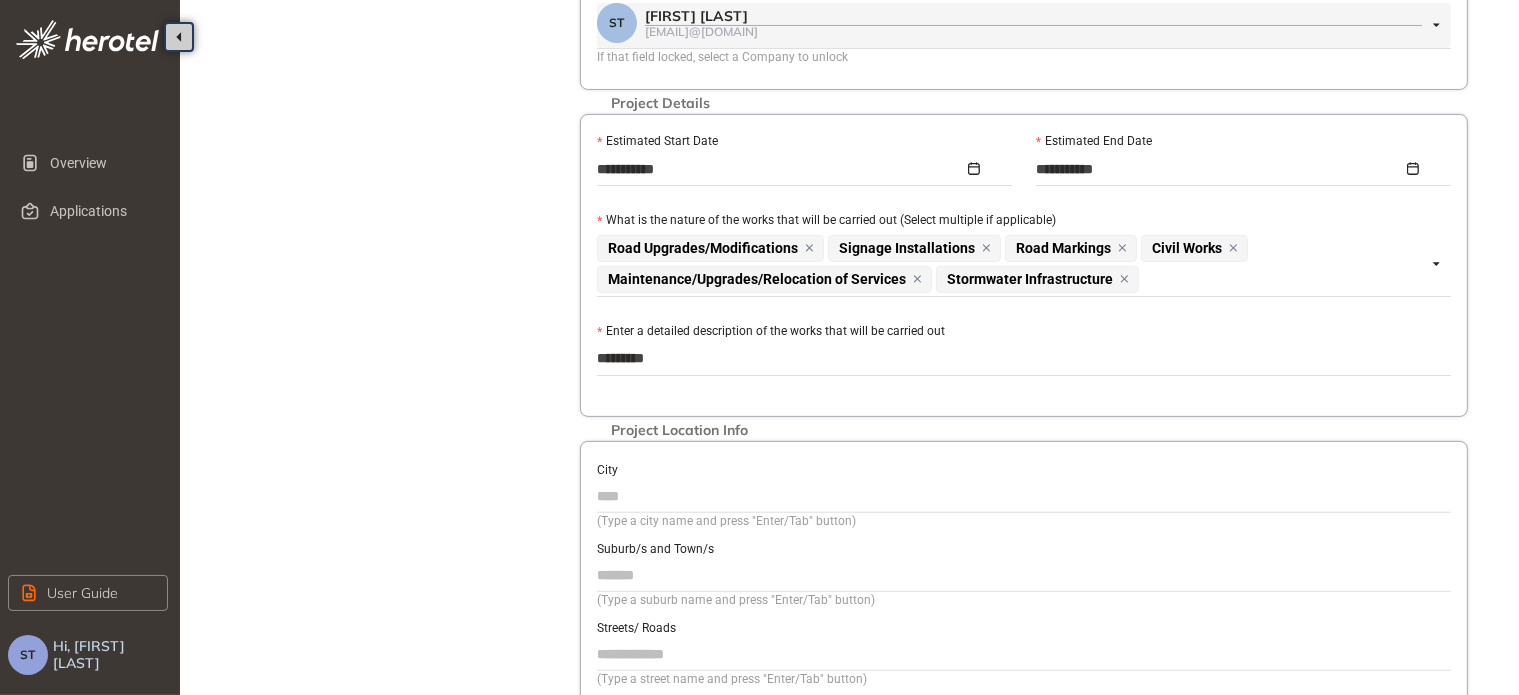 type on "**********" 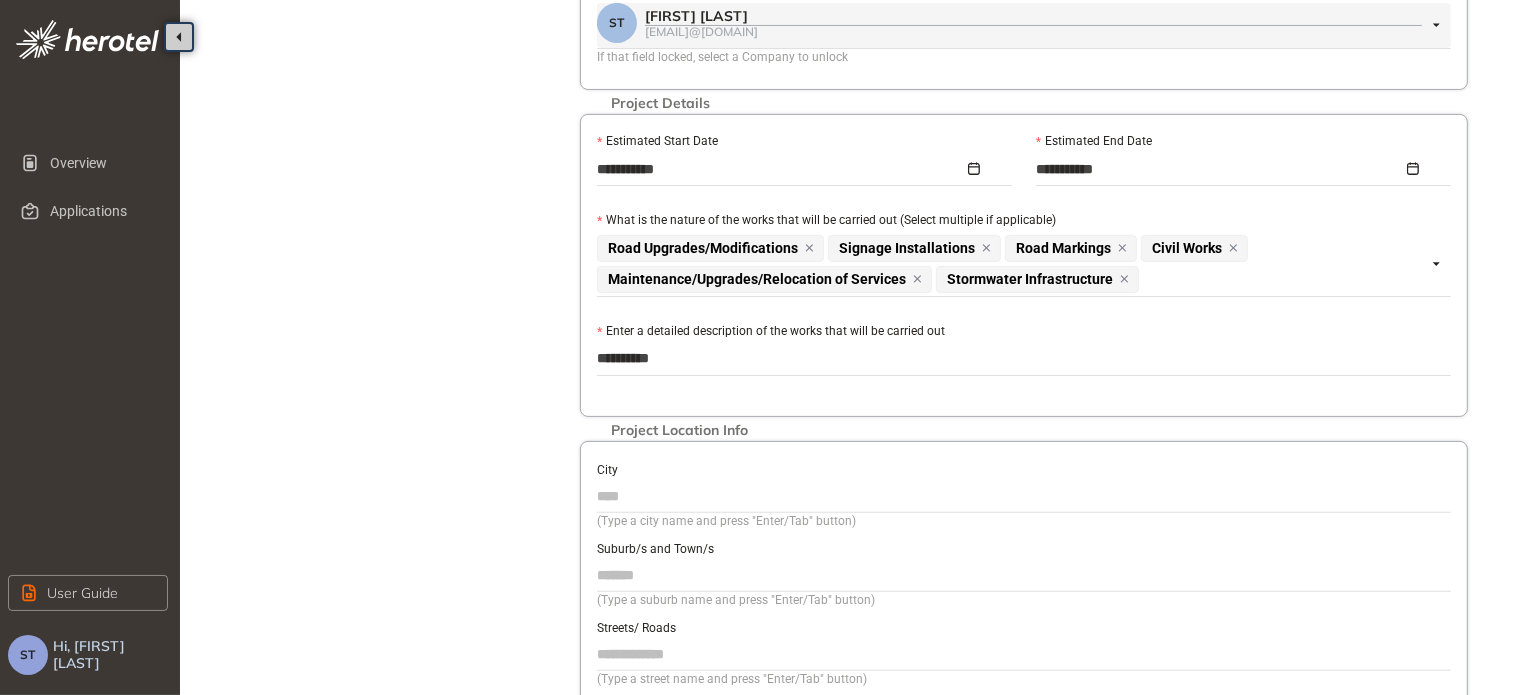 type on "**********" 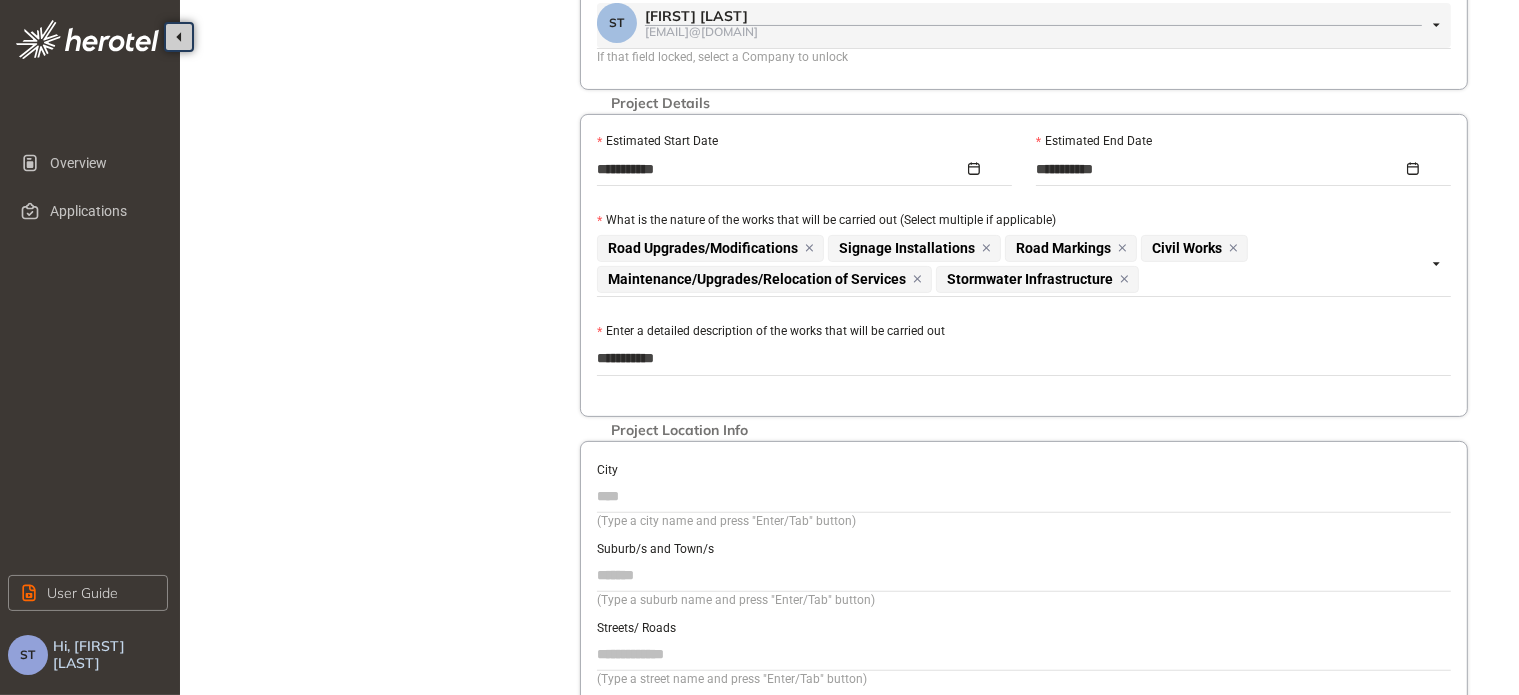 type on "**********" 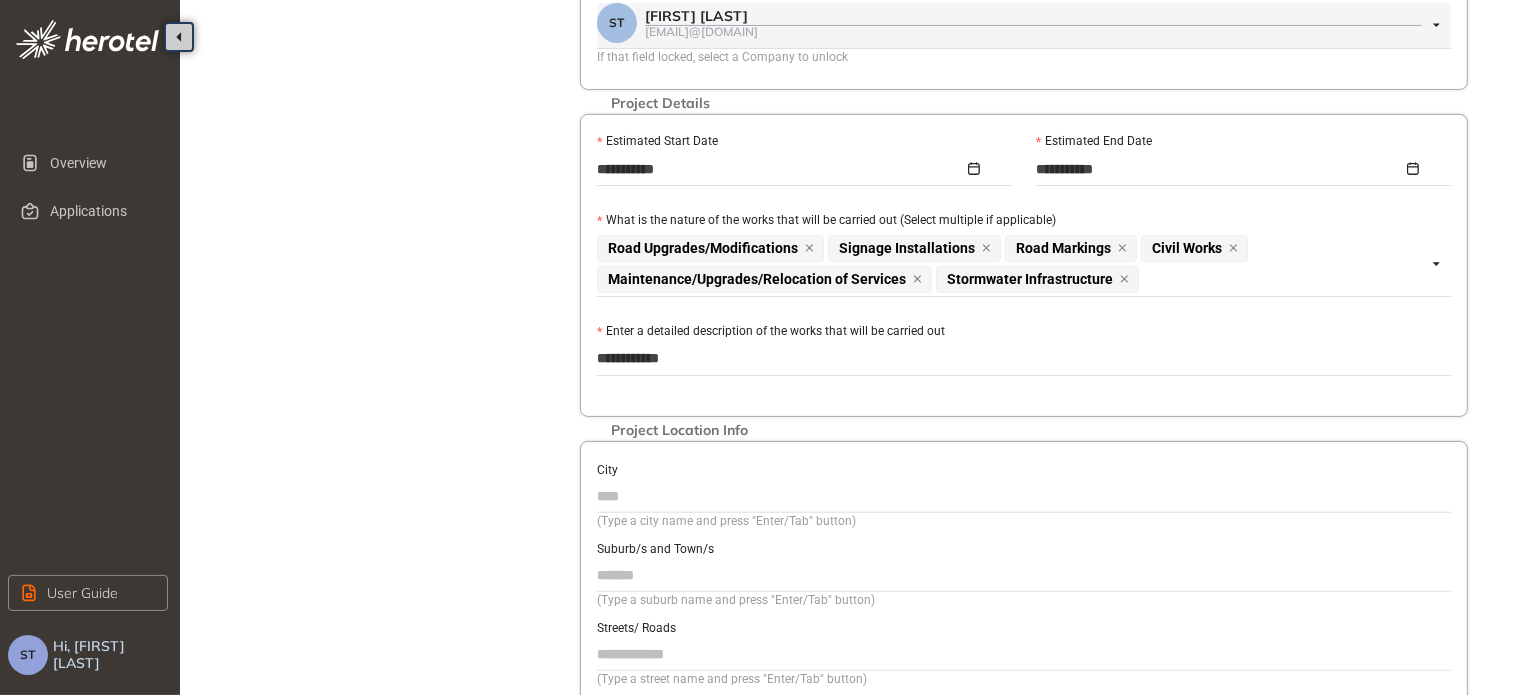 type on "**********" 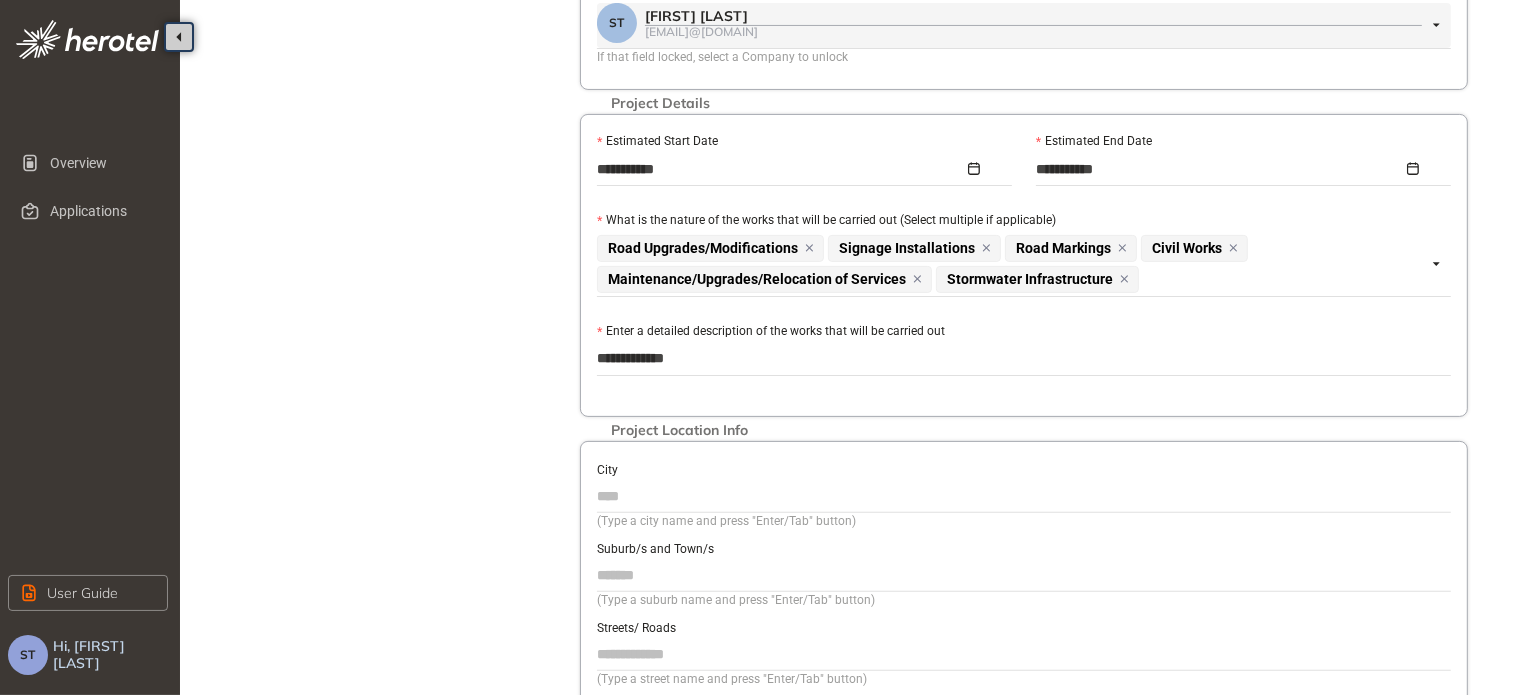type on "**********" 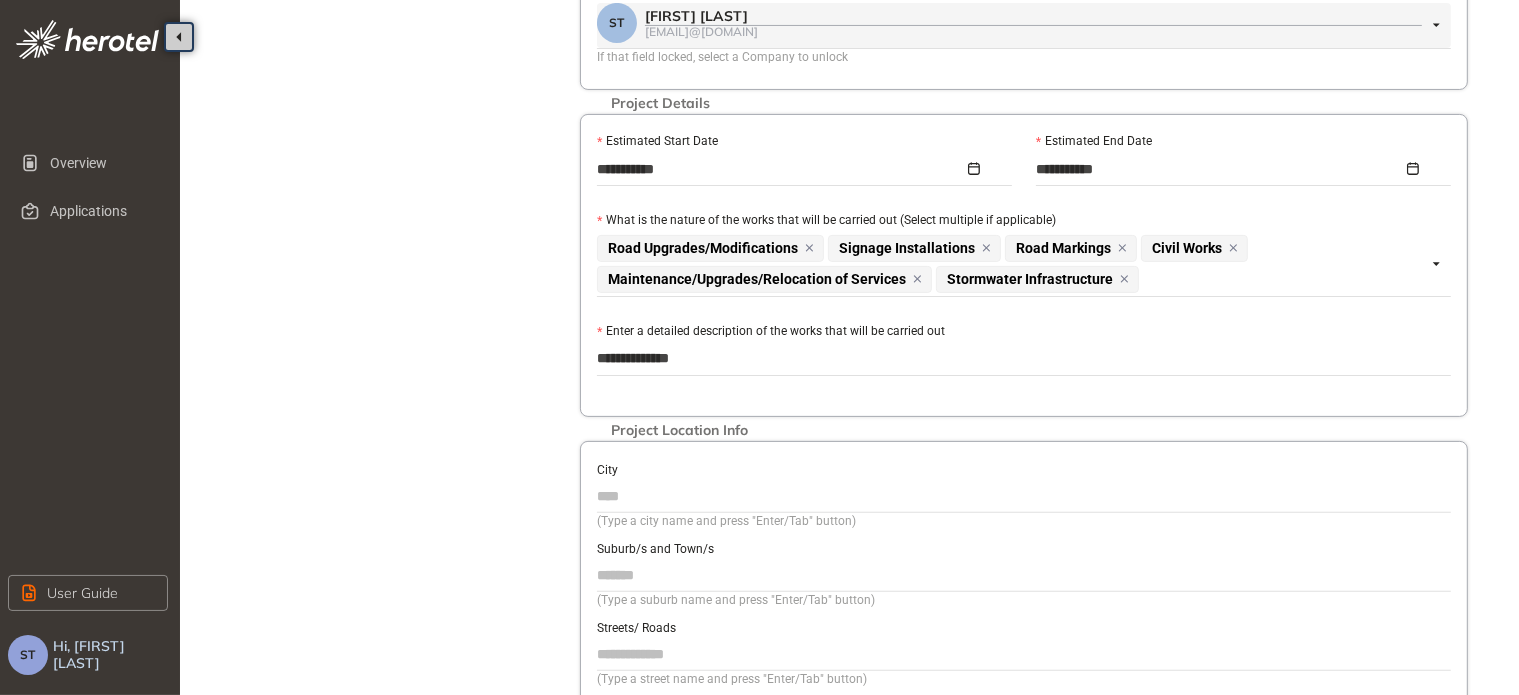 type on "**********" 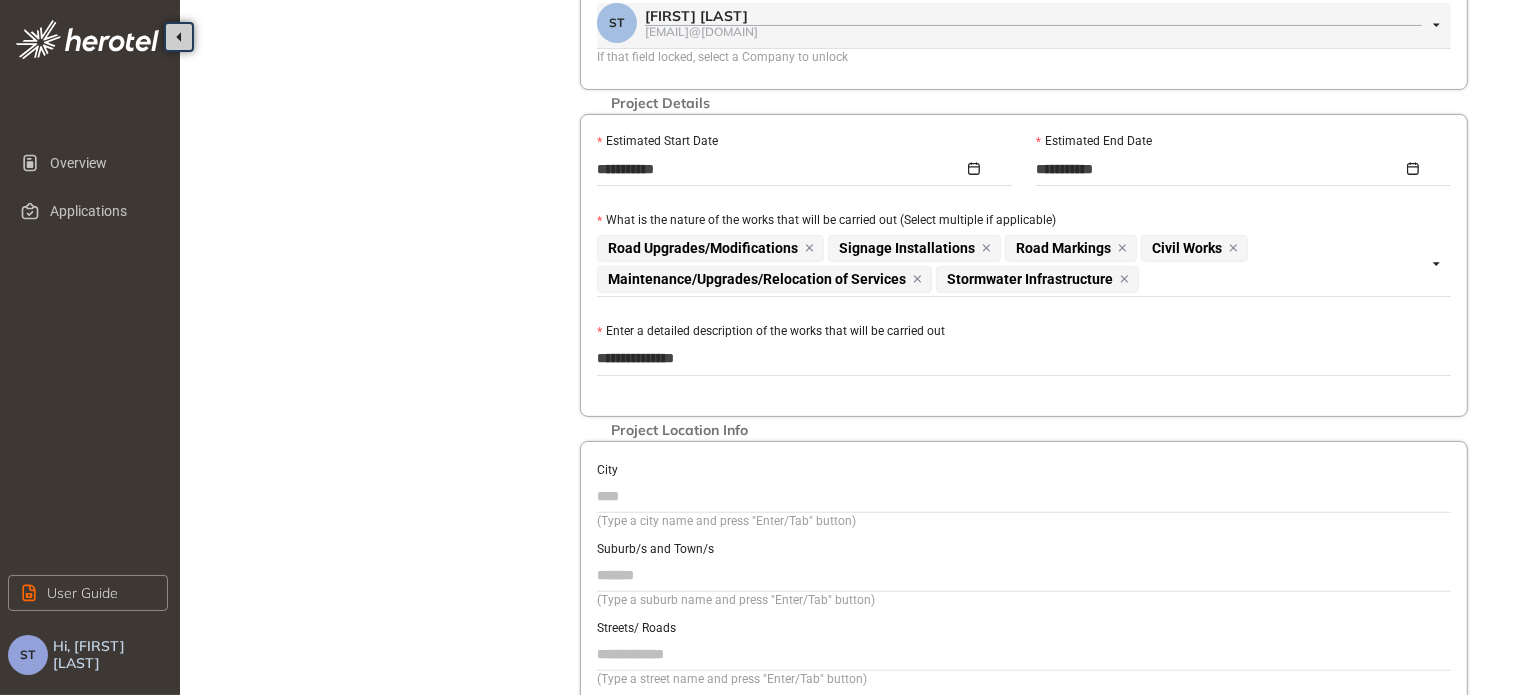 type on "**********" 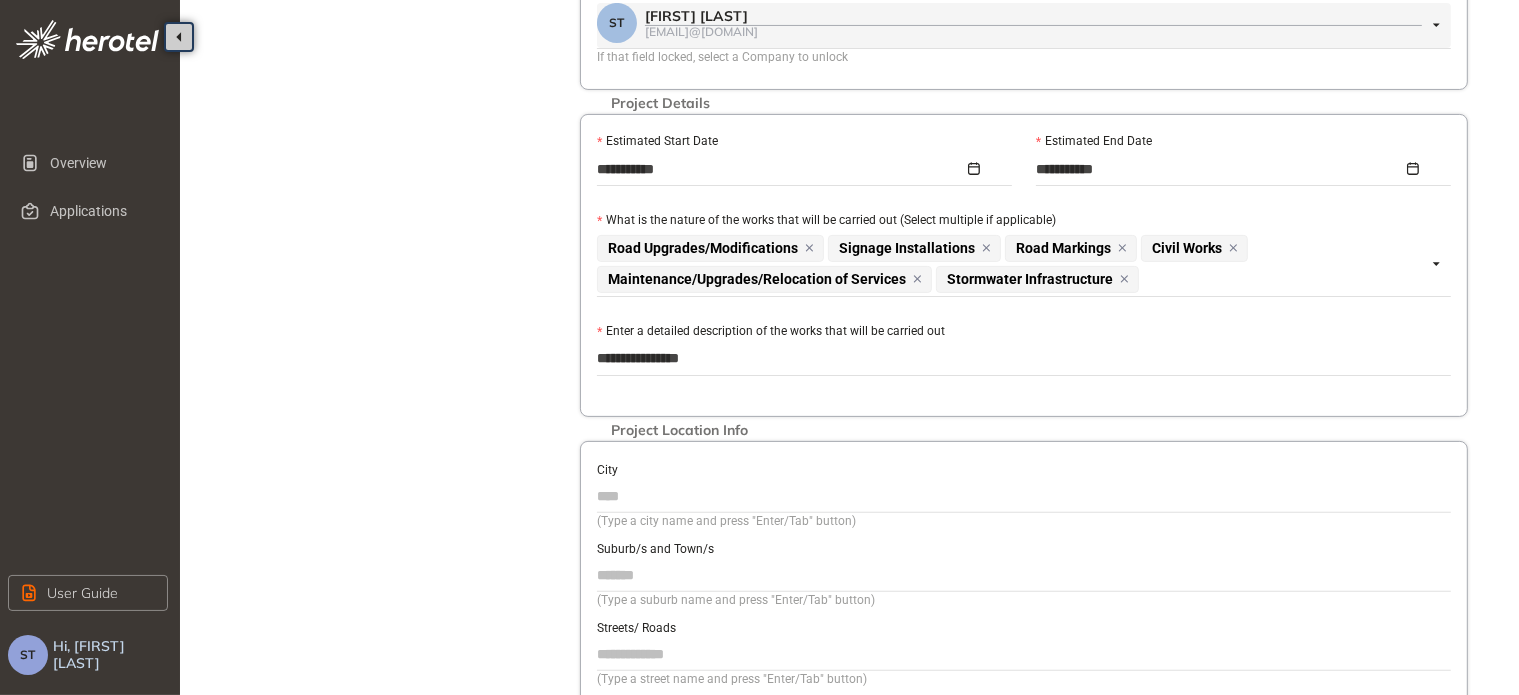 type on "**********" 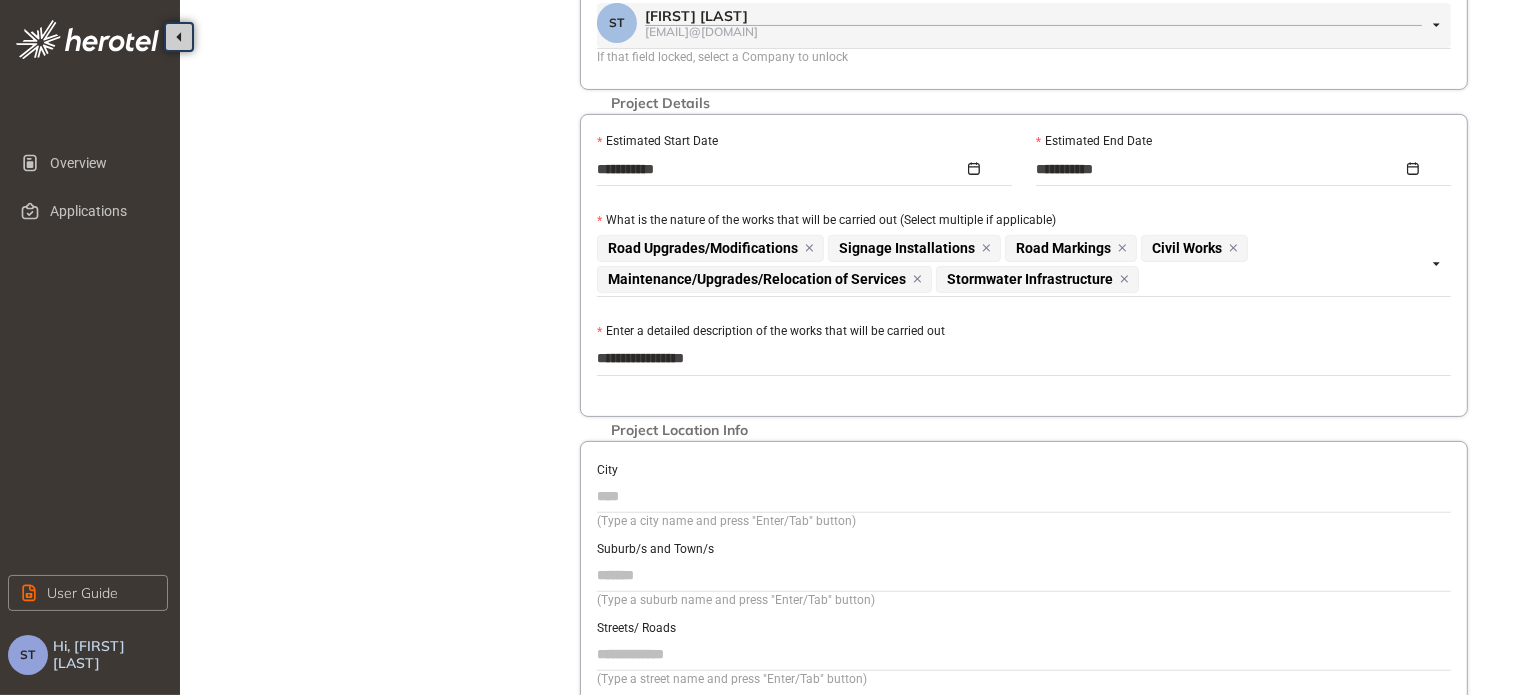 type on "**********" 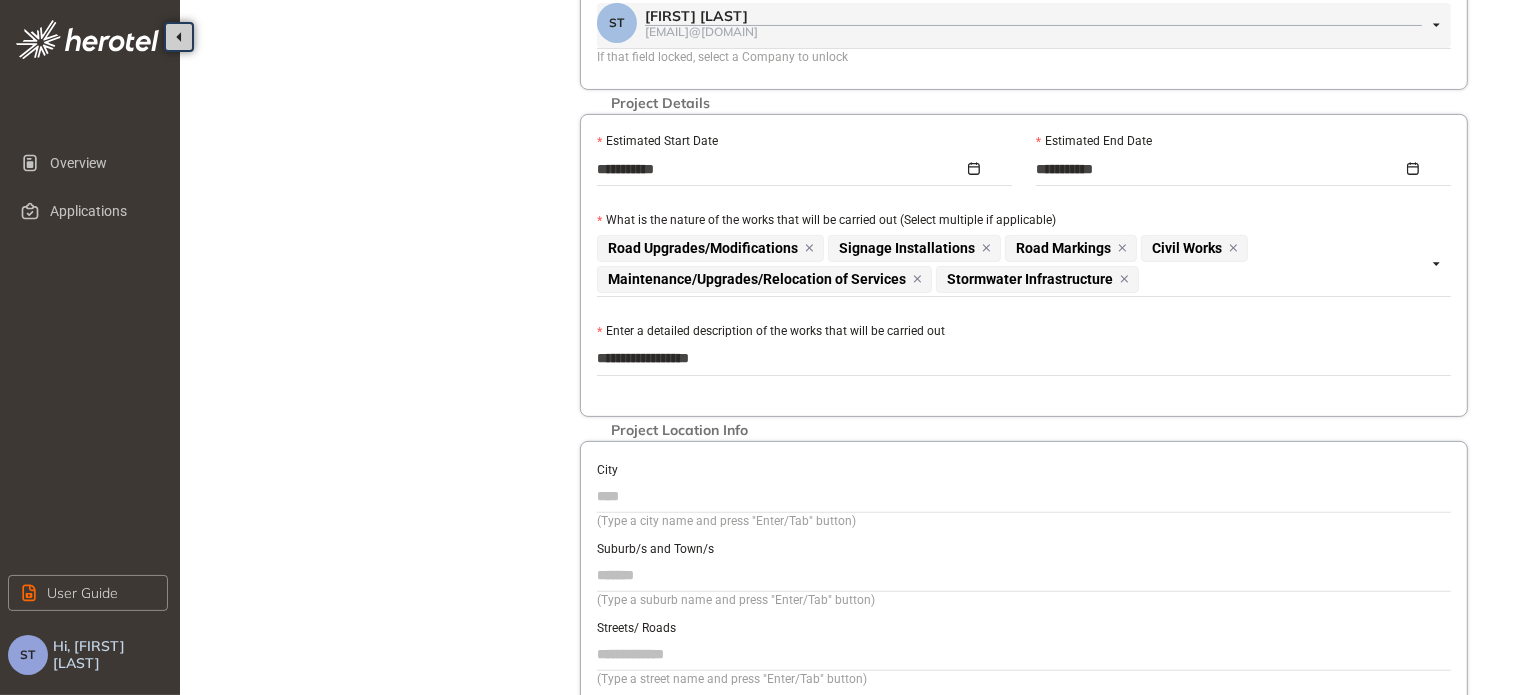 type on "**********" 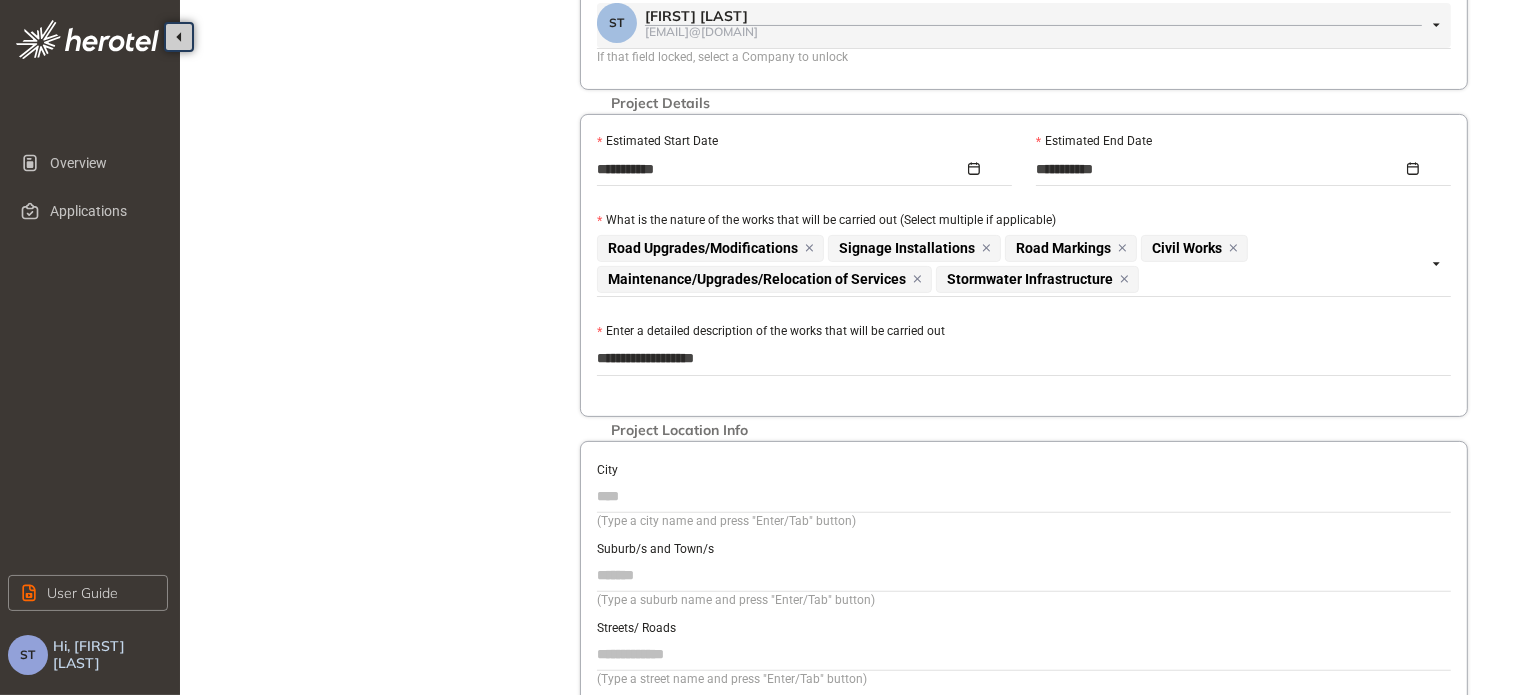 type on "**********" 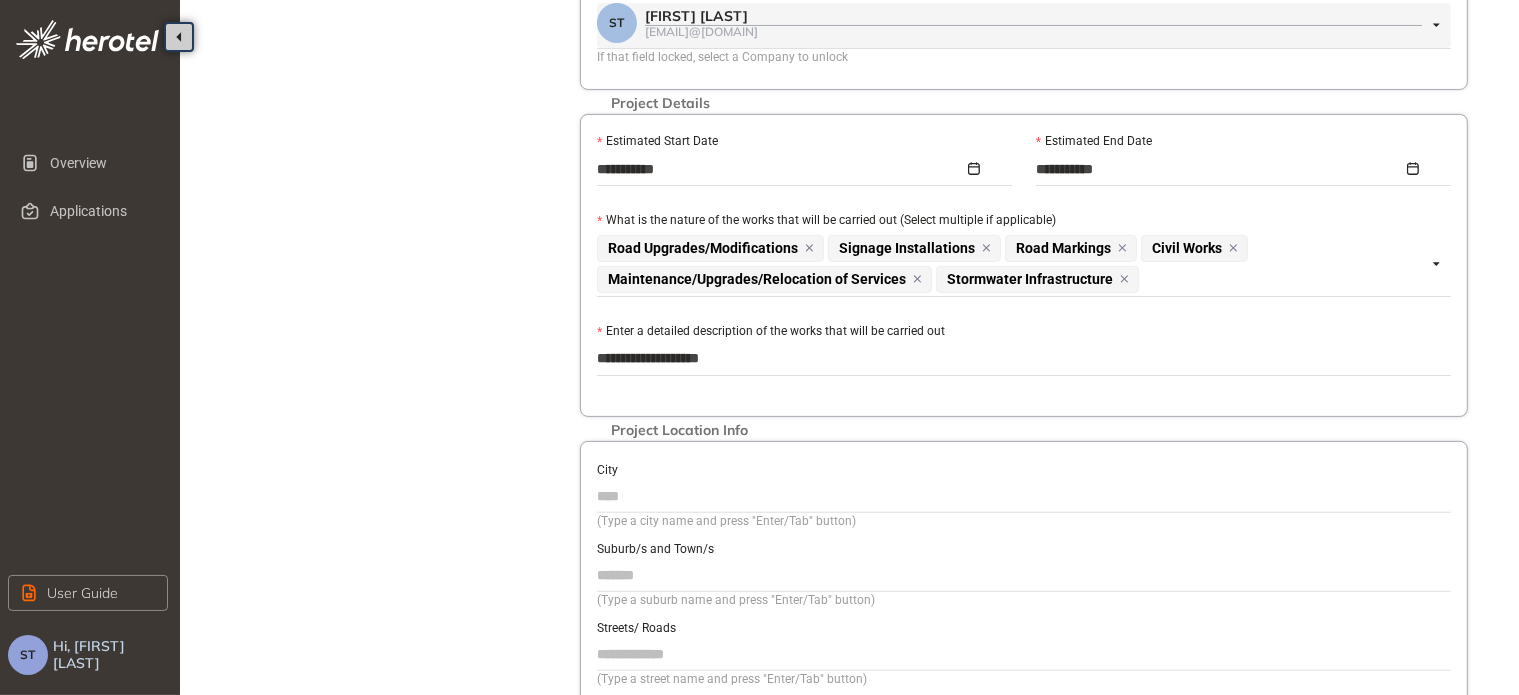 type on "**********" 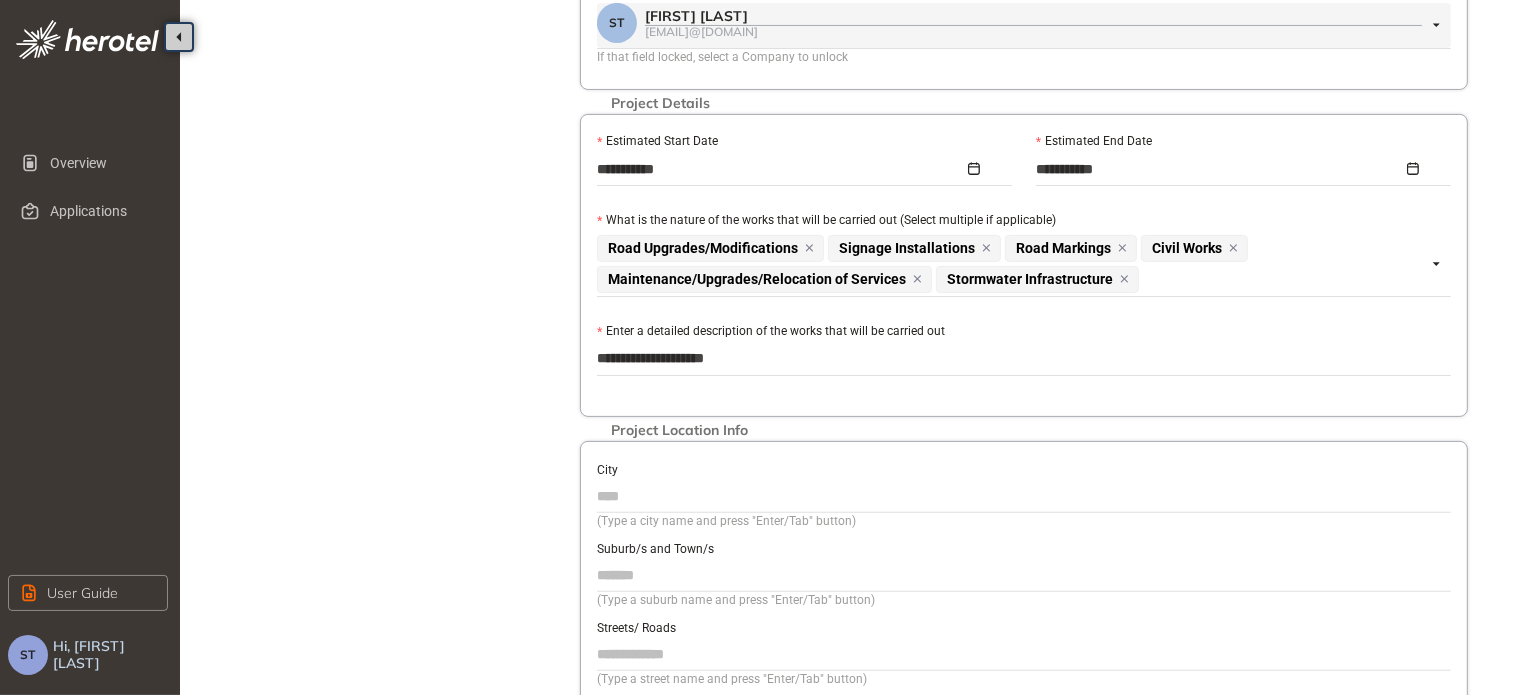 type on "**********" 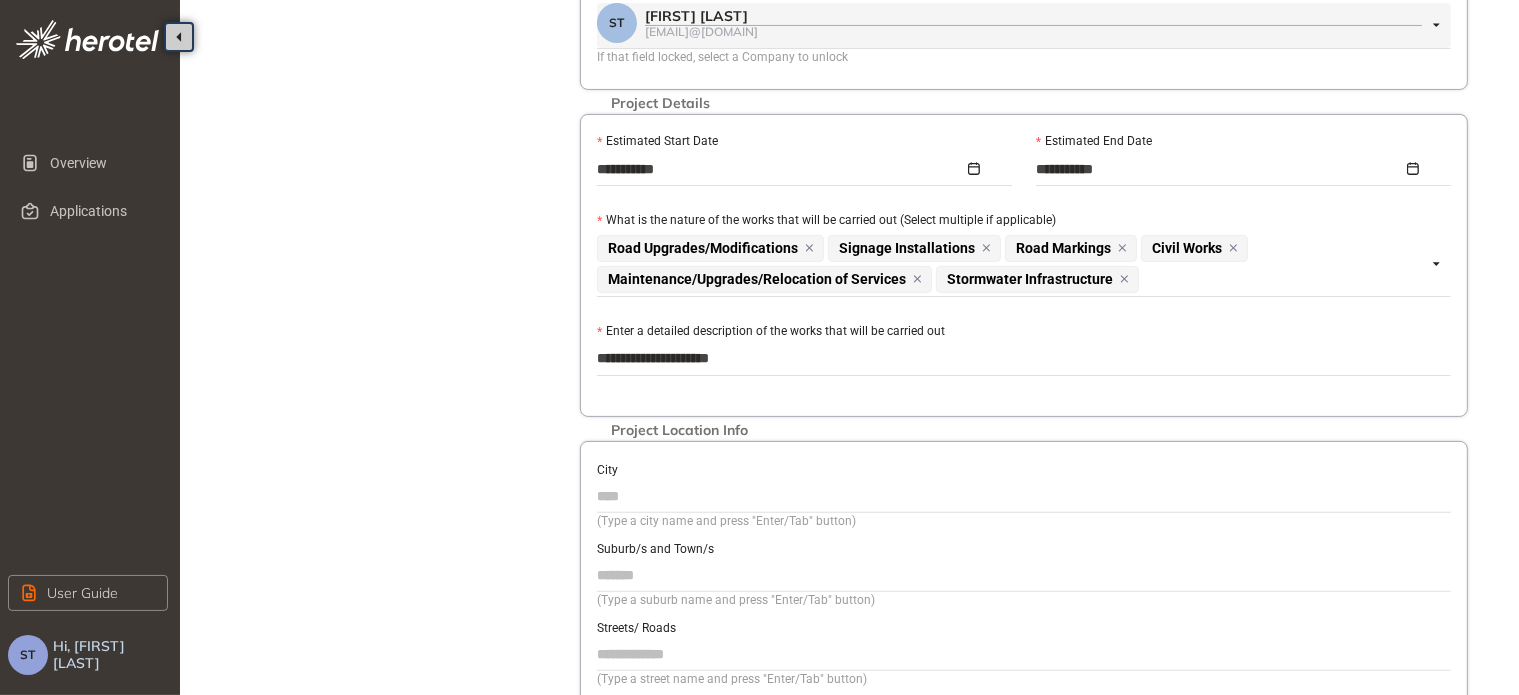 type on "**********" 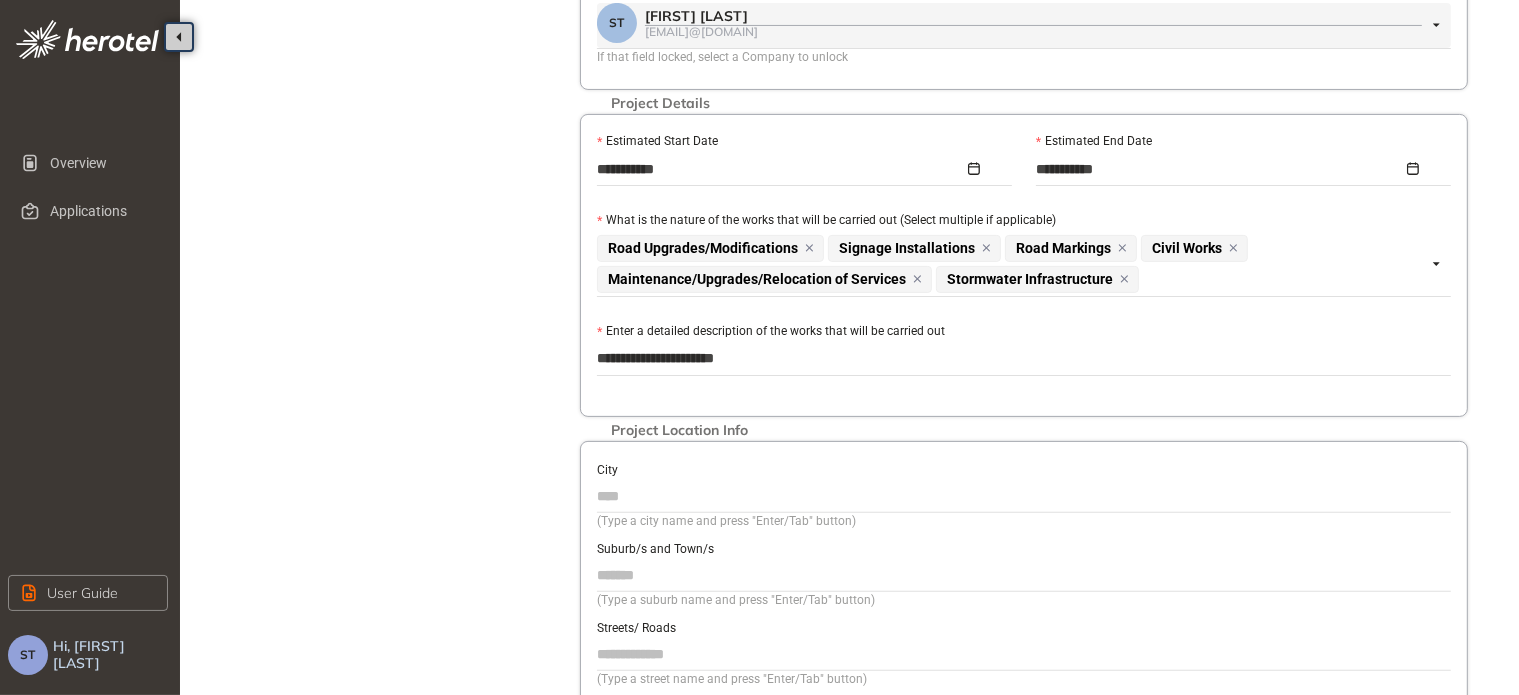 type on "**********" 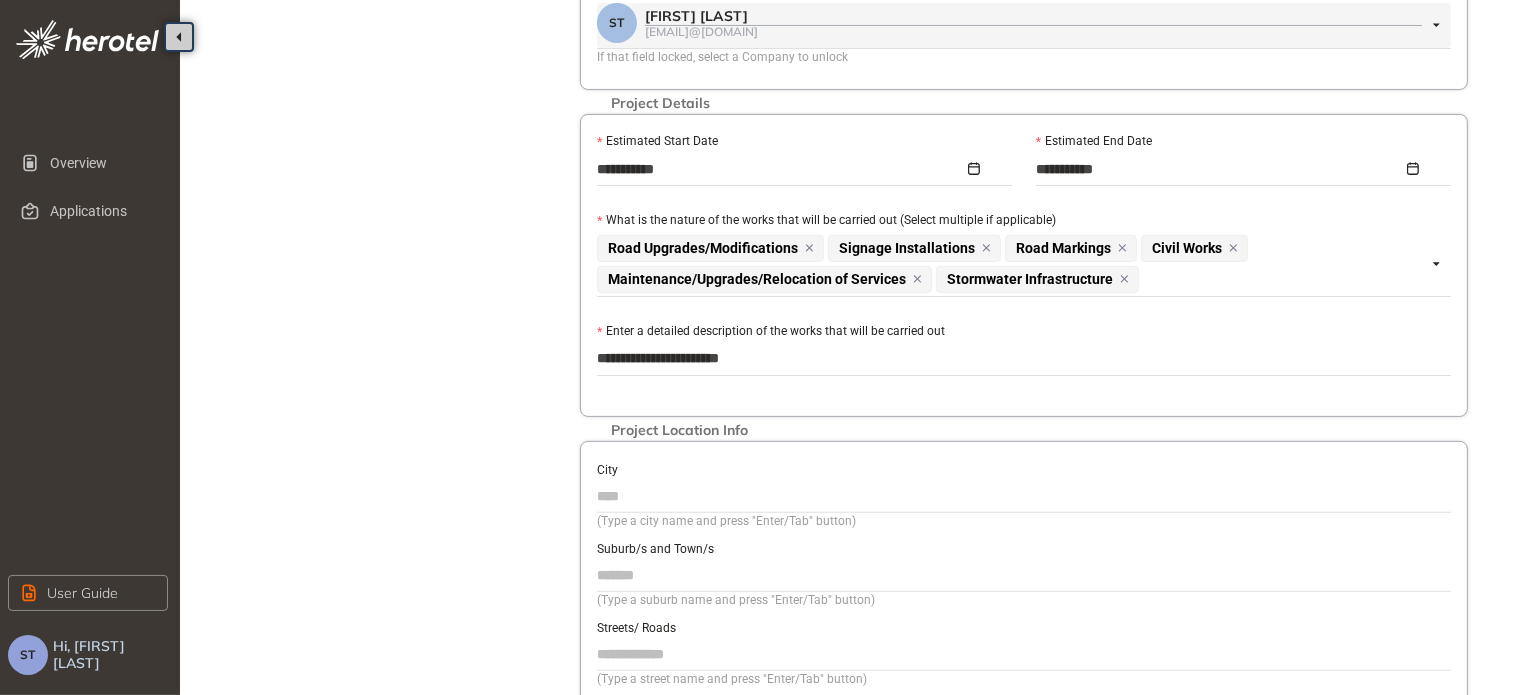 type on "**********" 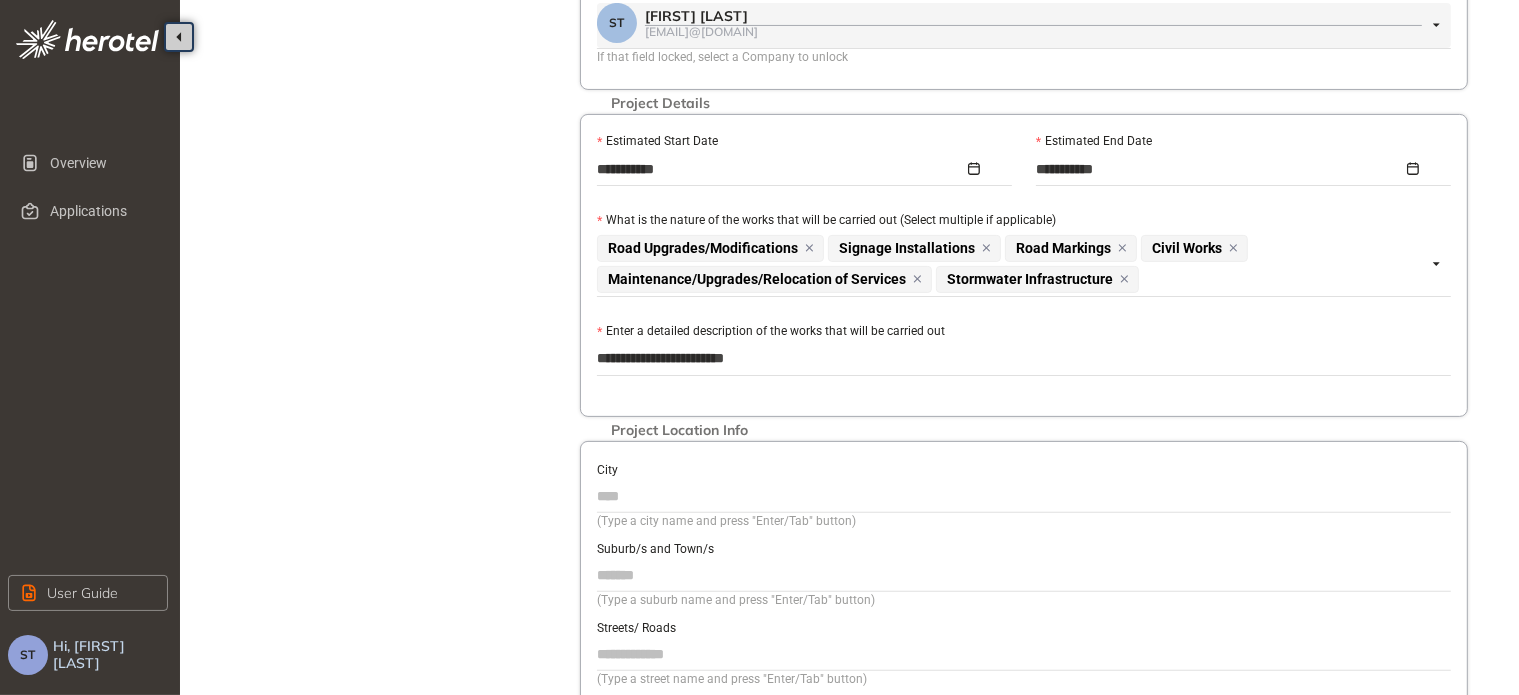 type on "**********" 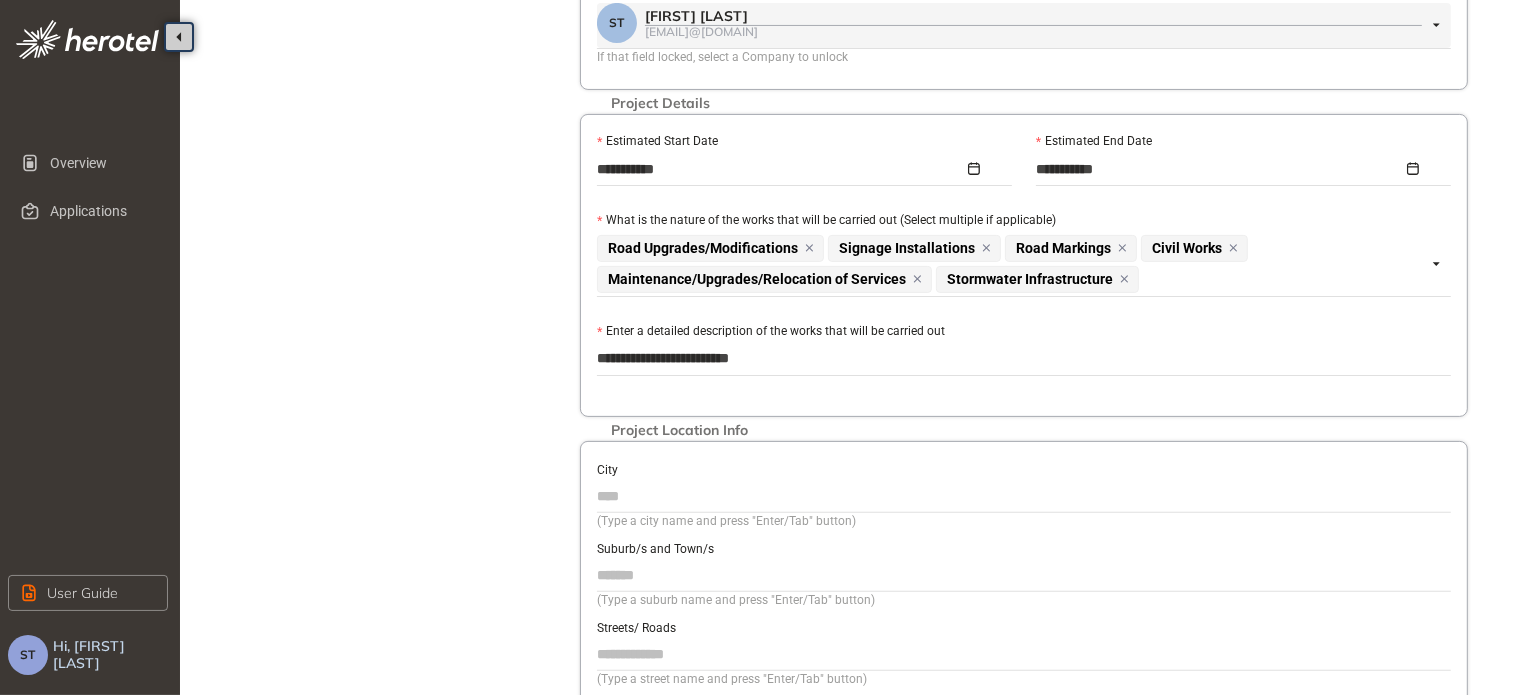 type on "**********" 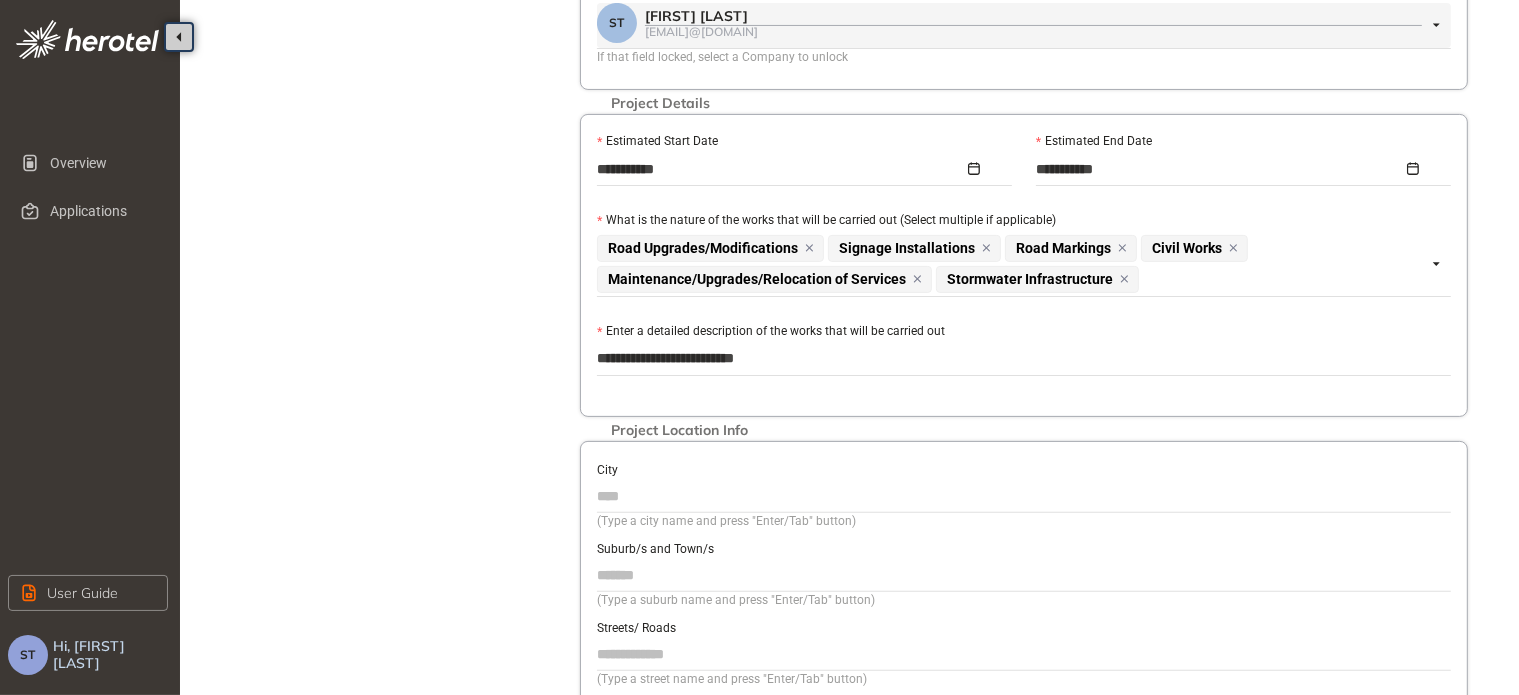 type on "**********" 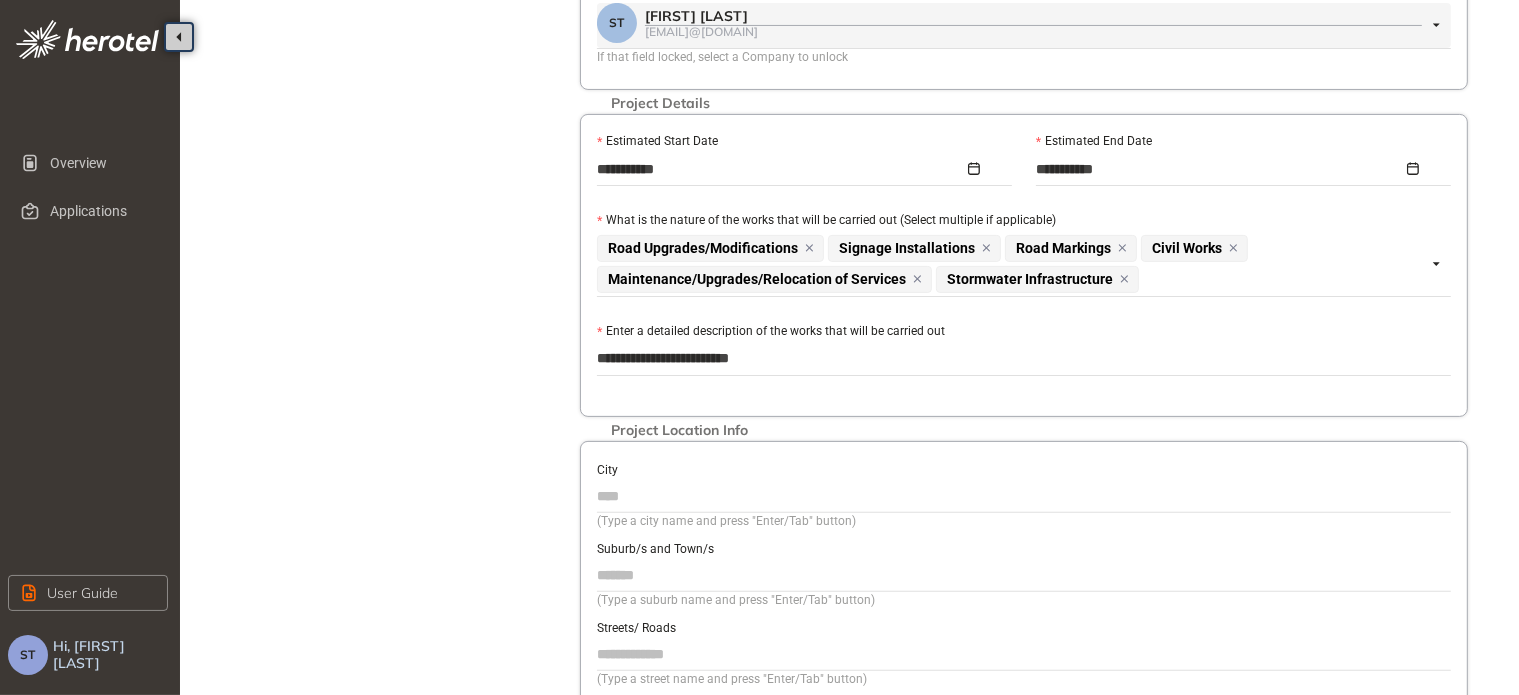 type on "**********" 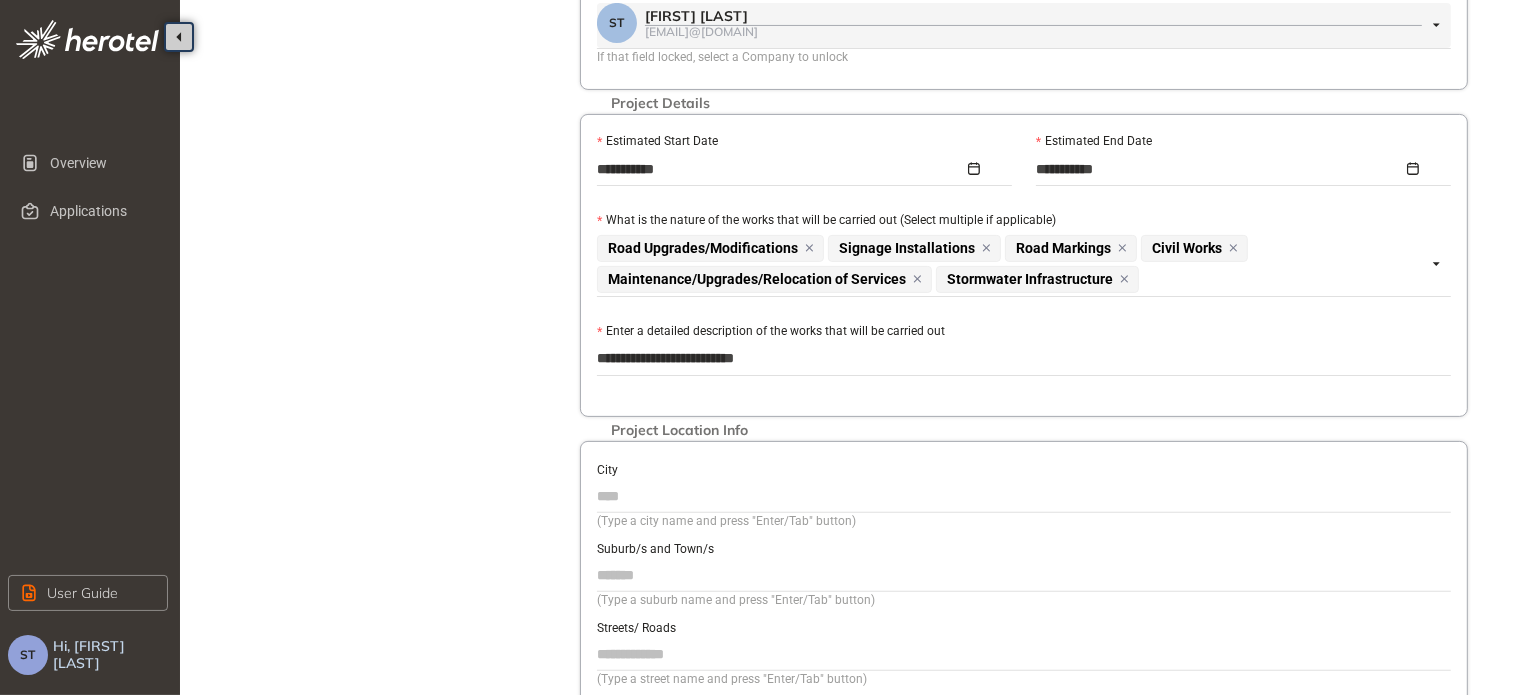 type on "**********" 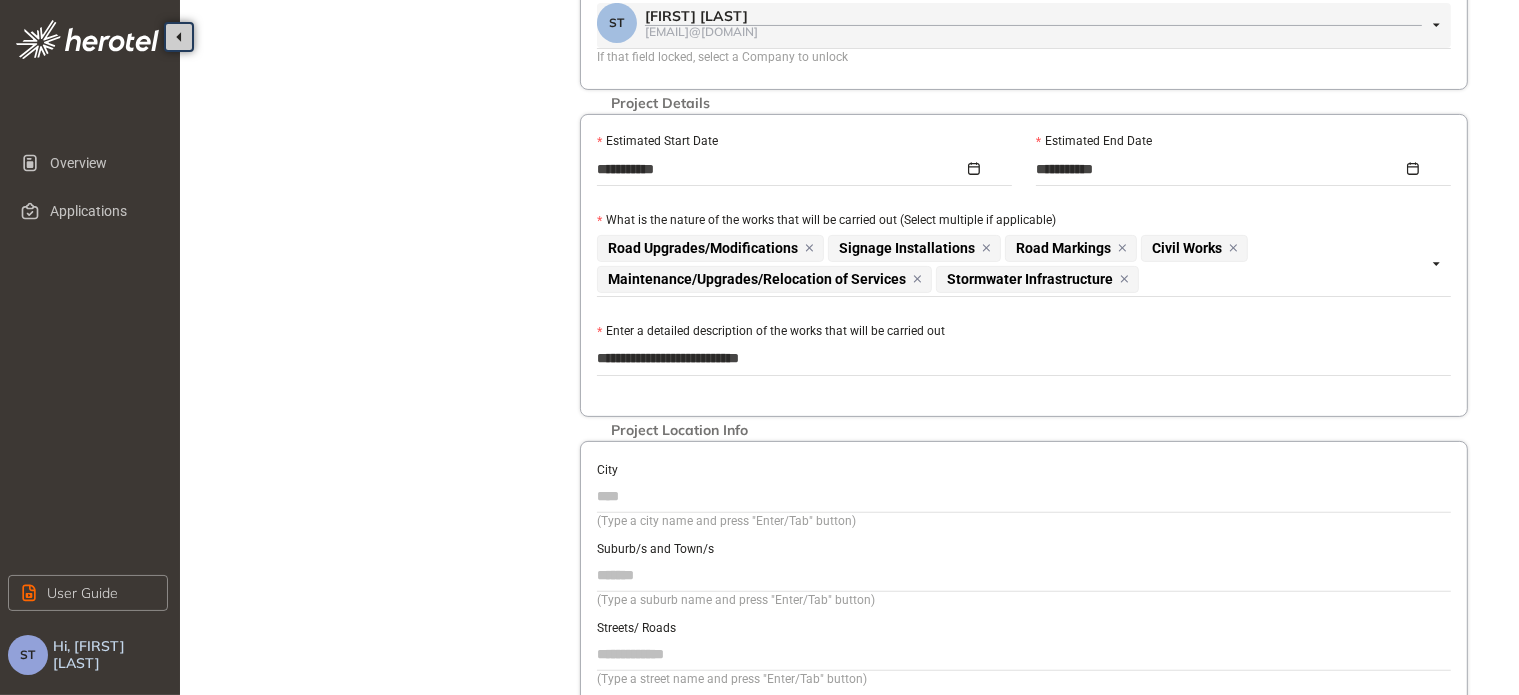 type on "**********" 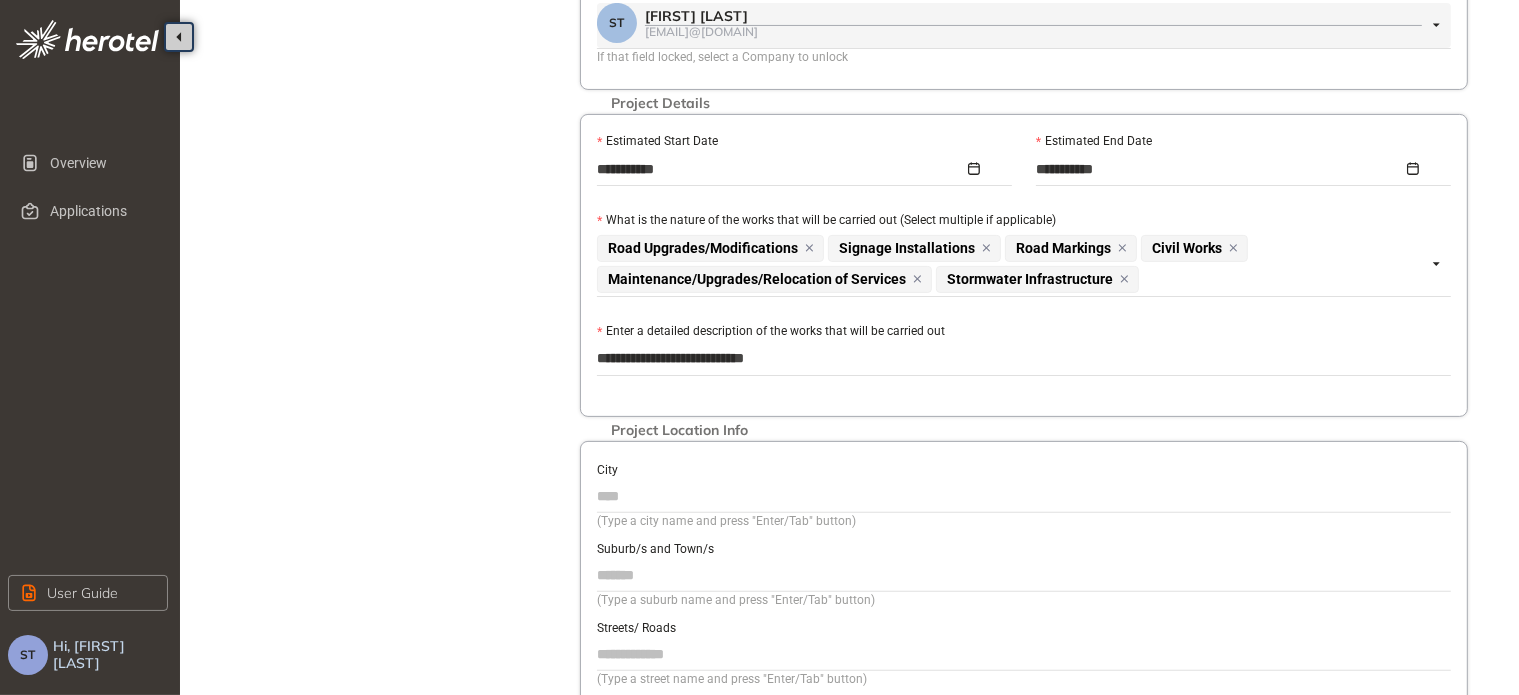 type on "**********" 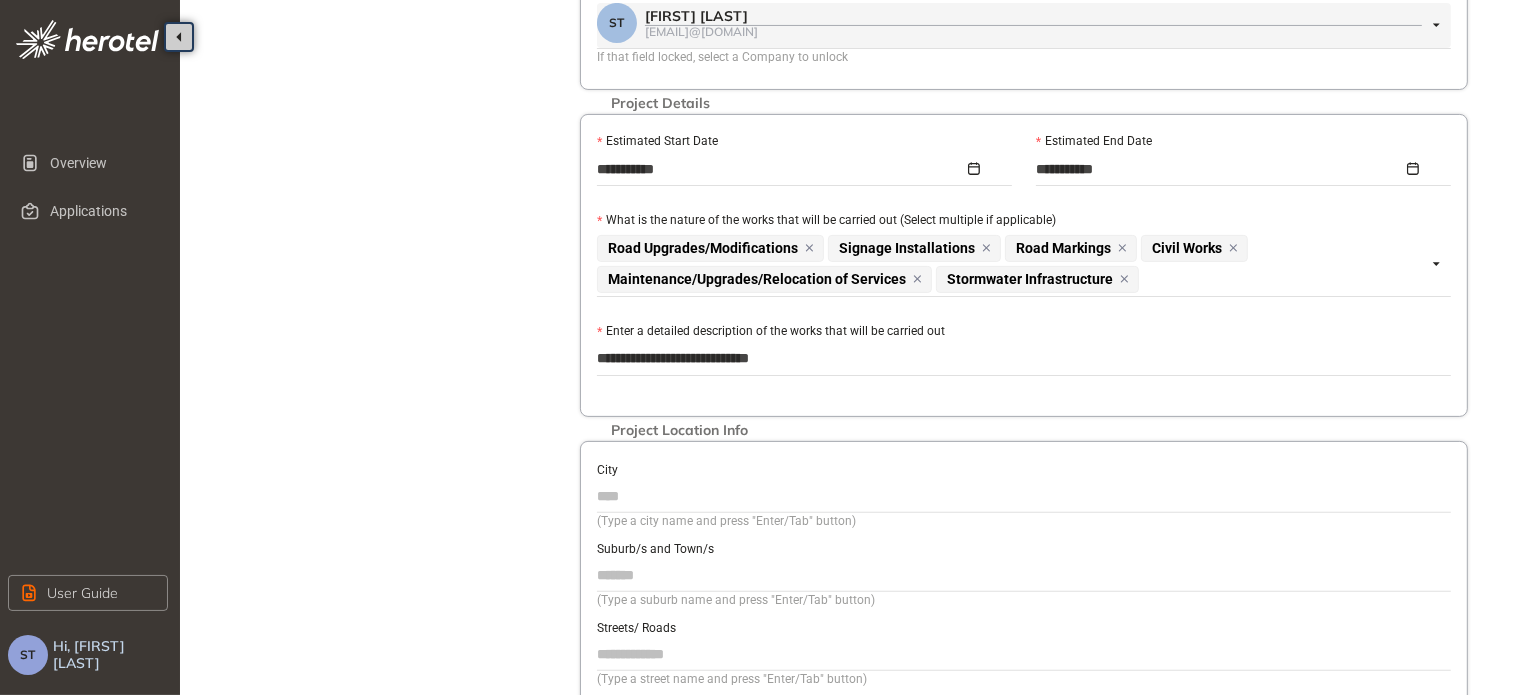 type on "**********" 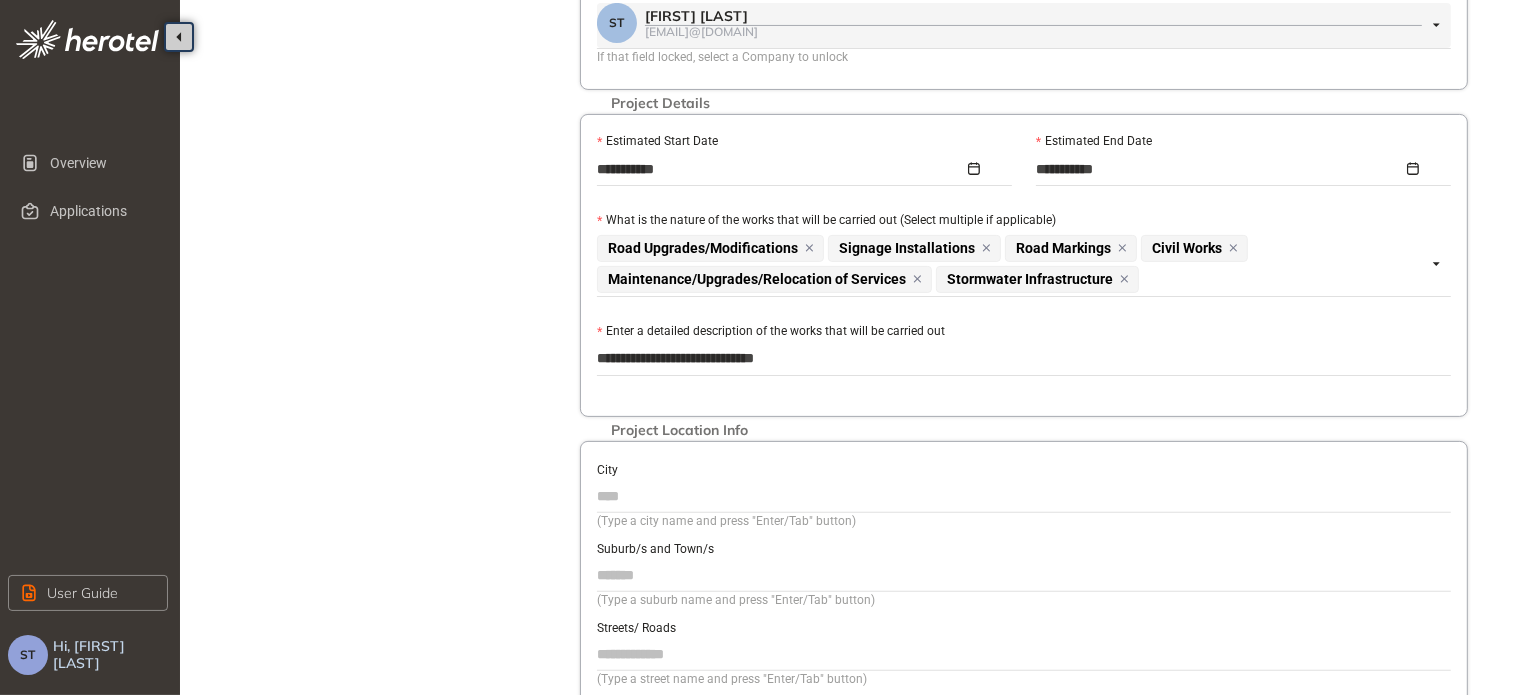 type on "**********" 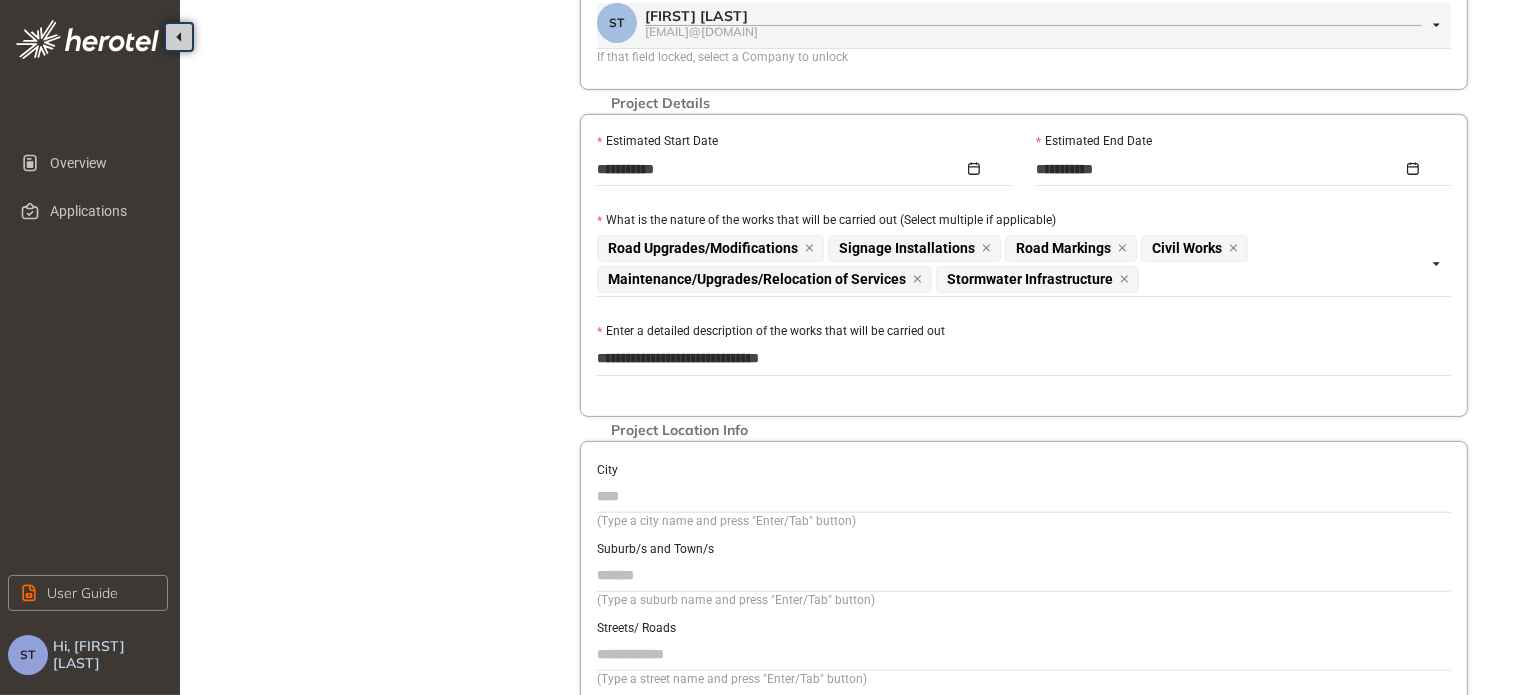 type on "**********" 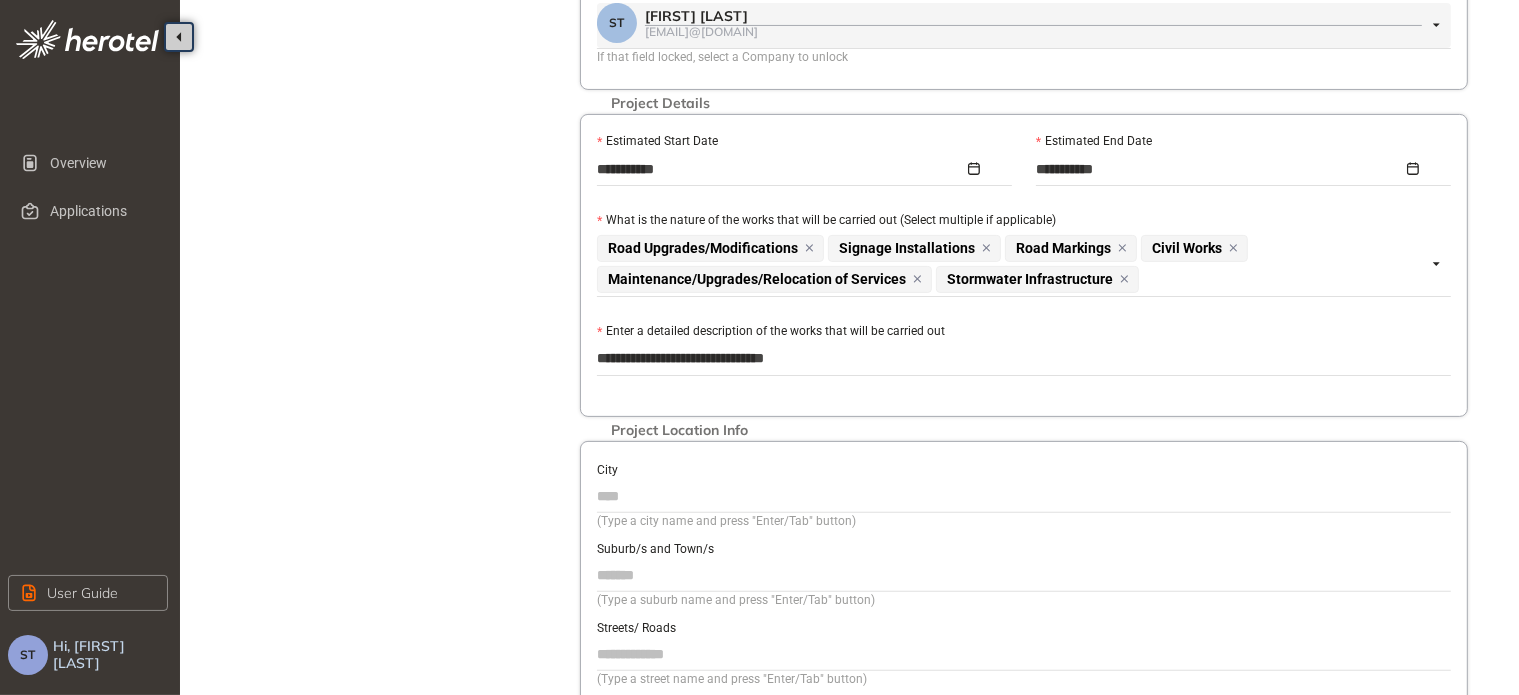 type on "**********" 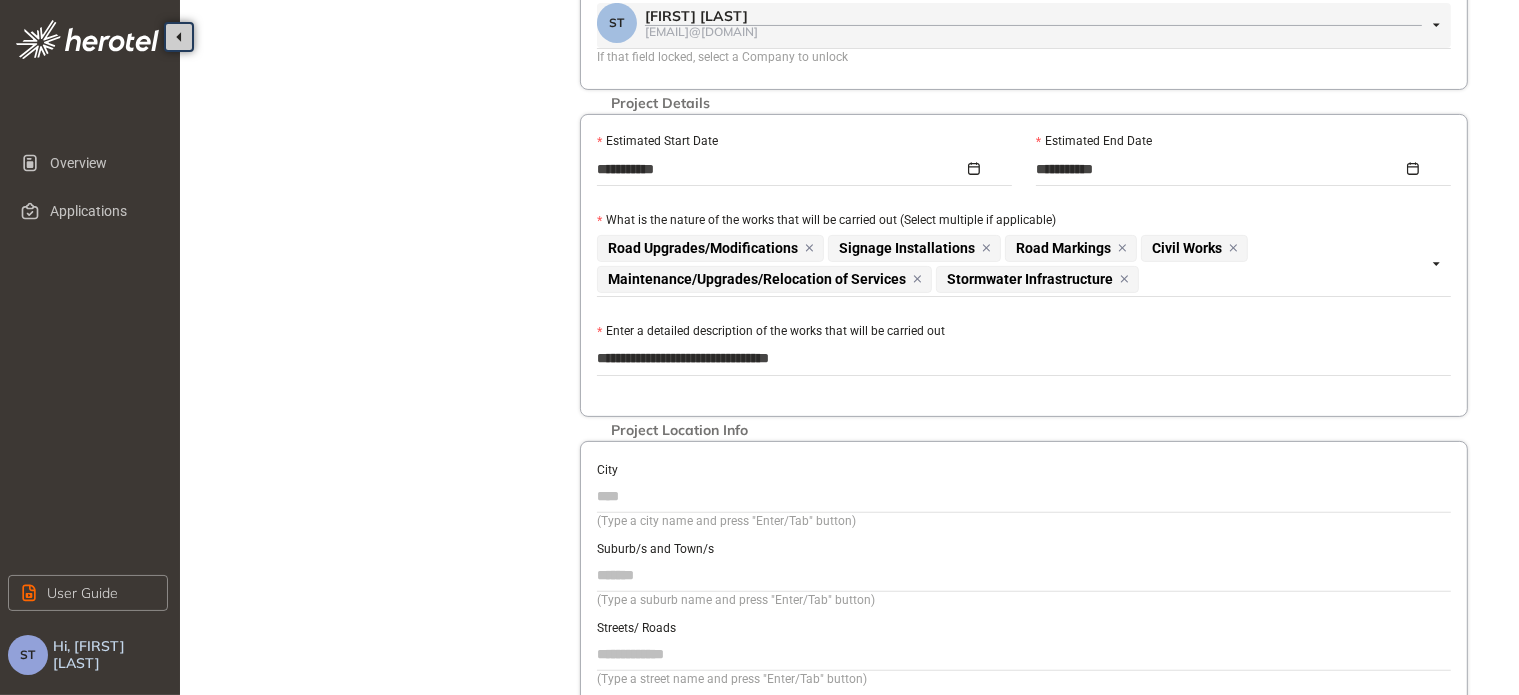 type on "**********" 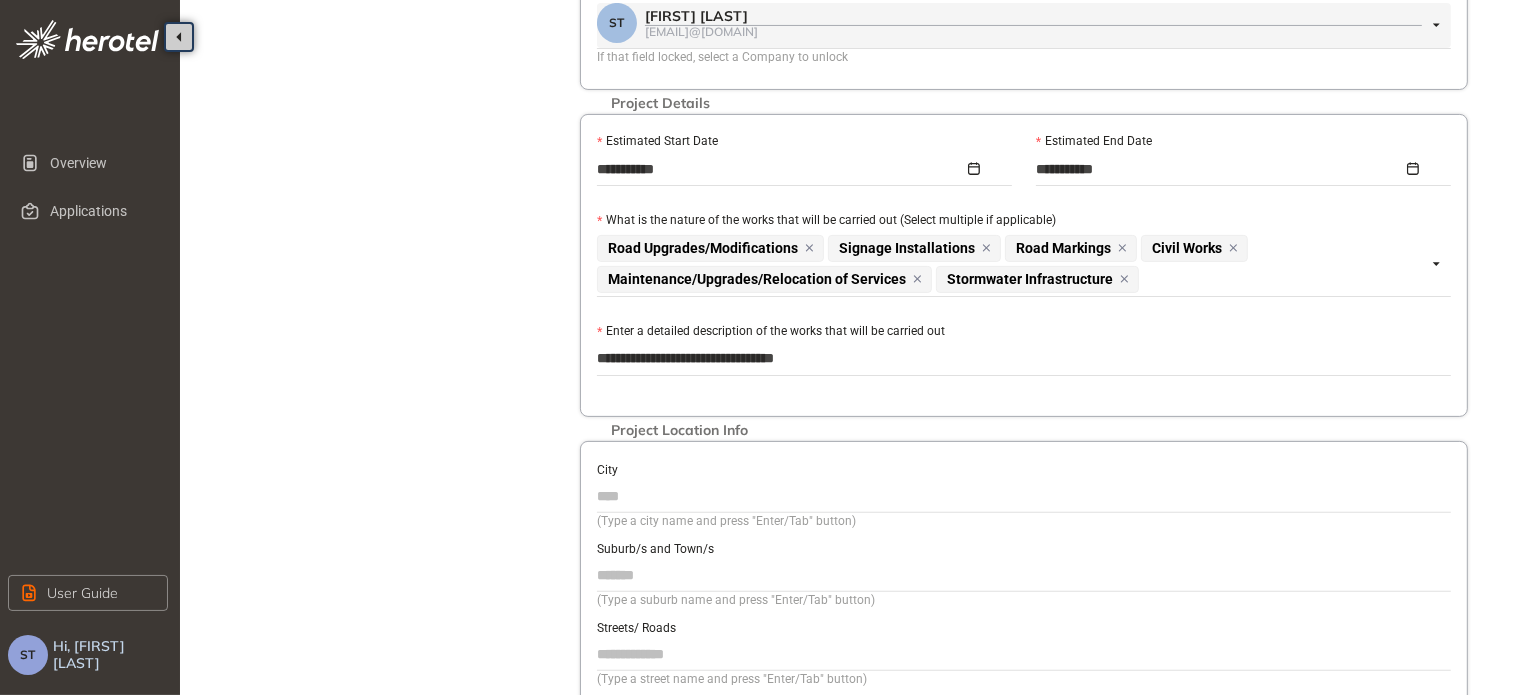 type on "**********" 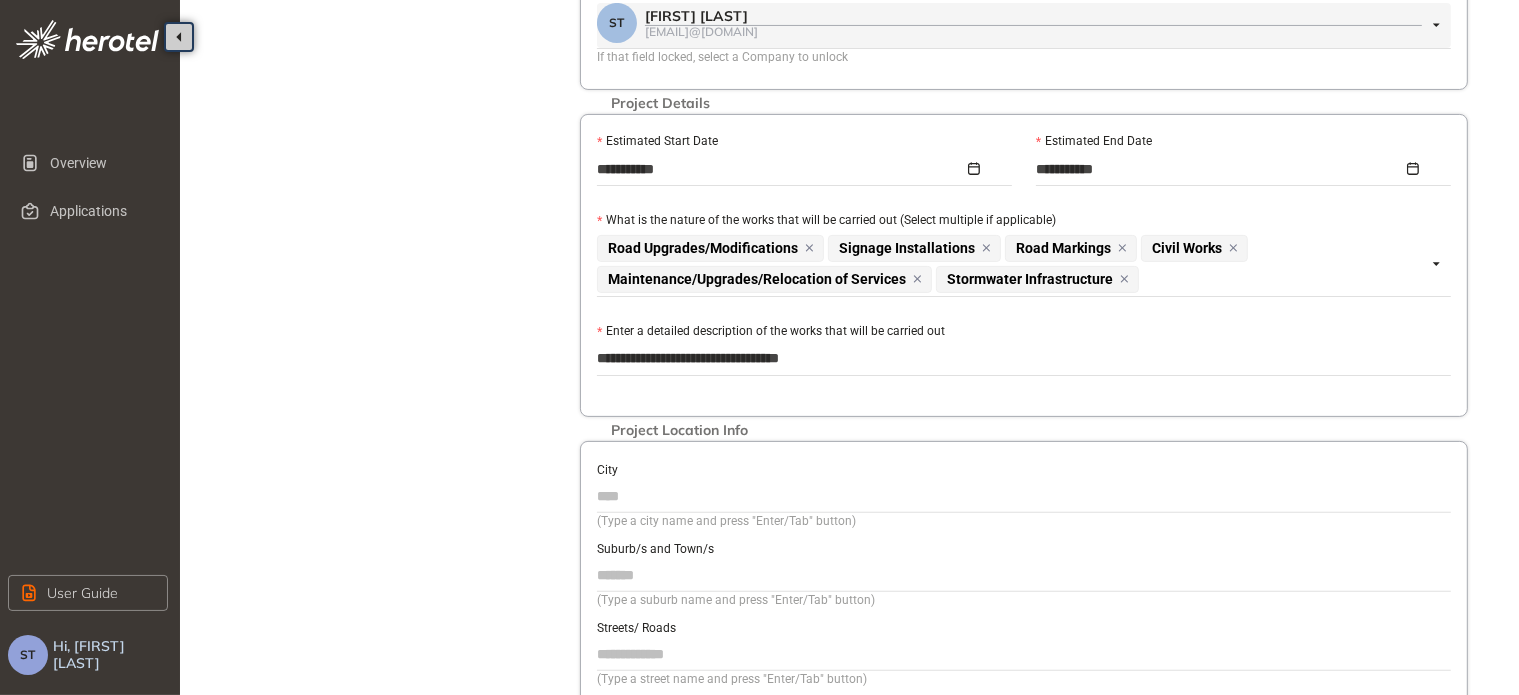 type on "**********" 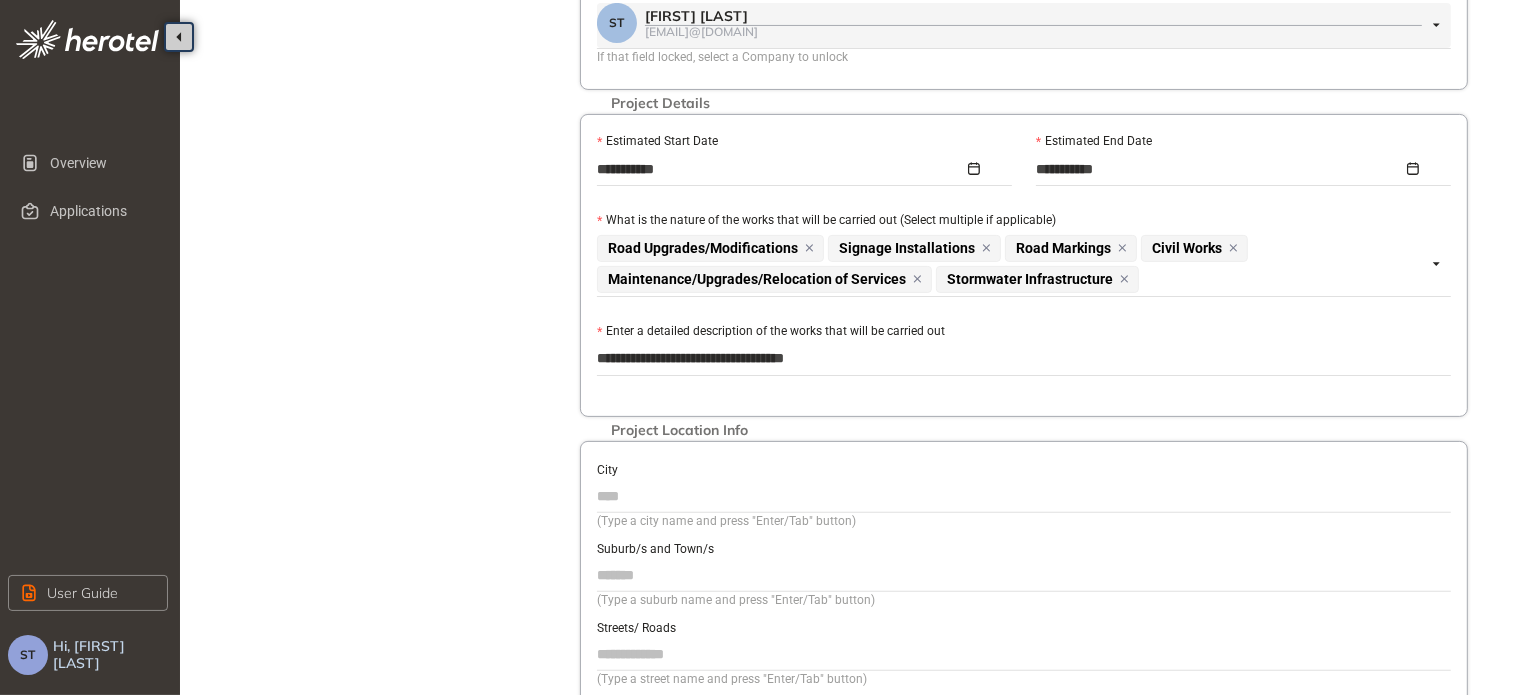 type on "**********" 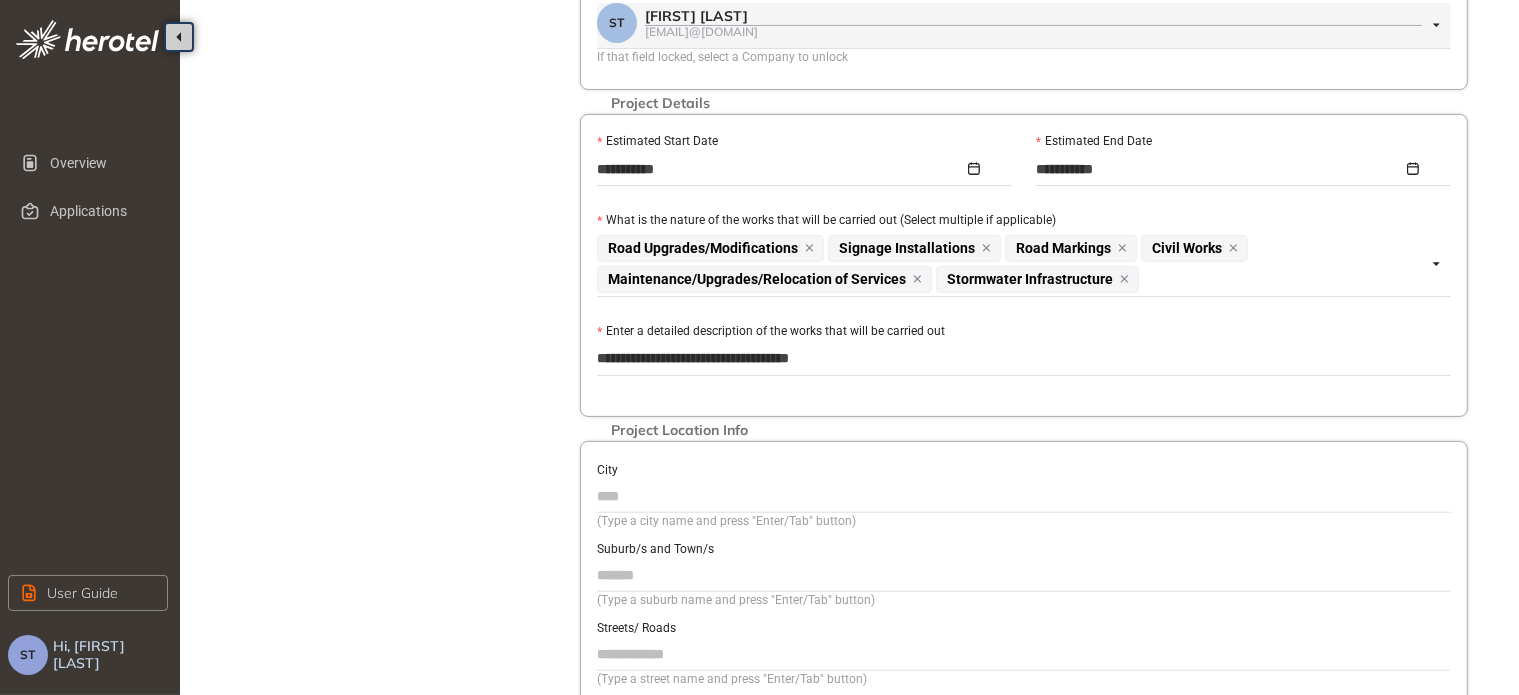 type on "**********" 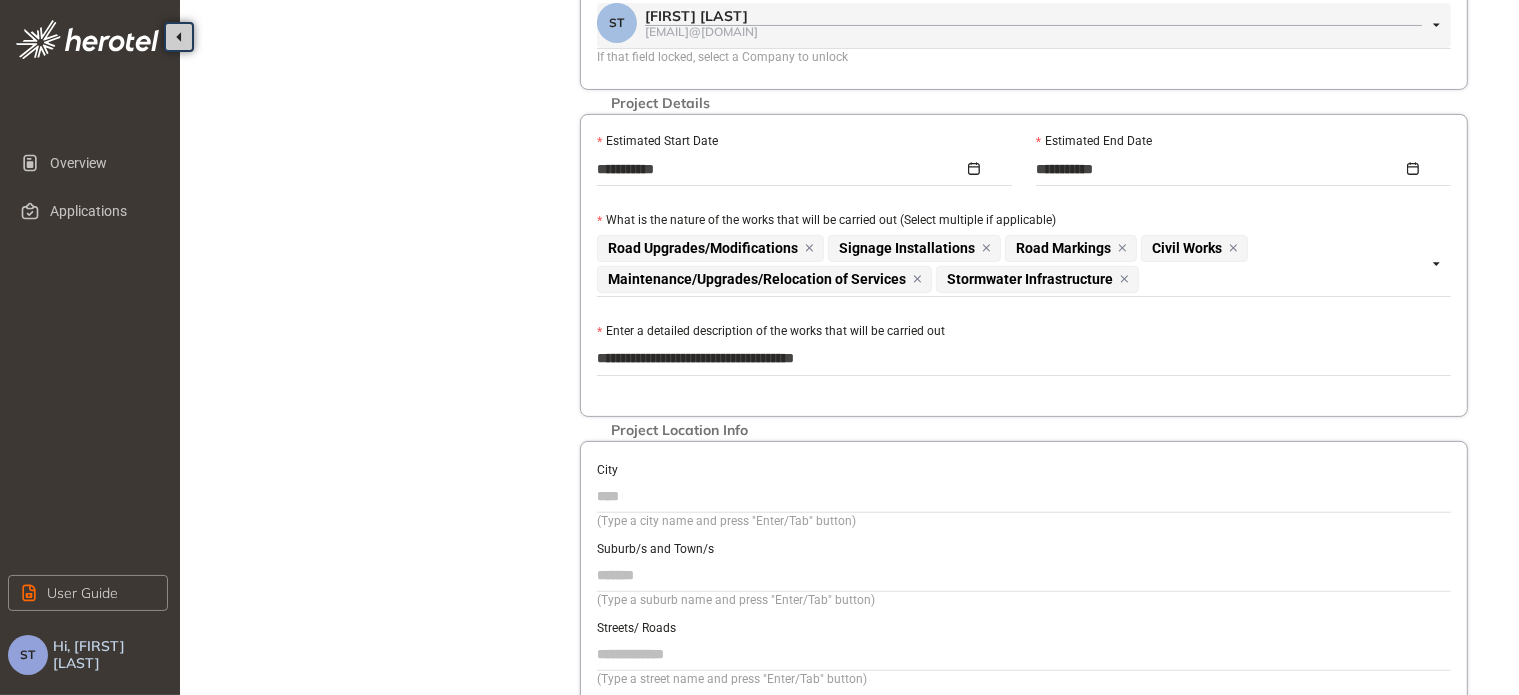 type on "**********" 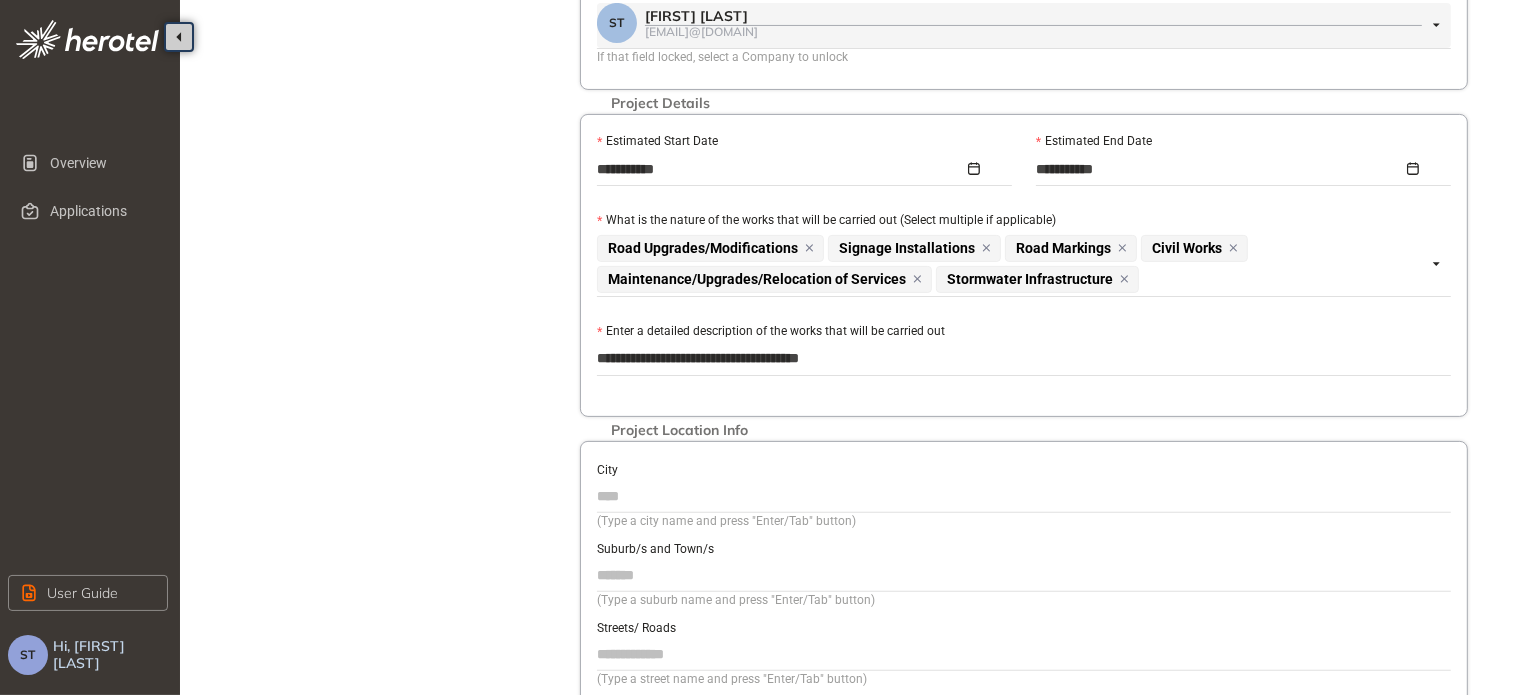 type on "**********" 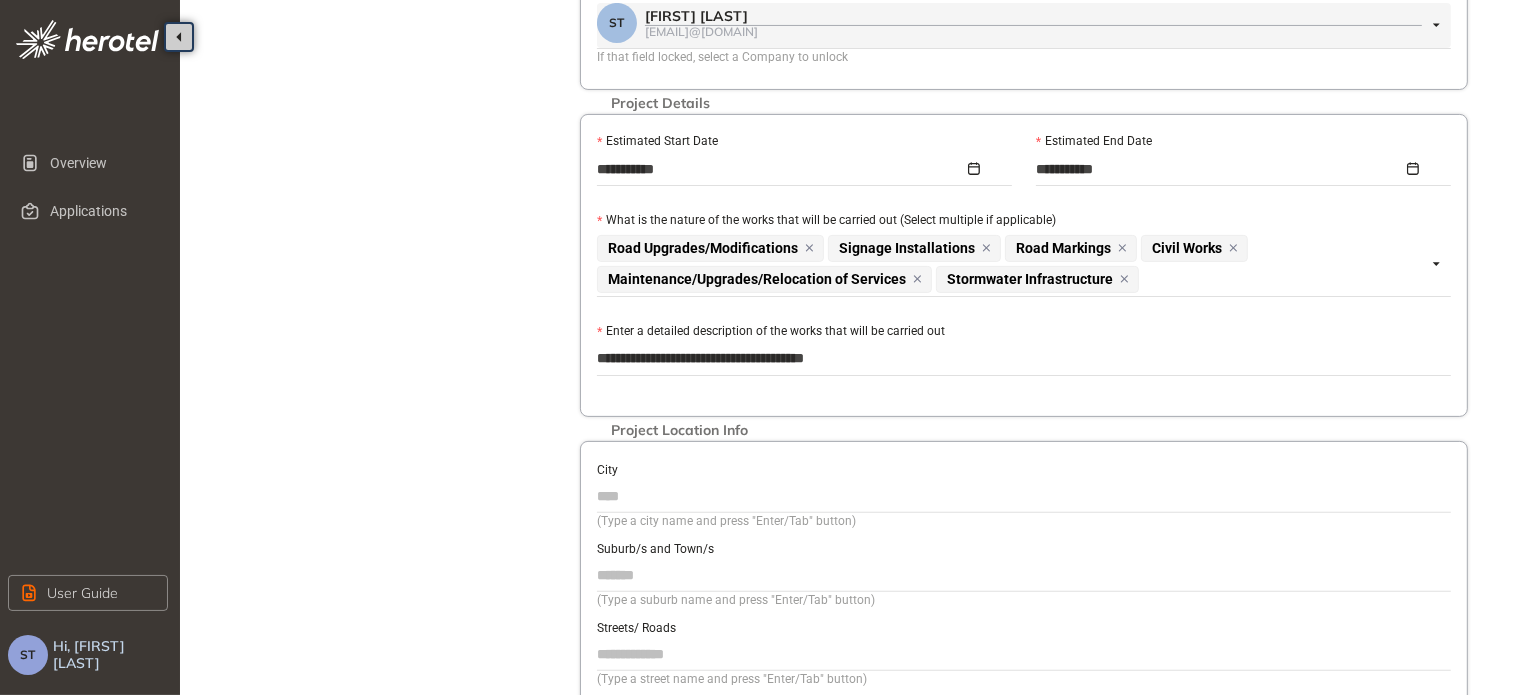 type on "**********" 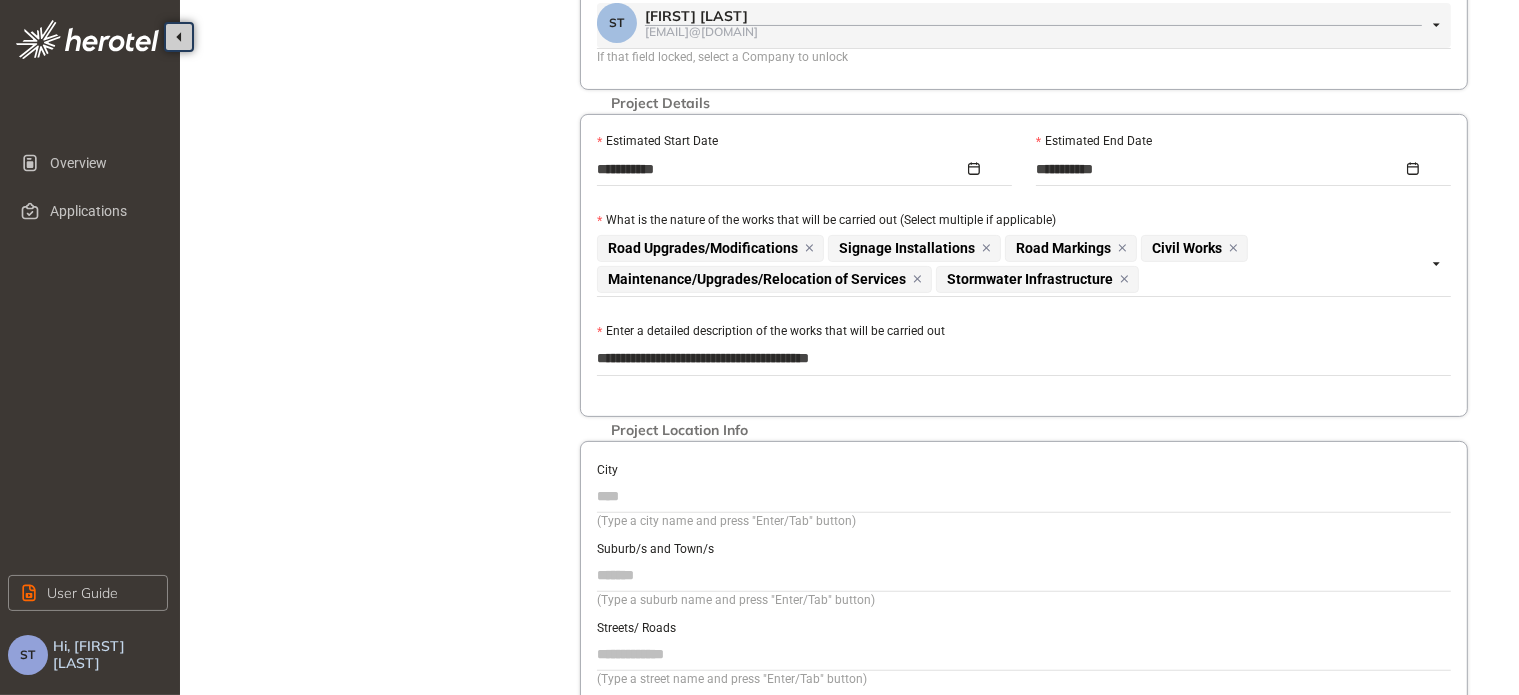 type on "**********" 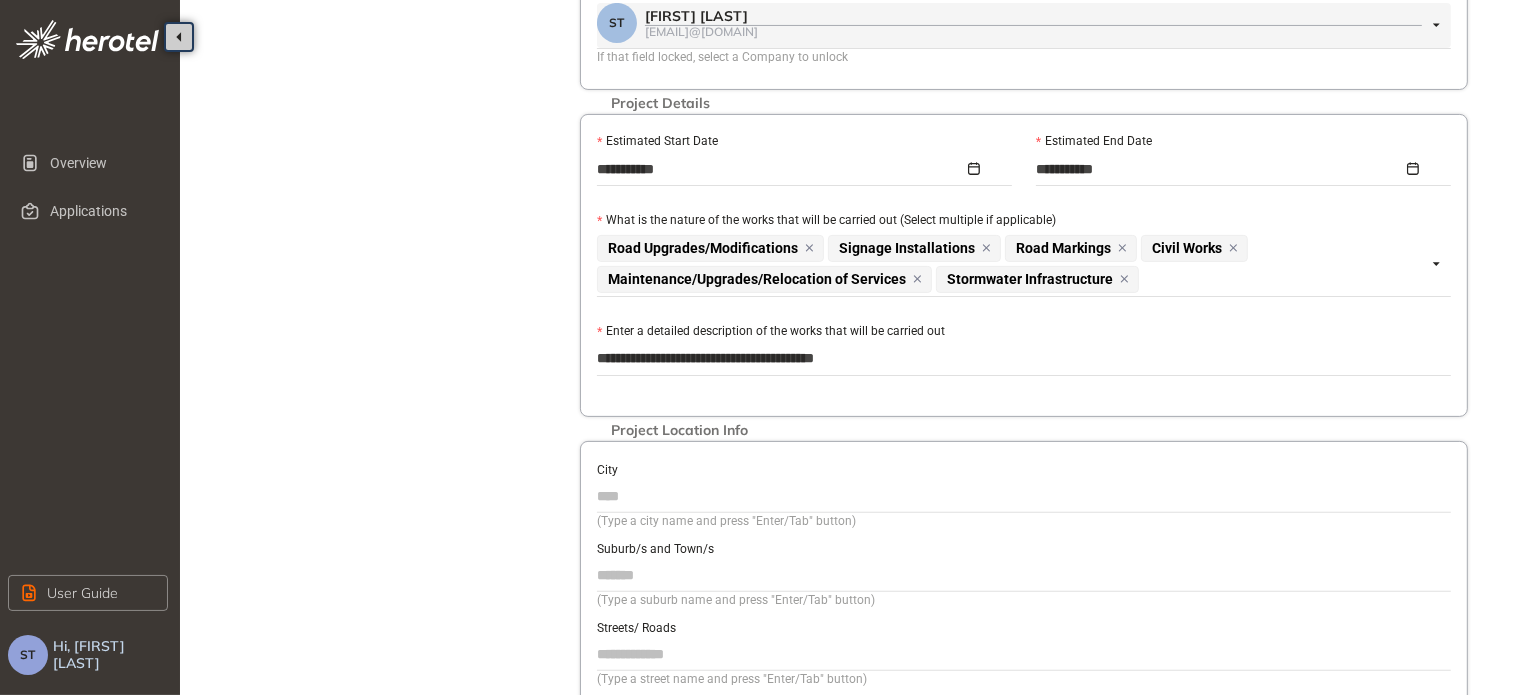 type on "**********" 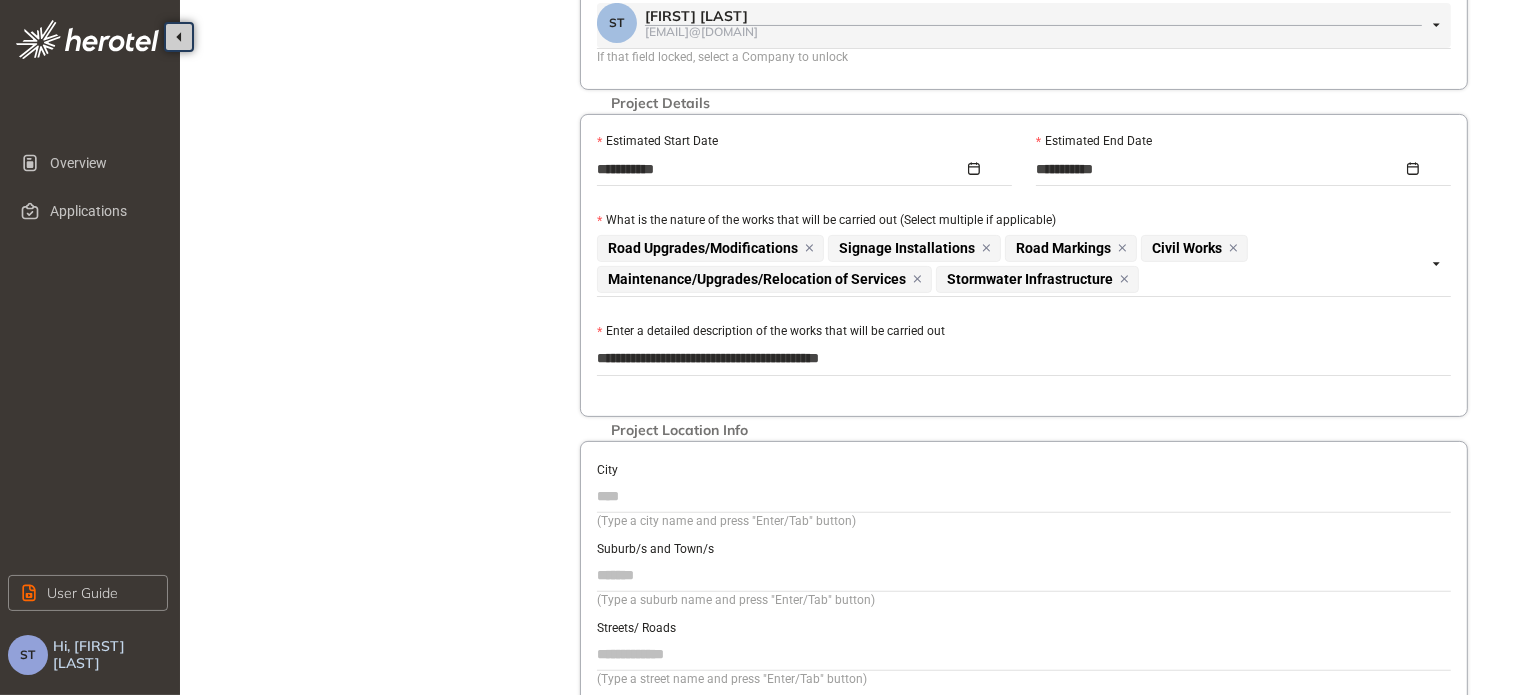 type on "**********" 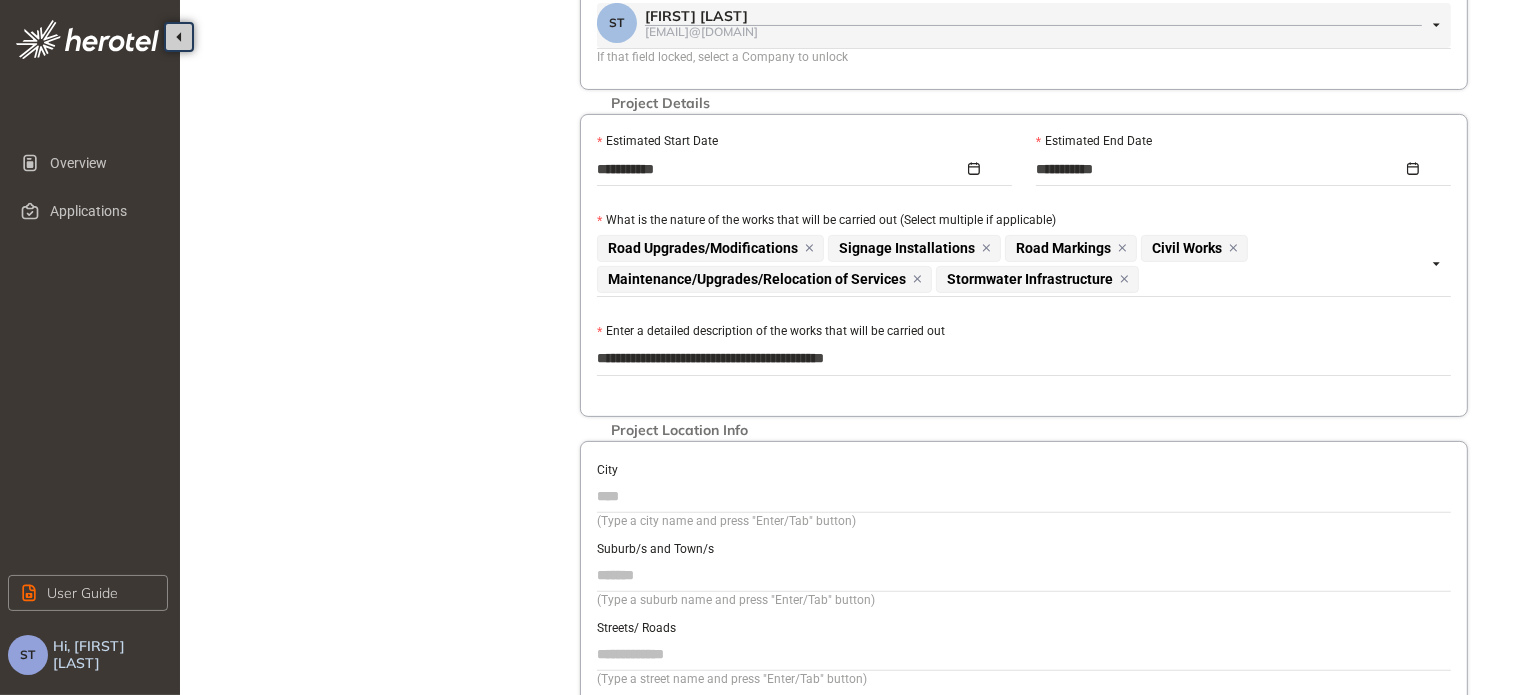 type on "**********" 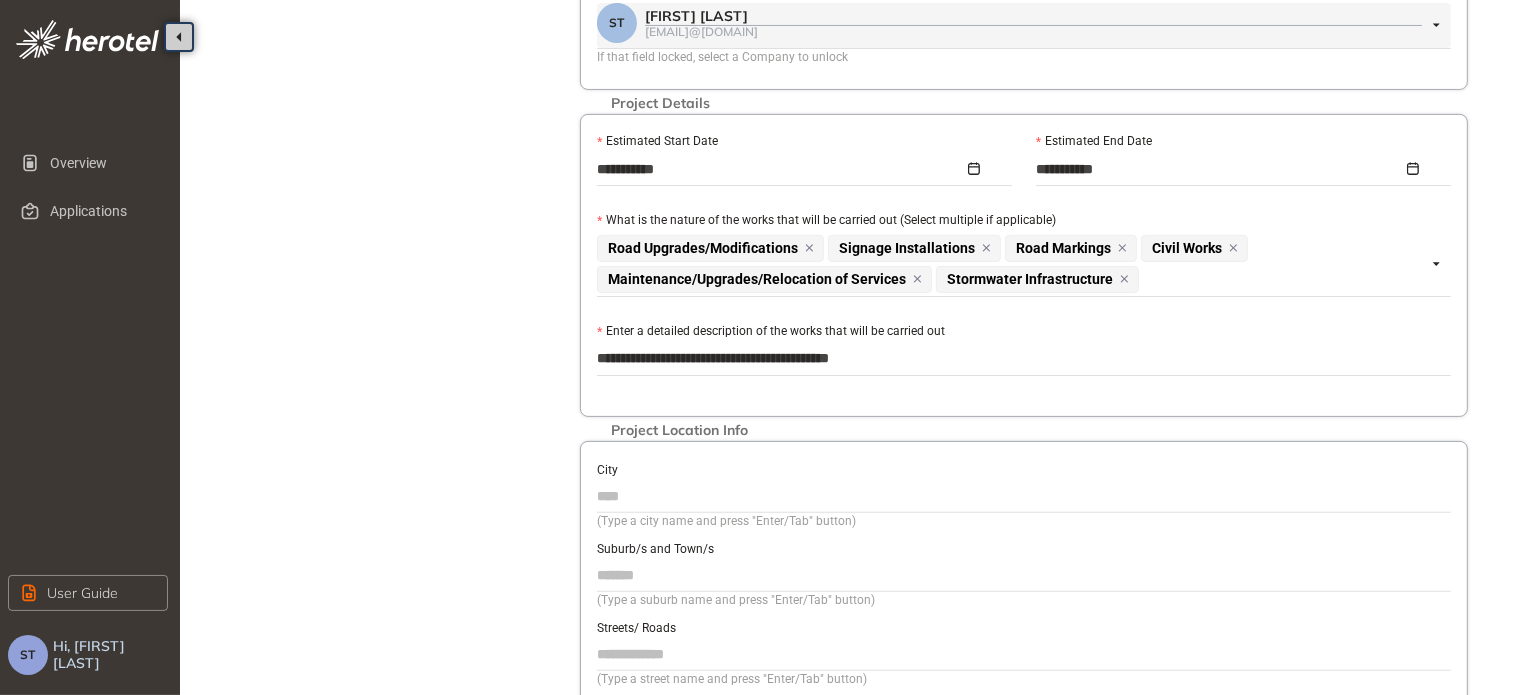 type on "**********" 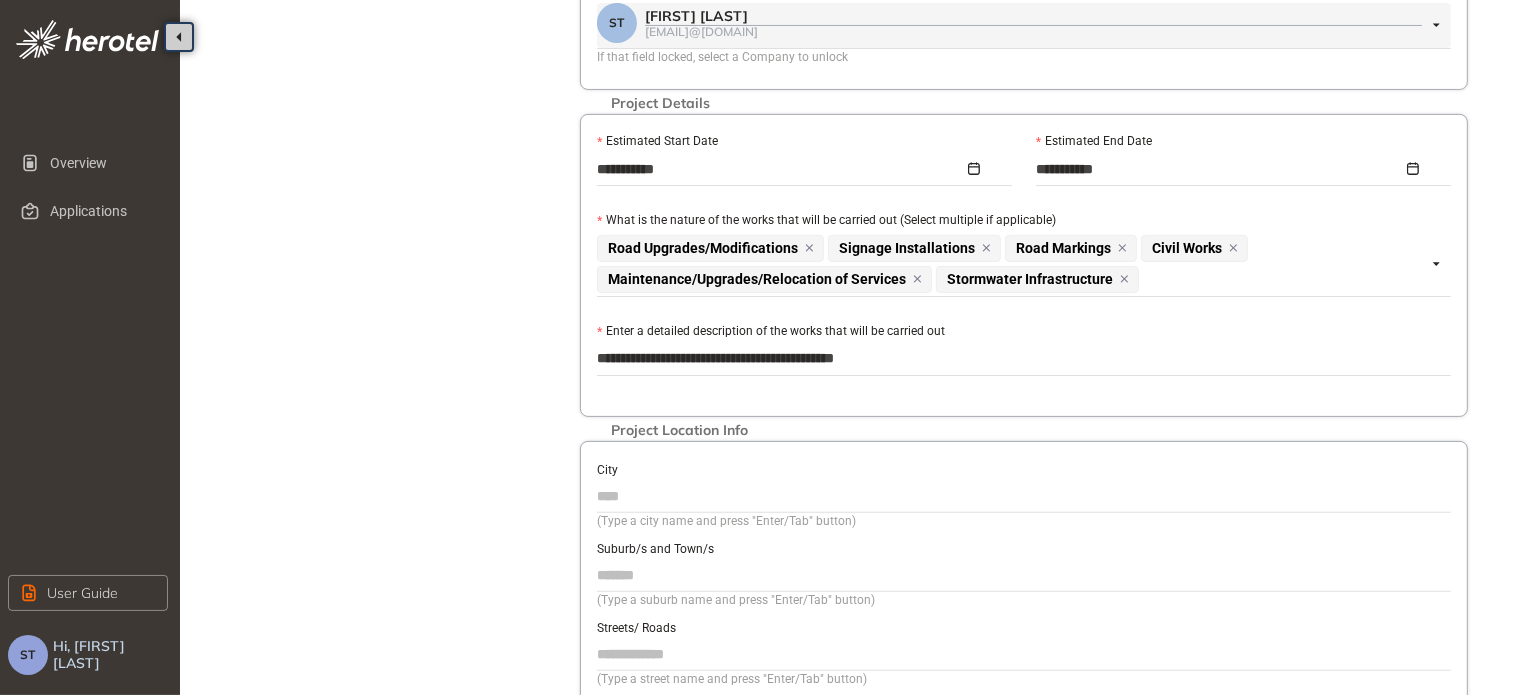 type on "**********" 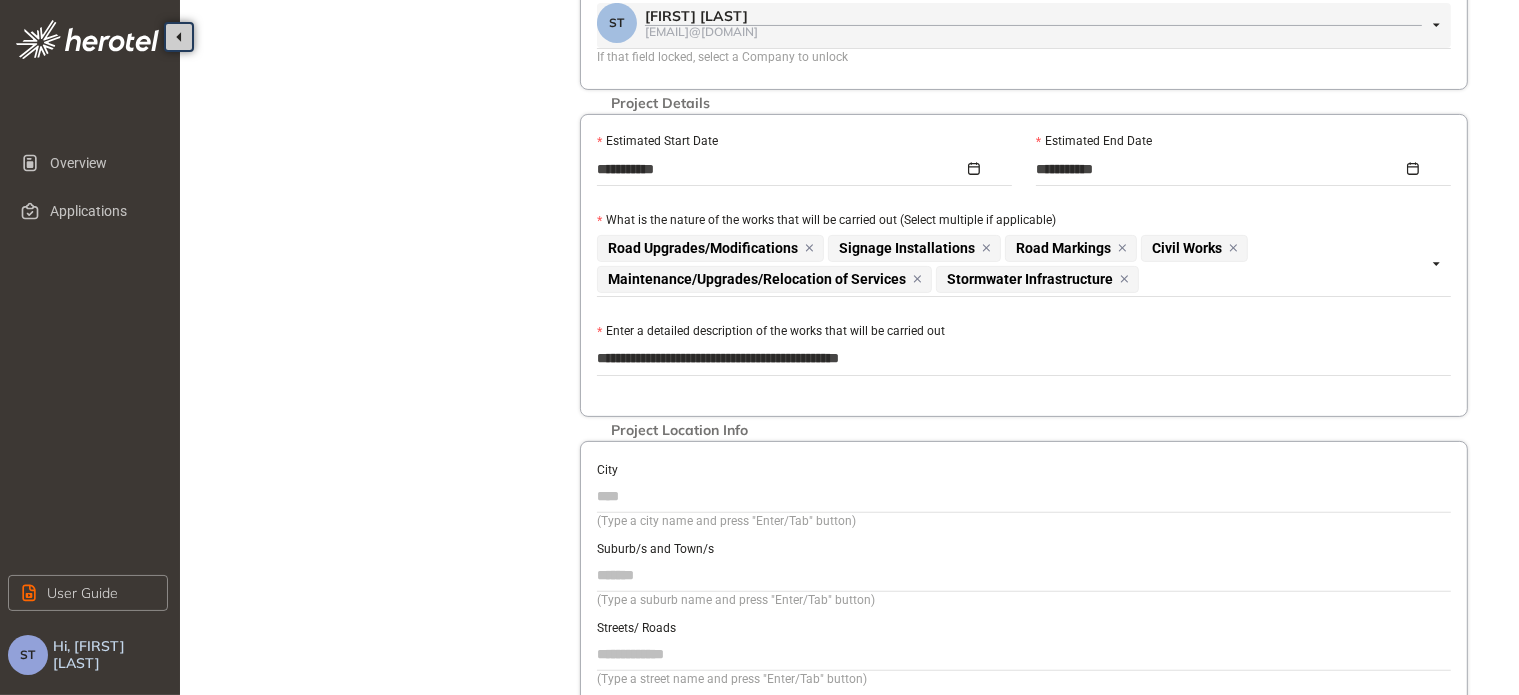 type on "**********" 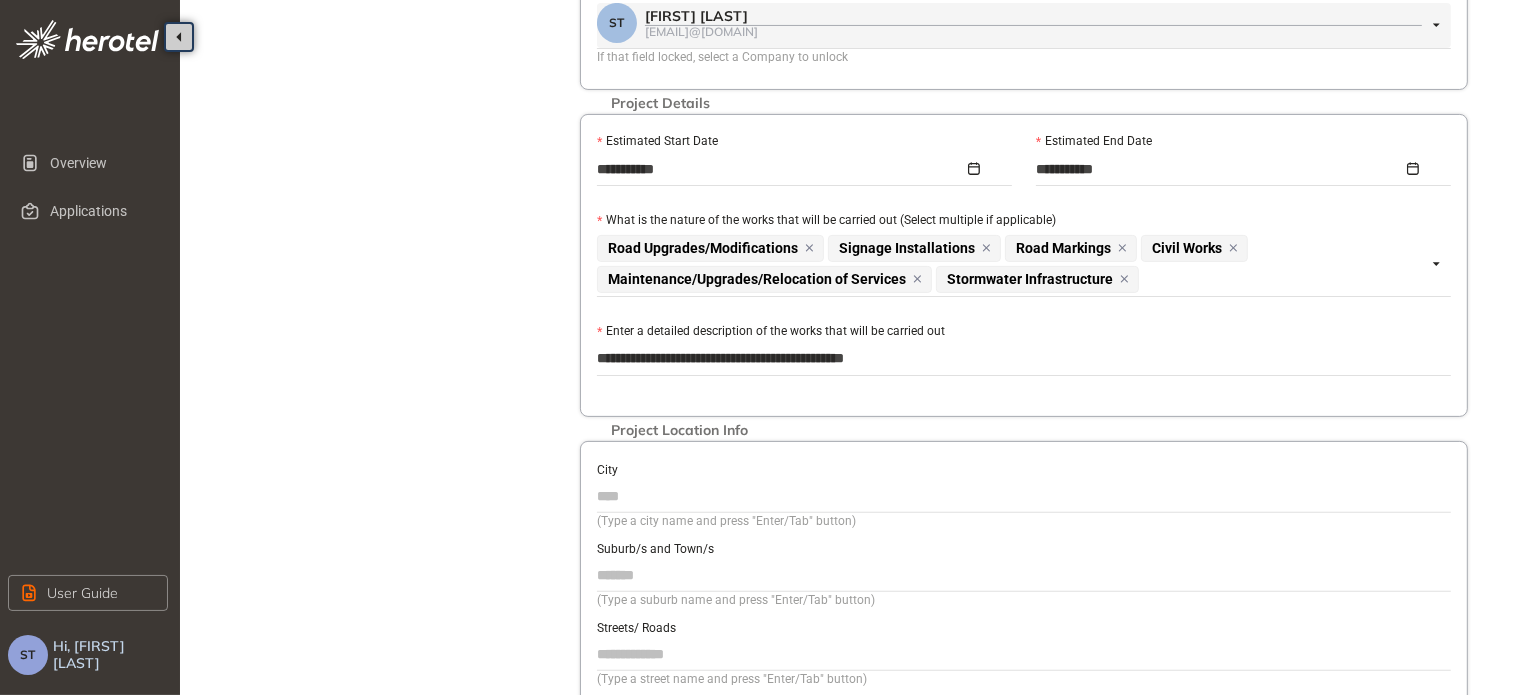 type on "**********" 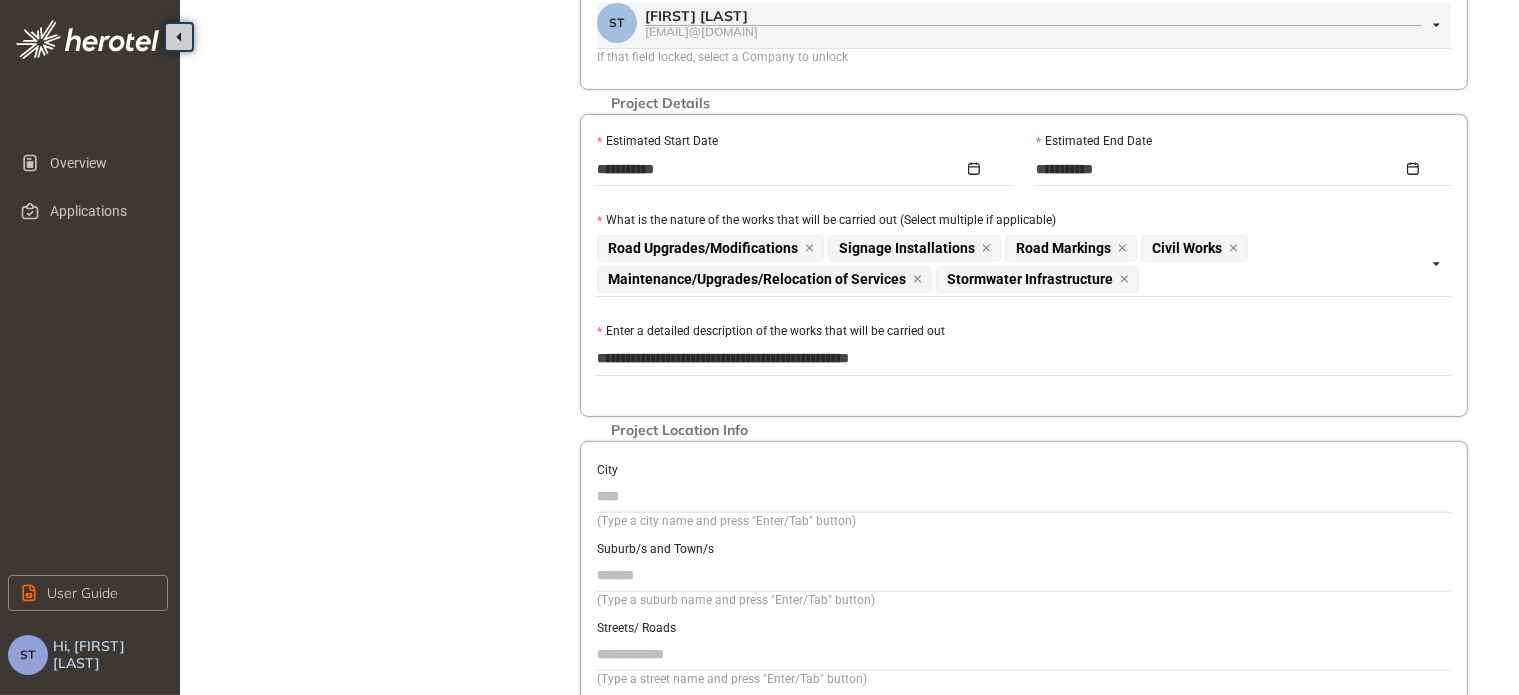 type on "**********" 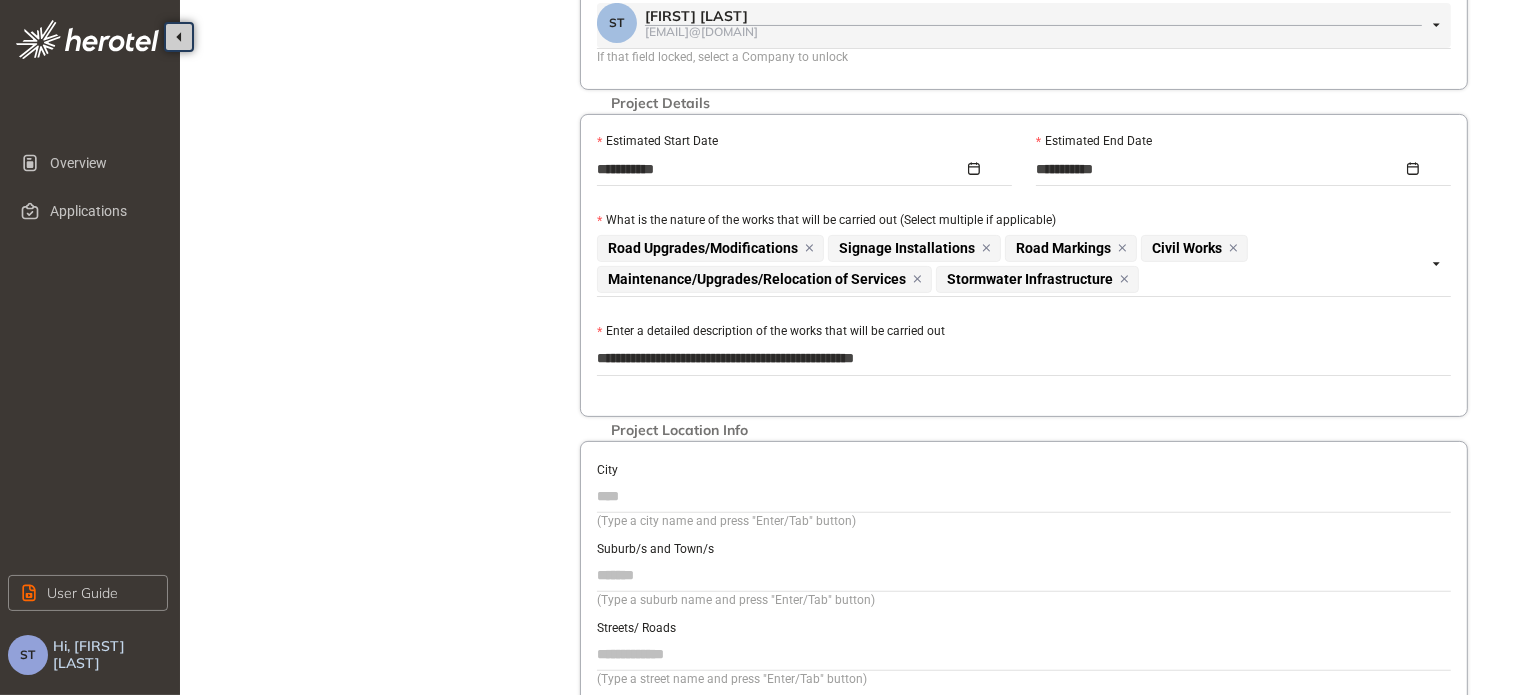 type on "**********" 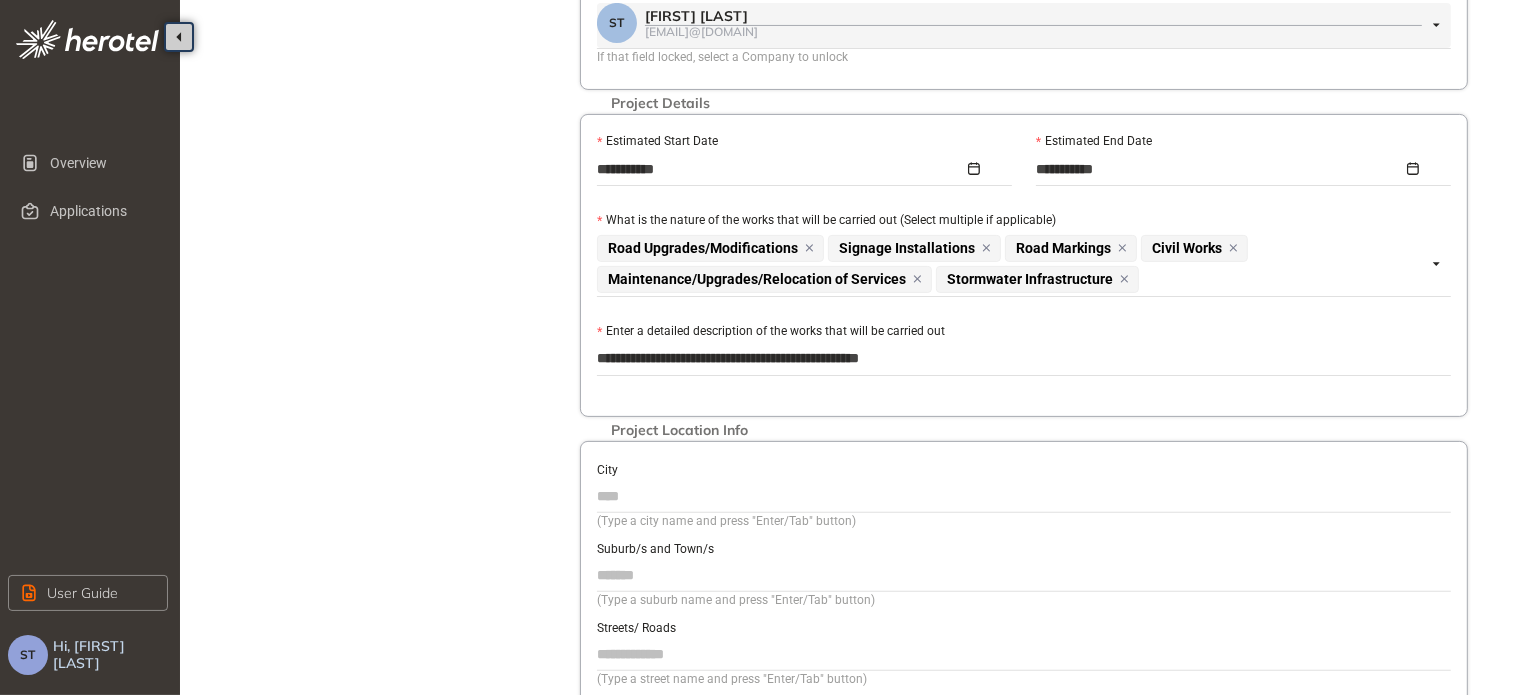 type on "**********" 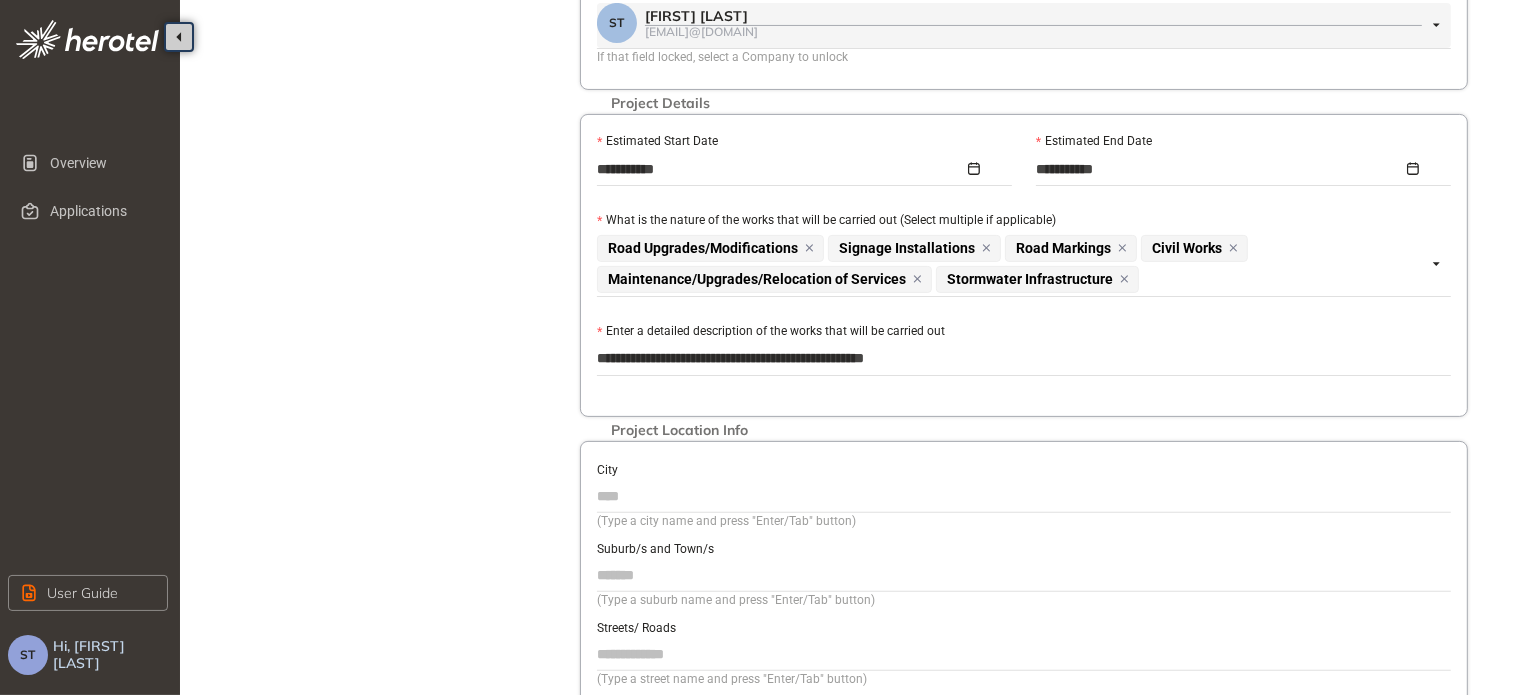 type on "**********" 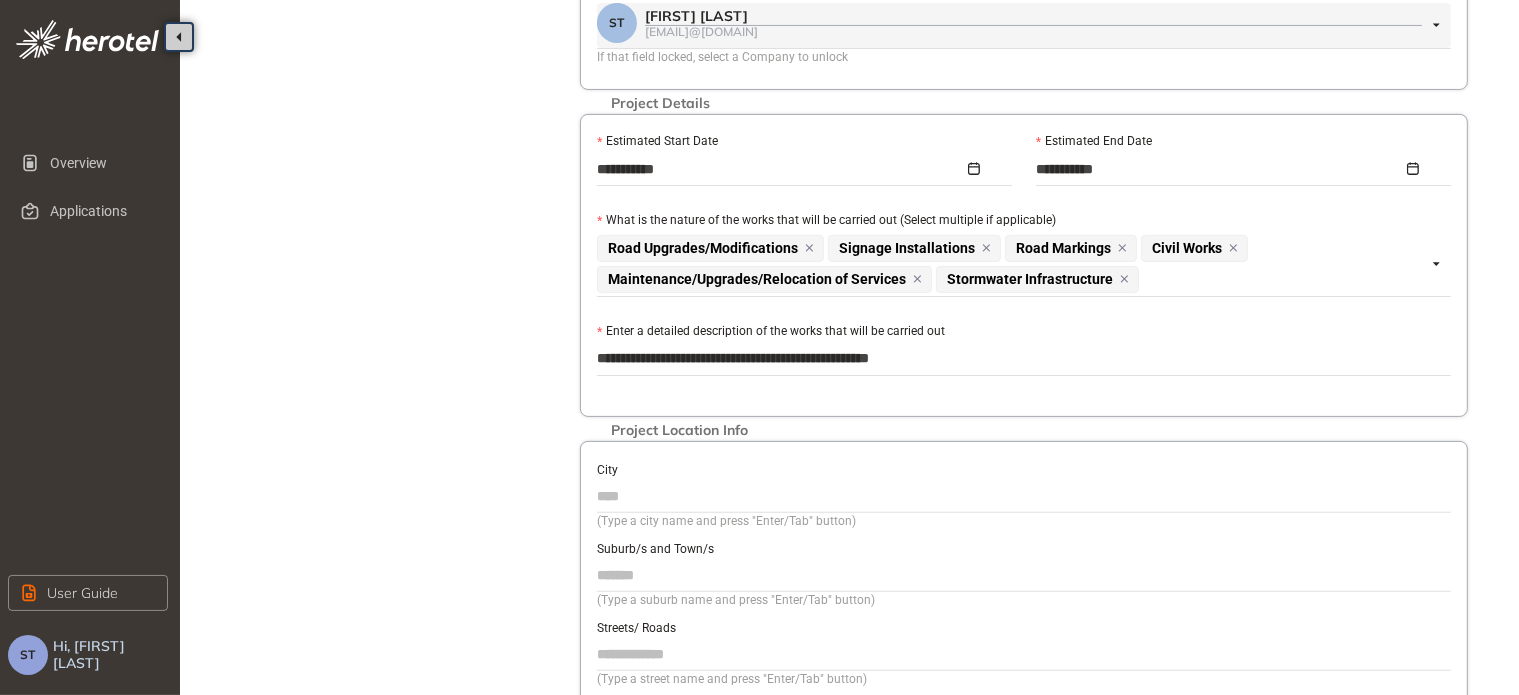 type on "**********" 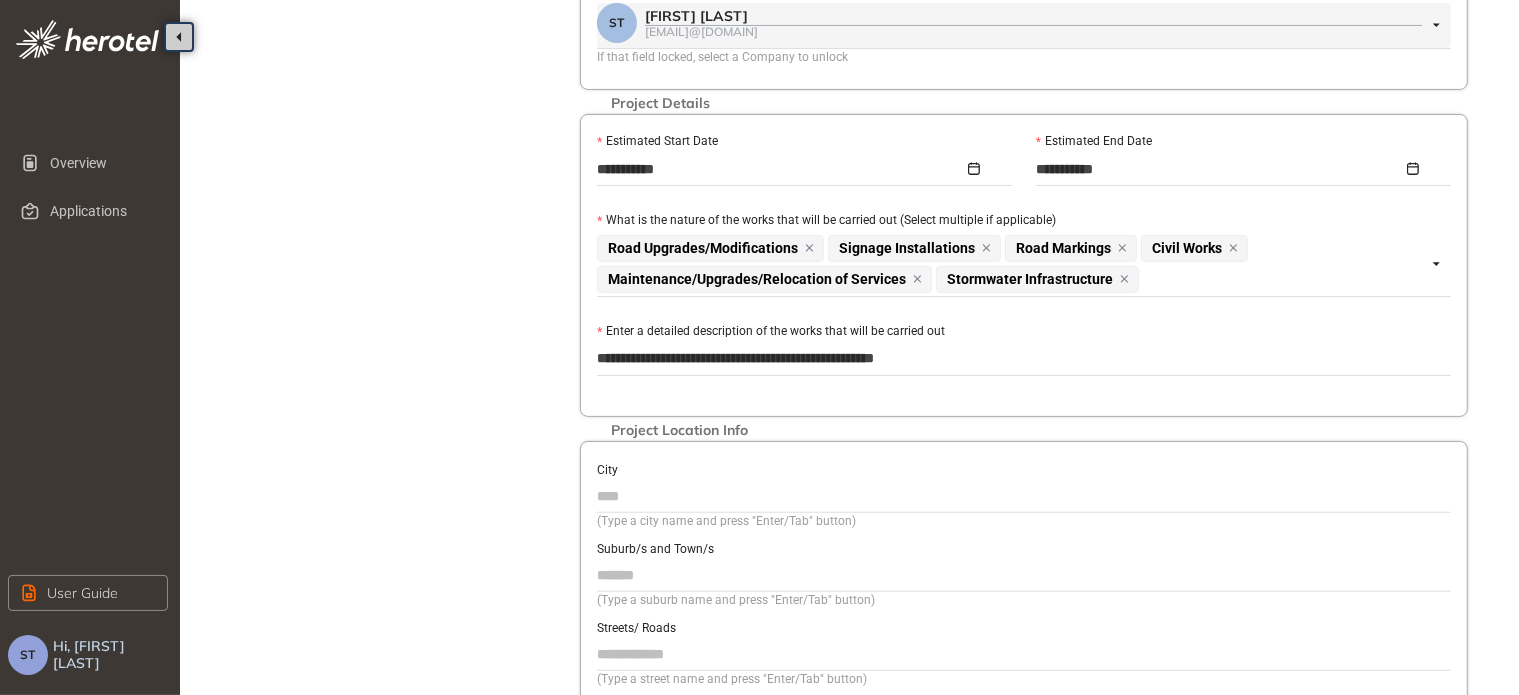 type on "**********" 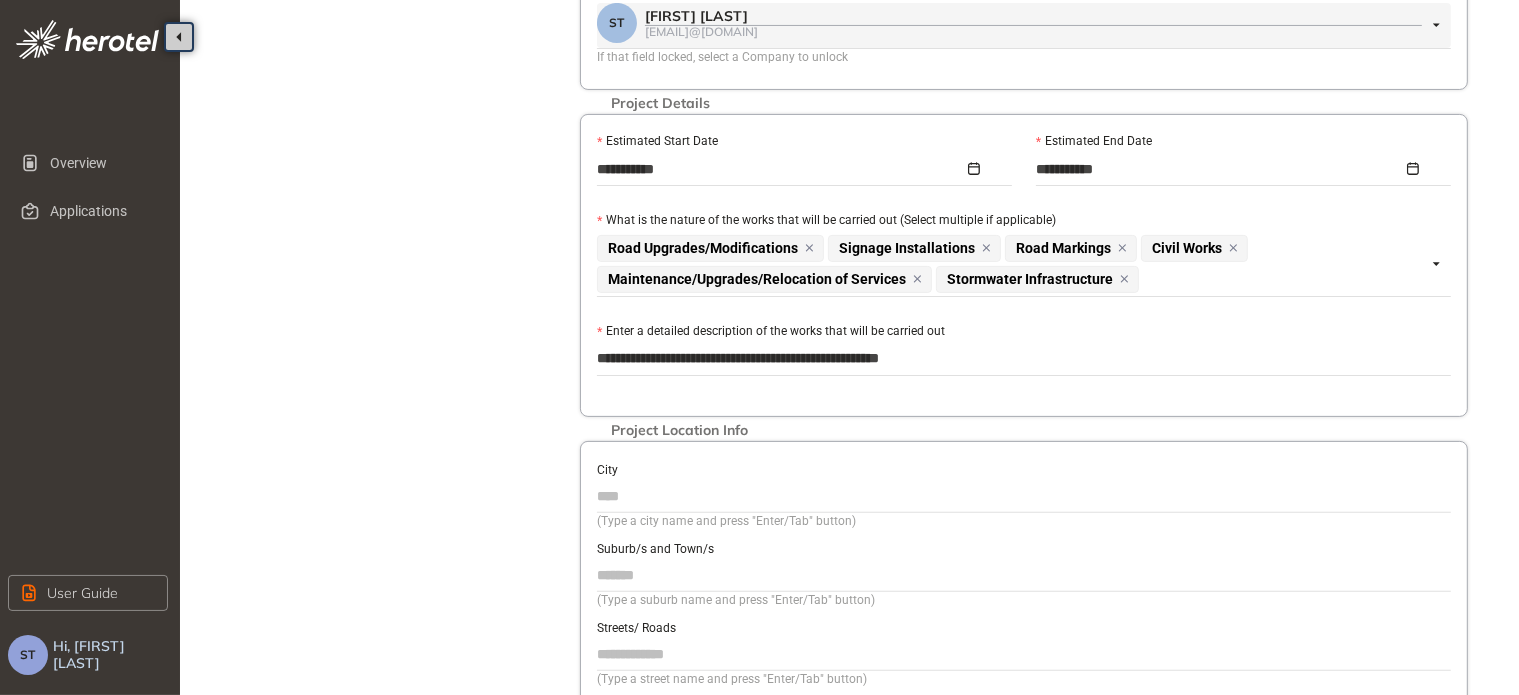 type on "**********" 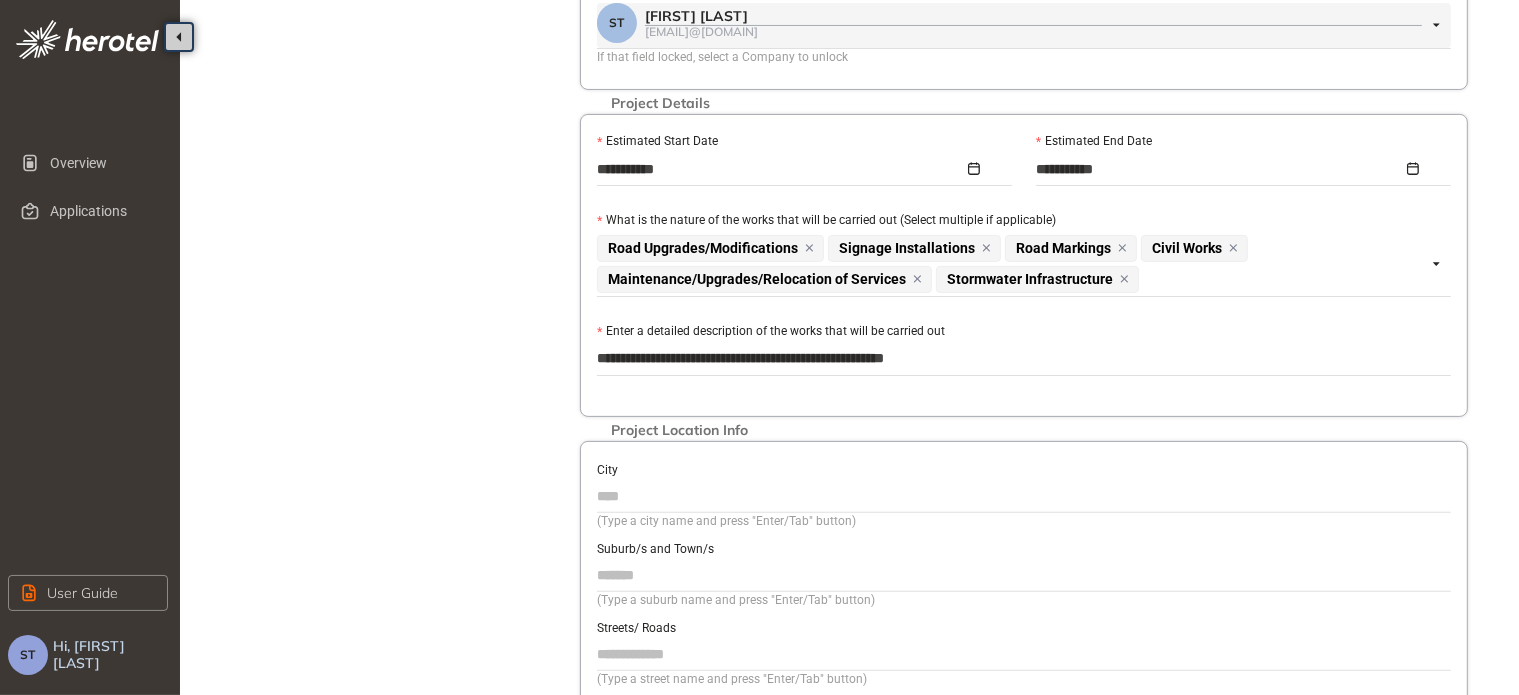 type on "**********" 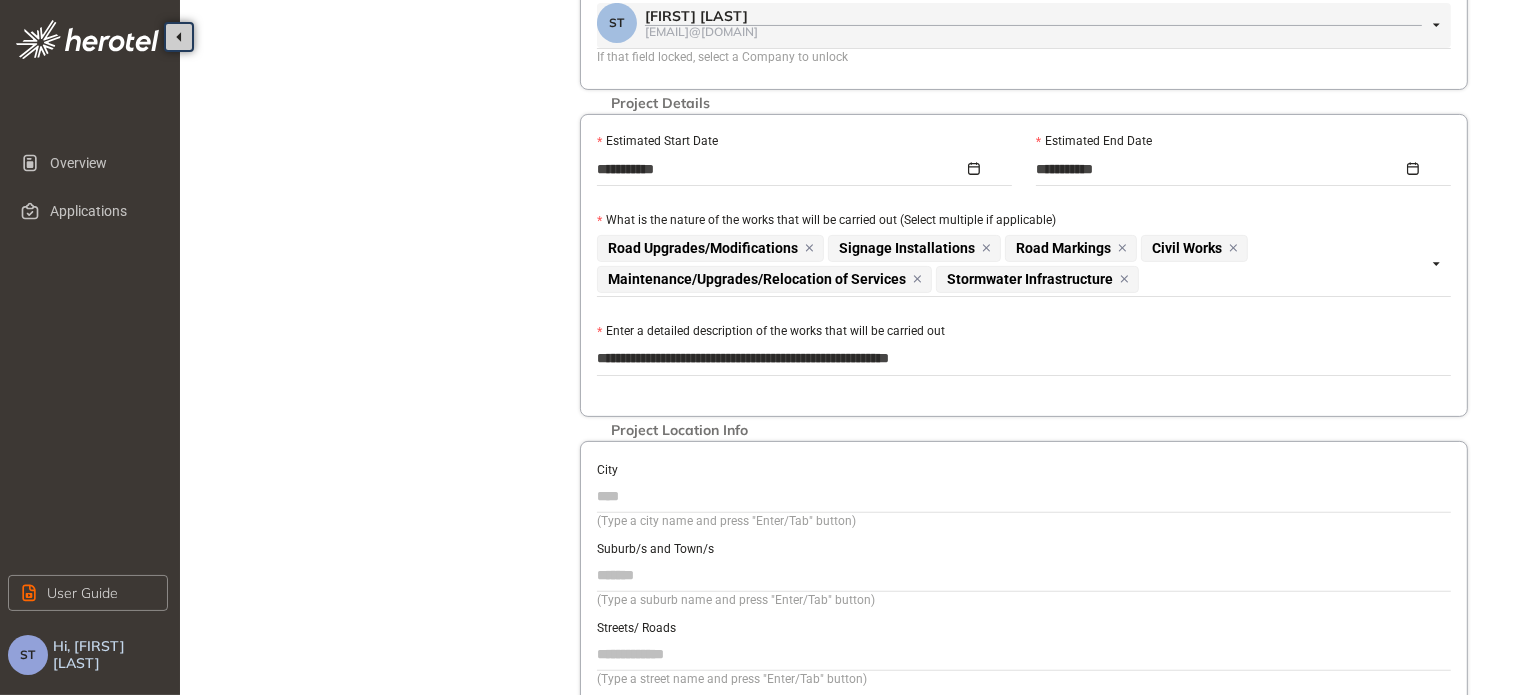 type on "**********" 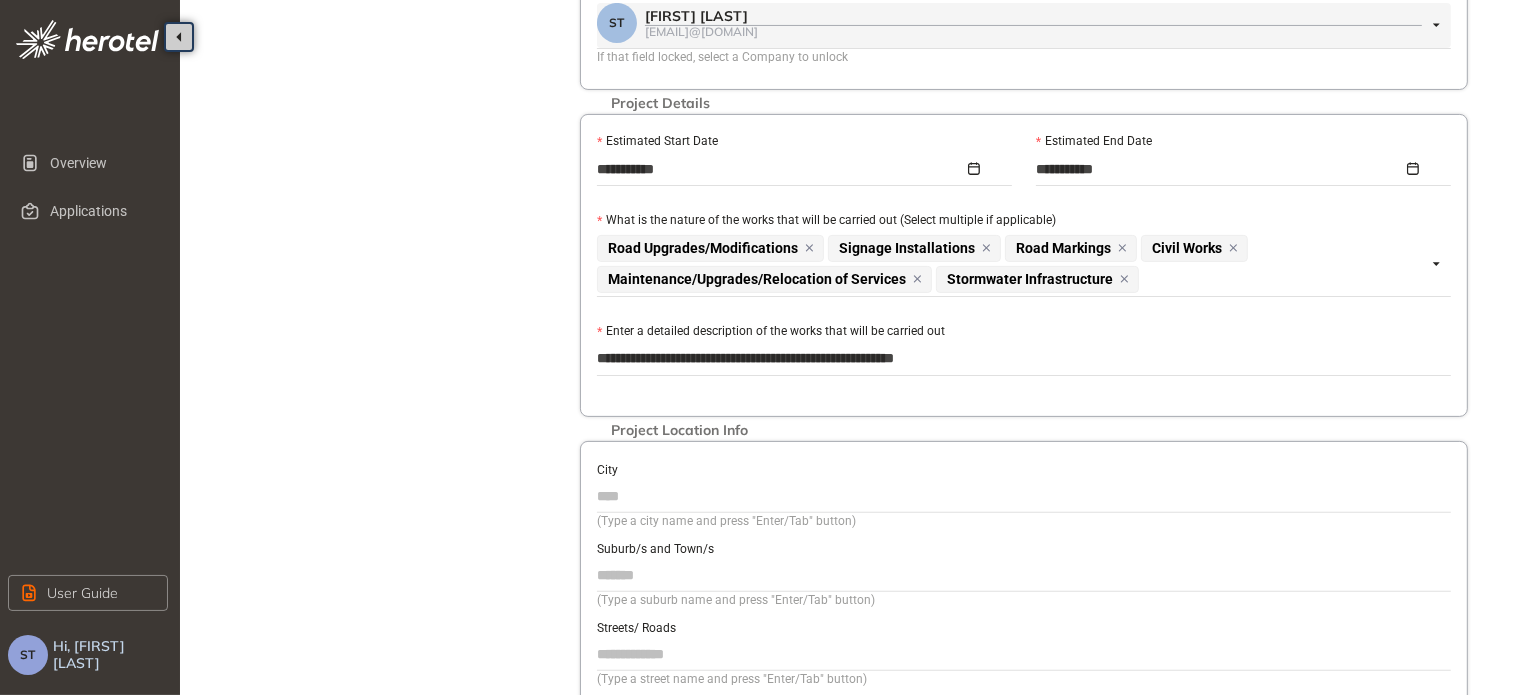 type on "**********" 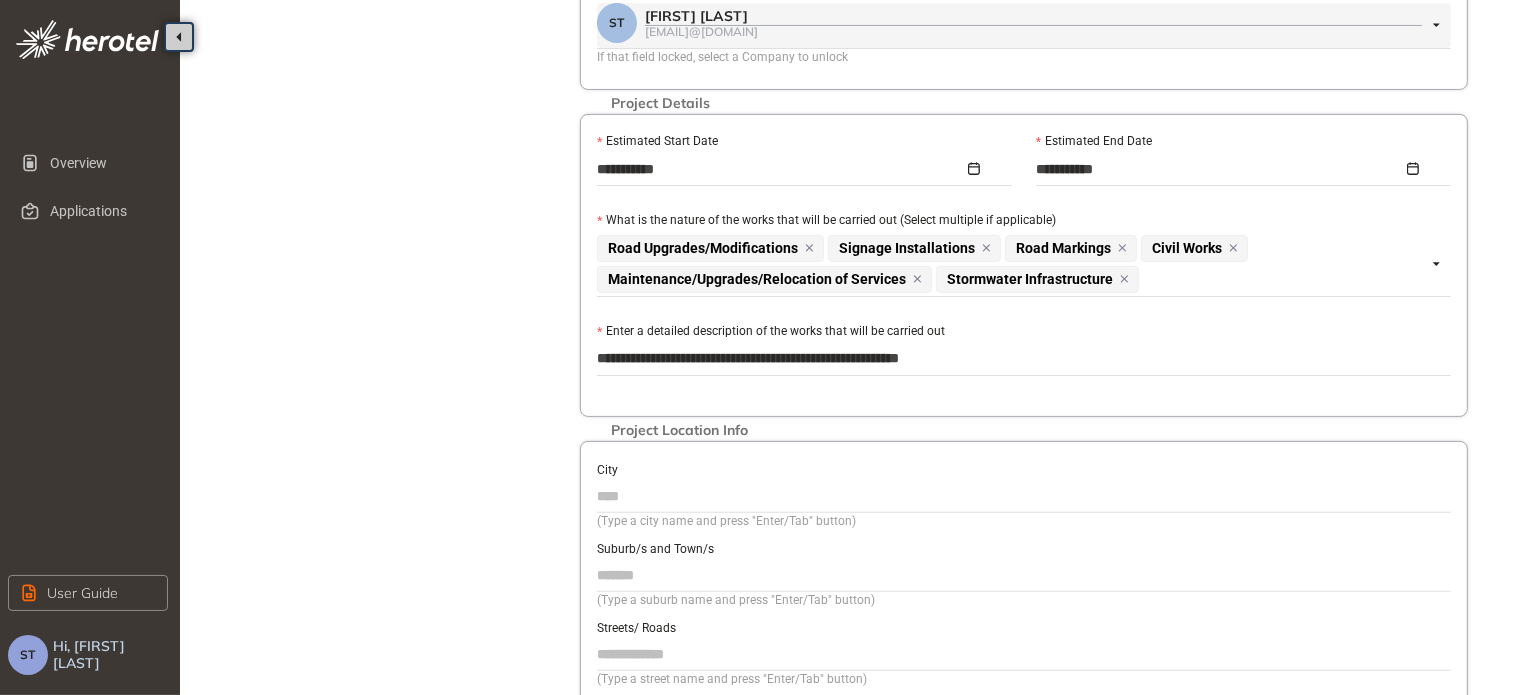 type on "**********" 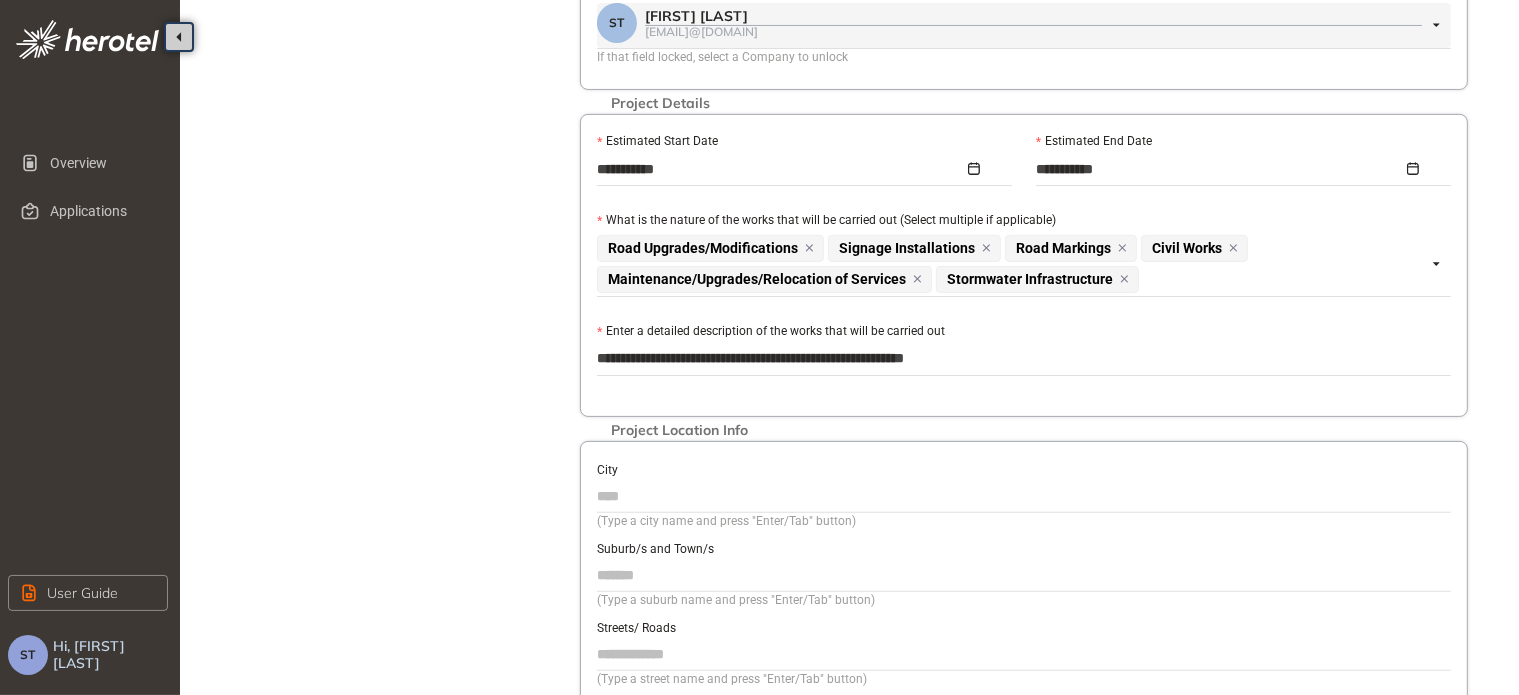 type on "**********" 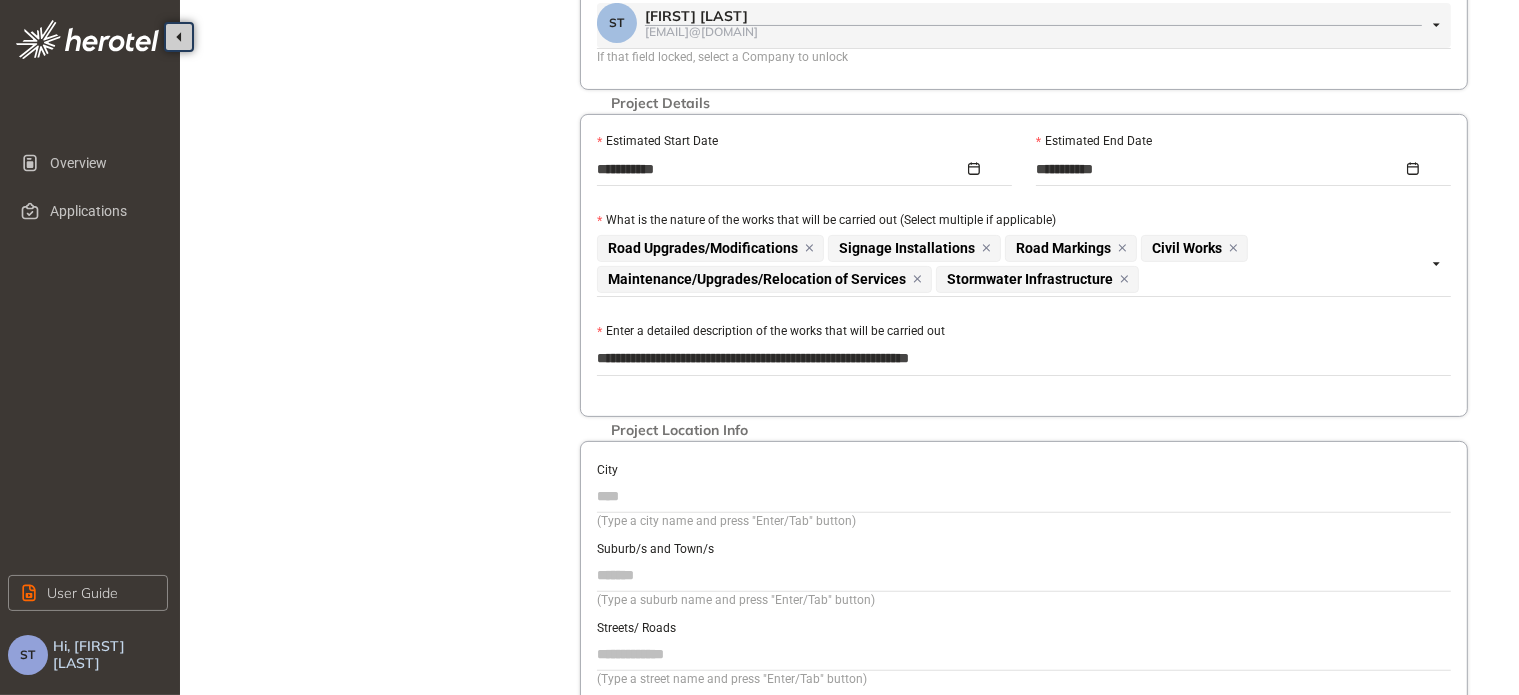 type on "**********" 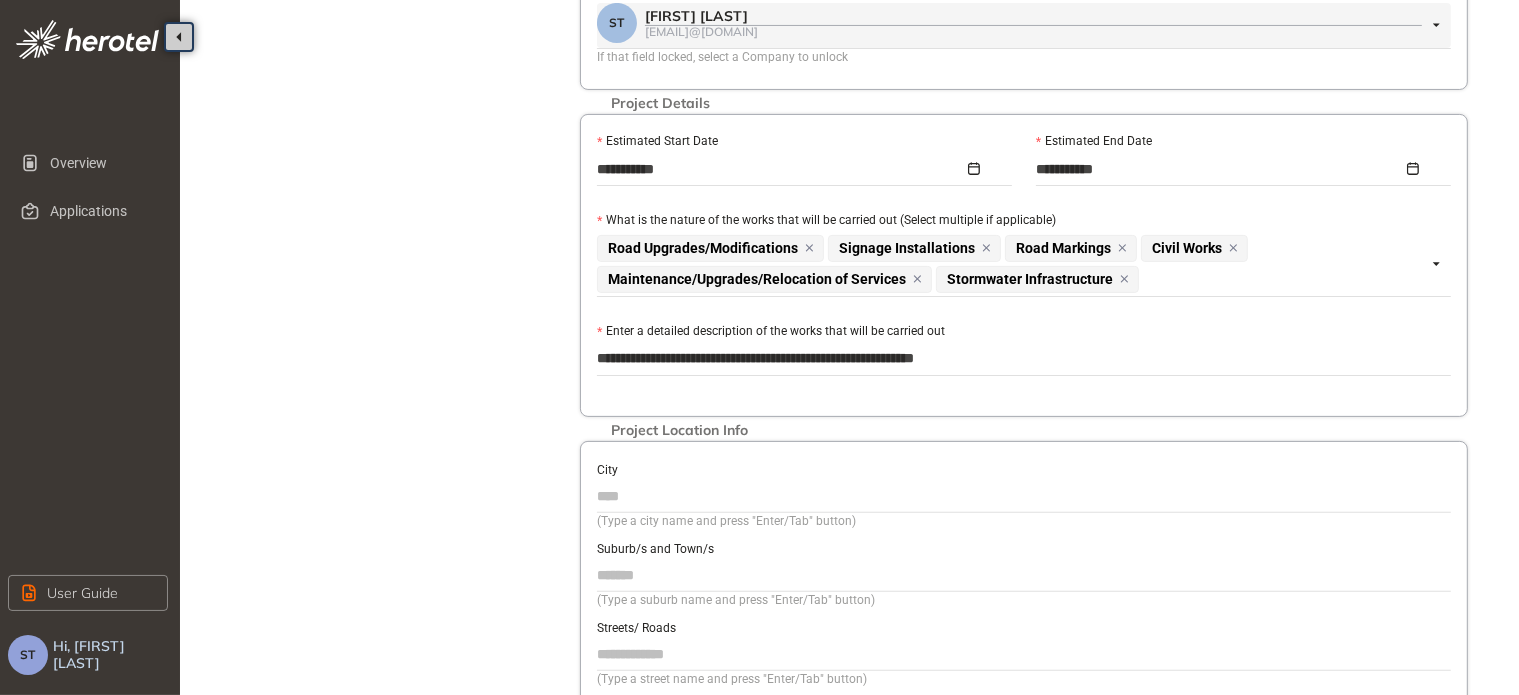 type on "**********" 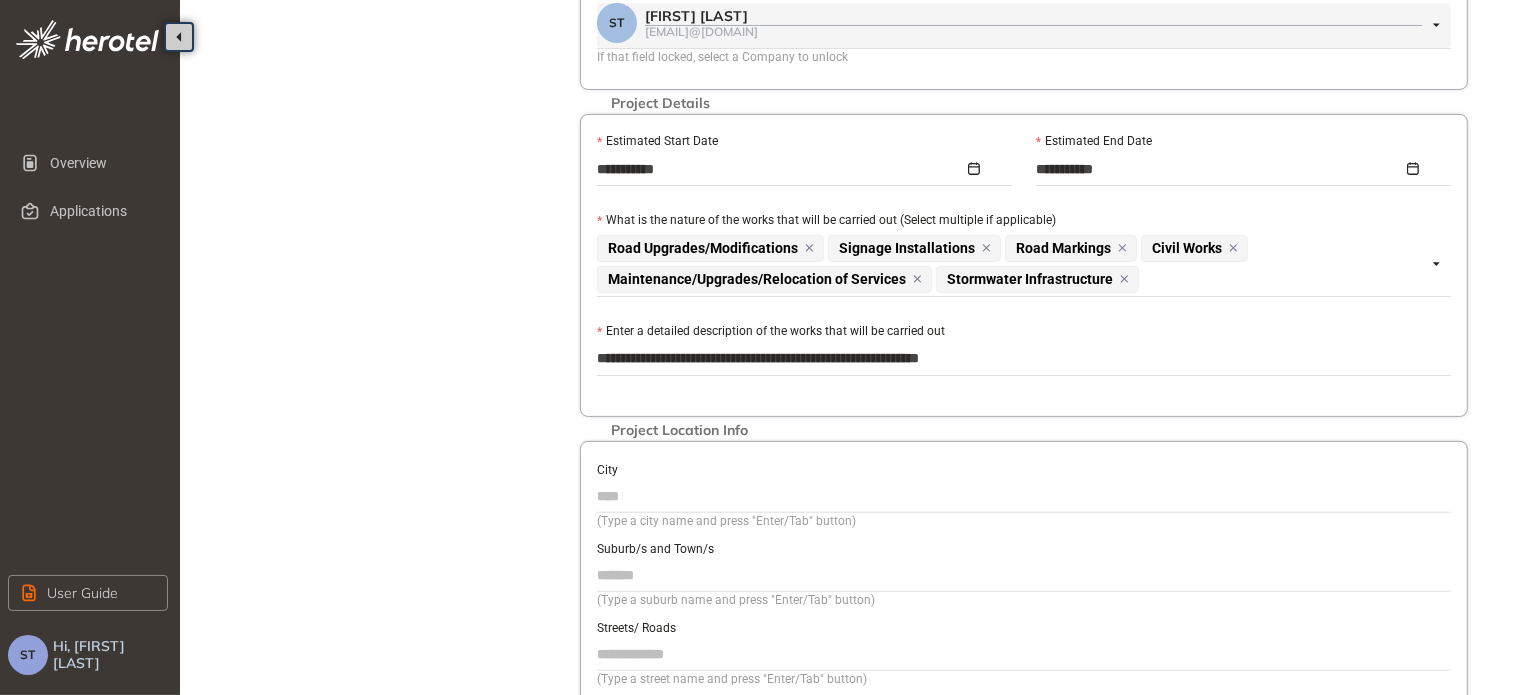 type on "**********" 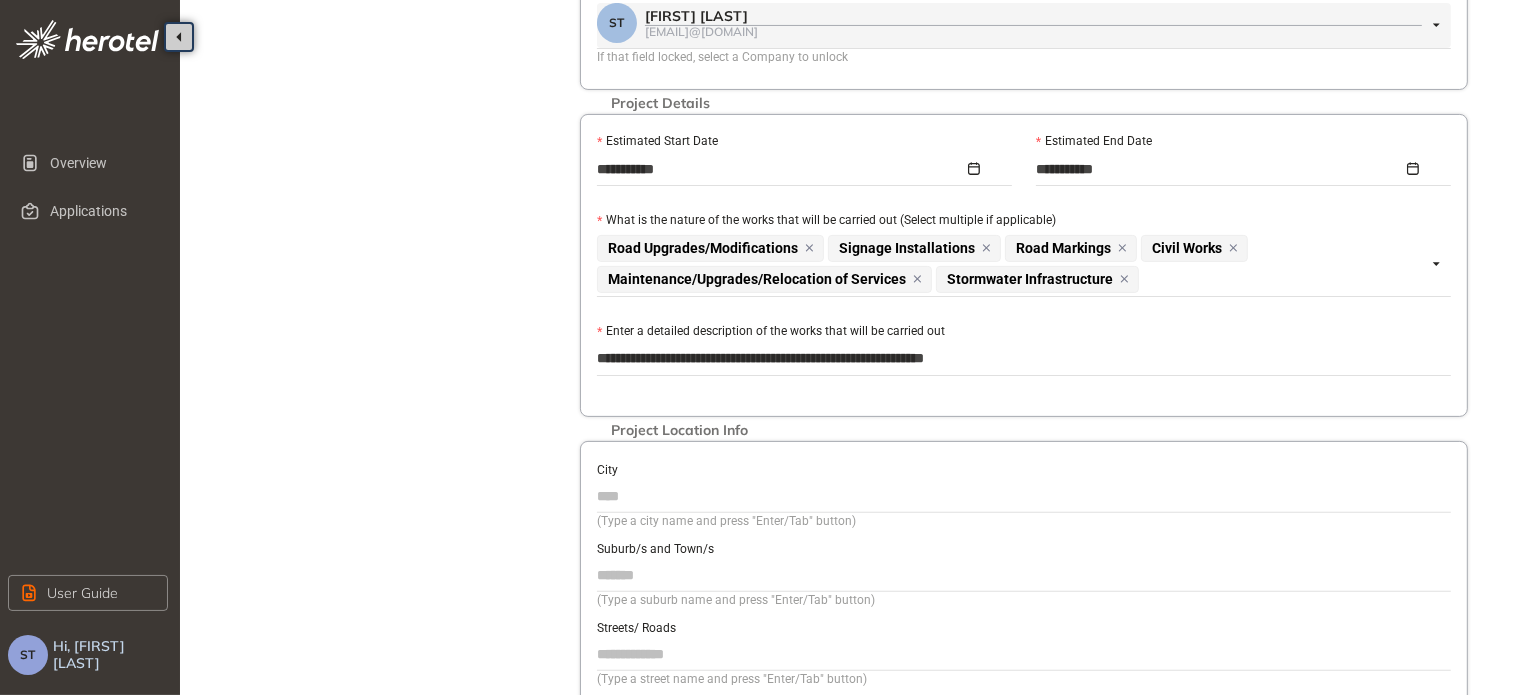 type on "**********" 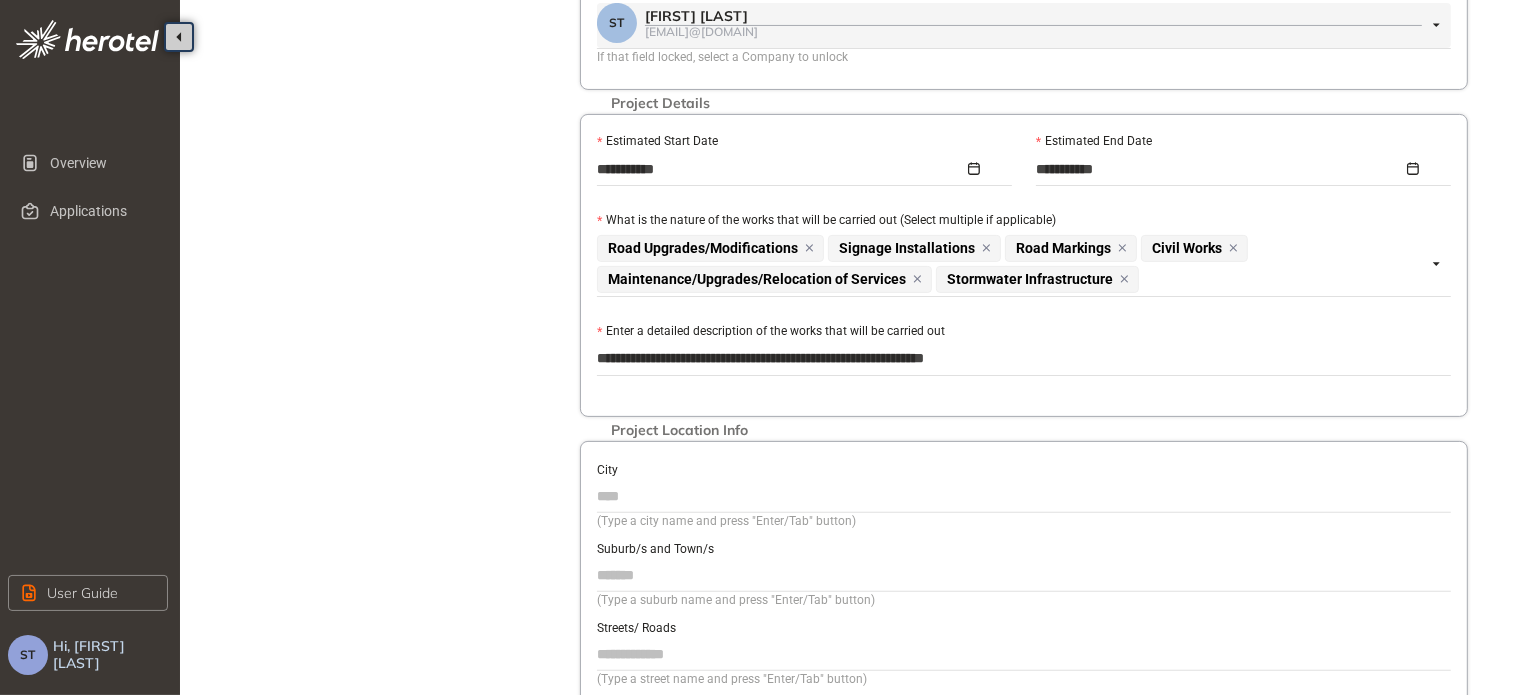 type on "**********" 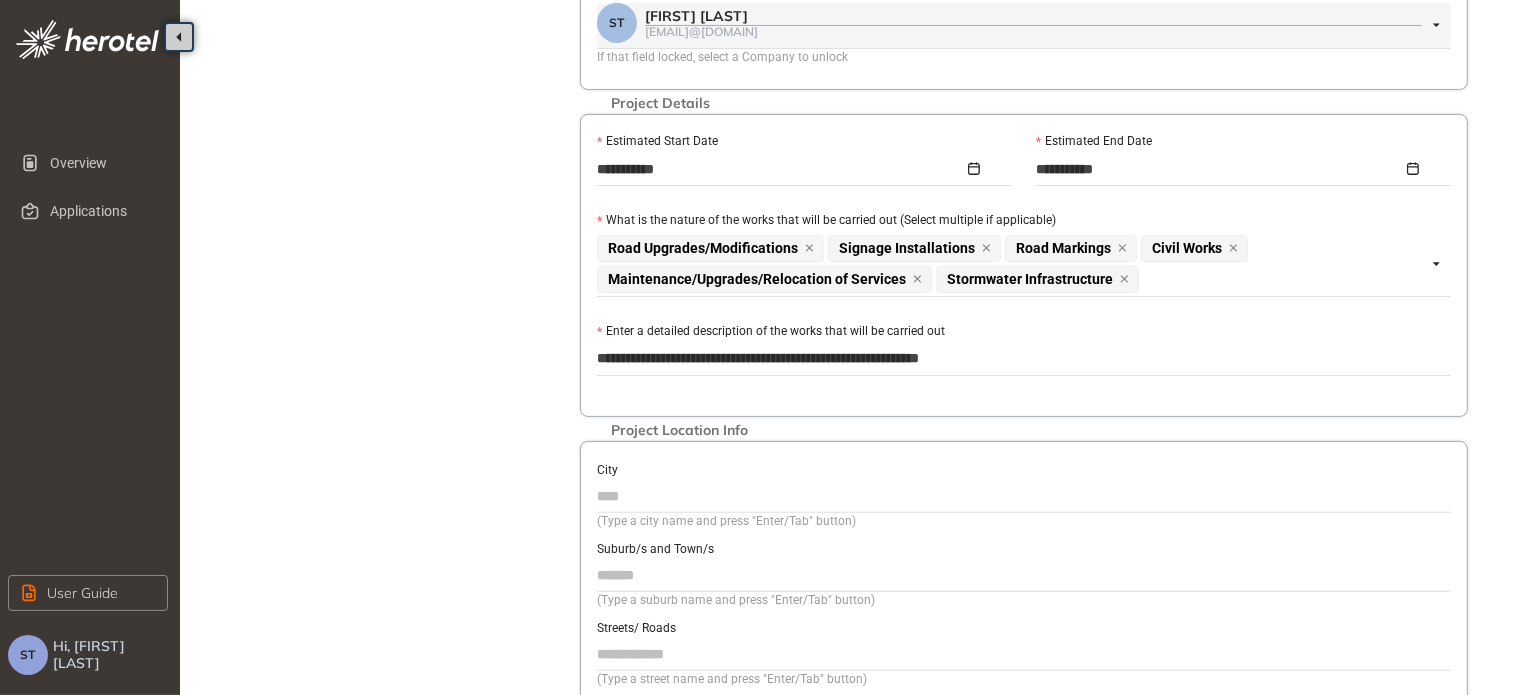 type on "**********" 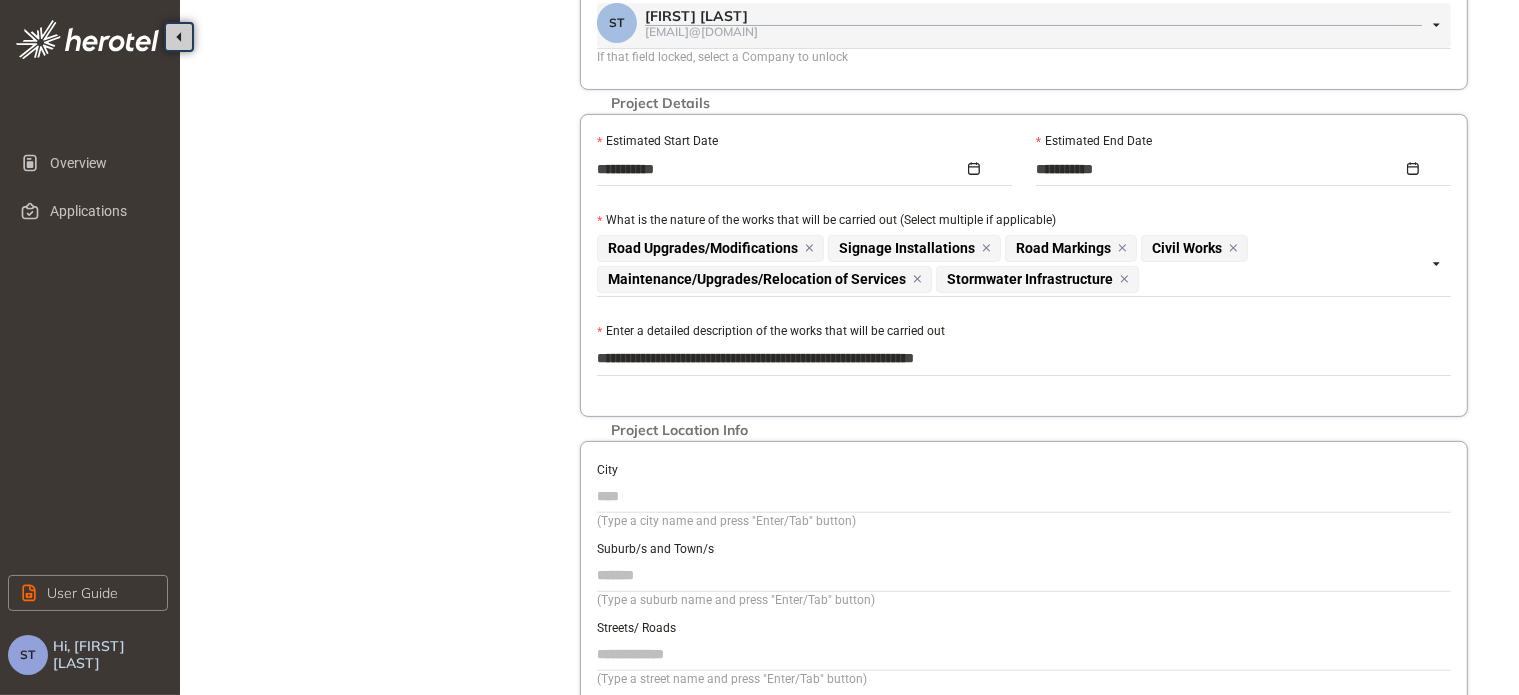 type on "**********" 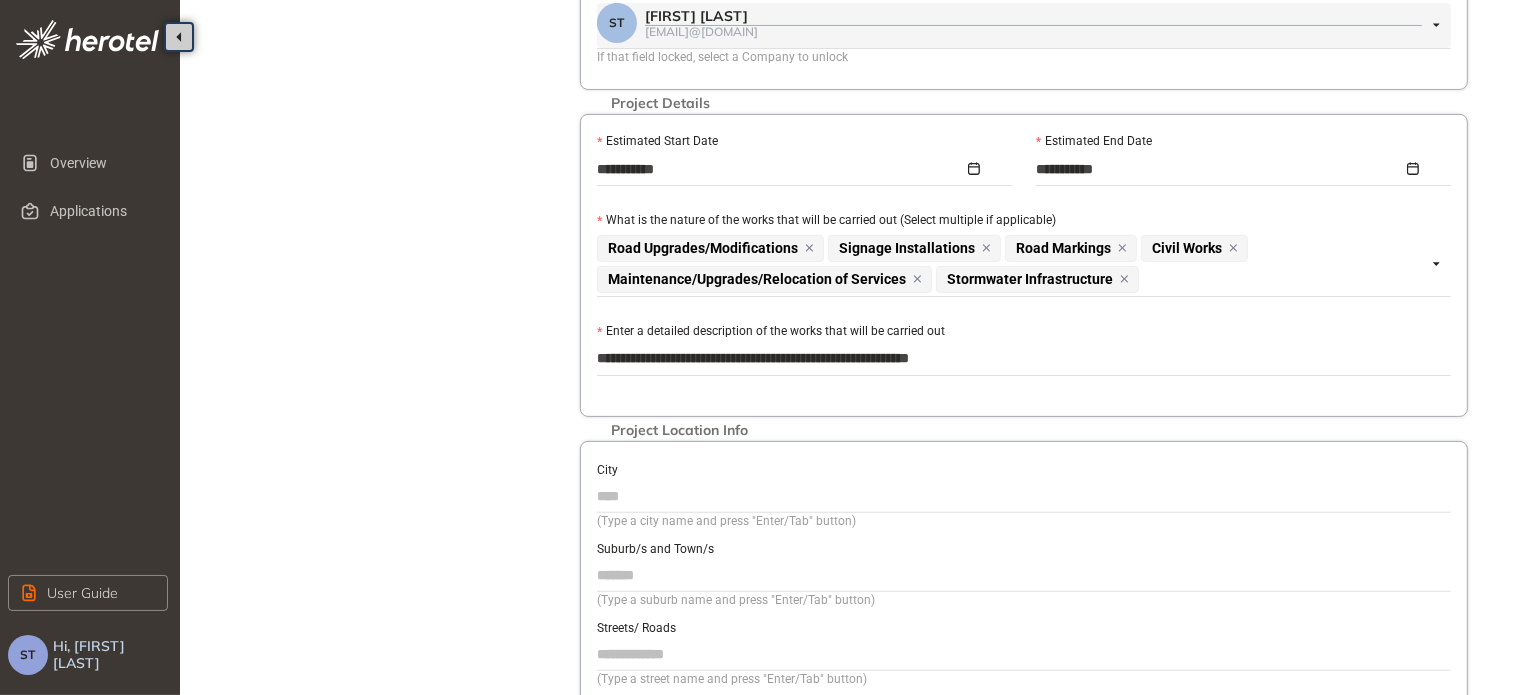 type on "**********" 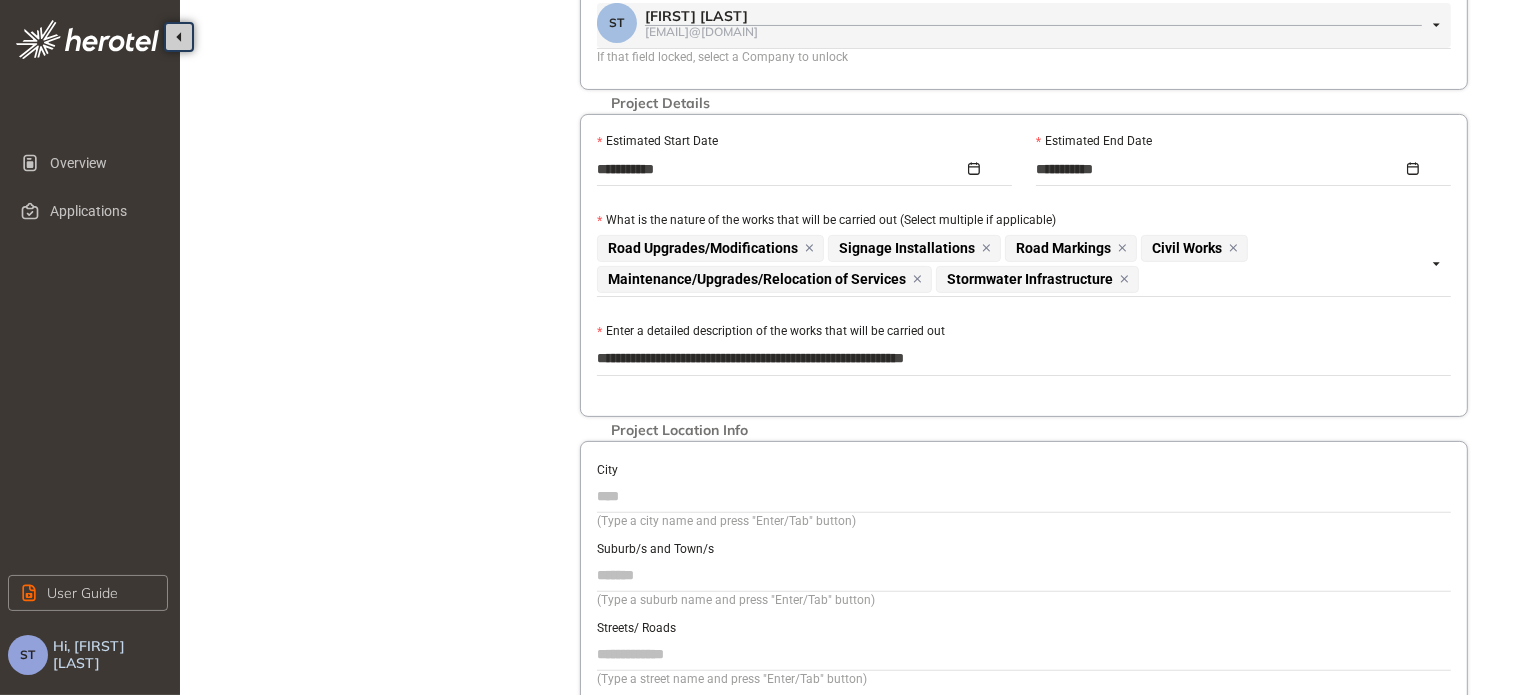 type on "**********" 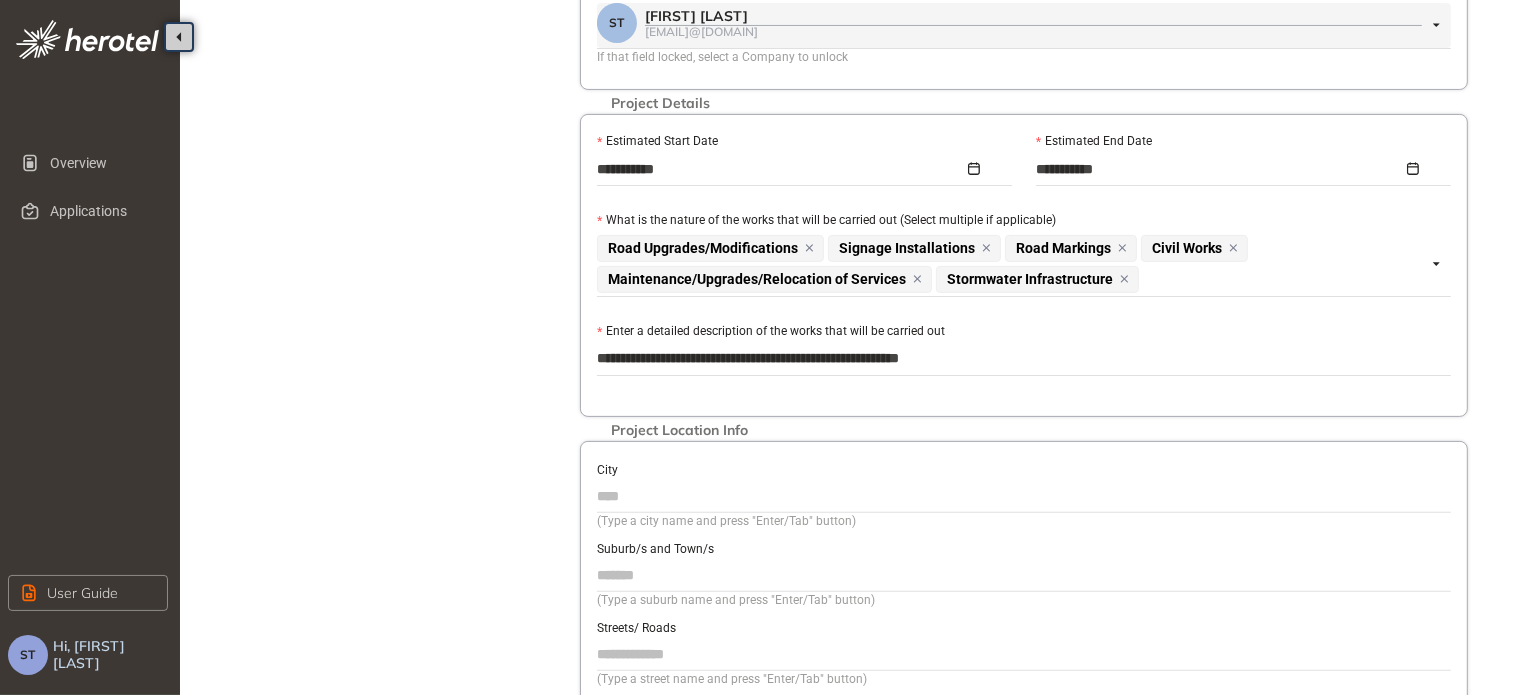 type on "**********" 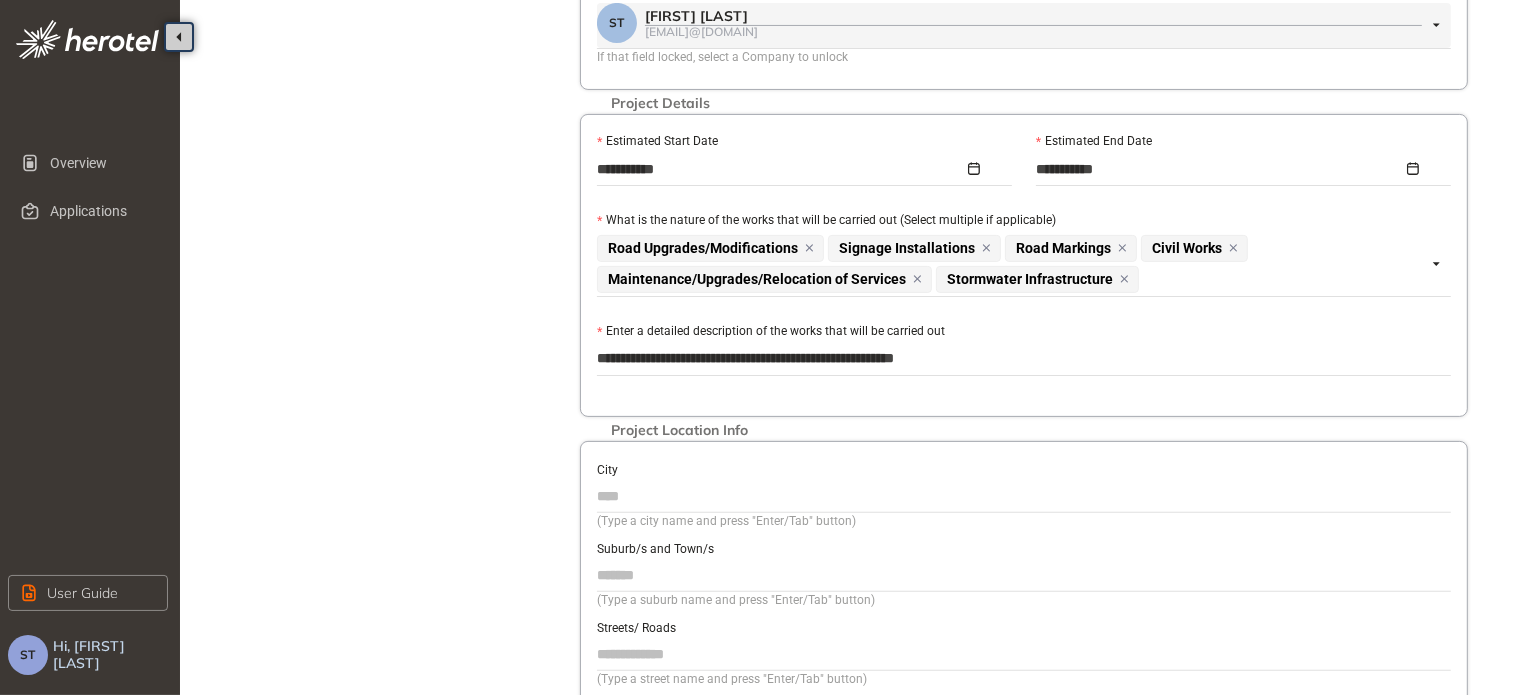 type on "**********" 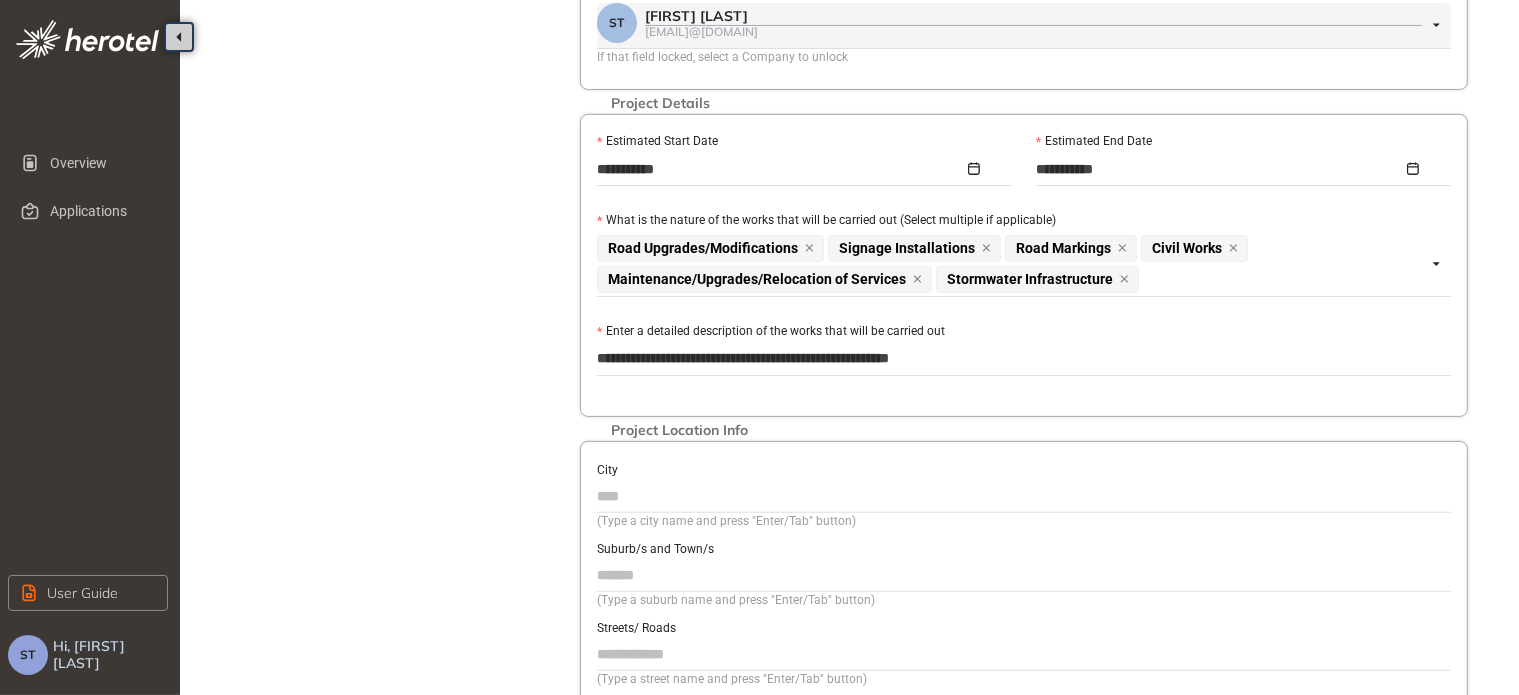 type on "**********" 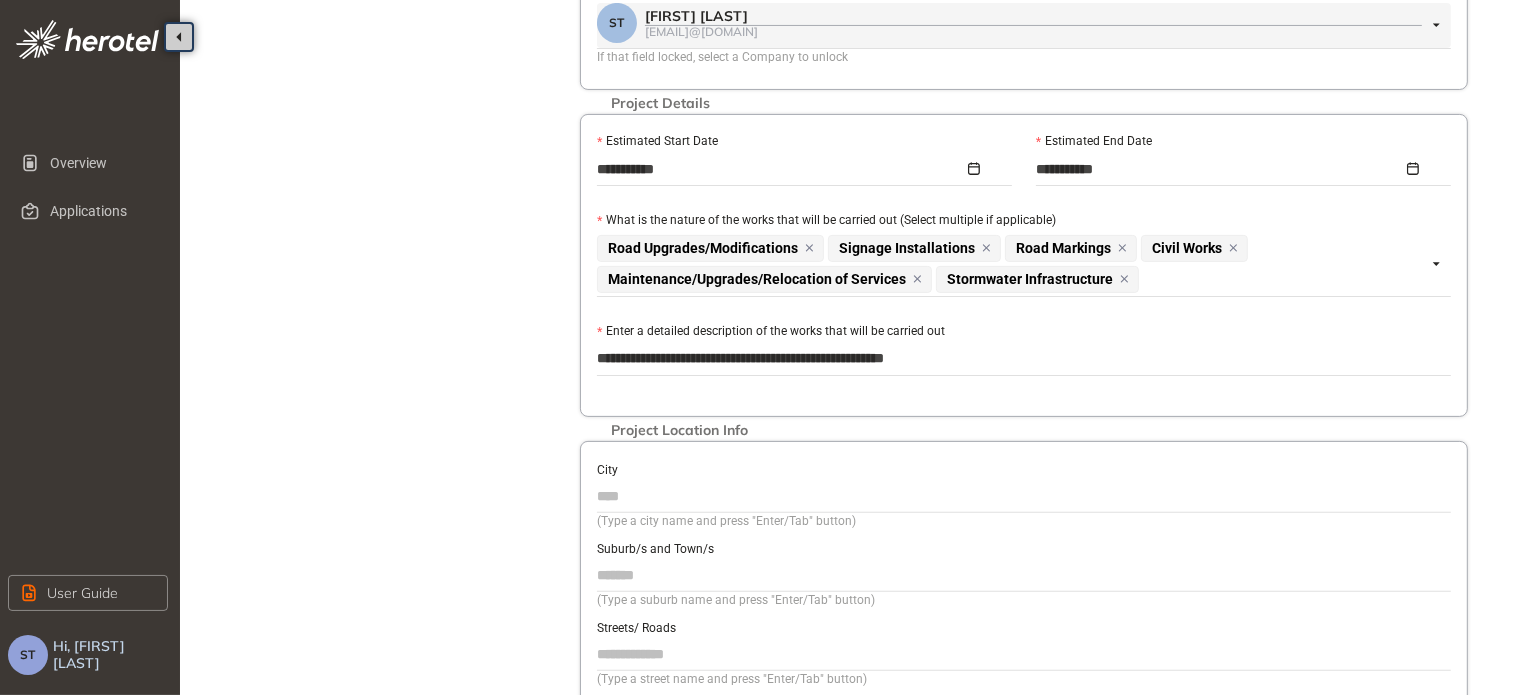 type on "**********" 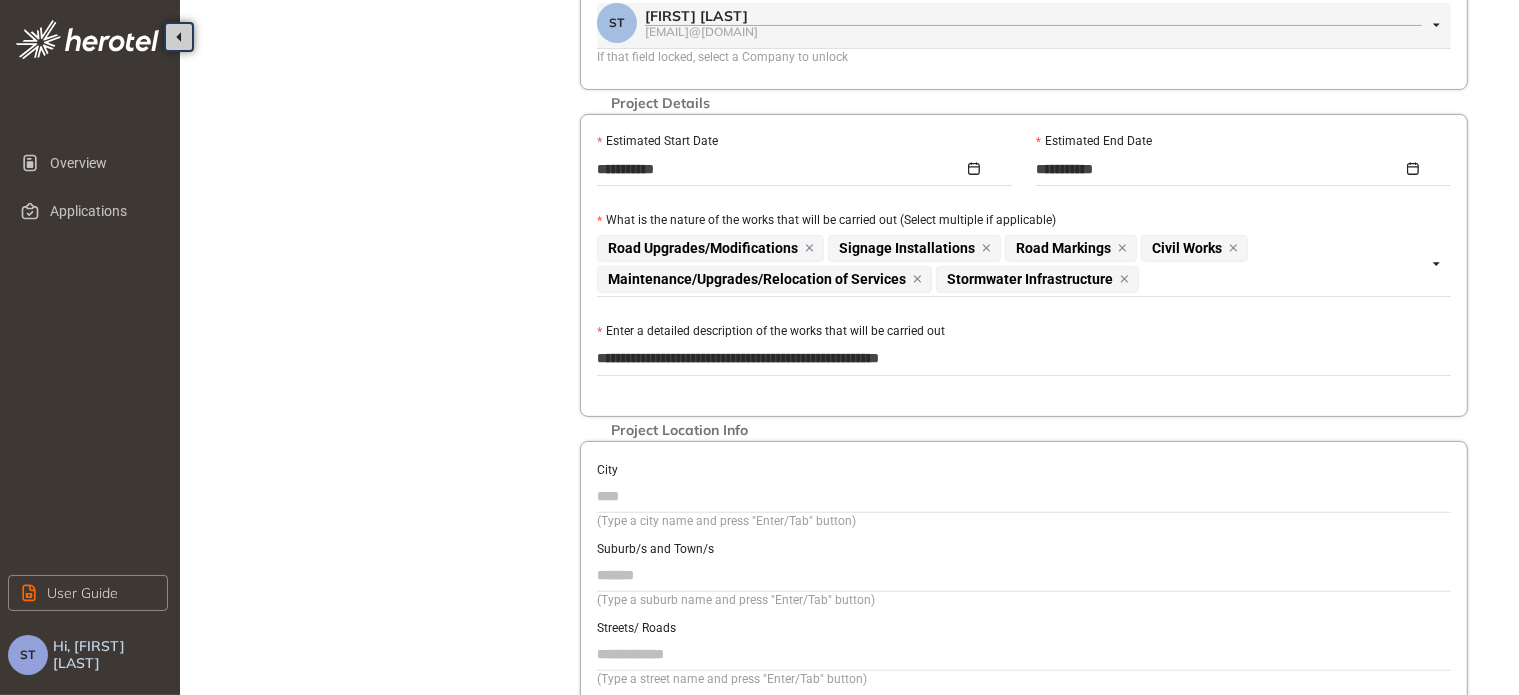 type on "**********" 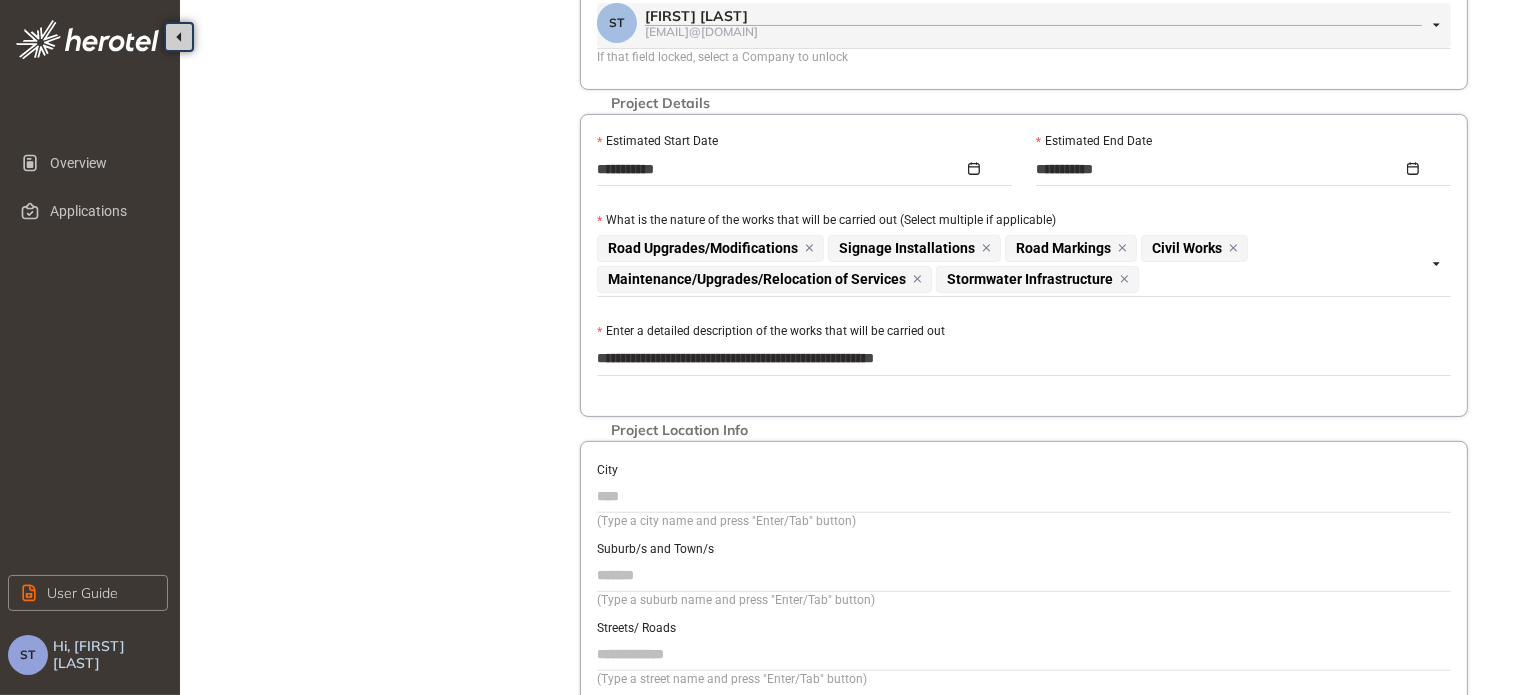type on "**********" 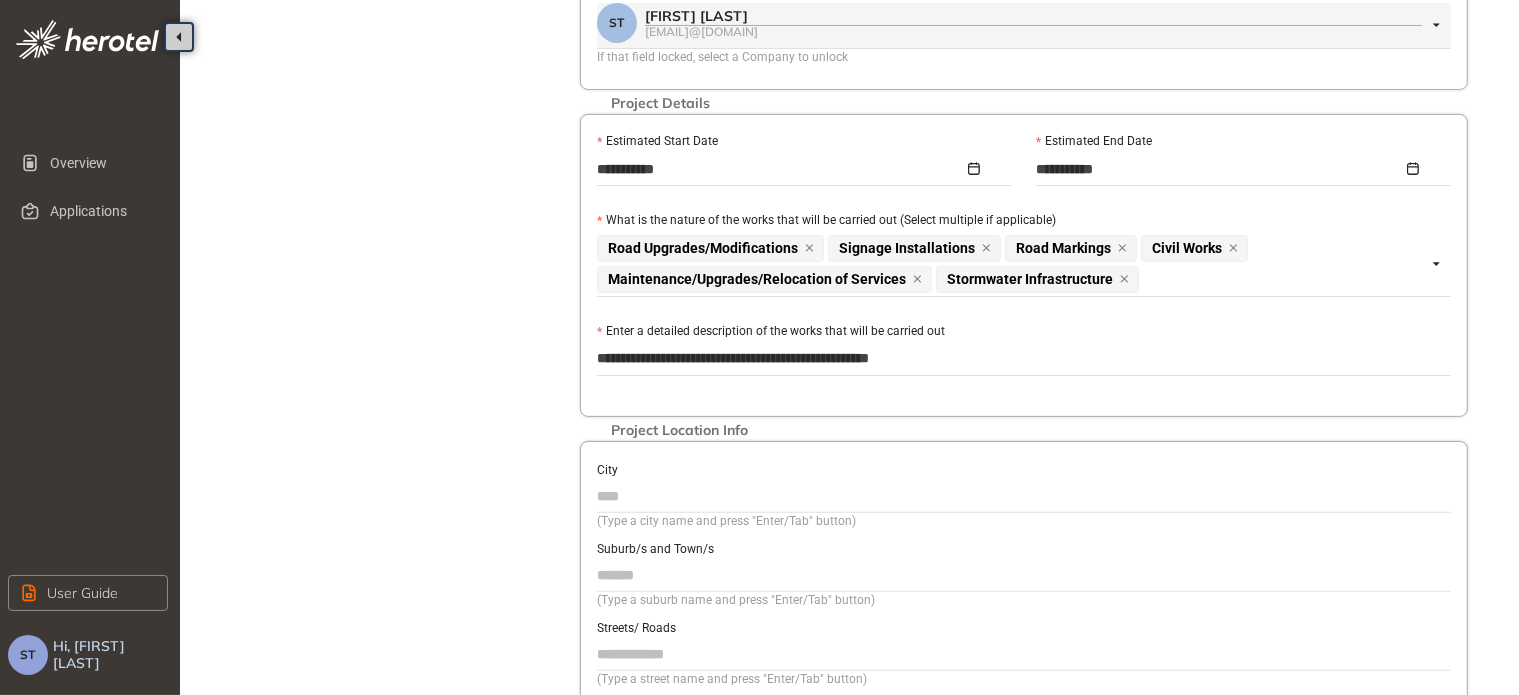 type on "**********" 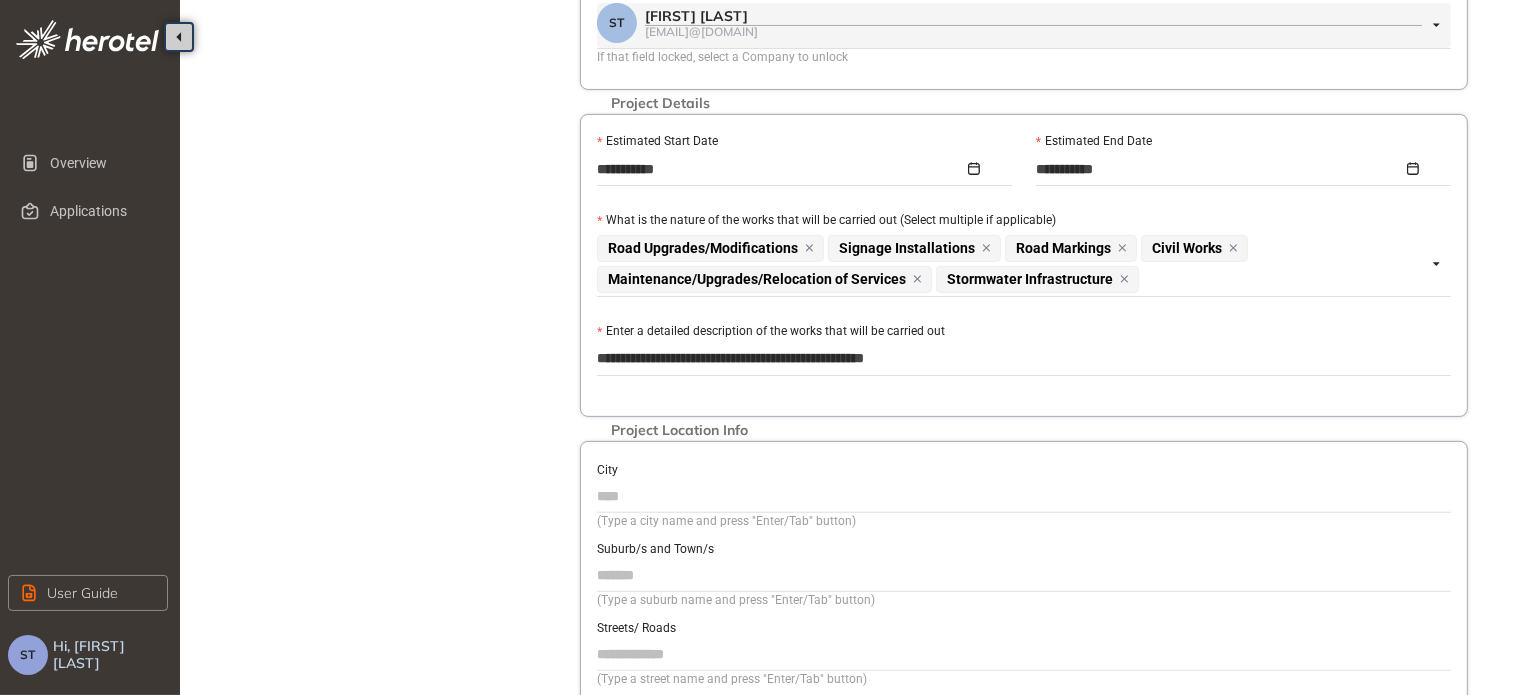 type on "**********" 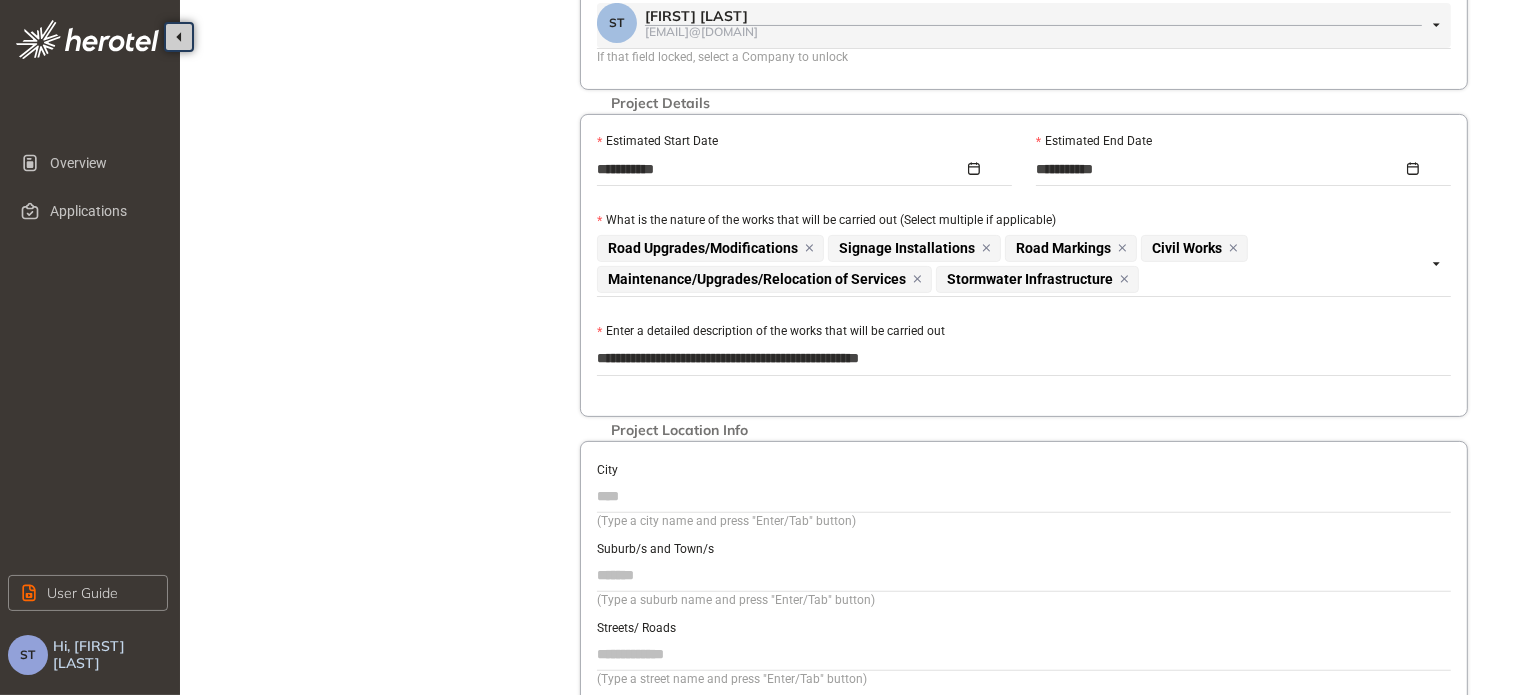 type on "**********" 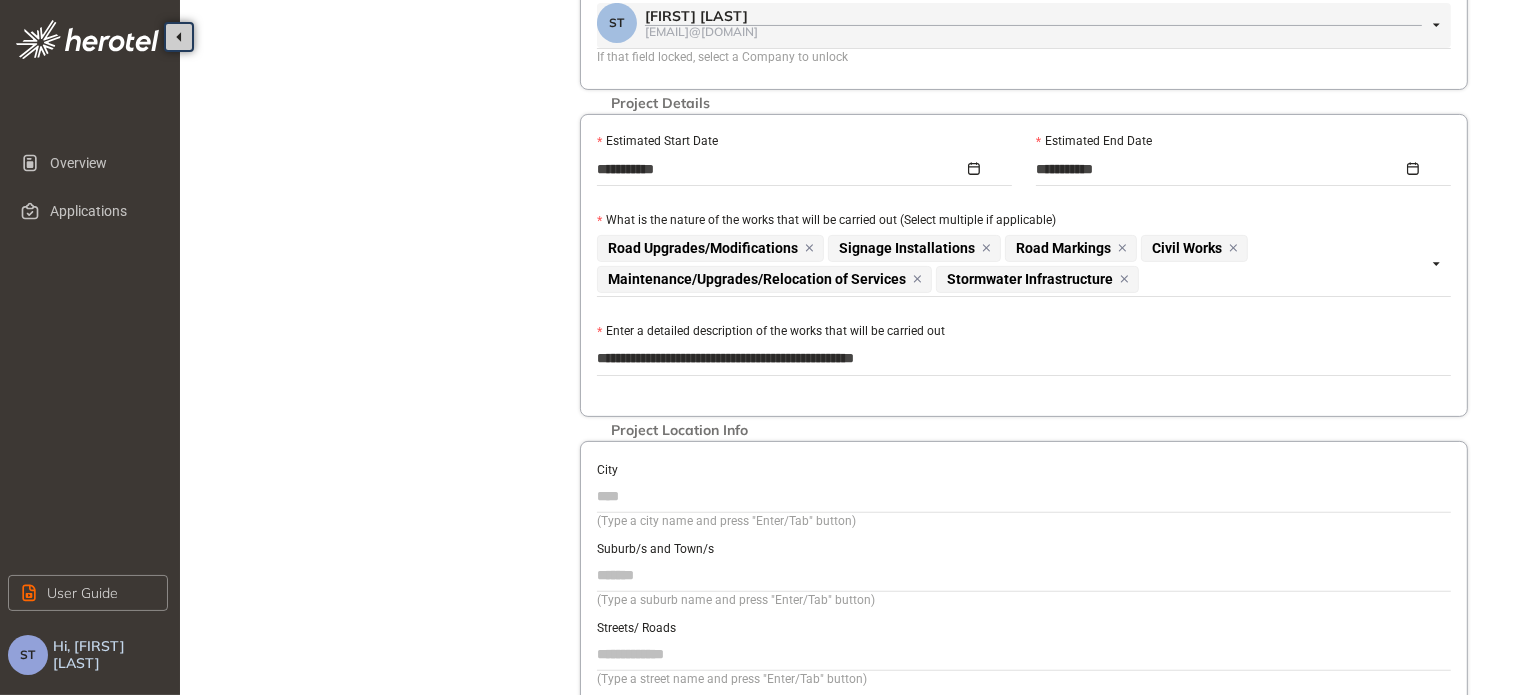 type on "**********" 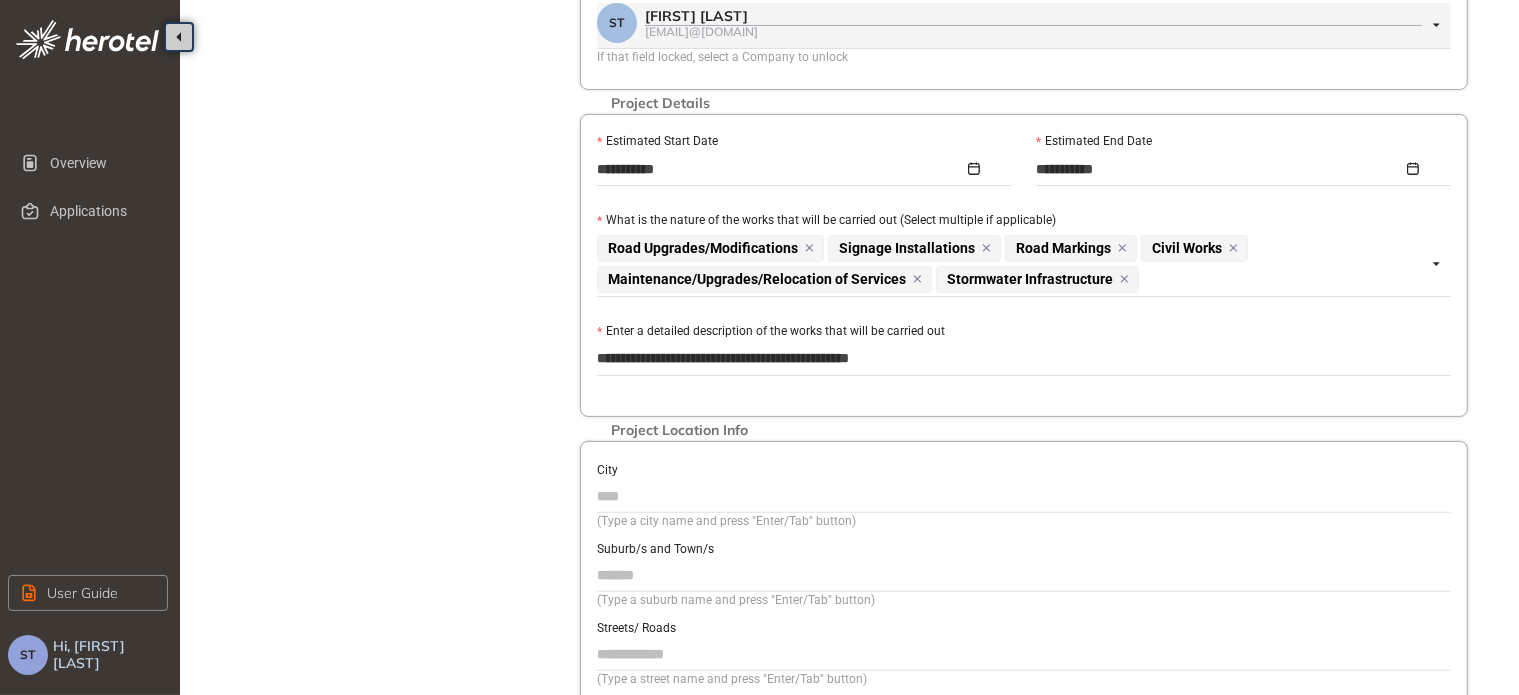 type on "**********" 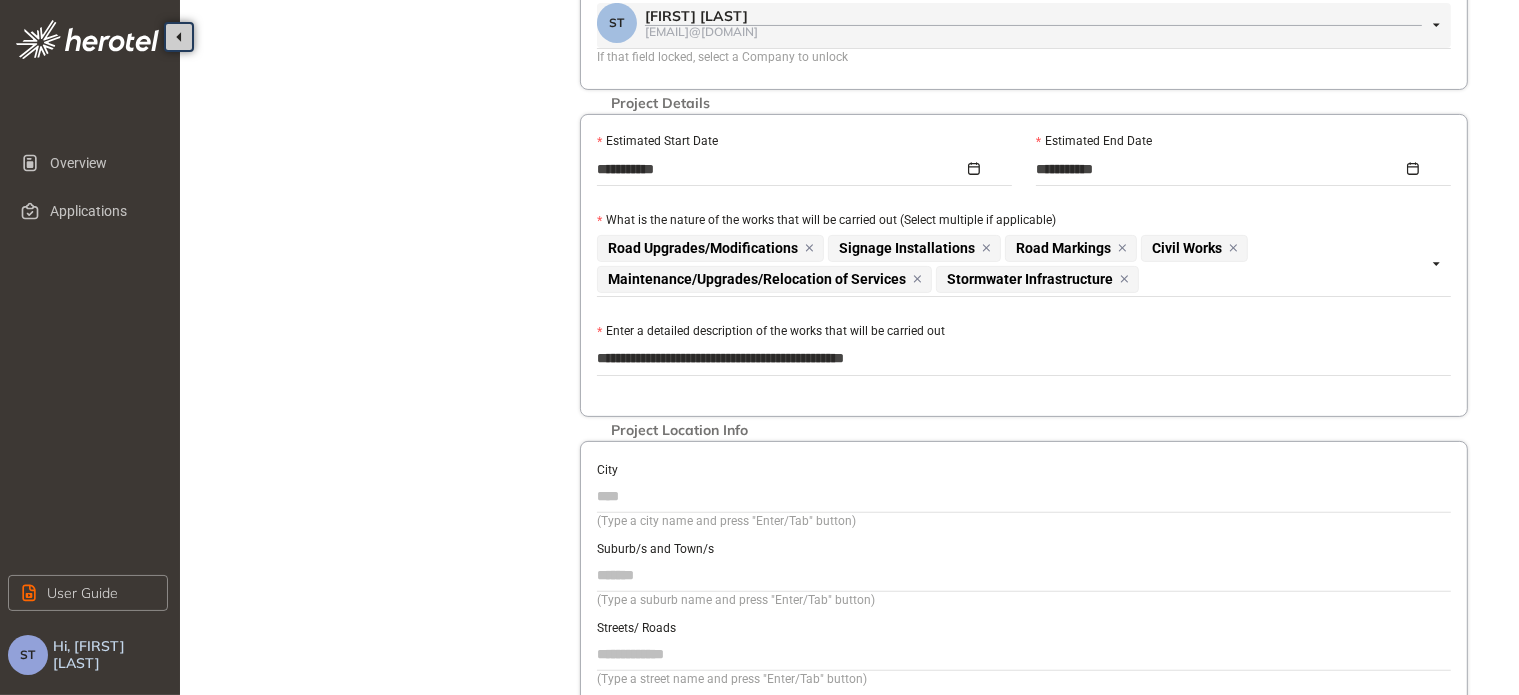 type on "**********" 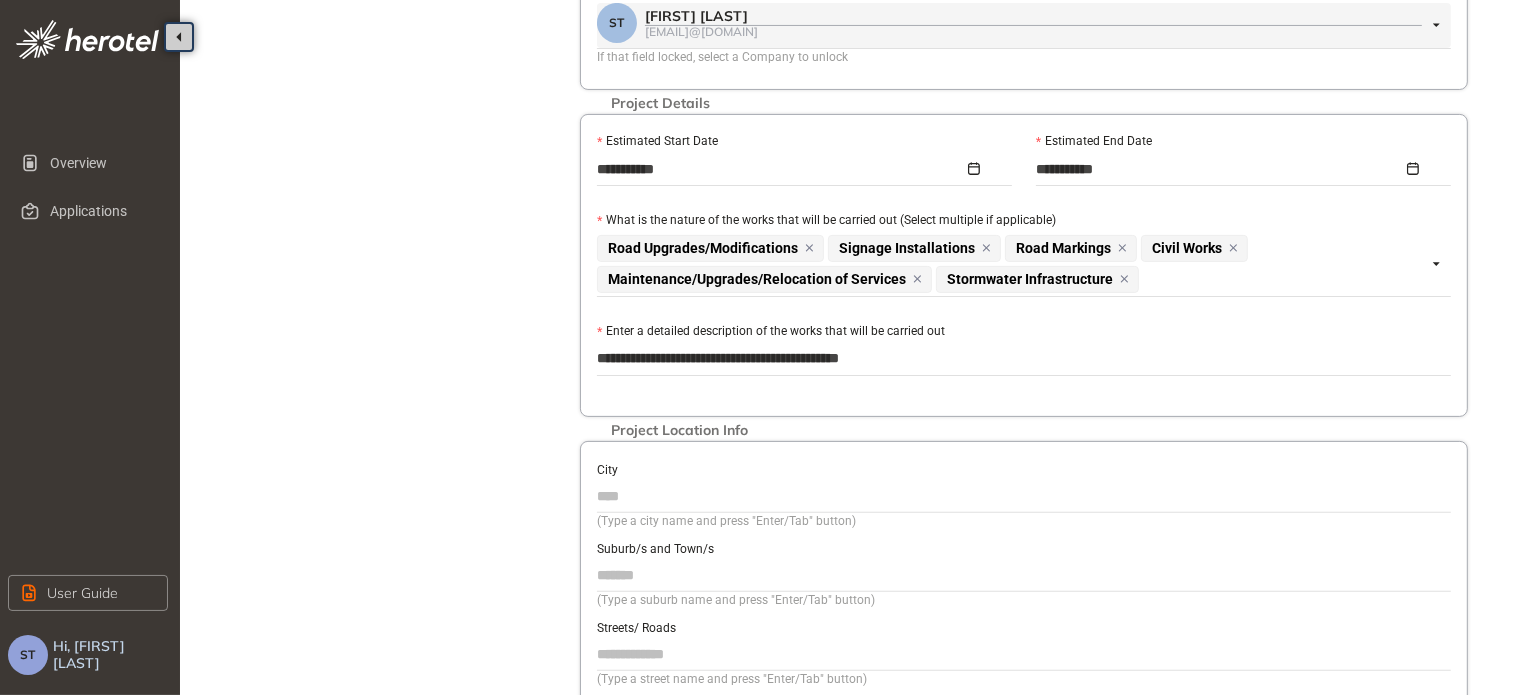 type on "**********" 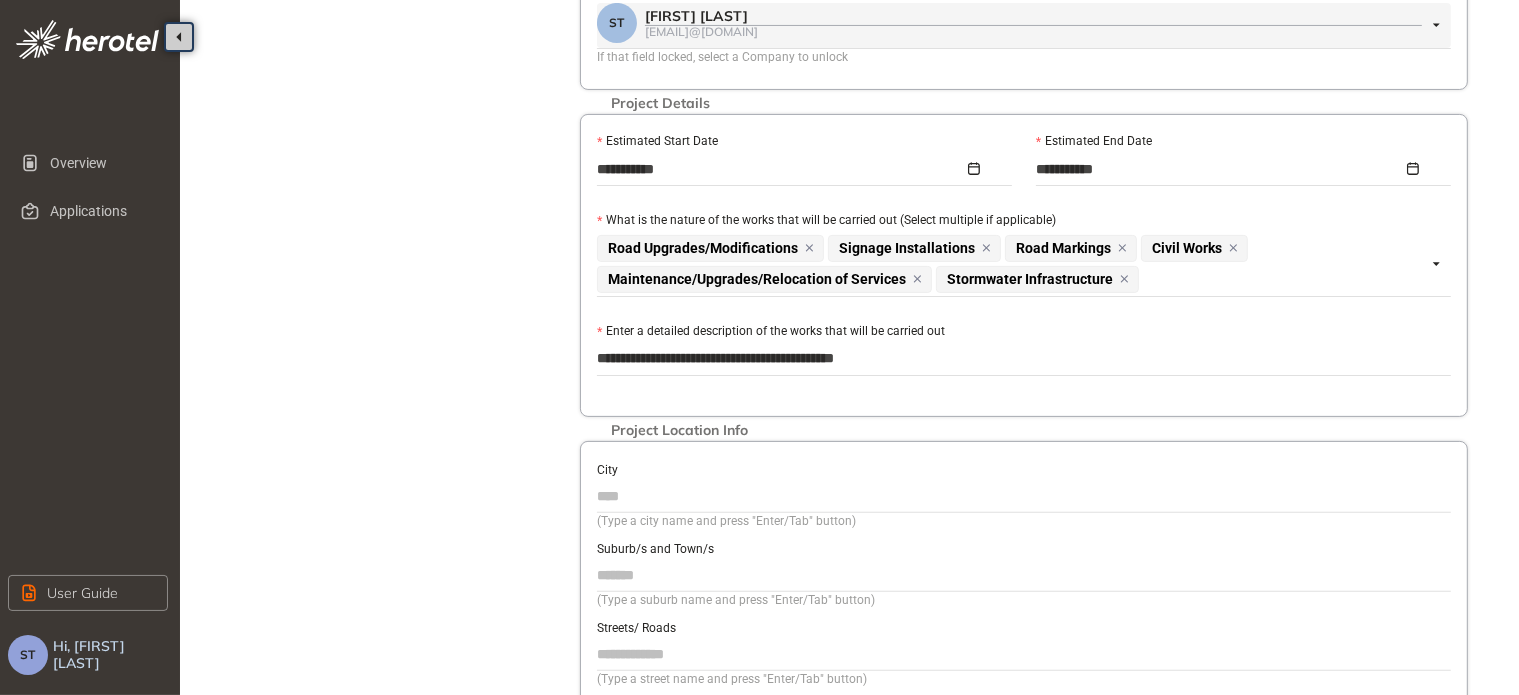 type on "**********" 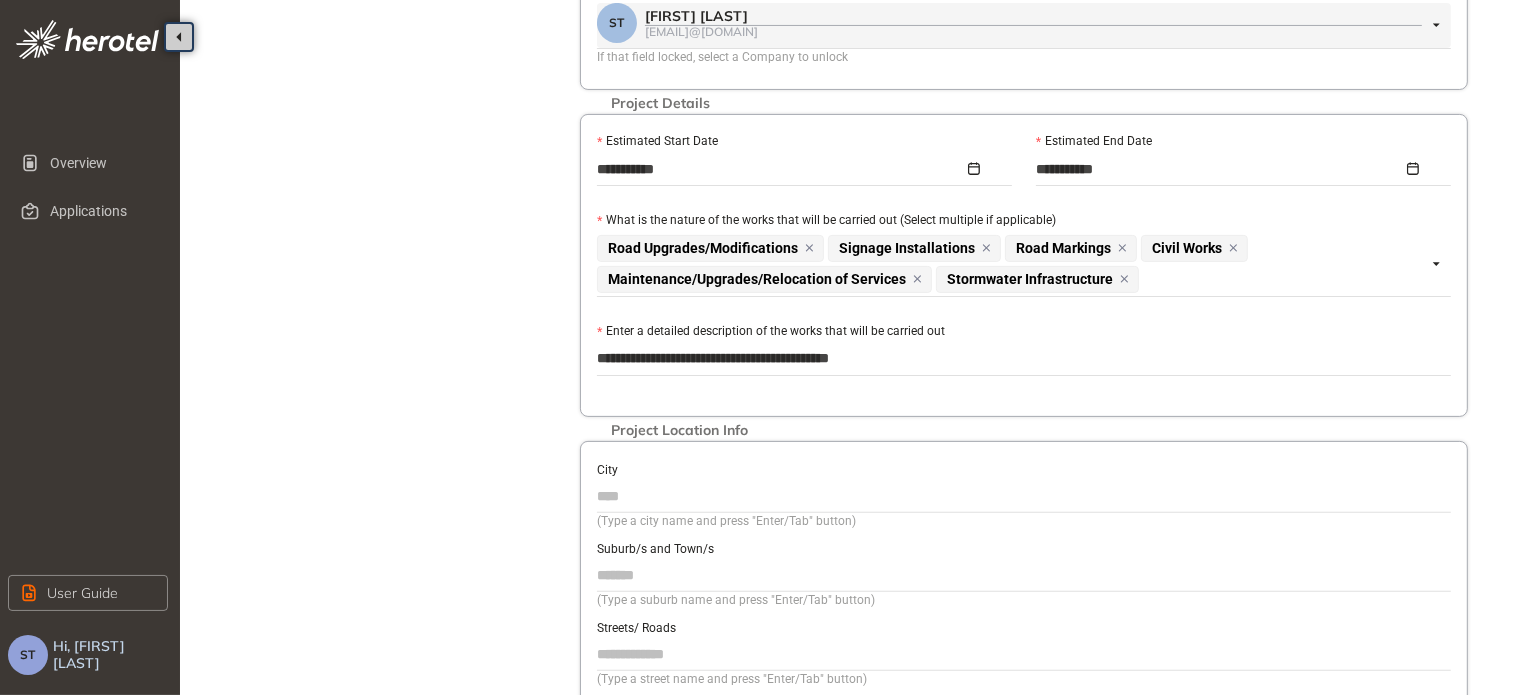 type on "**********" 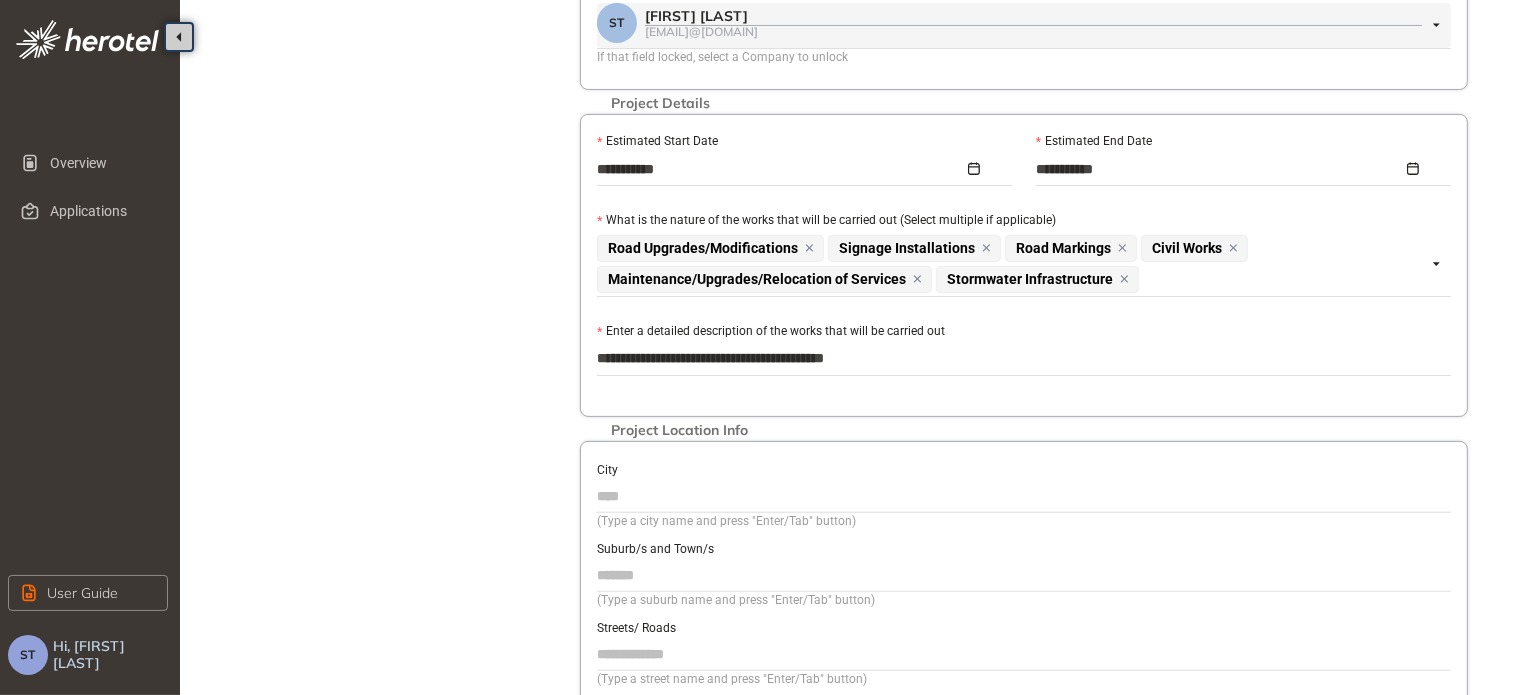 type on "**********" 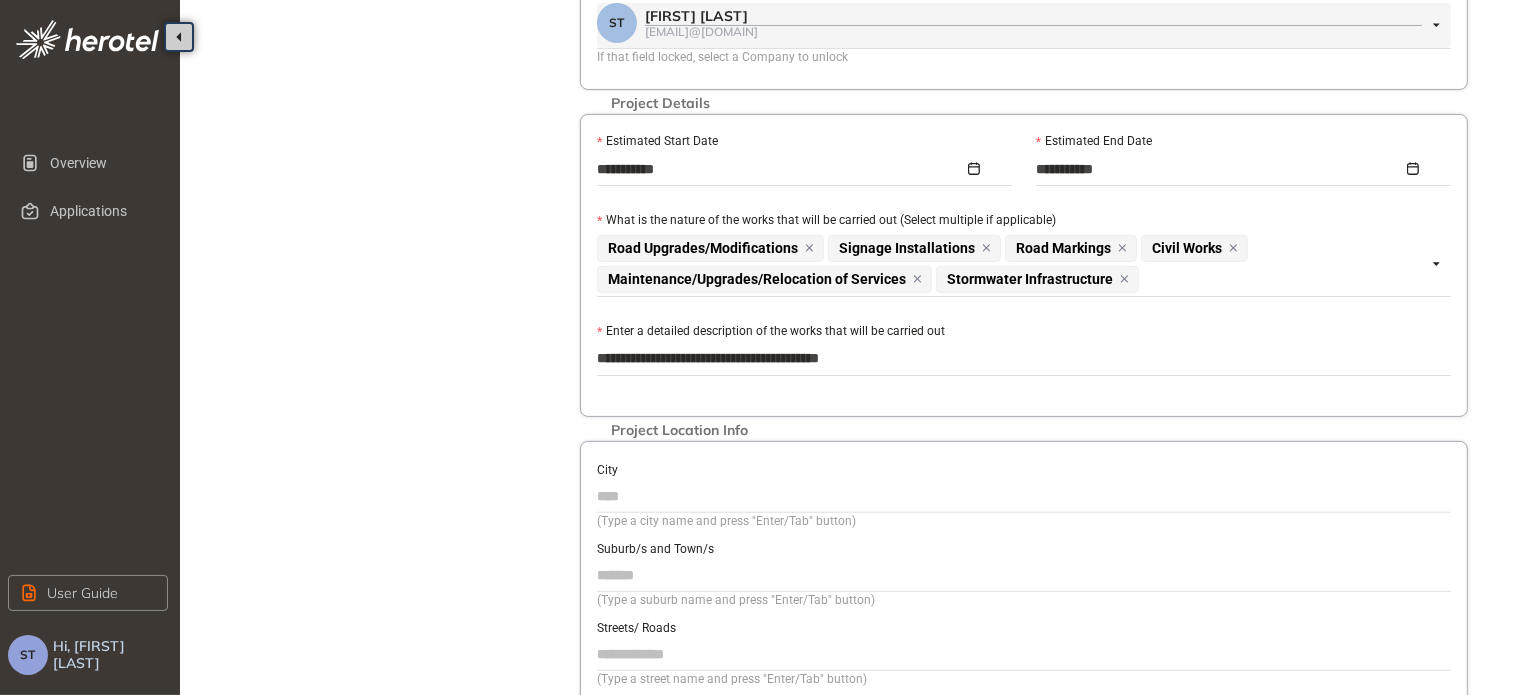 type on "**********" 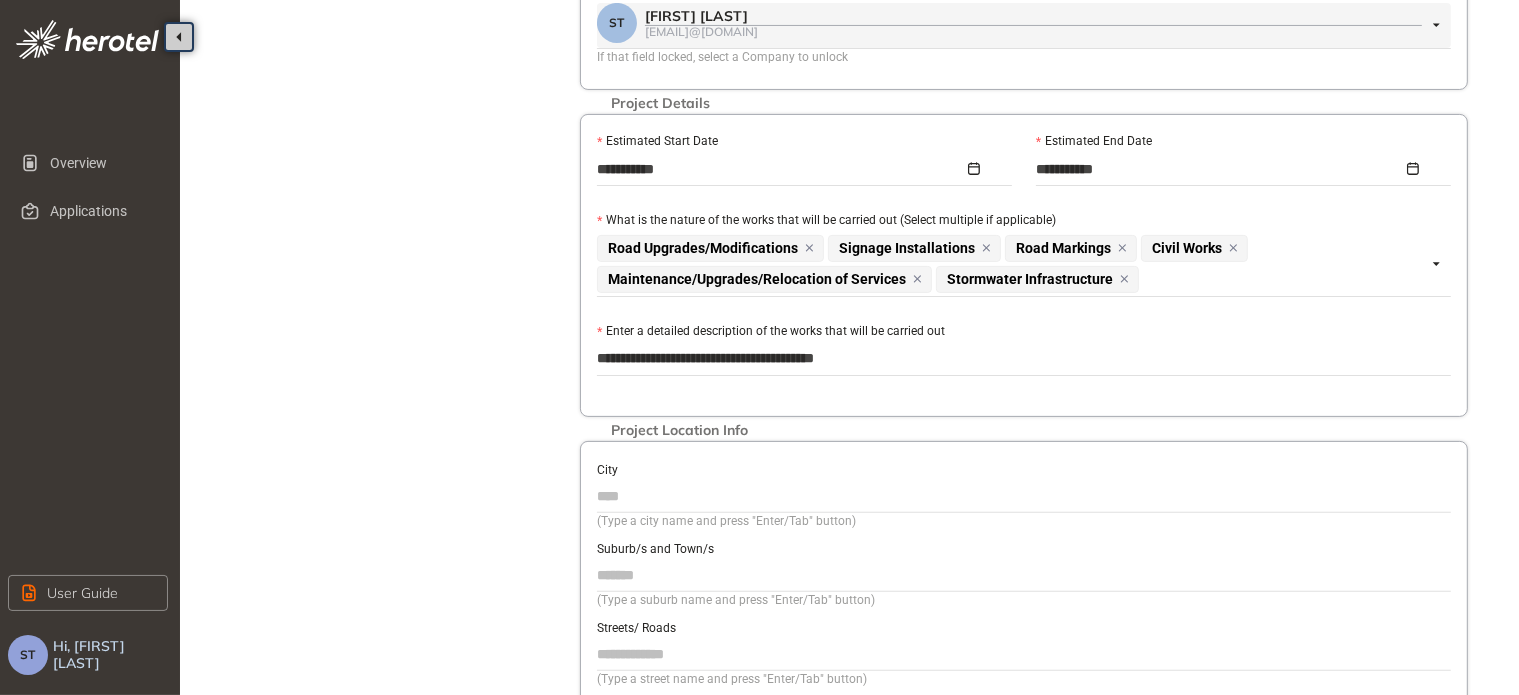 type on "**********" 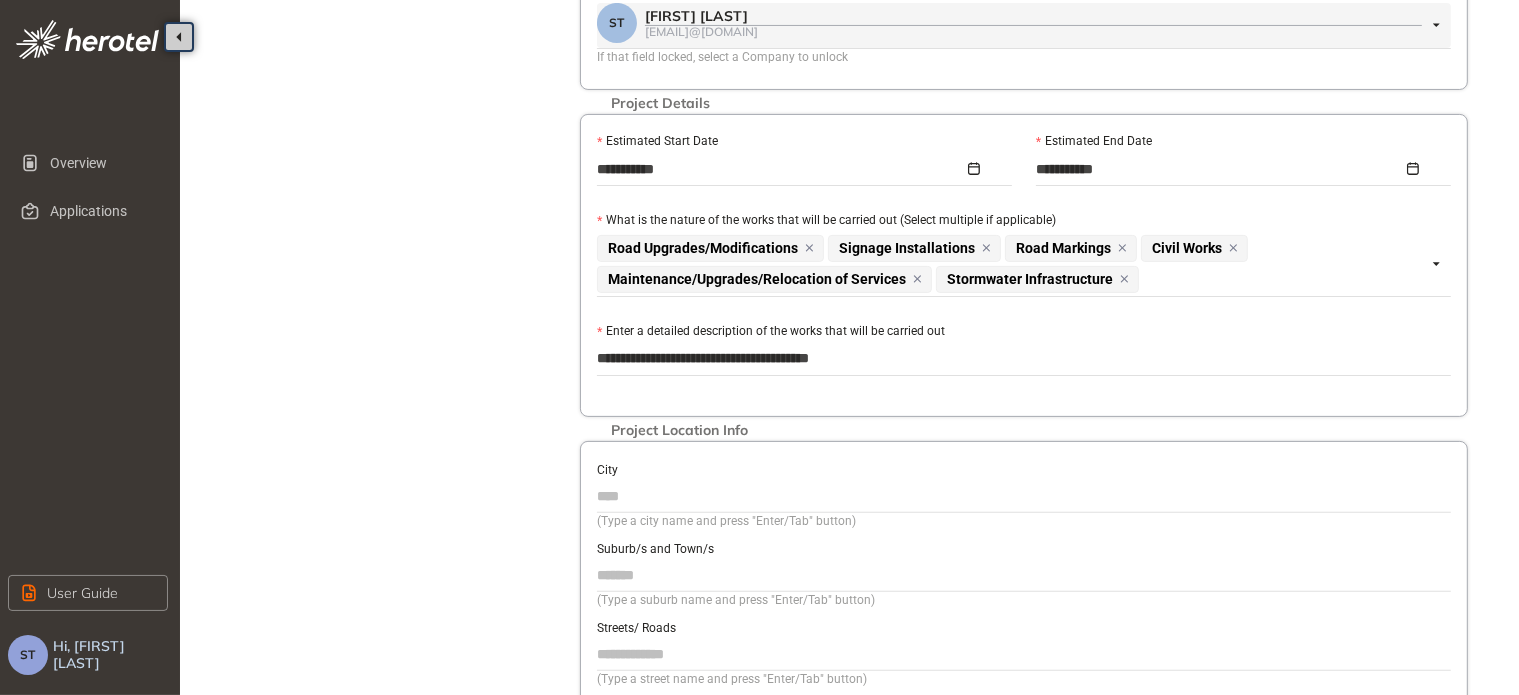 type on "**********" 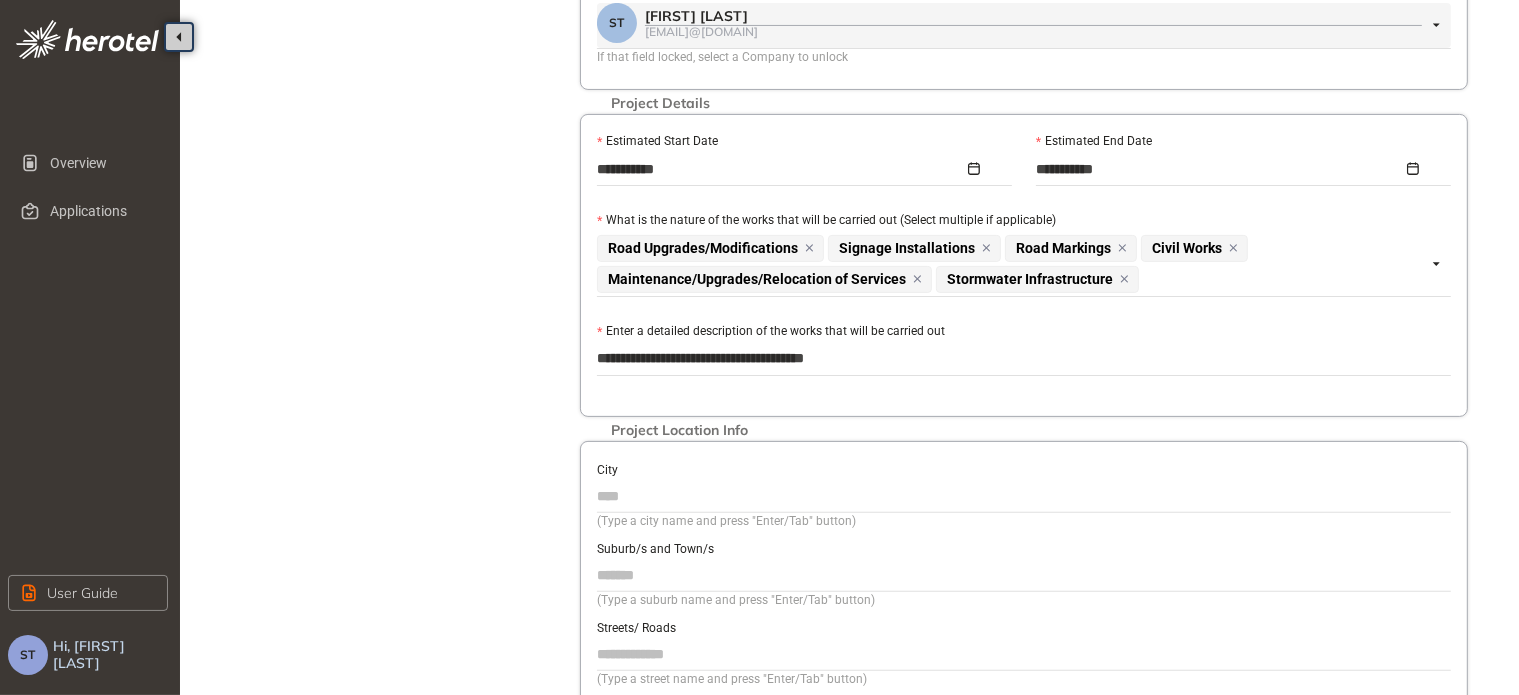 type on "**********" 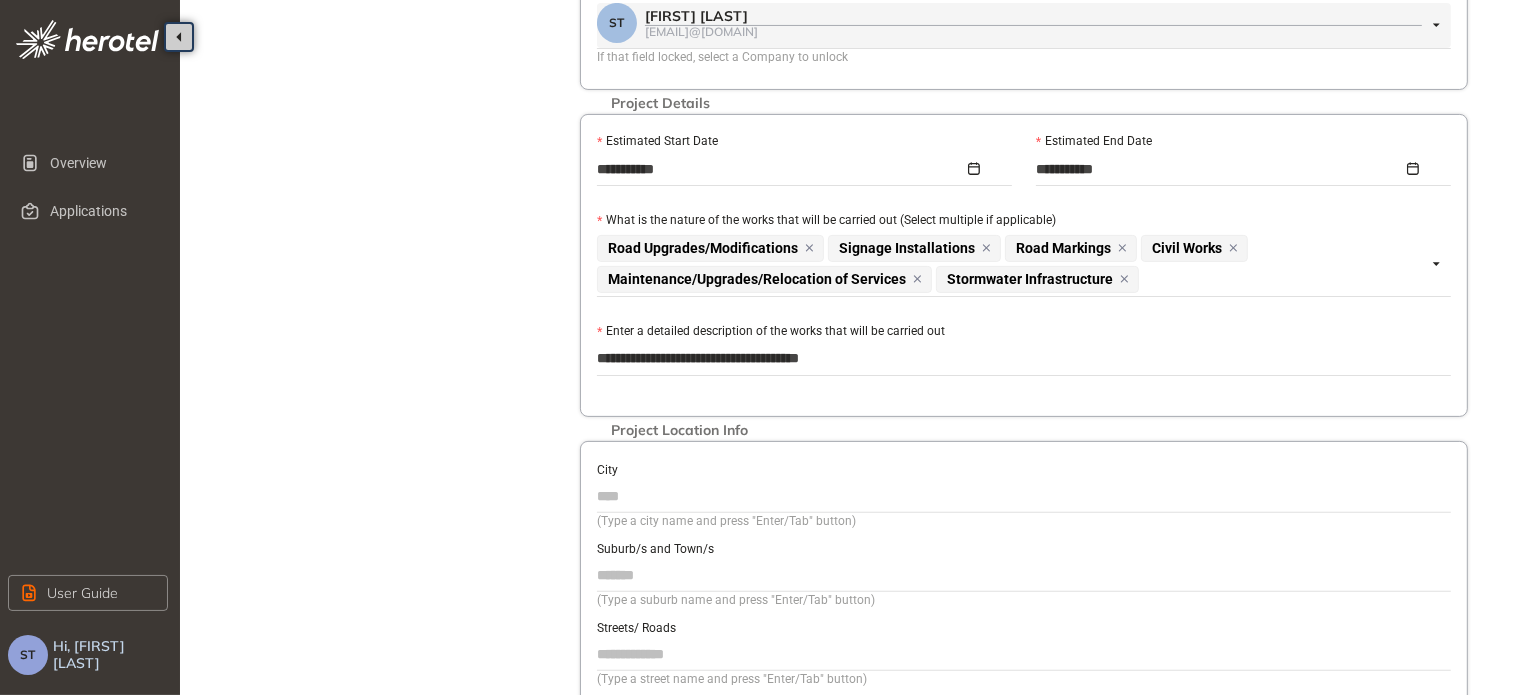 type on "**********" 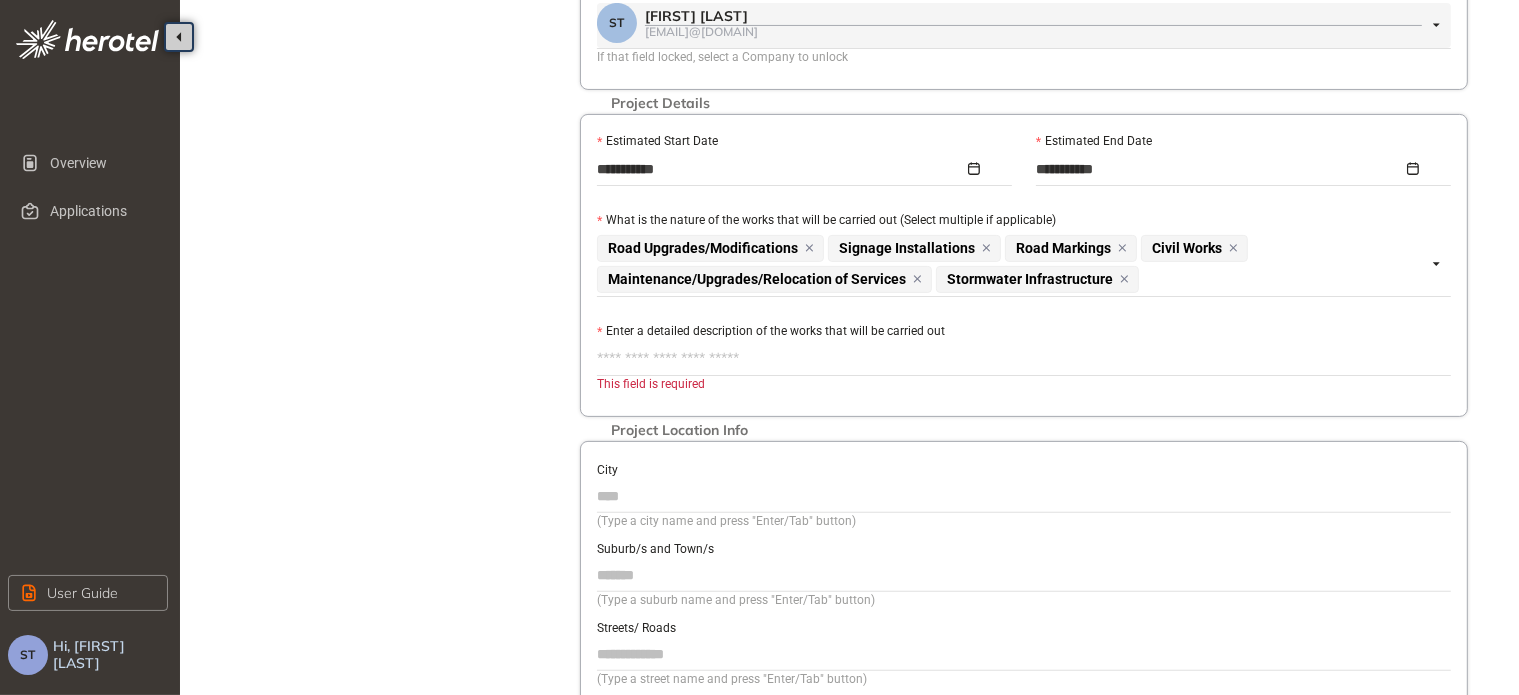 drag, startPoint x: 630, startPoint y: 355, endPoint x: 600, endPoint y: 351, distance: 30.265491 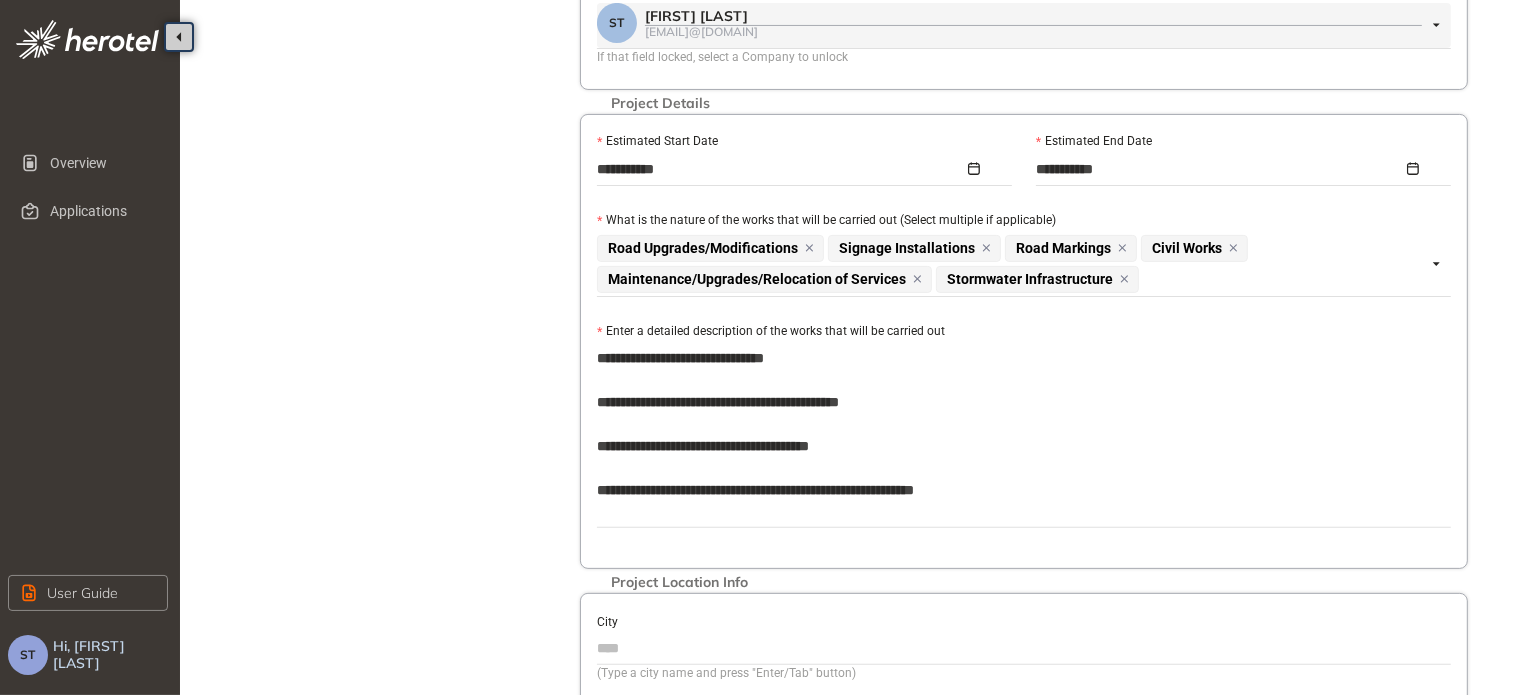 click on "**********" at bounding box center (1024, 435) 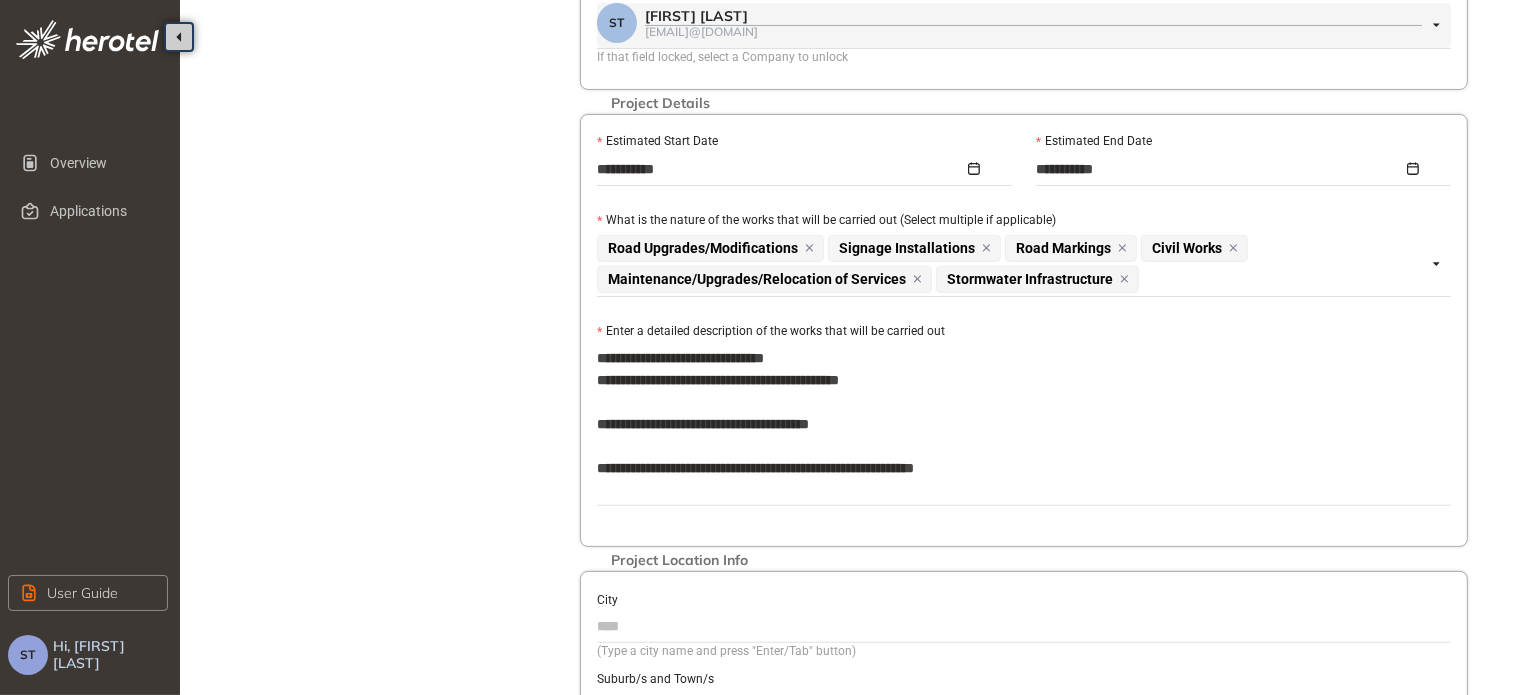 click on "**********" at bounding box center [1024, 424] 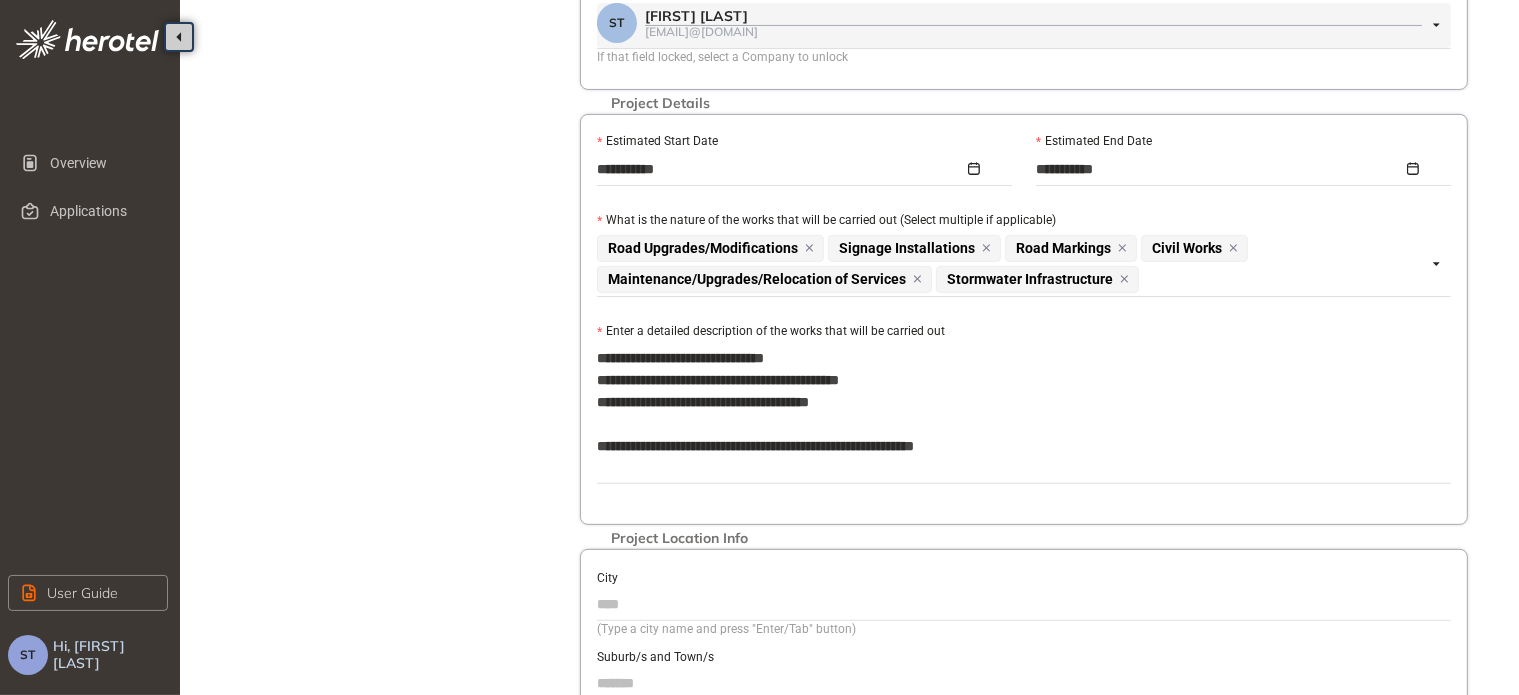 click on "**********" at bounding box center [1024, 413] 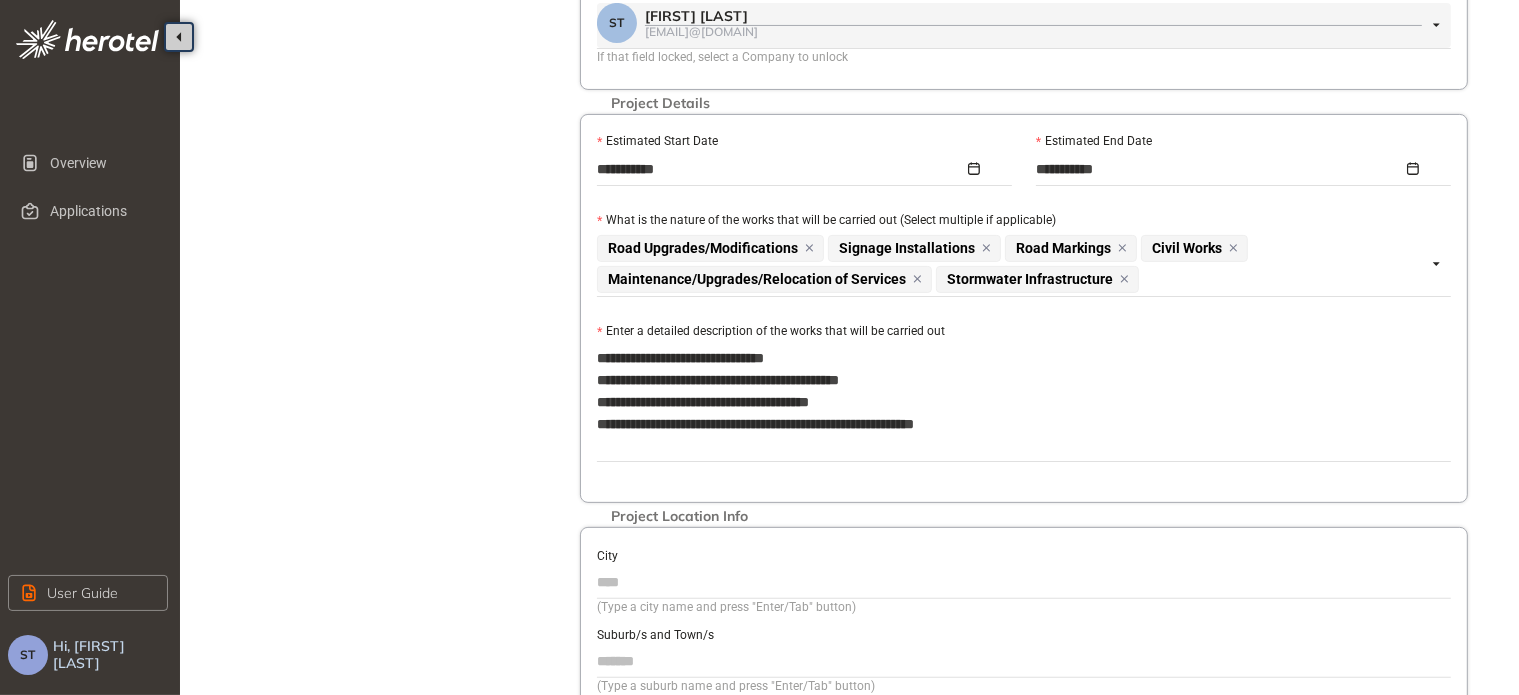 click on "**********" at bounding box center (1024, 402) 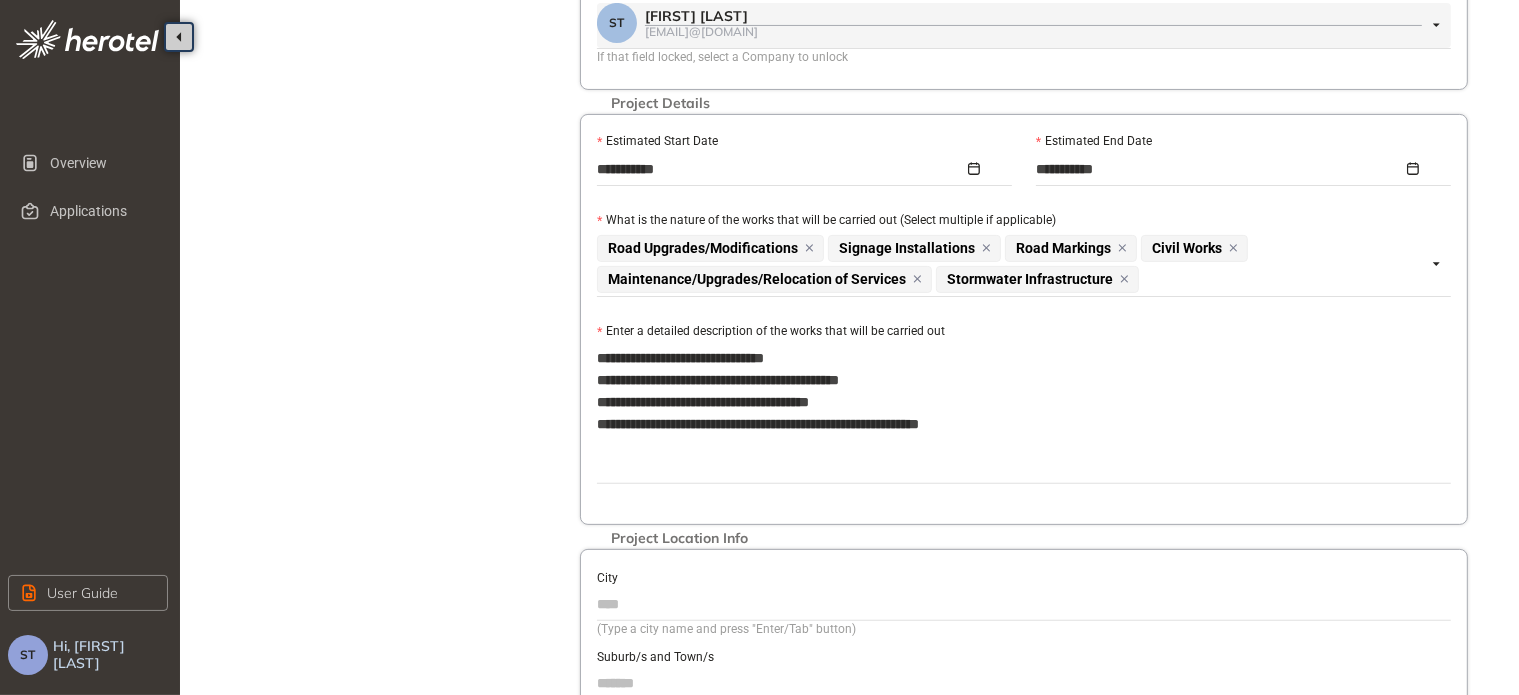 click on "**********" at bounding box center (1024, 413) 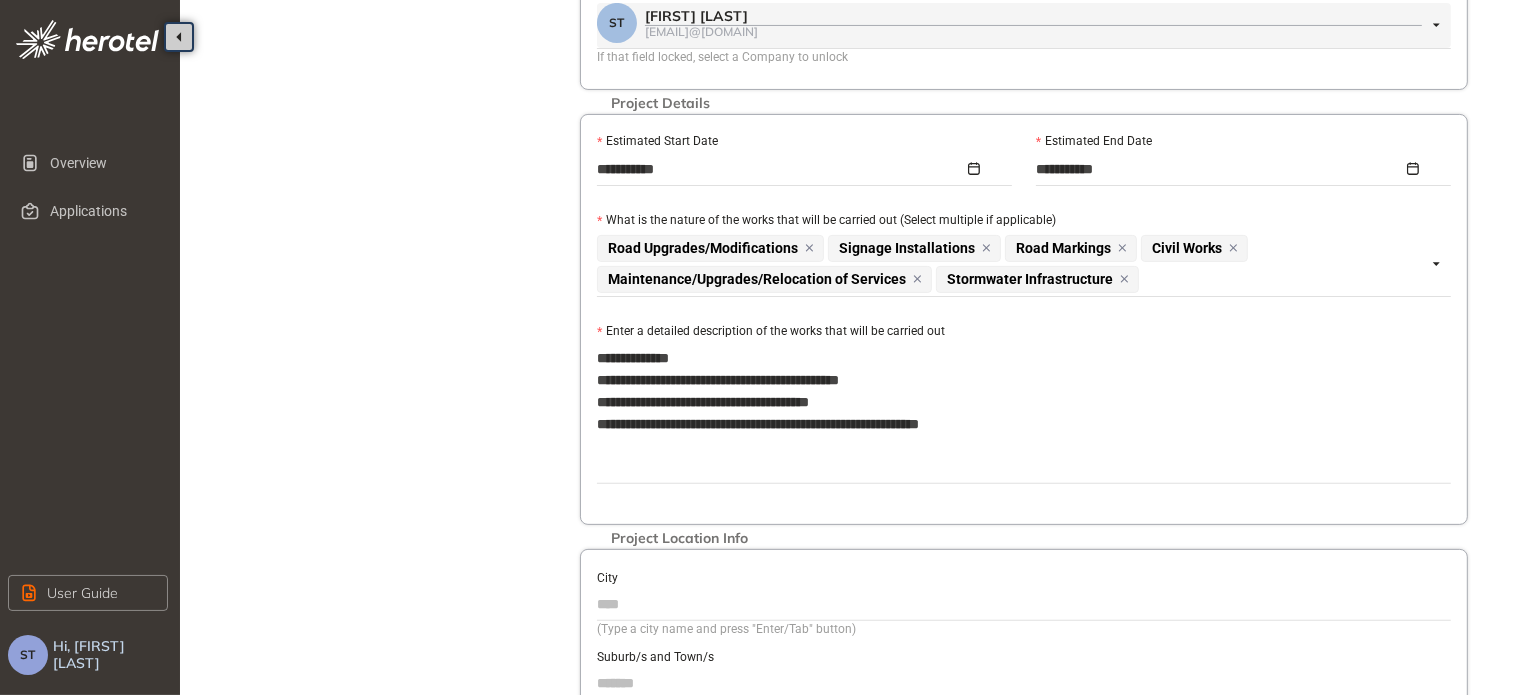 click on "**********" at bounding box center (1024, 413) 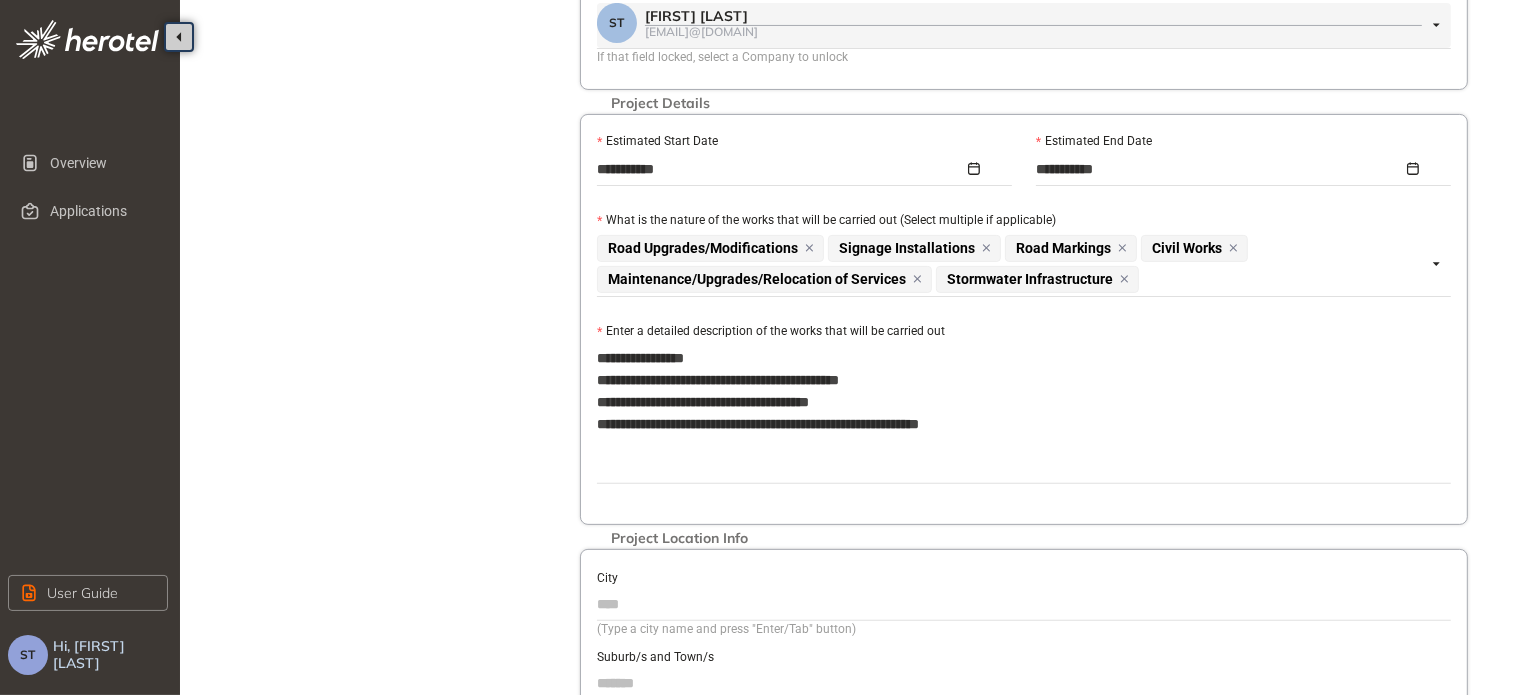 click on "**********" at bounding box center (1024, 413) 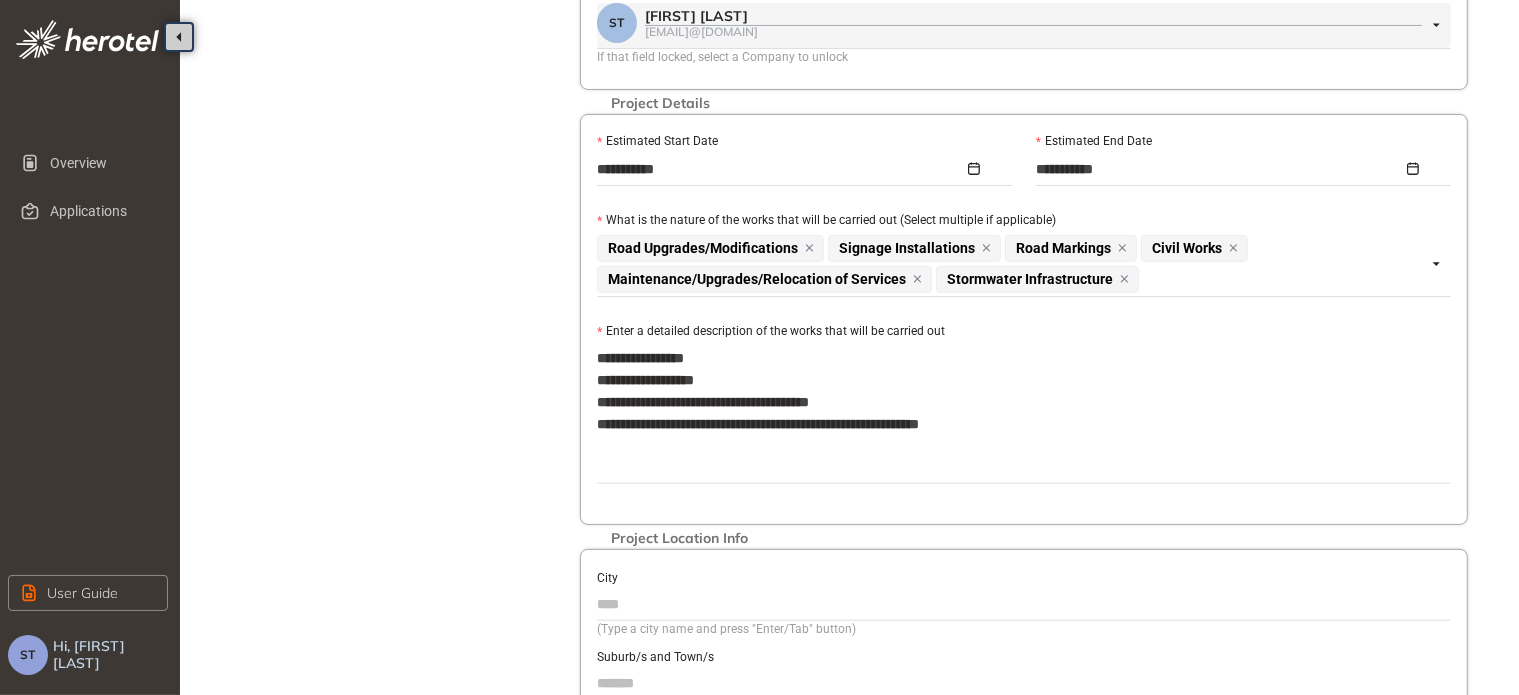 click on "**********" at bounding box center (1024, 413) 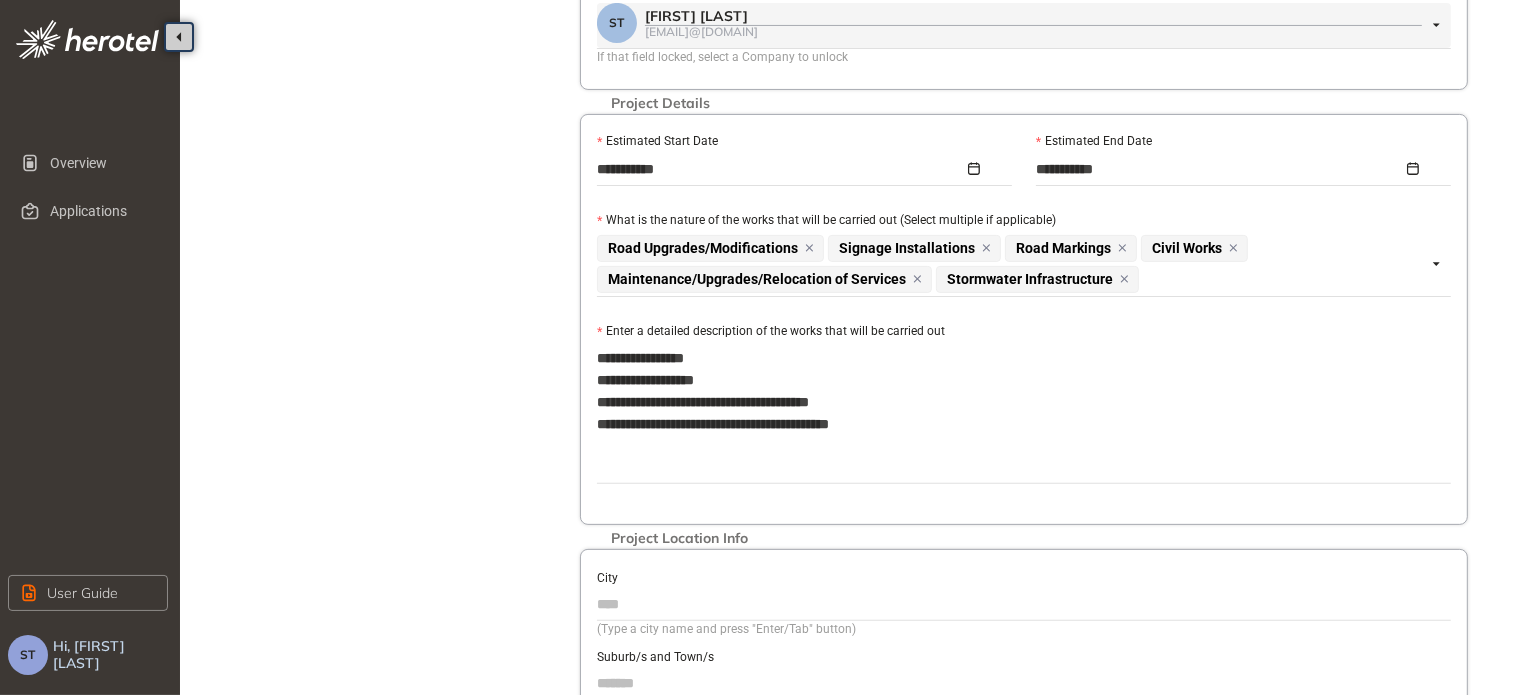 click on "**********" at bounding box center (1024, 413) 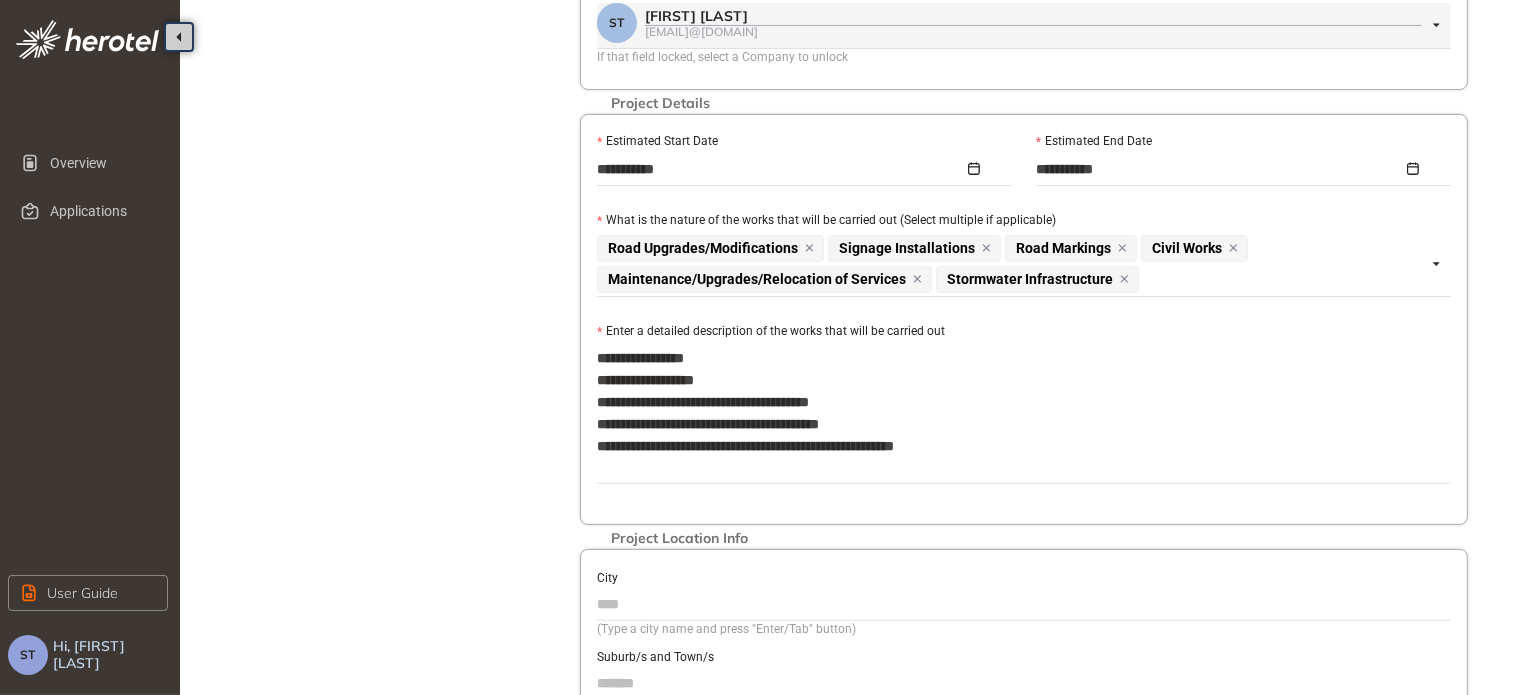 click on "**********" at bounding box center (1024, 413) 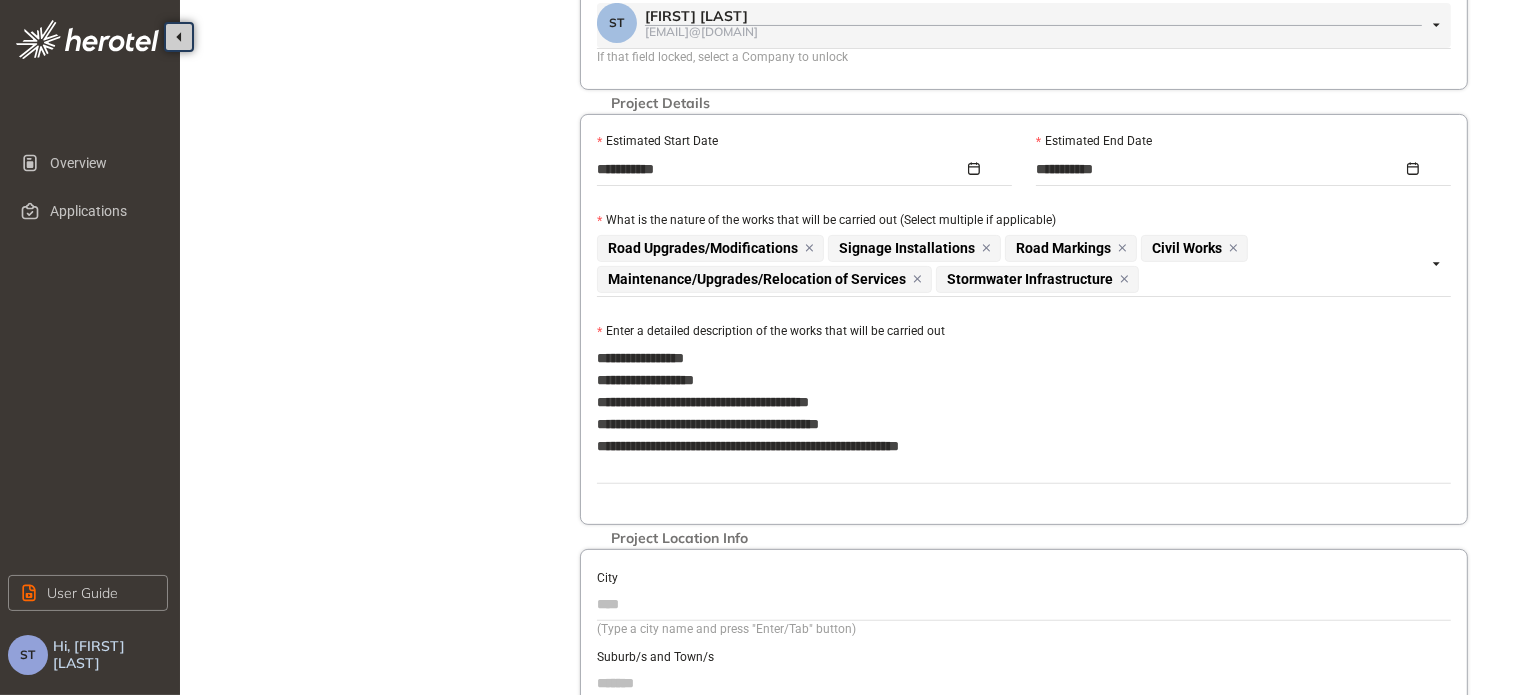 click on "**********" at bounding box center [1024, 413] 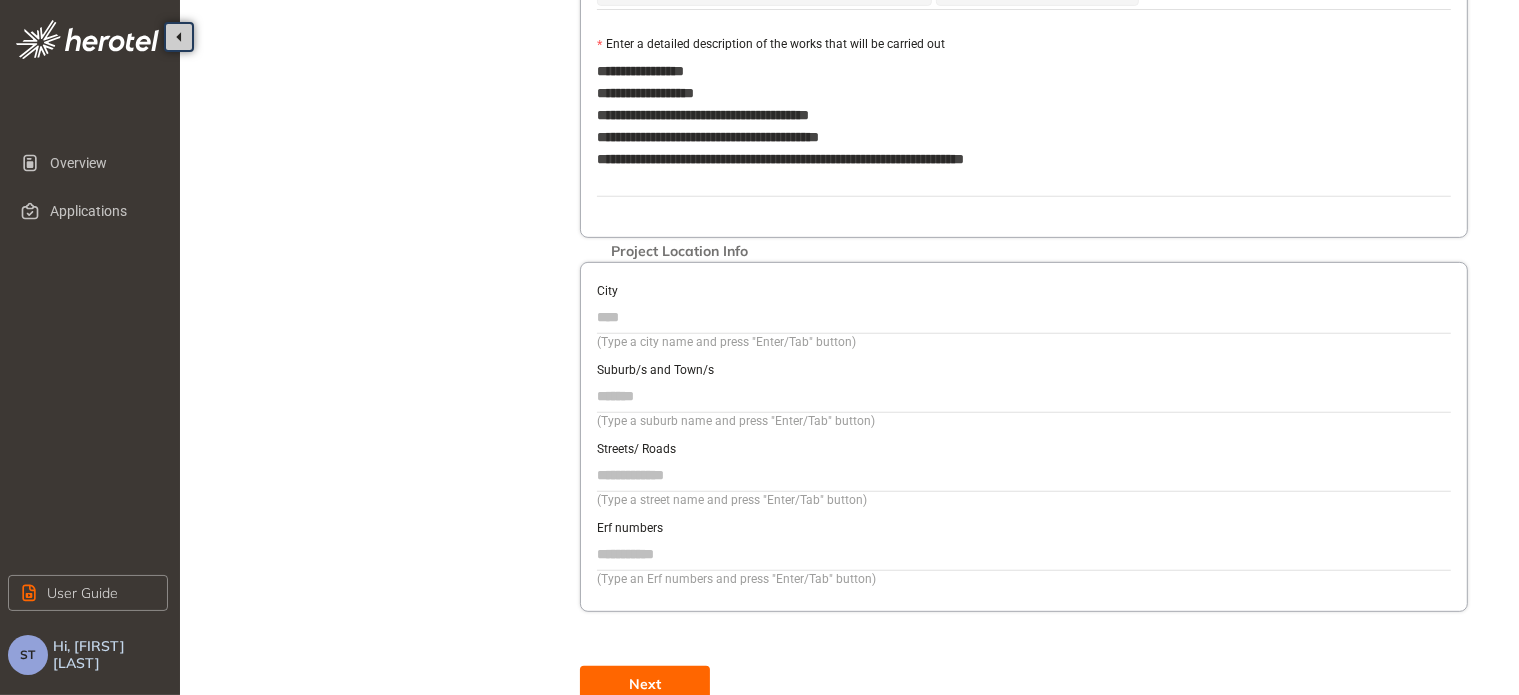 scroll, scrollTop: 783, scrollLeft: 0, axis: vertical 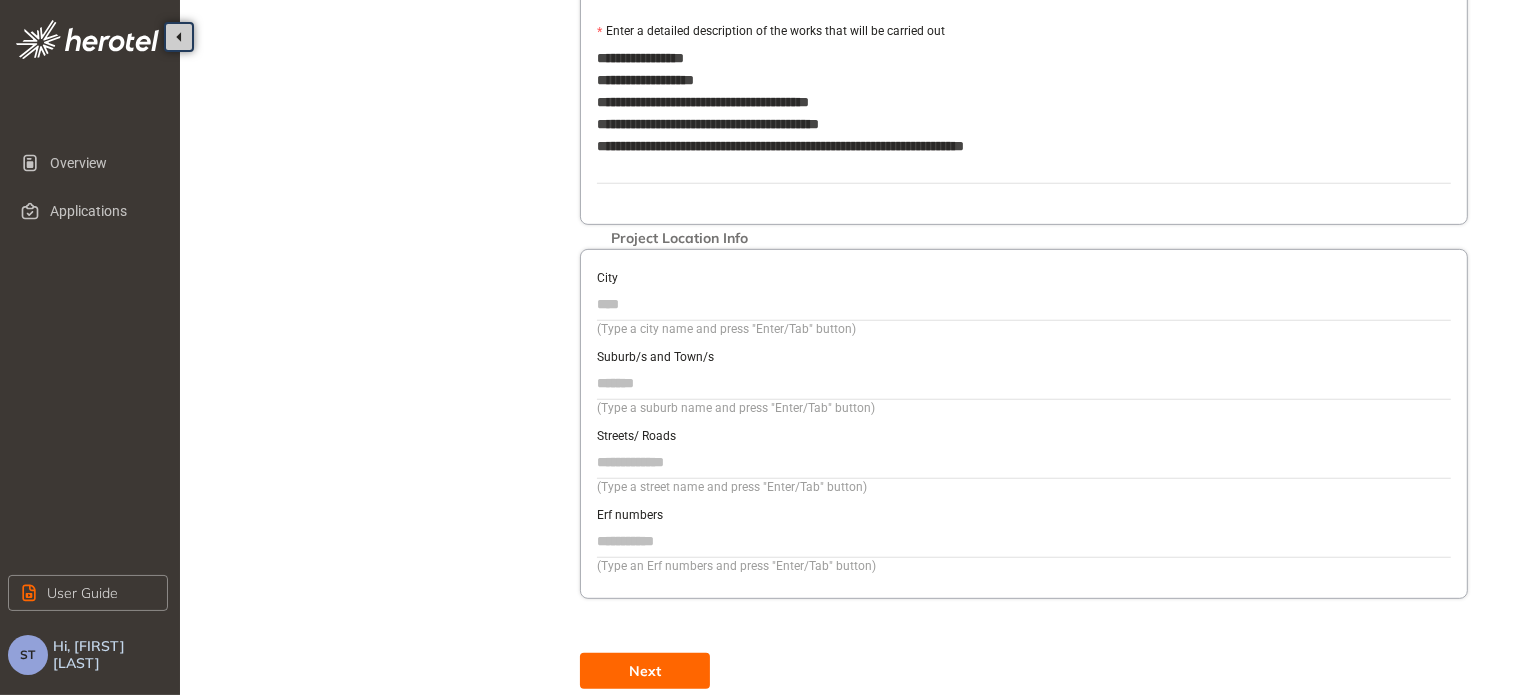 click on "City" at bounding box center (1024, 304) 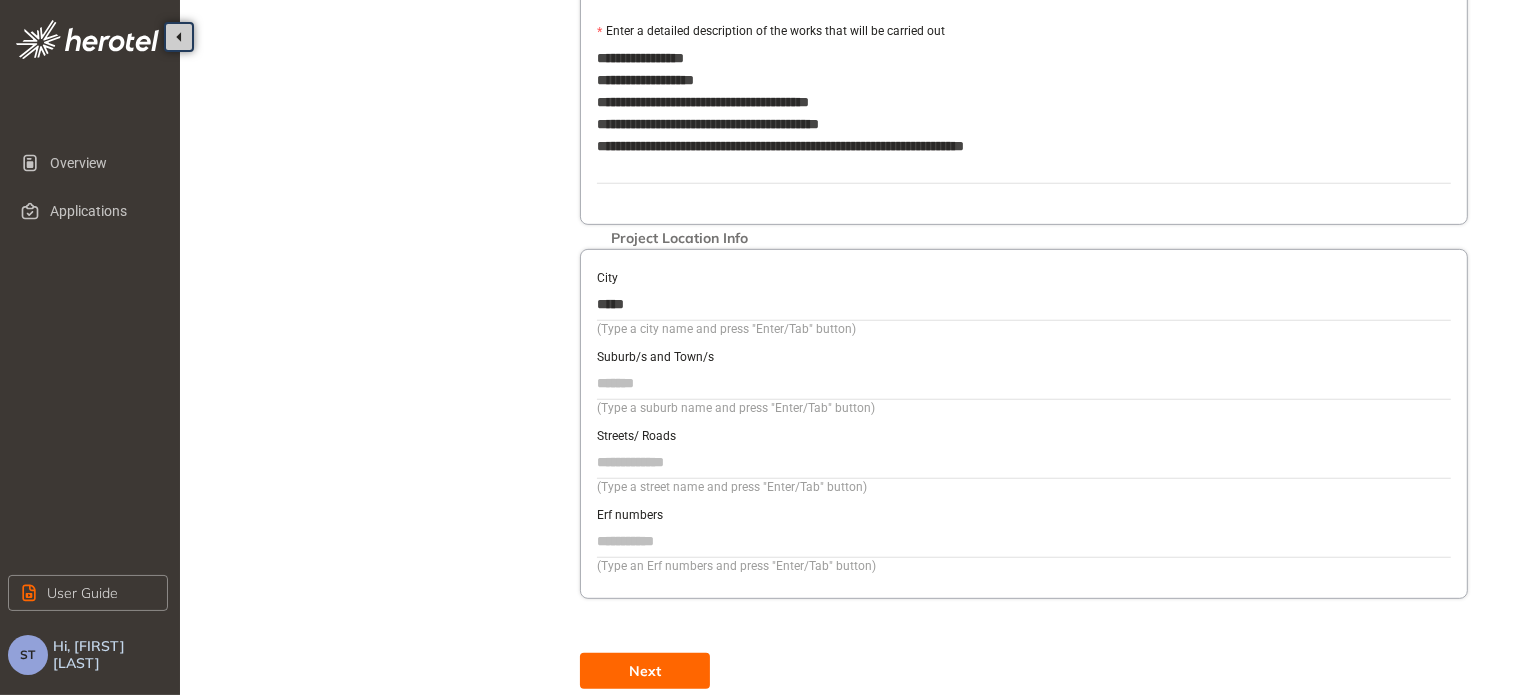 click on "Suburb/s and Town/s" at bounding box center (1024, 383) 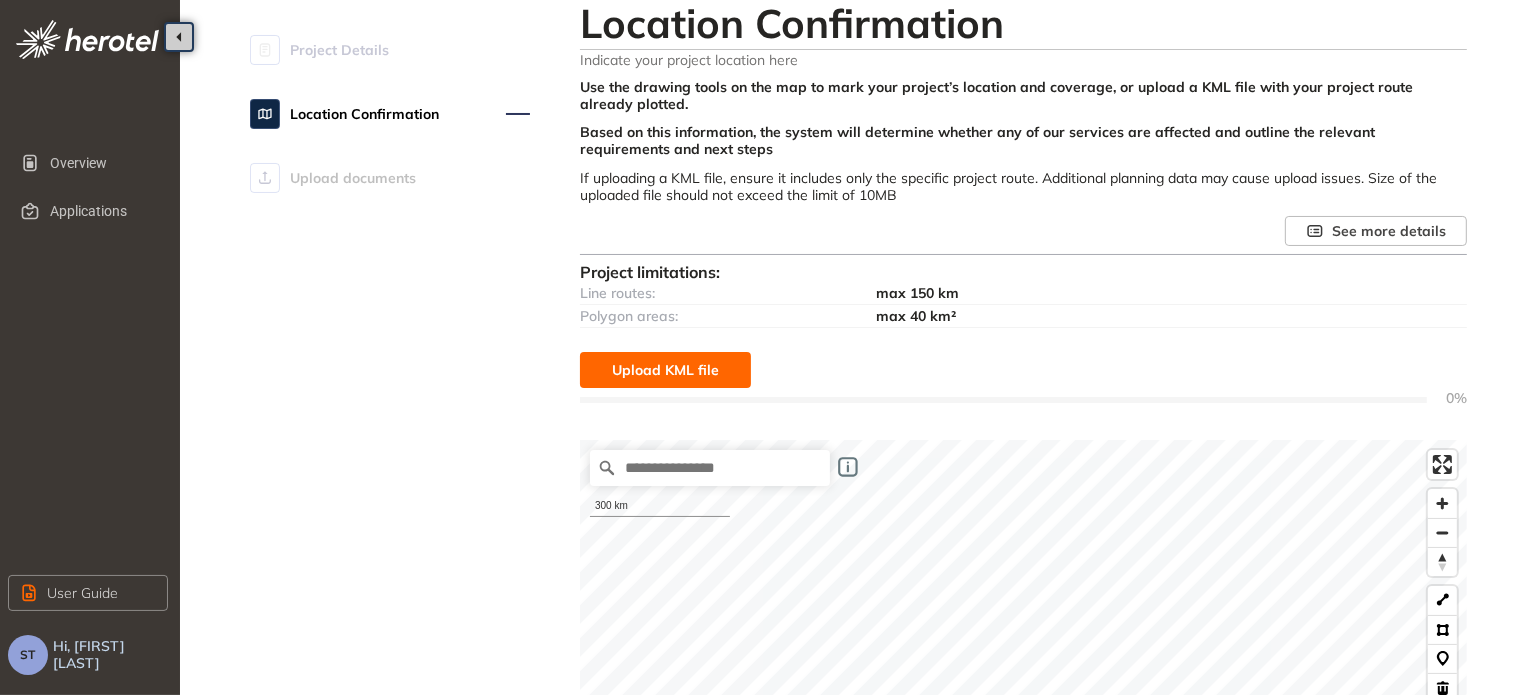 scroll, scrollTop: 0, scrollLeft: 0, axis: both 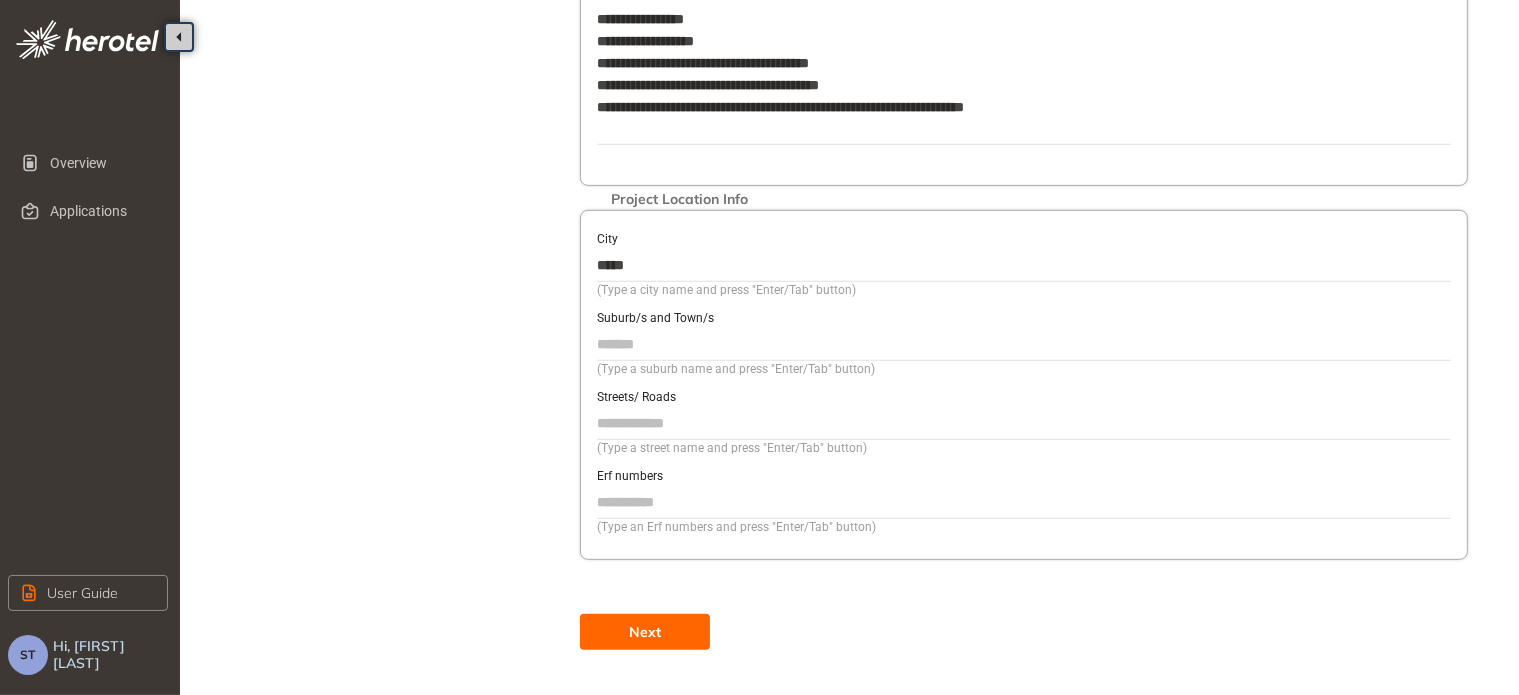 click on "Suburb/s and Town/s" at bounding box center [1024, 344] 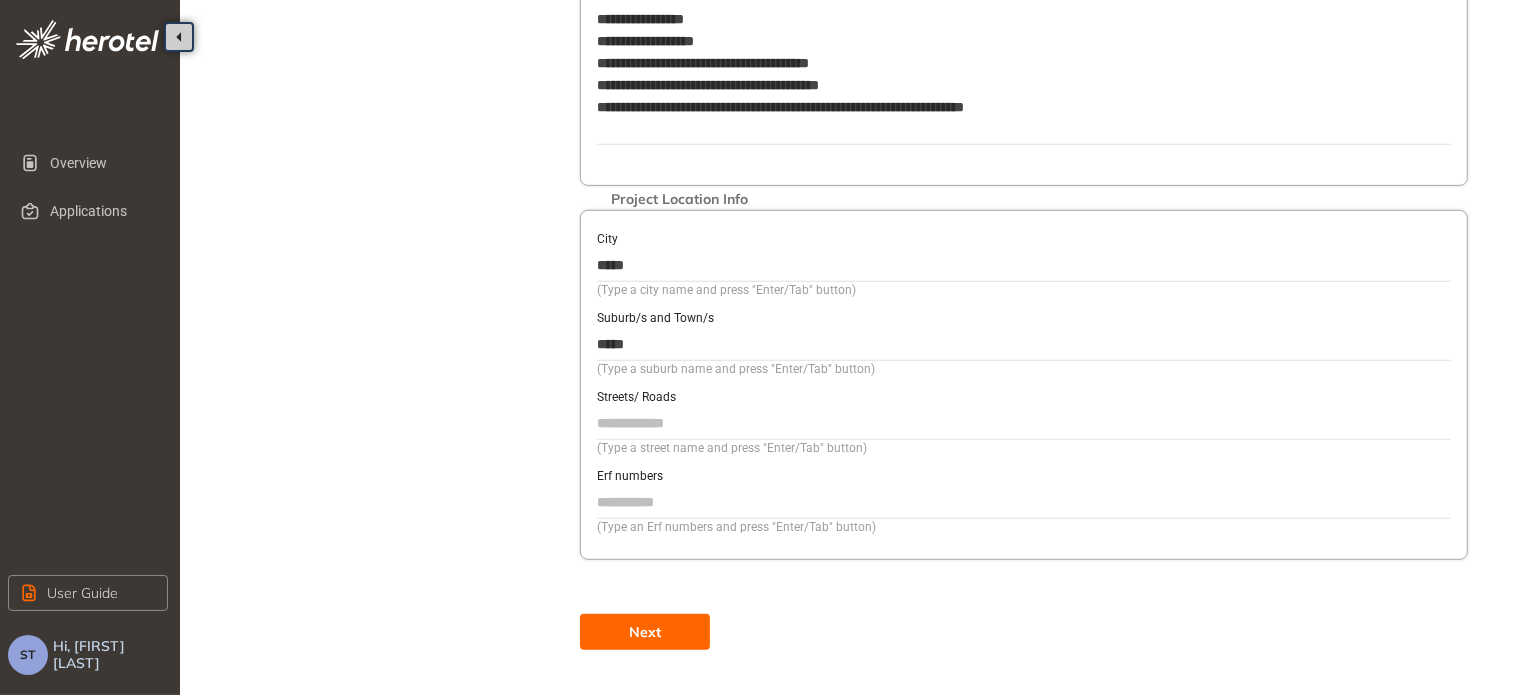 click on "Streets/ Roads" at bounding box center [1024, 423] 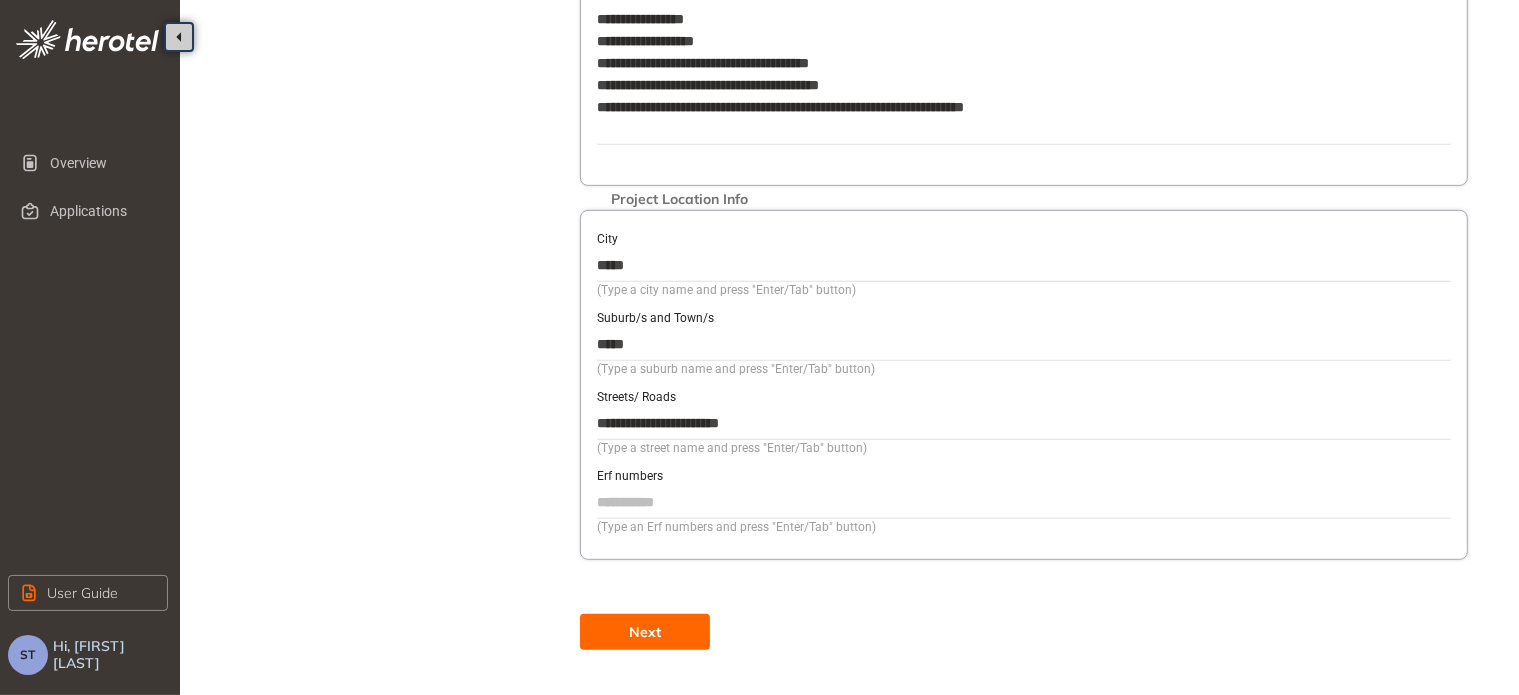 click on "Next" at bounding box center (645, 632) 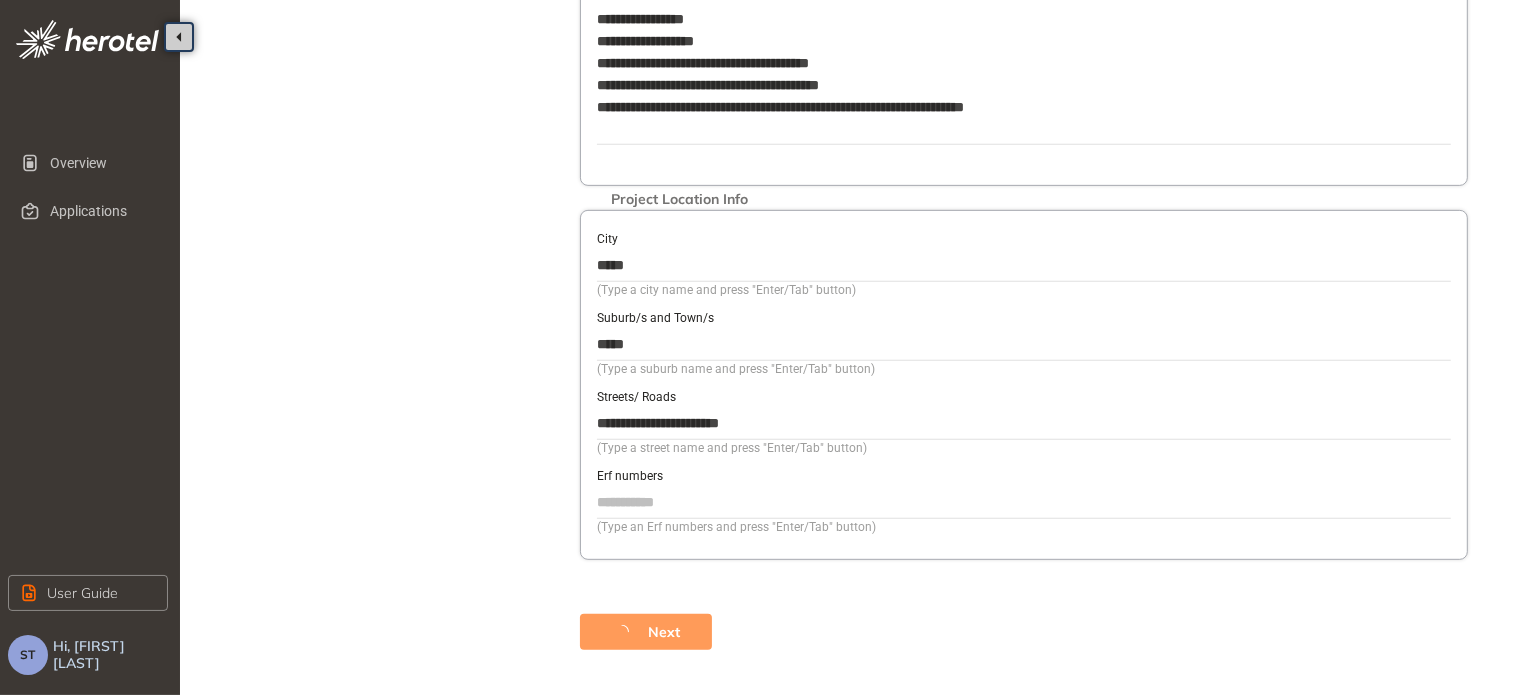 scroll, scrollTop: 721, scrollLeft: 0, axis: vertical 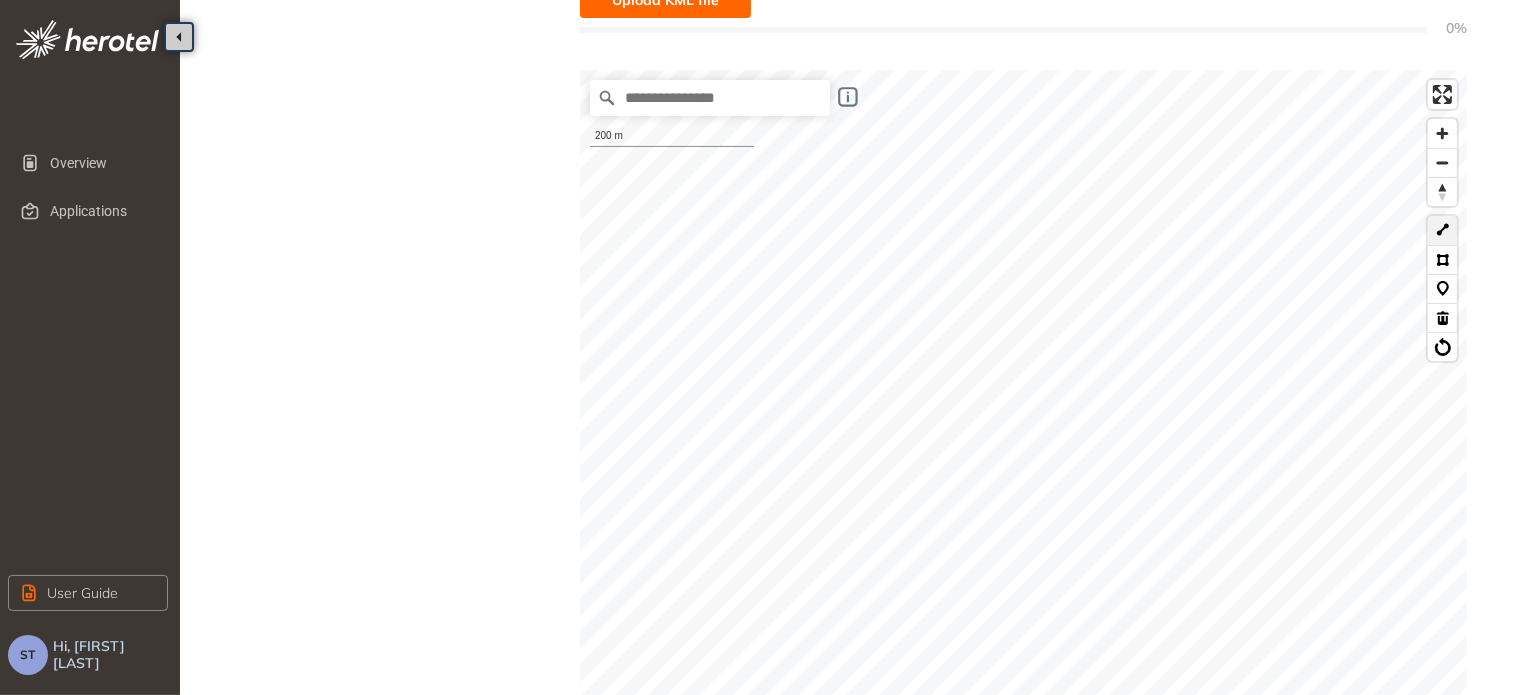 click at bounding box center (1442, 230) 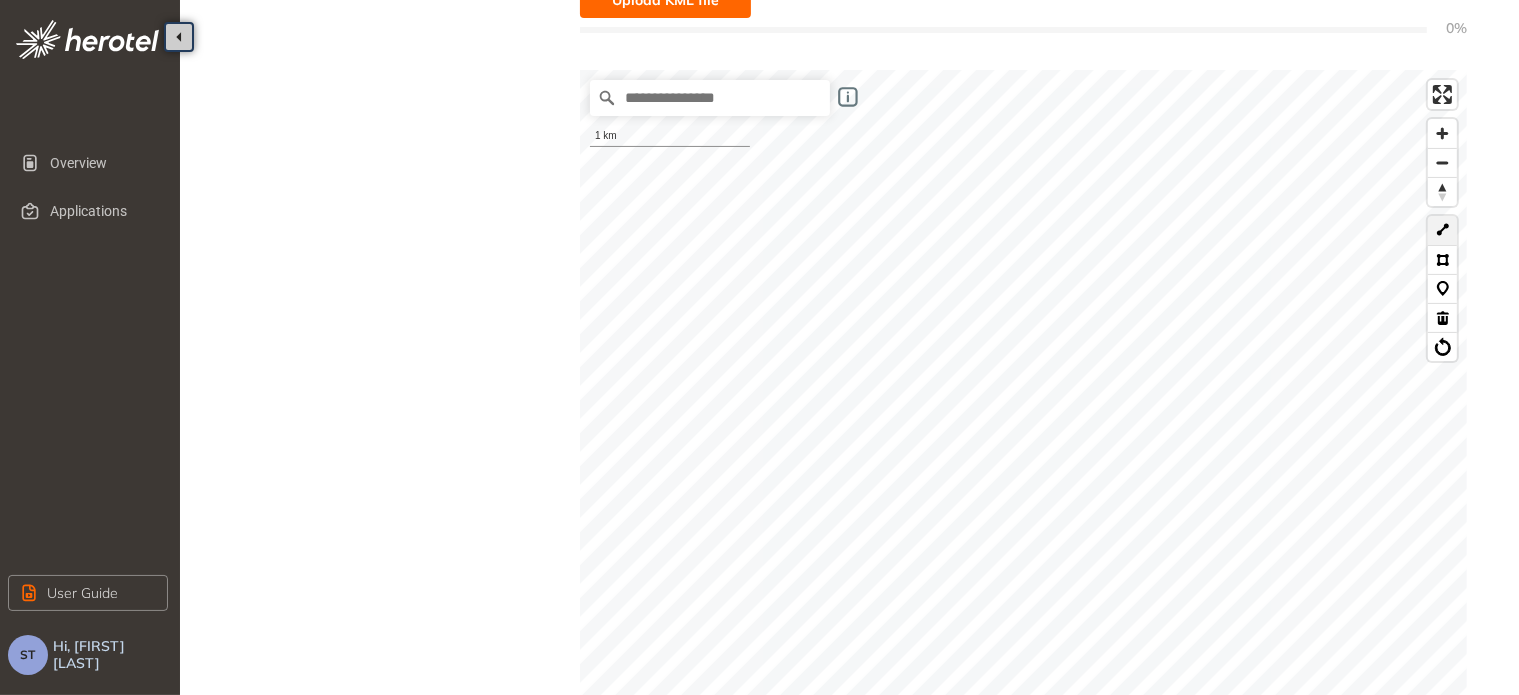 click at bounding box center (1442, 230) 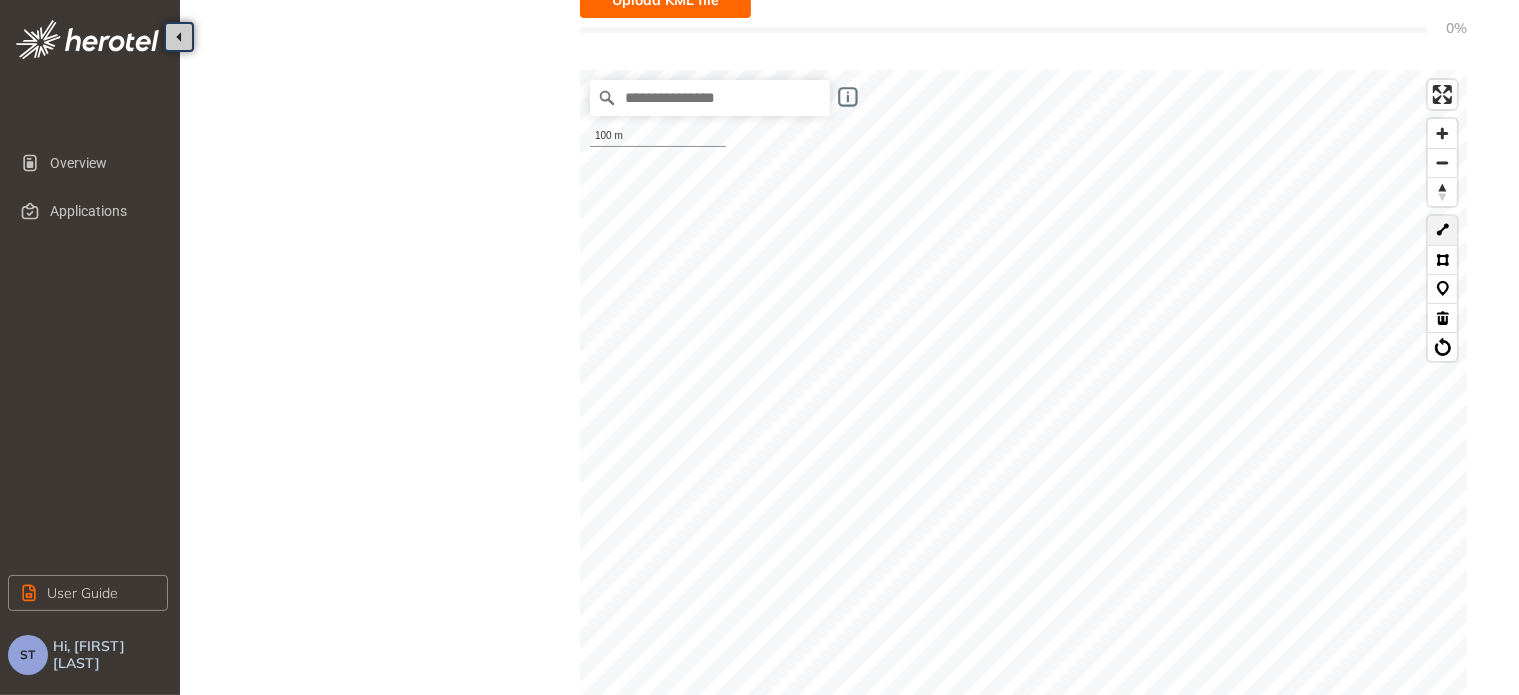 click at bounding box center [1442, 230] 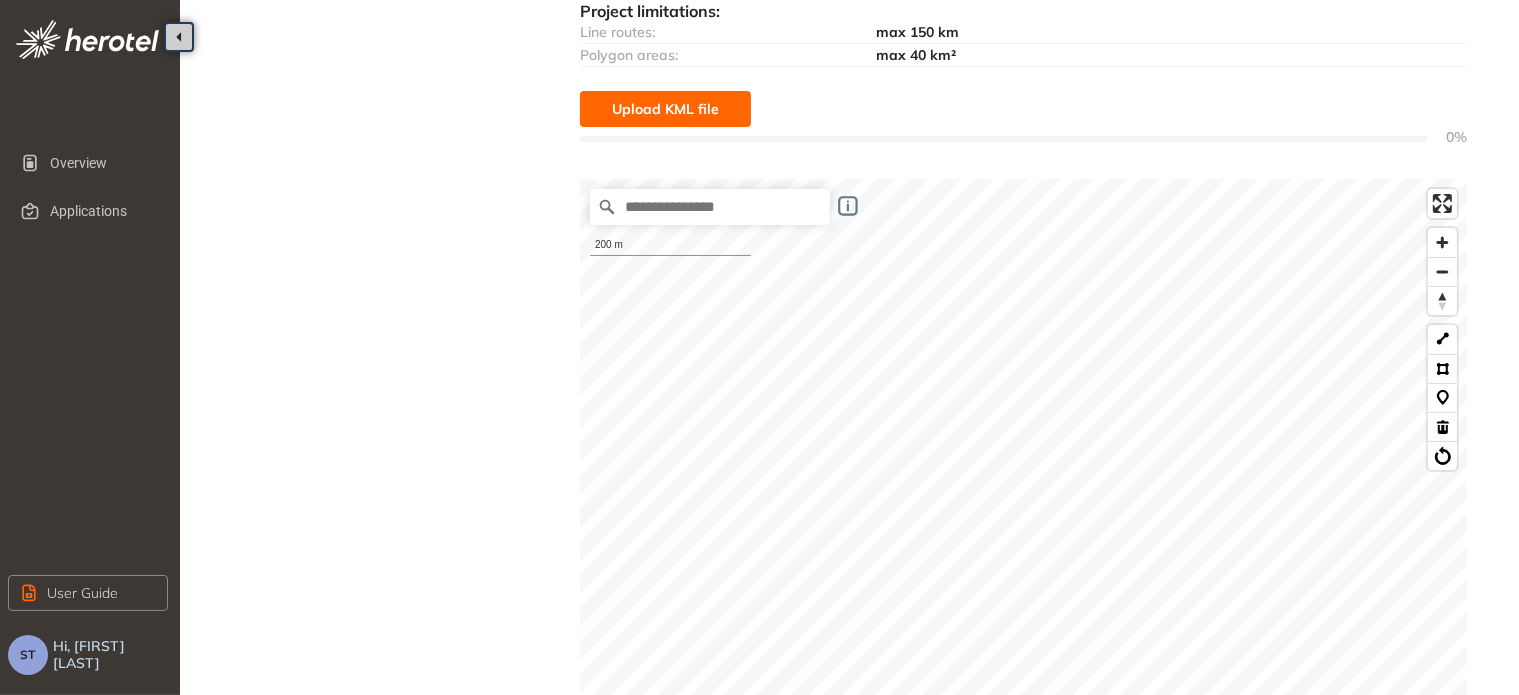 scroll, scrollTop: 321, scrollLeft: 0, axis: vertical 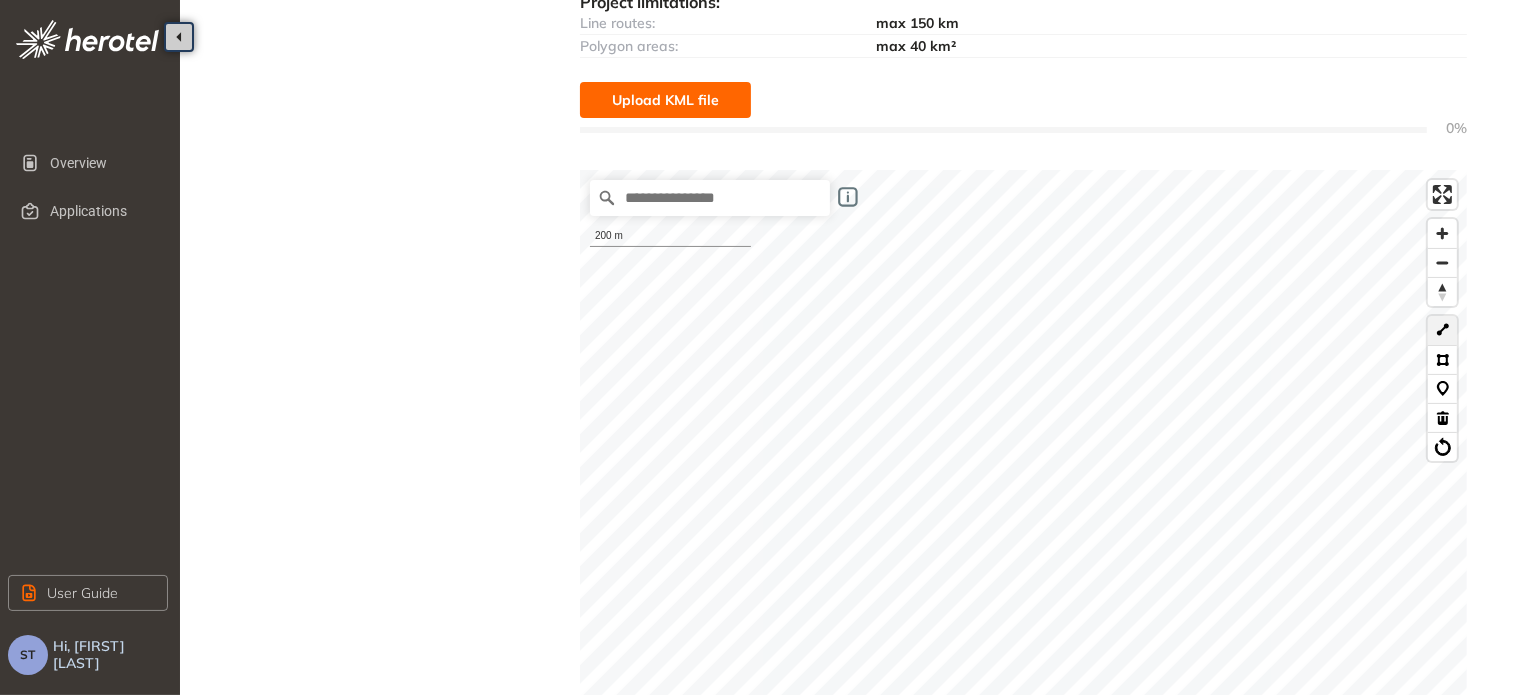 click at bounding box center (1442, 330) 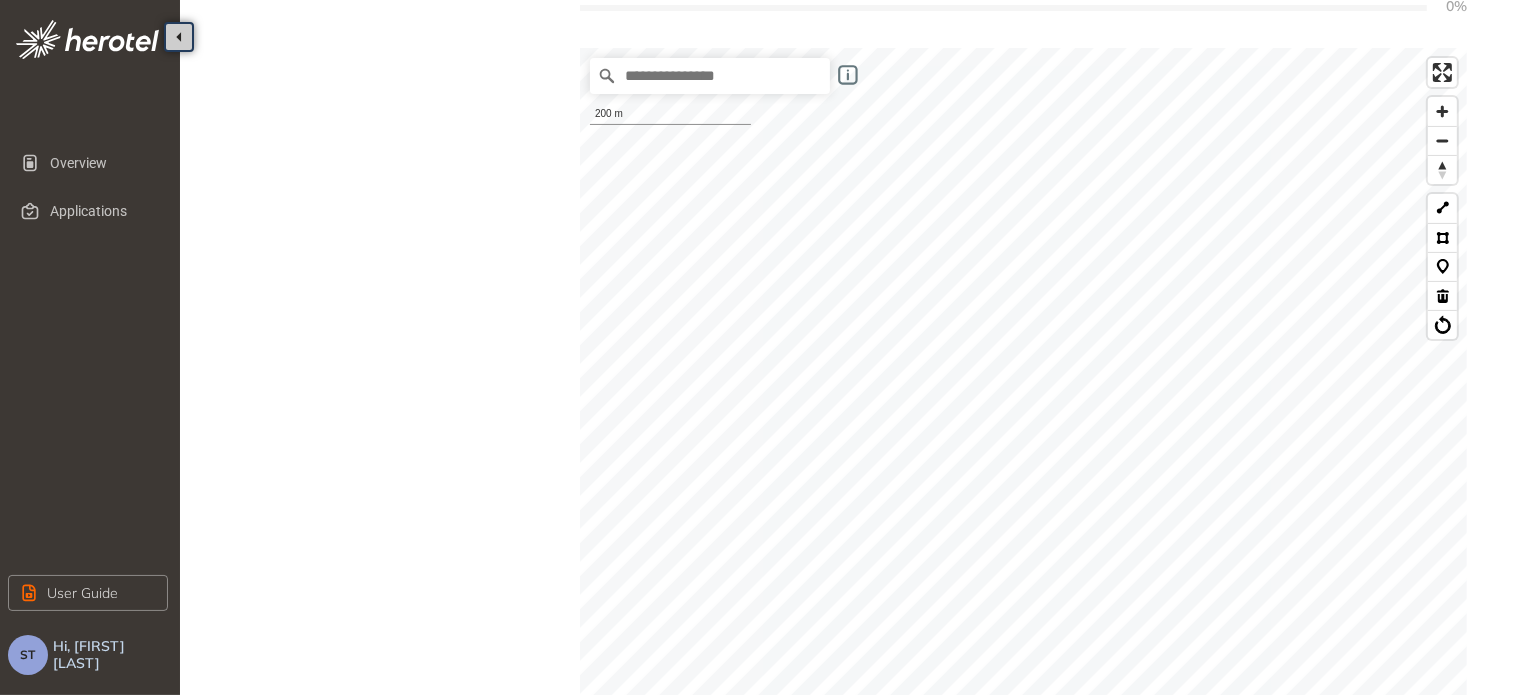 scroll, scrollTop: 721, scrollLeft: 0, axis: vertical 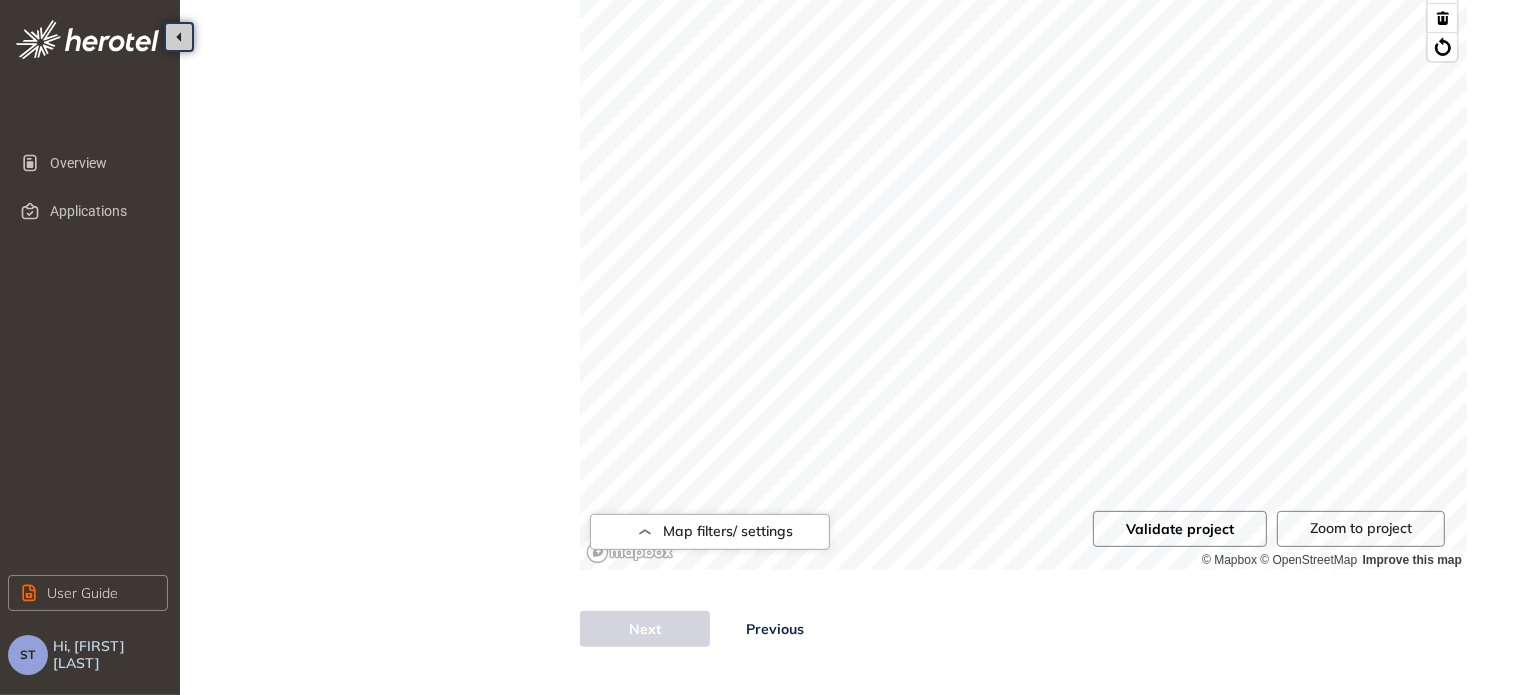 click on "Validate project" at bounding box center (1180, 529) 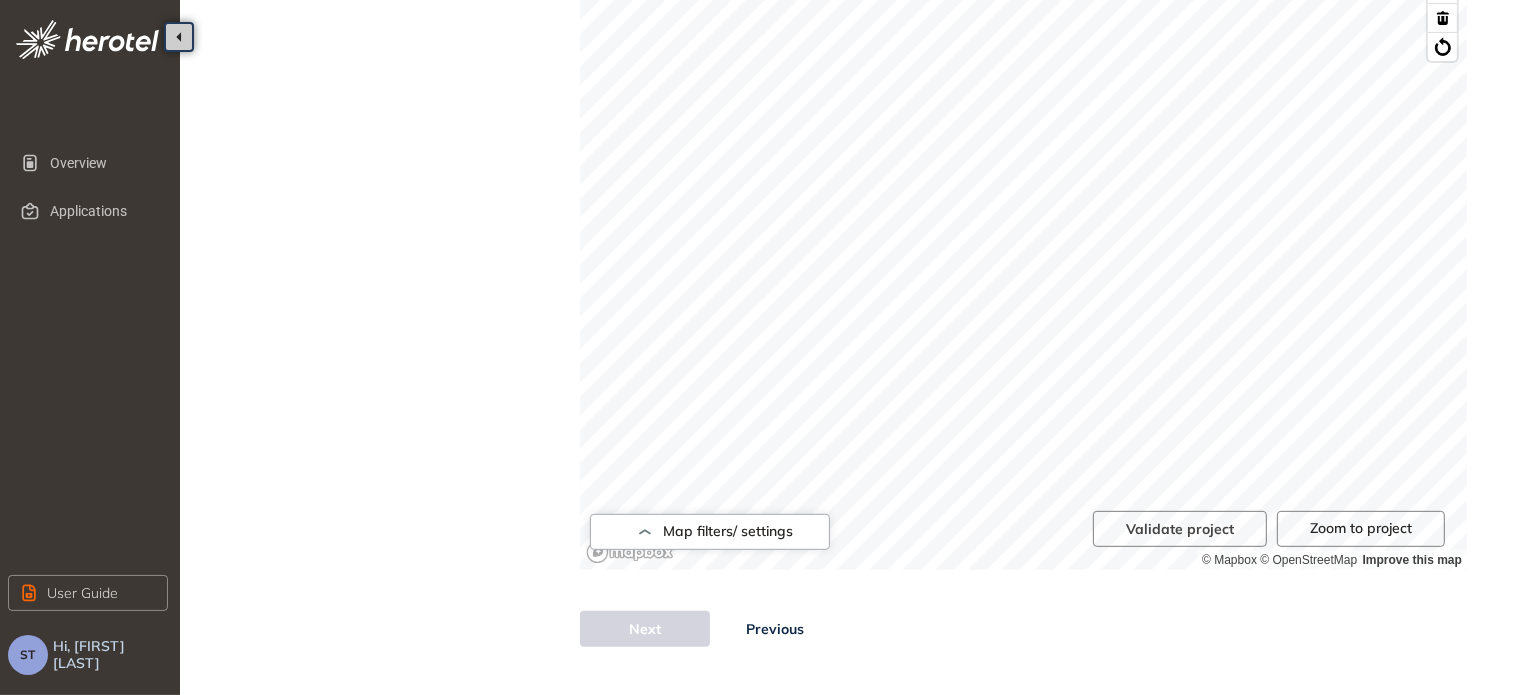 click on "Project Details Location Confirmation Upload documents" at bounding box center [390, -16] 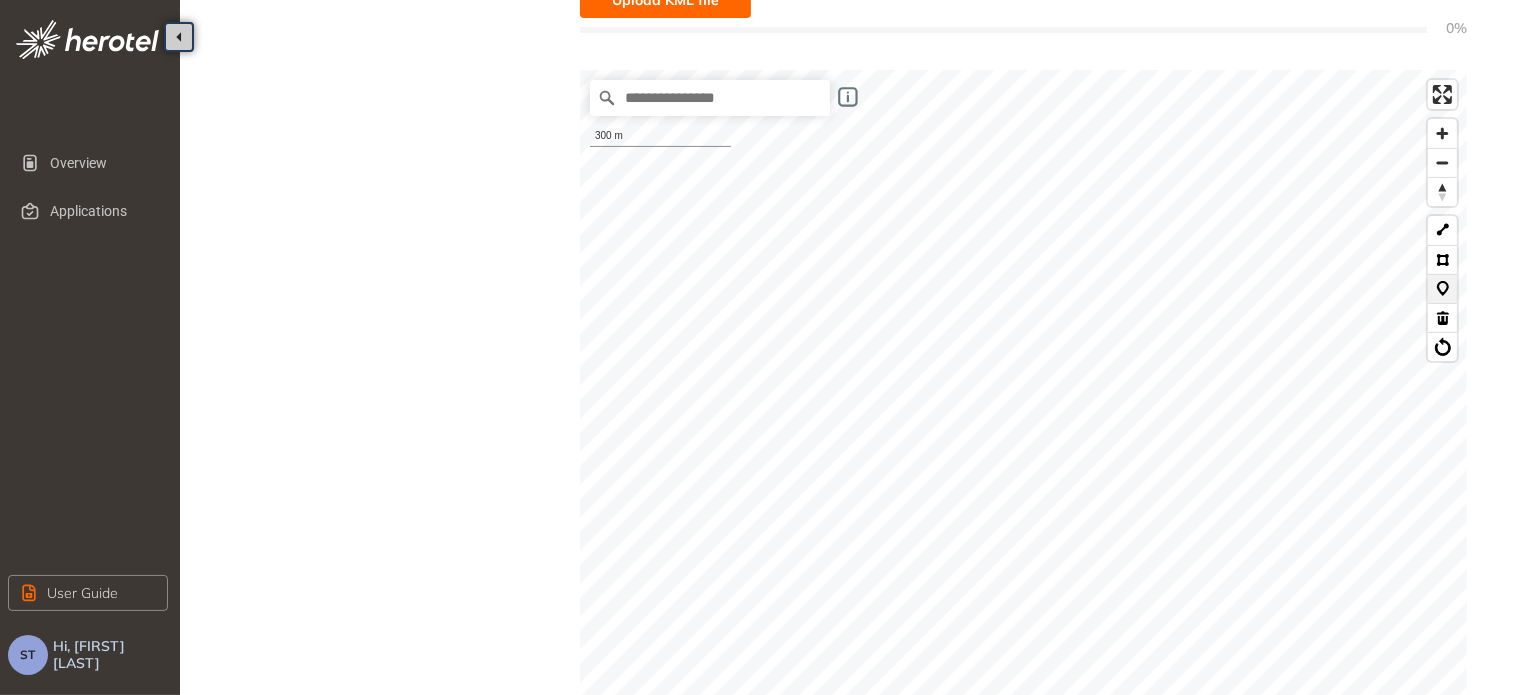 click at bounding box center [1442, 288] 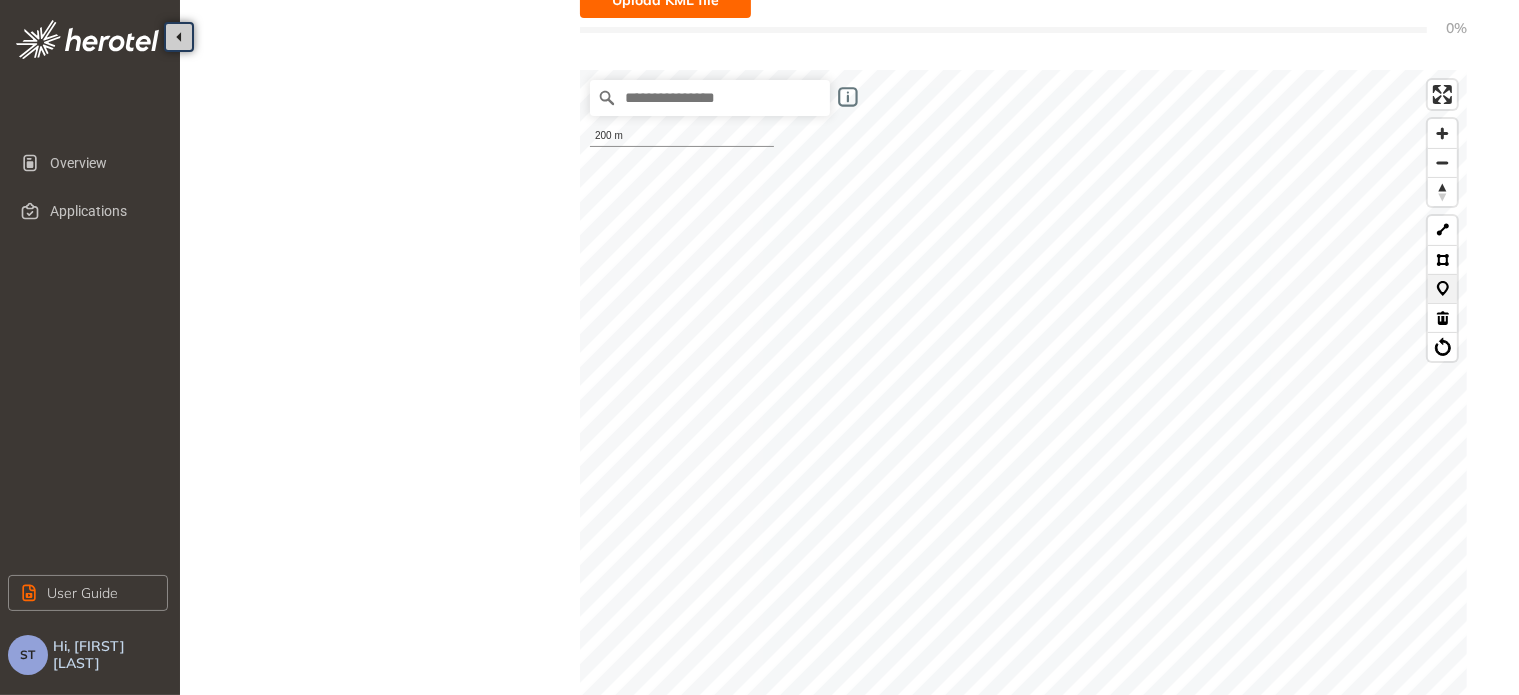click at bounding box center (1442, 288) 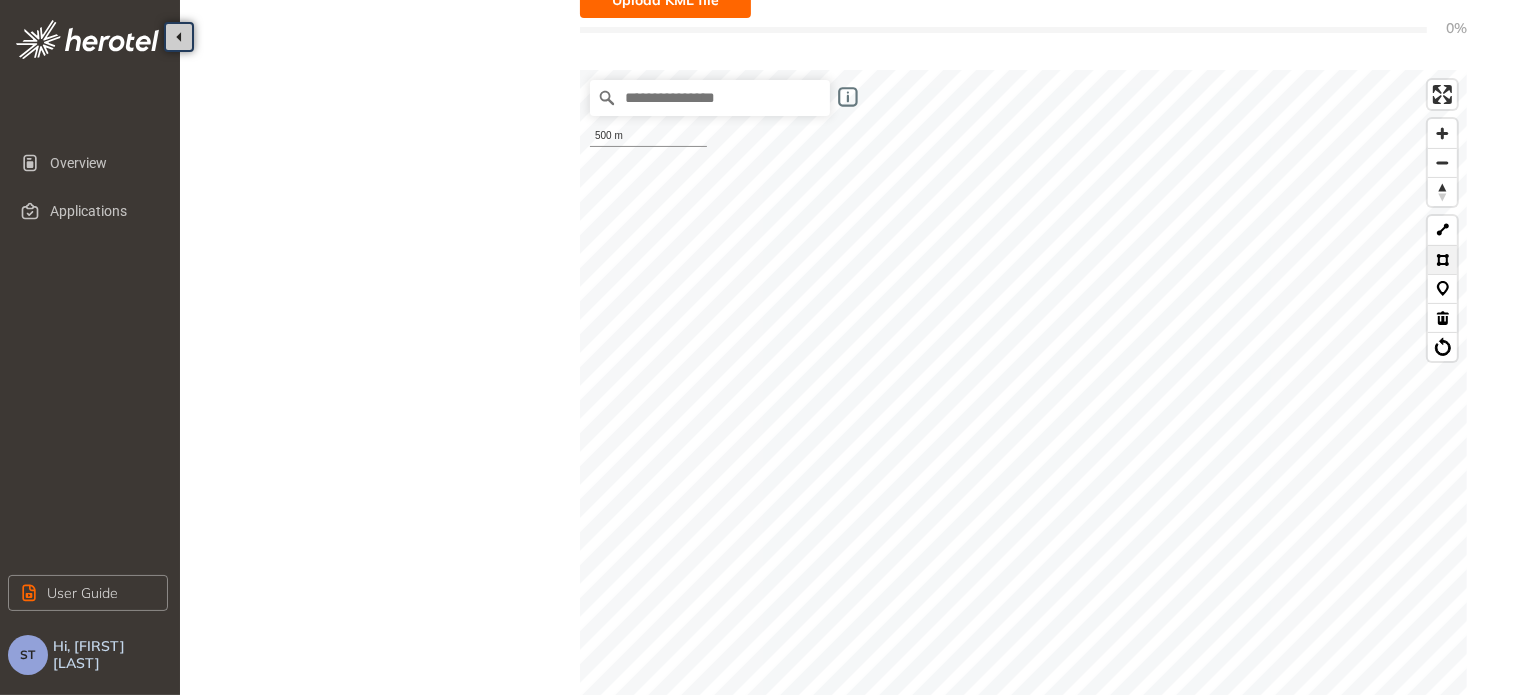 click at bounding box center (1442, 259) 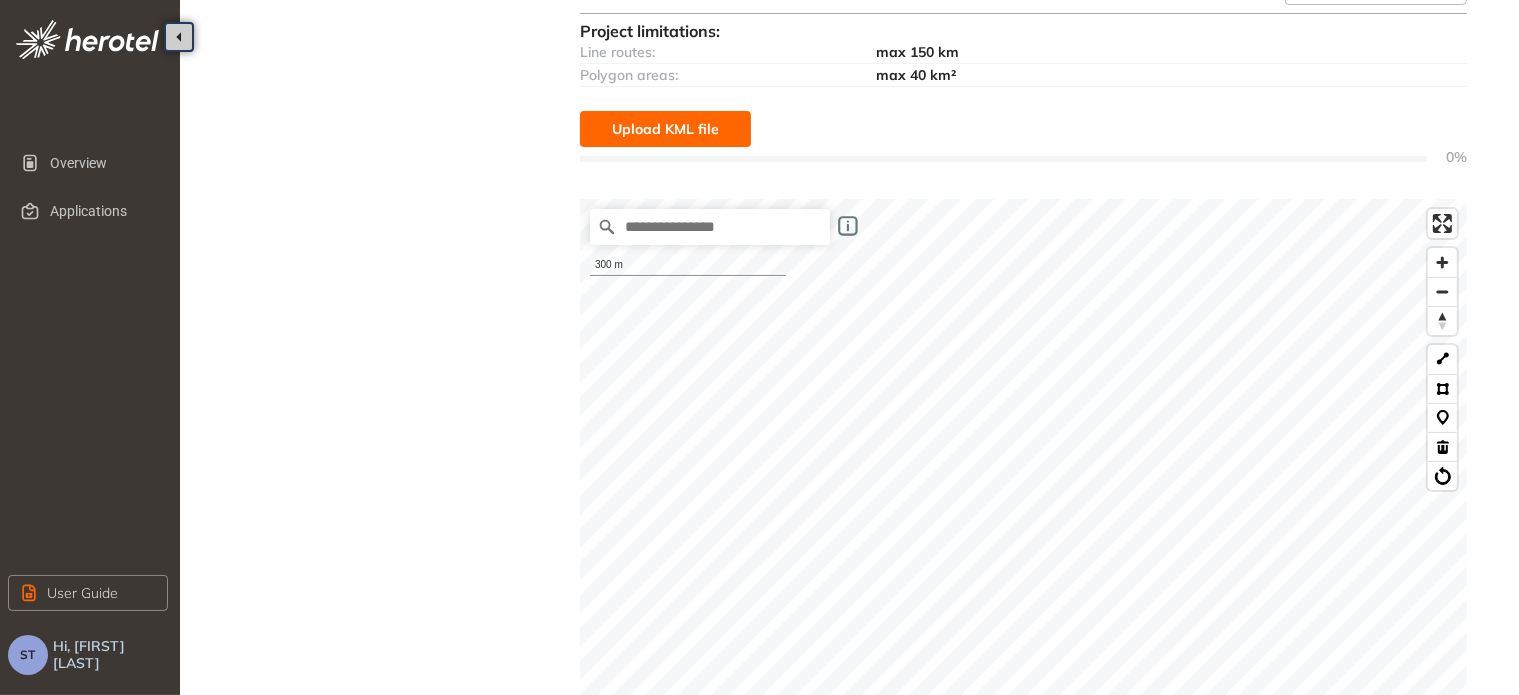 scroll, scrollTop: 283, scrollLeft: 0, axis: vertical 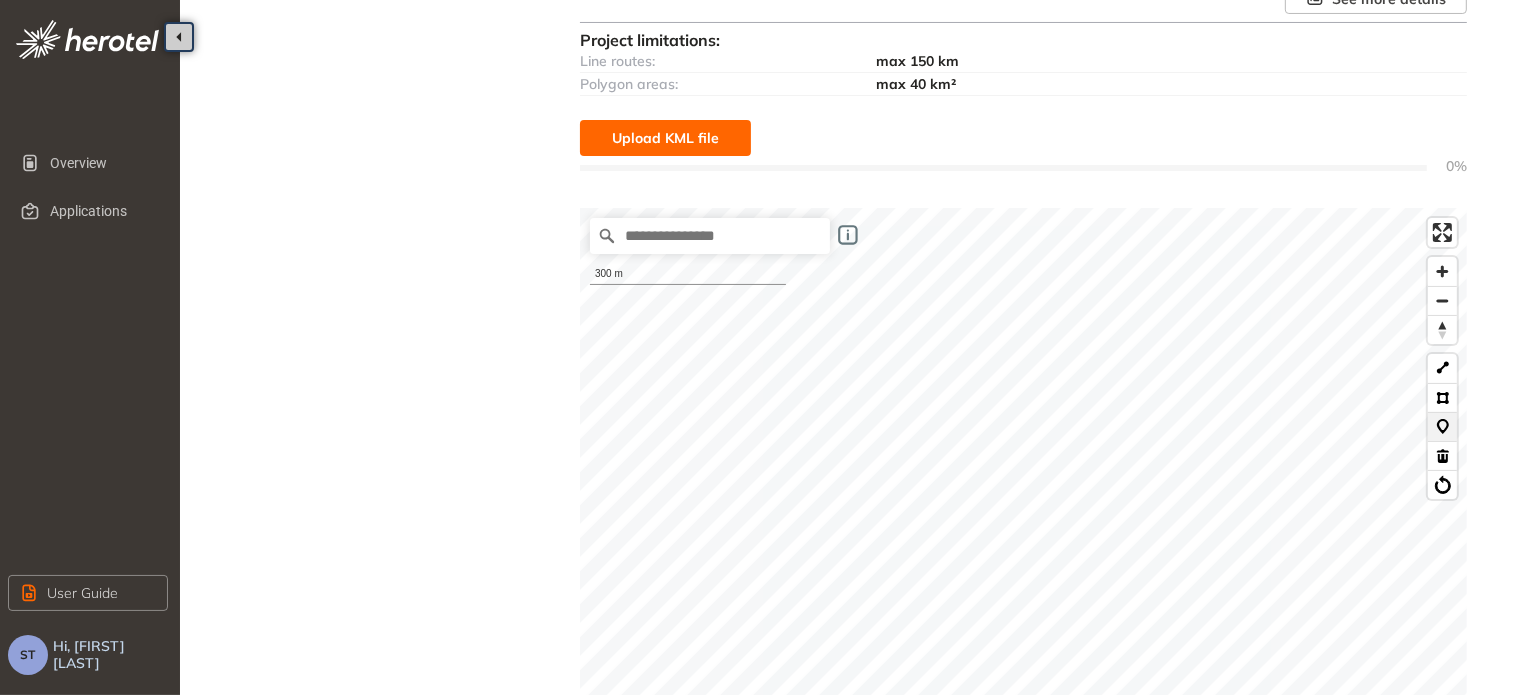 click at bounding box center (1442, 426) 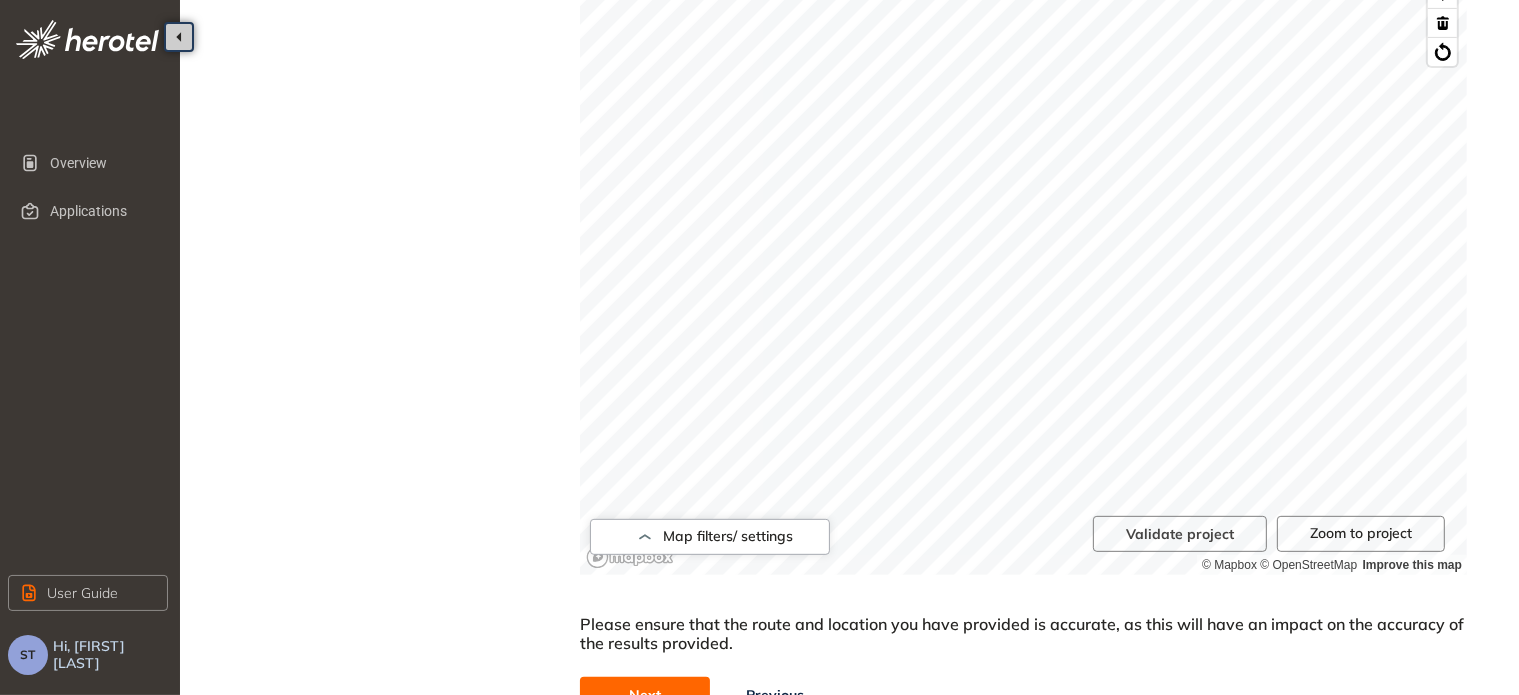 scroll, scrollTop: 727, scrollLeft: 0, axis: vertical 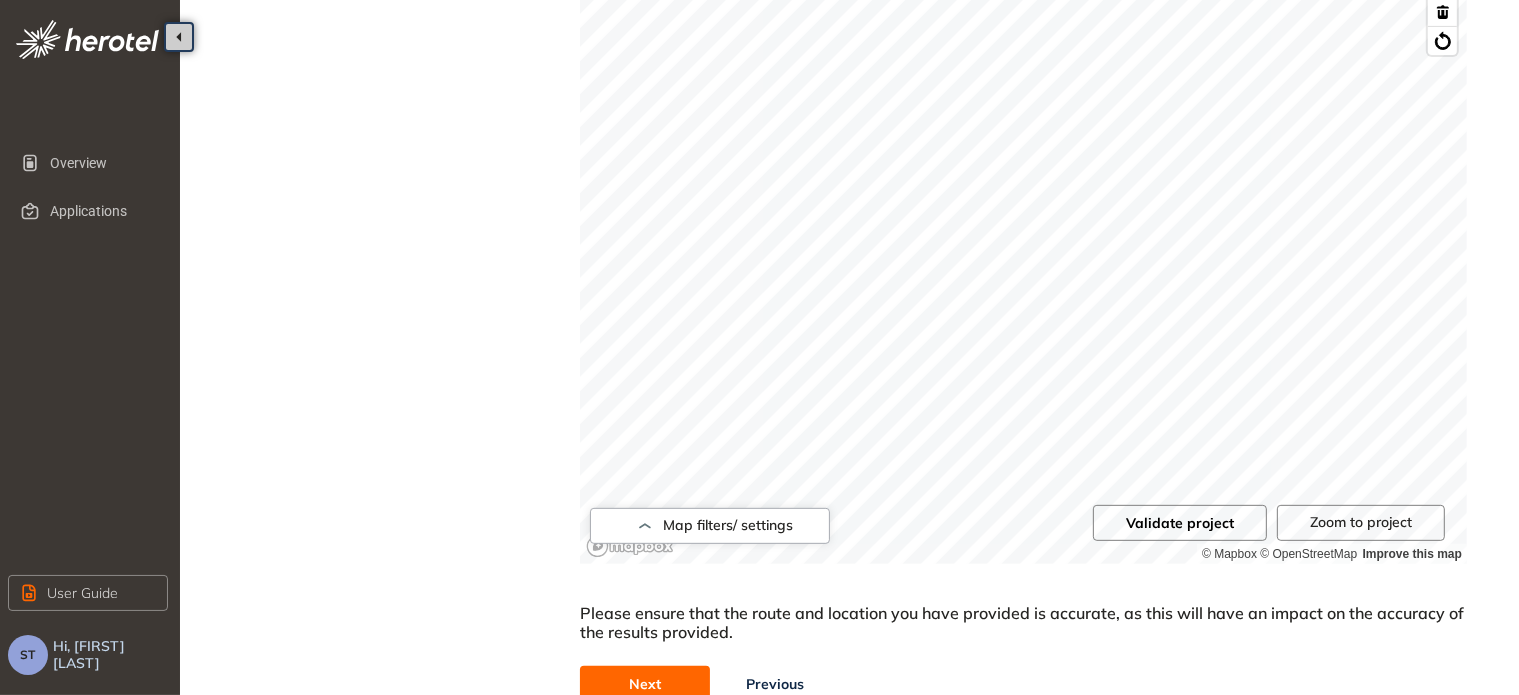 click on "Validate project" at bounding box center [1180, 523] 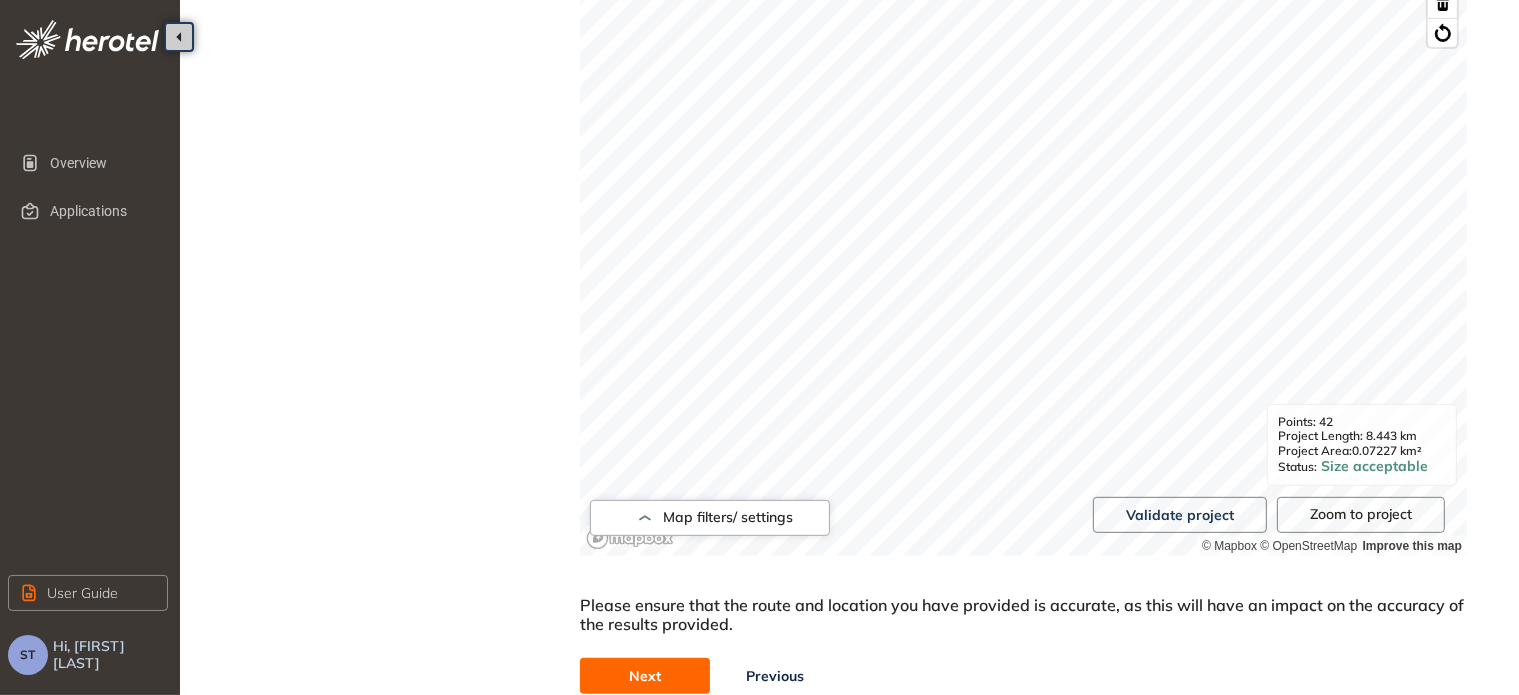 scroll, scrollTop: 783, scrollLeft: 0, axis: vertical 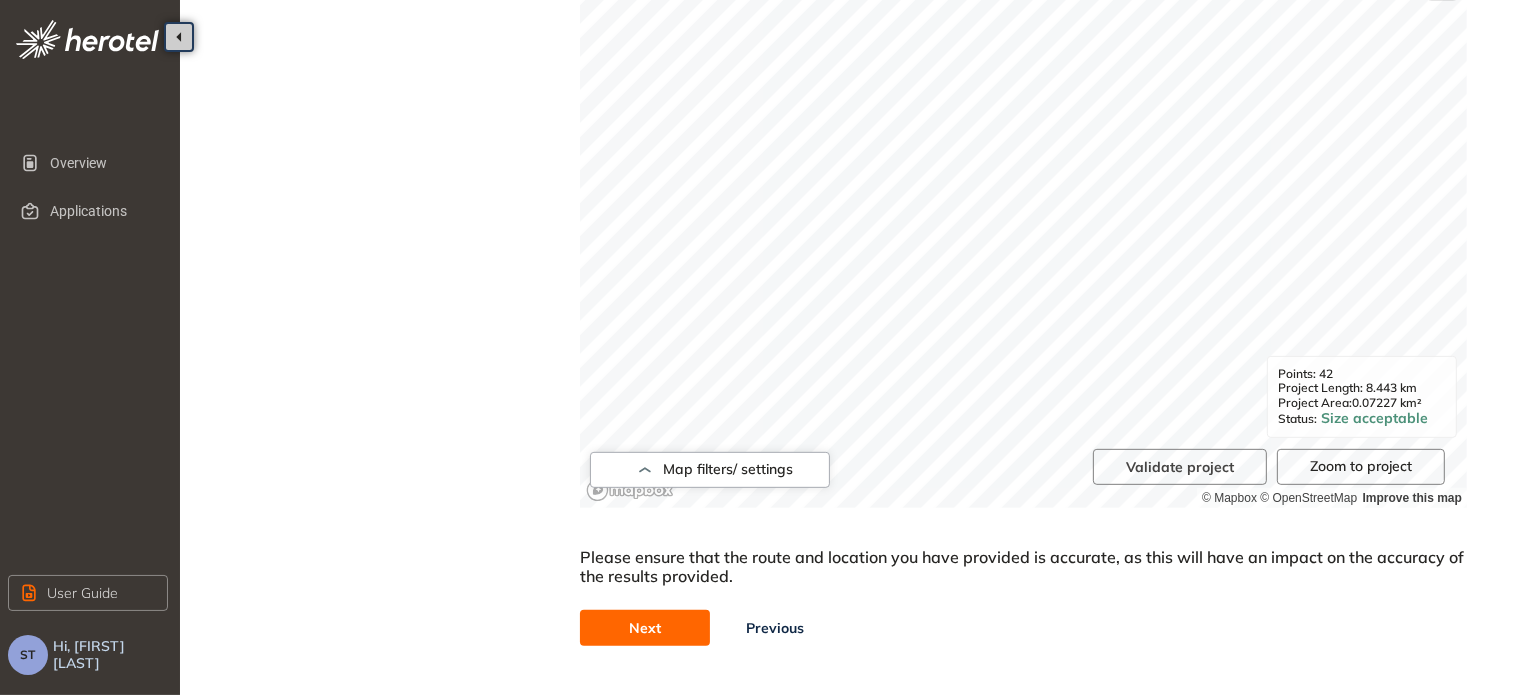 click on "Next" at bounding box center (645, 628) 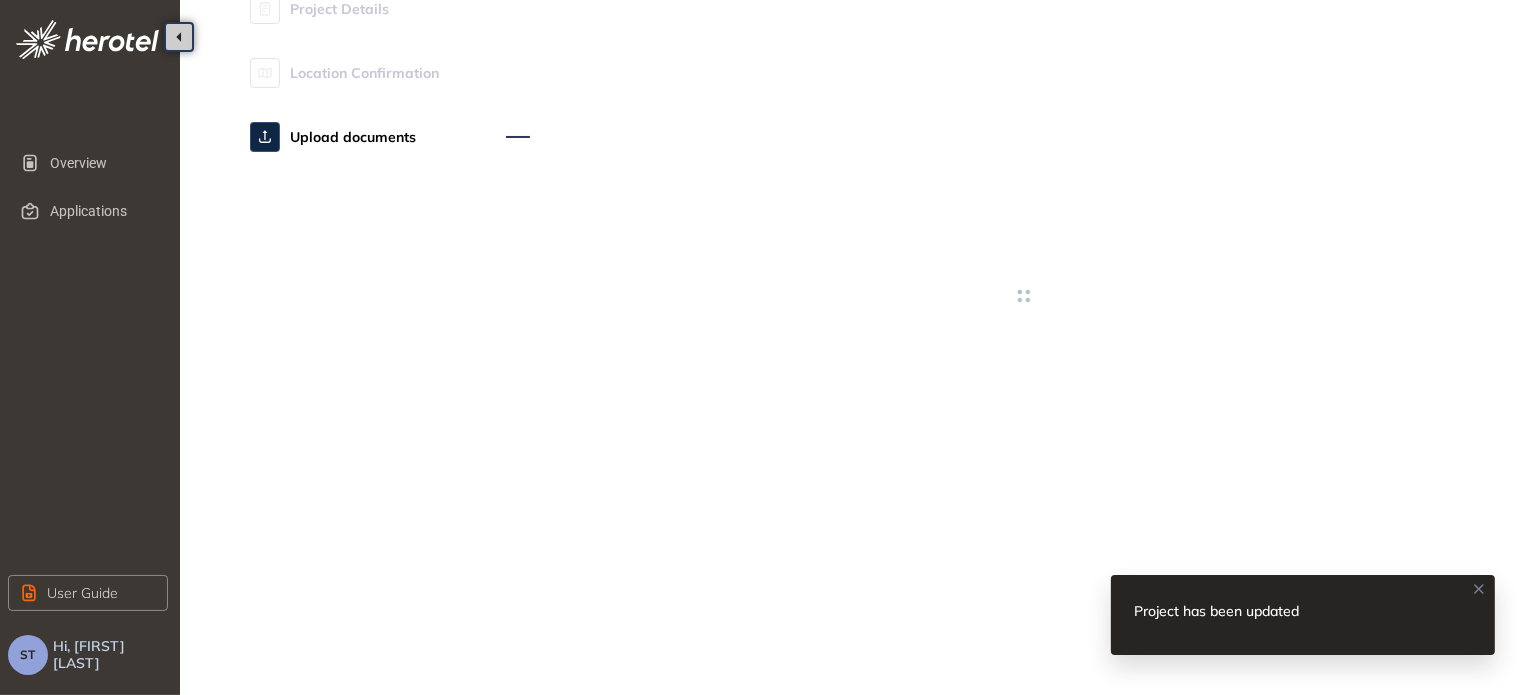 scroll, scrollTop: 0, scrollLeft: 0, axis: both 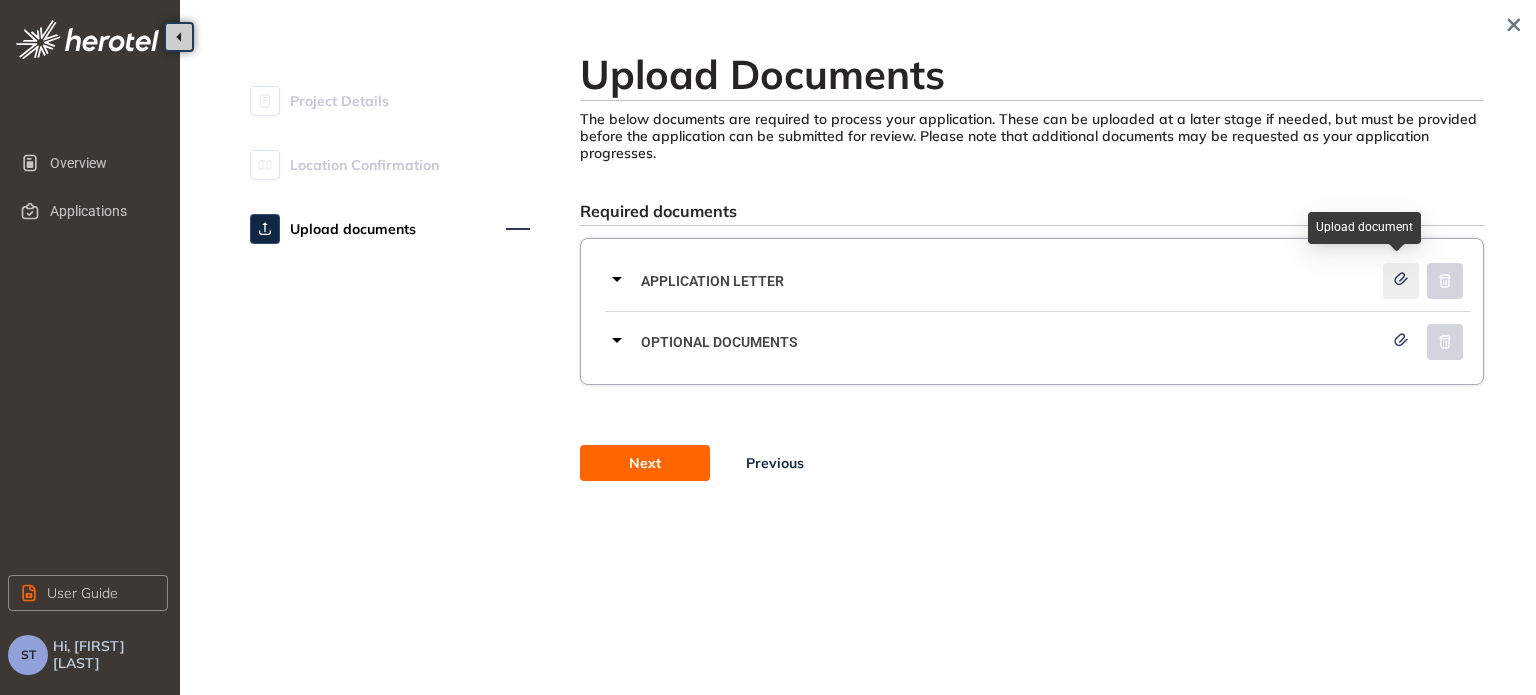 click 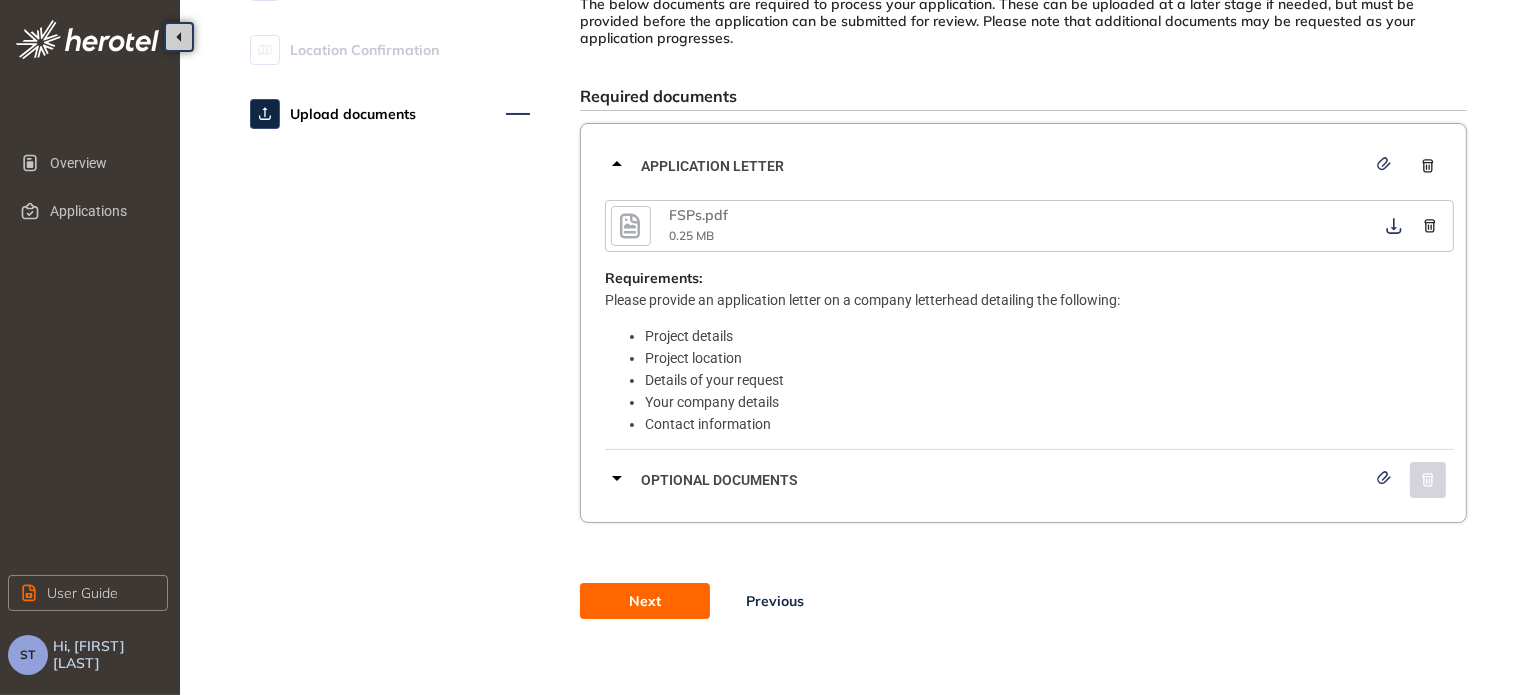 scroll, scrollTop: 128, scrollLeft: 0, axis: vertical 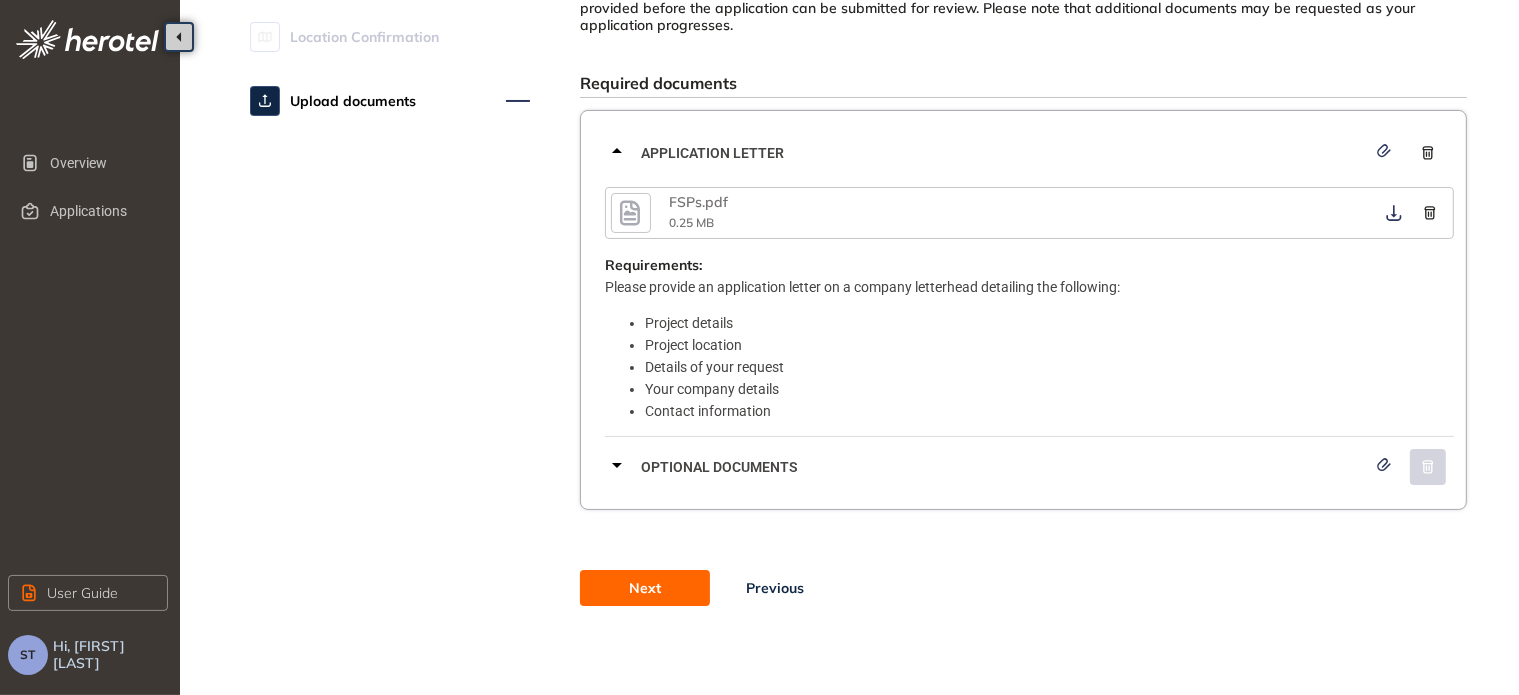click 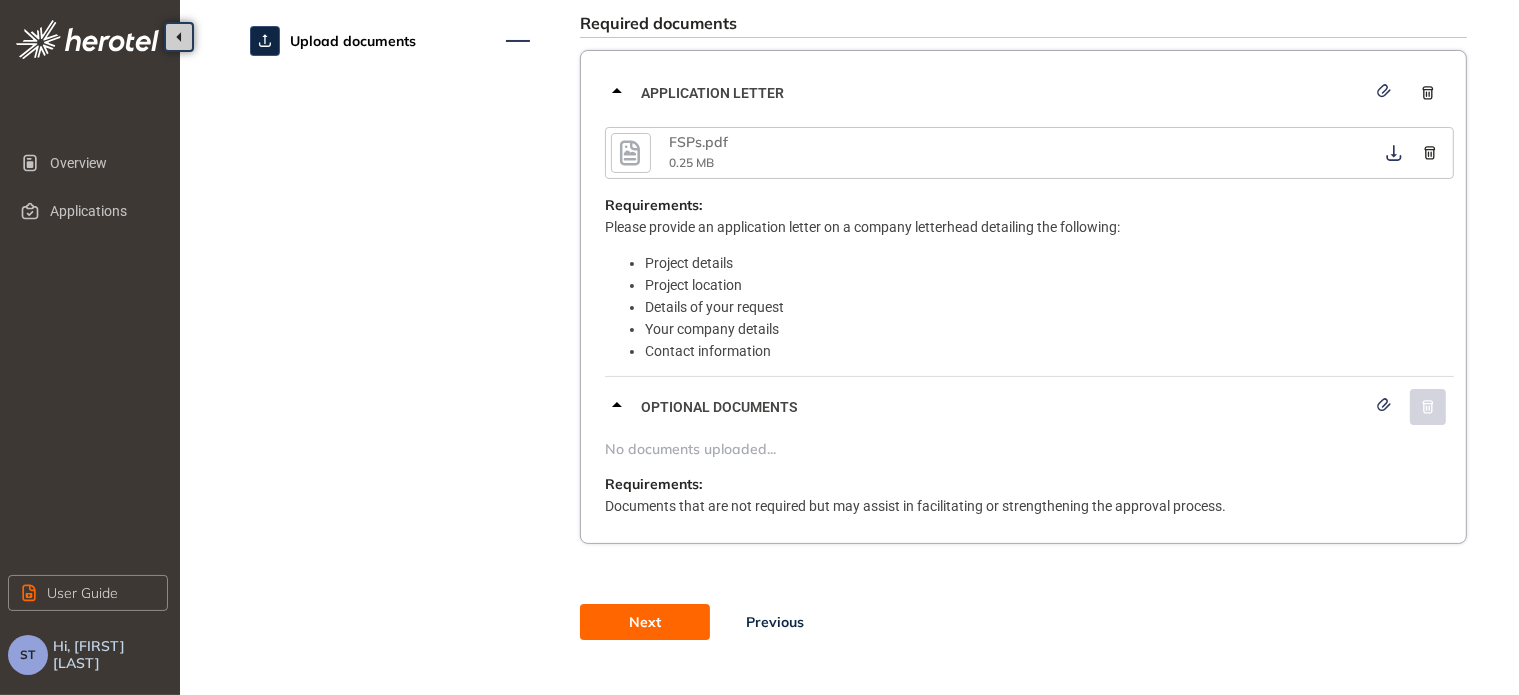 scroll, scrollTop: 221, scrollLeft: 0, axis: vertical 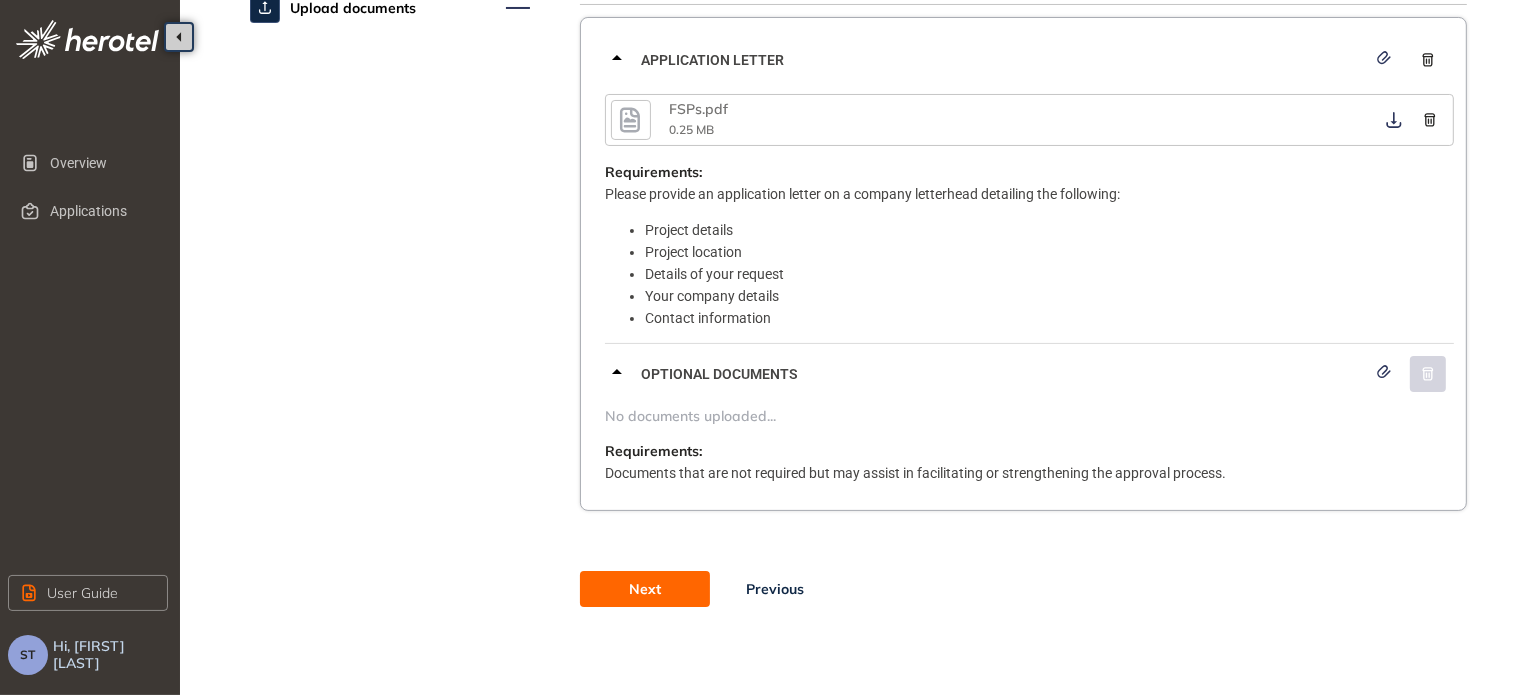 click on "Next" at bounding box center [645, 589] 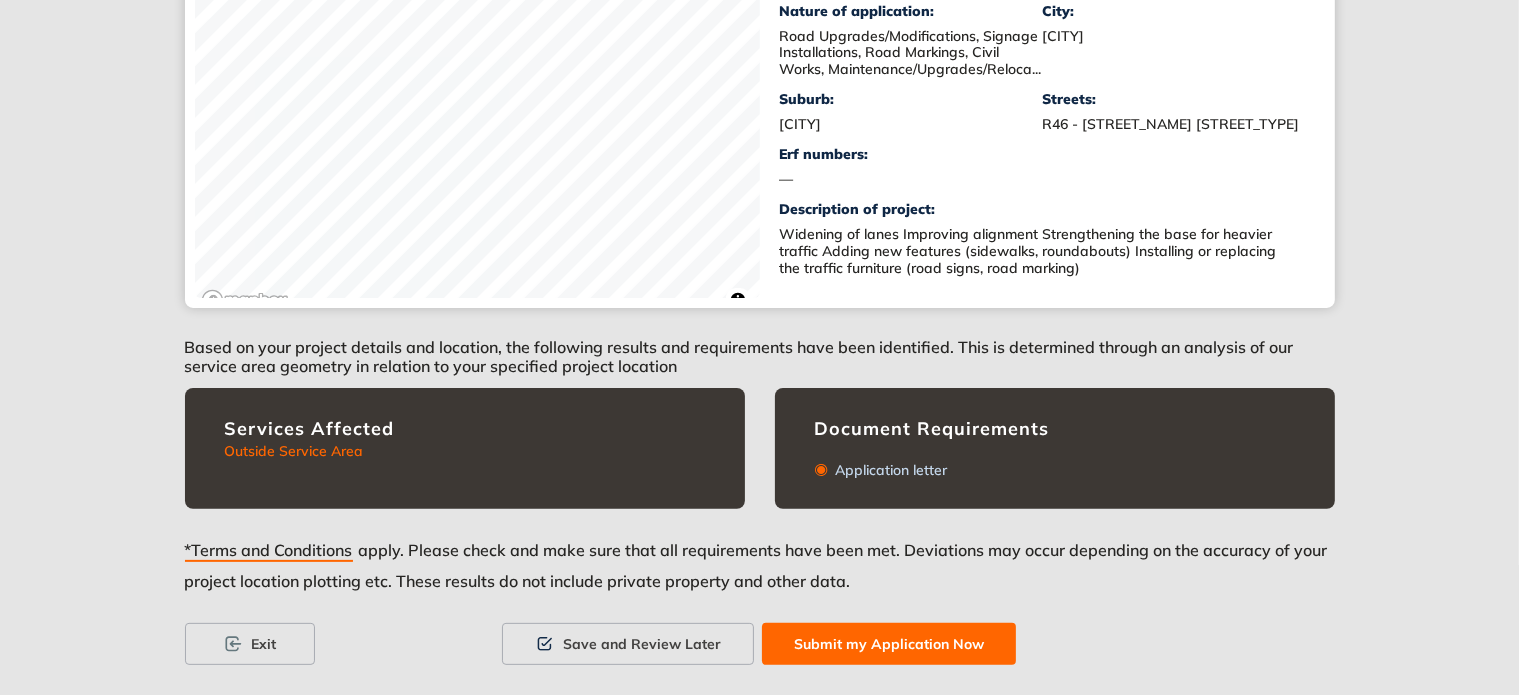 scroll, scrollTop: 481, scrollLeft: 0, axis: vertical 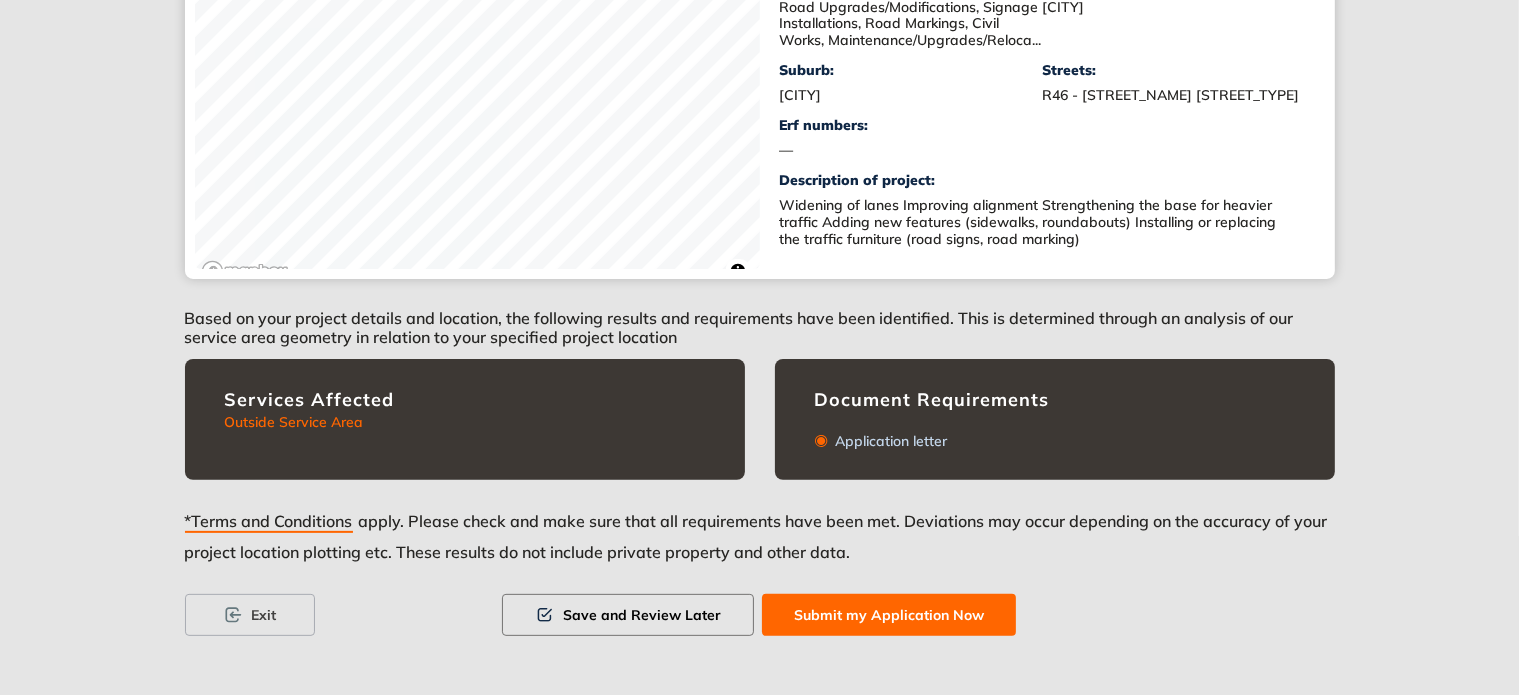click on "Save and Review Later" at bounding box center (642, 615) 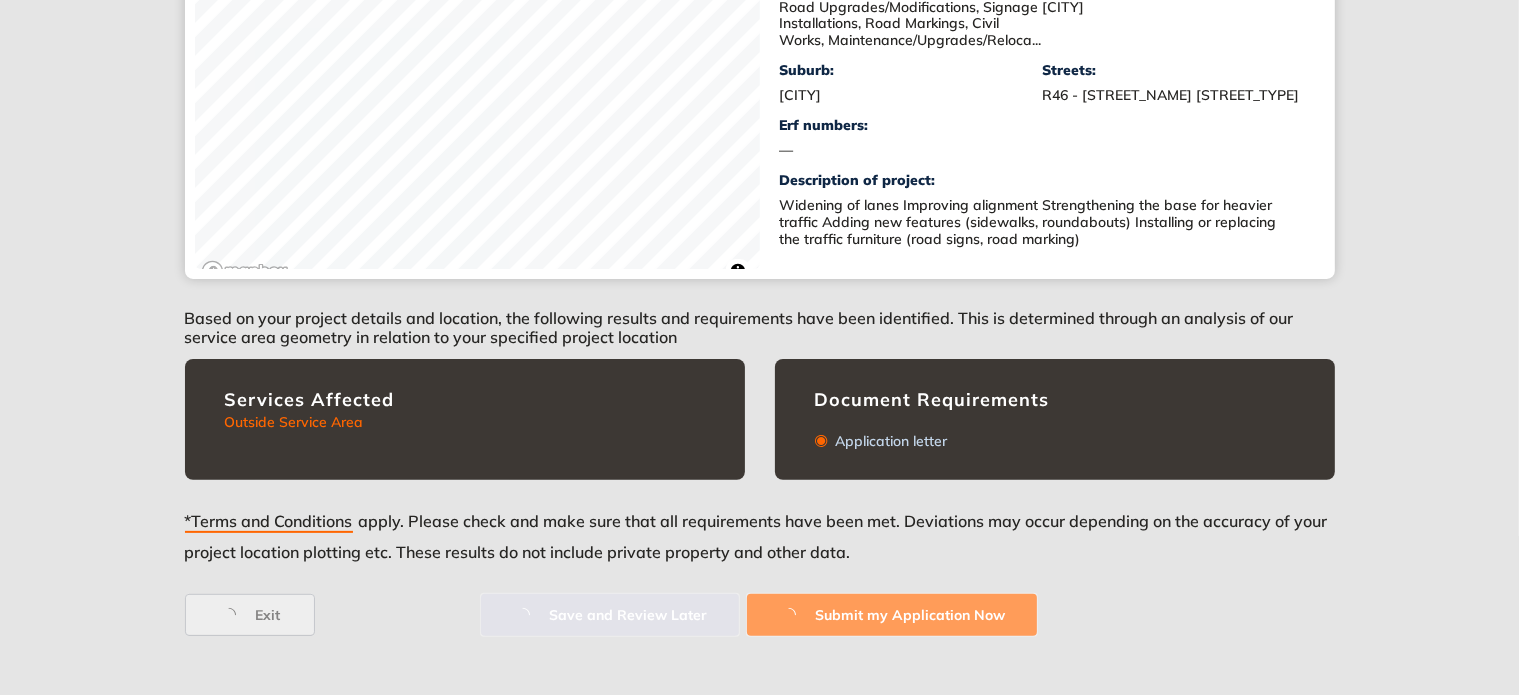 scroll, scrollTop: 0, scrollLeft: 0, axis: both 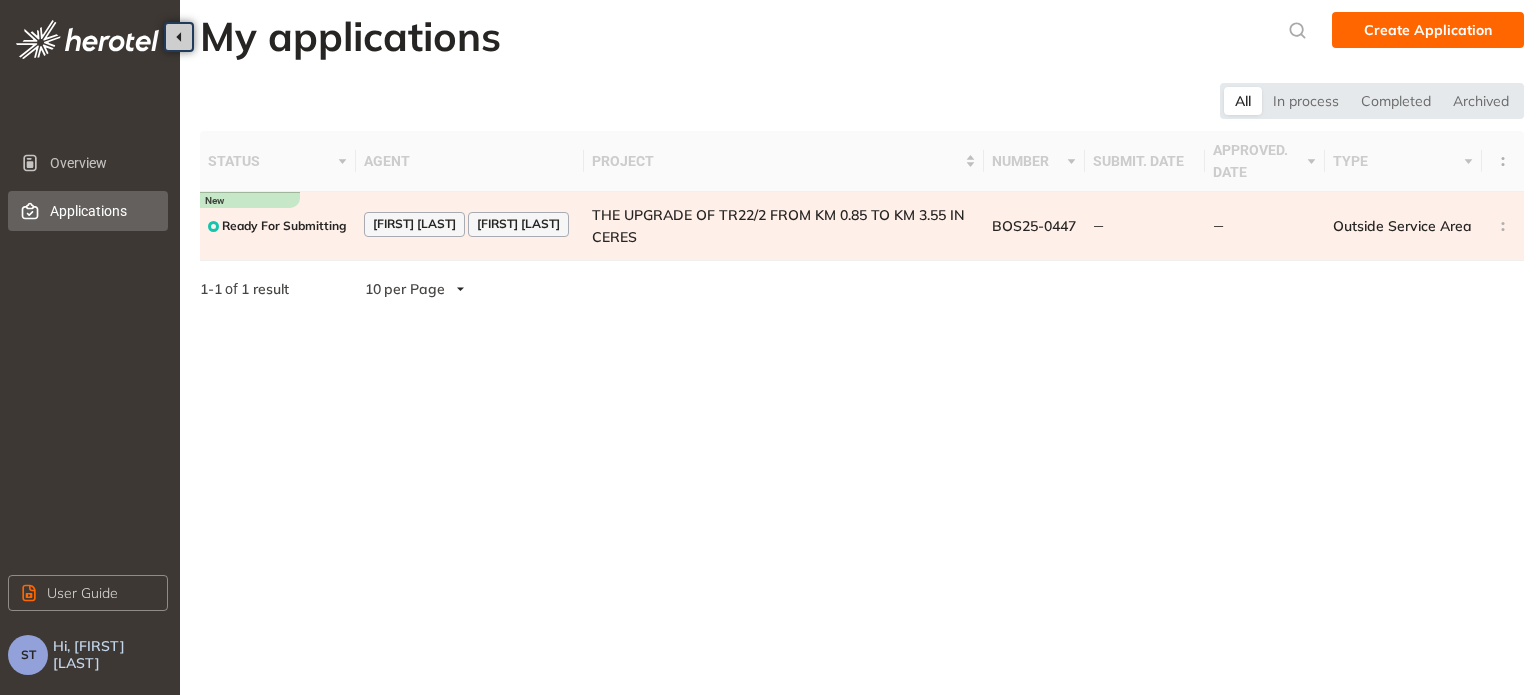 click on "Ready For Submitting" at bounding box center [284, 226] 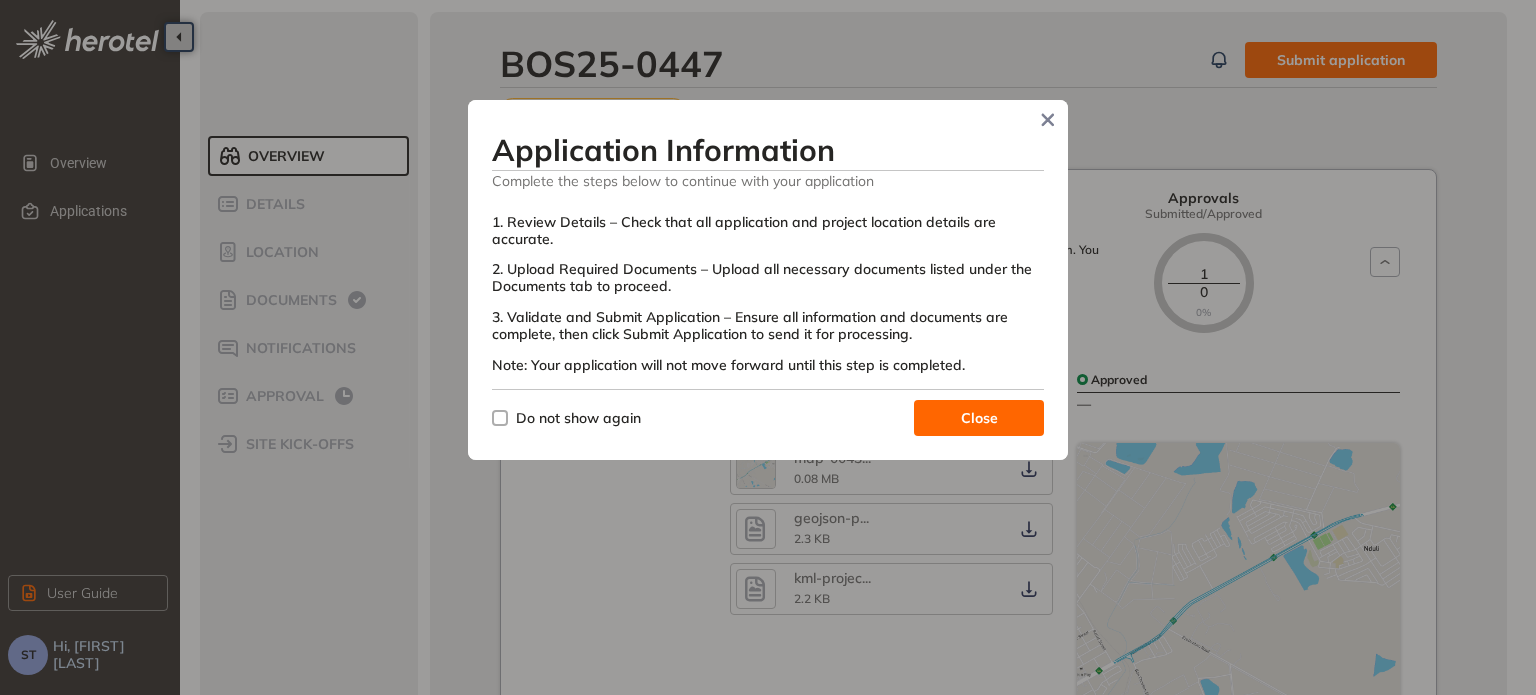 click on "Close" at bounding box center [979, 418] 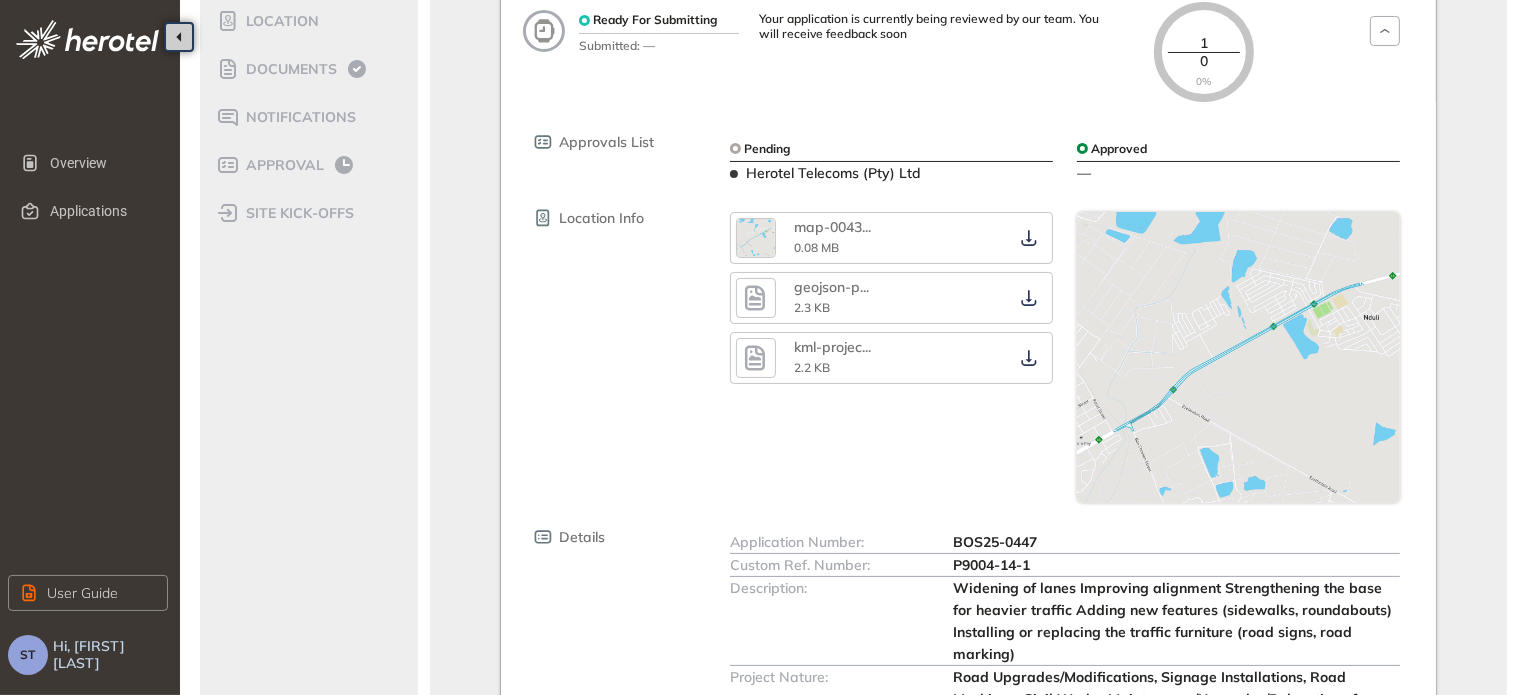 scroll, scrollTop: 170, scrollLeft: 0, axis: vertical 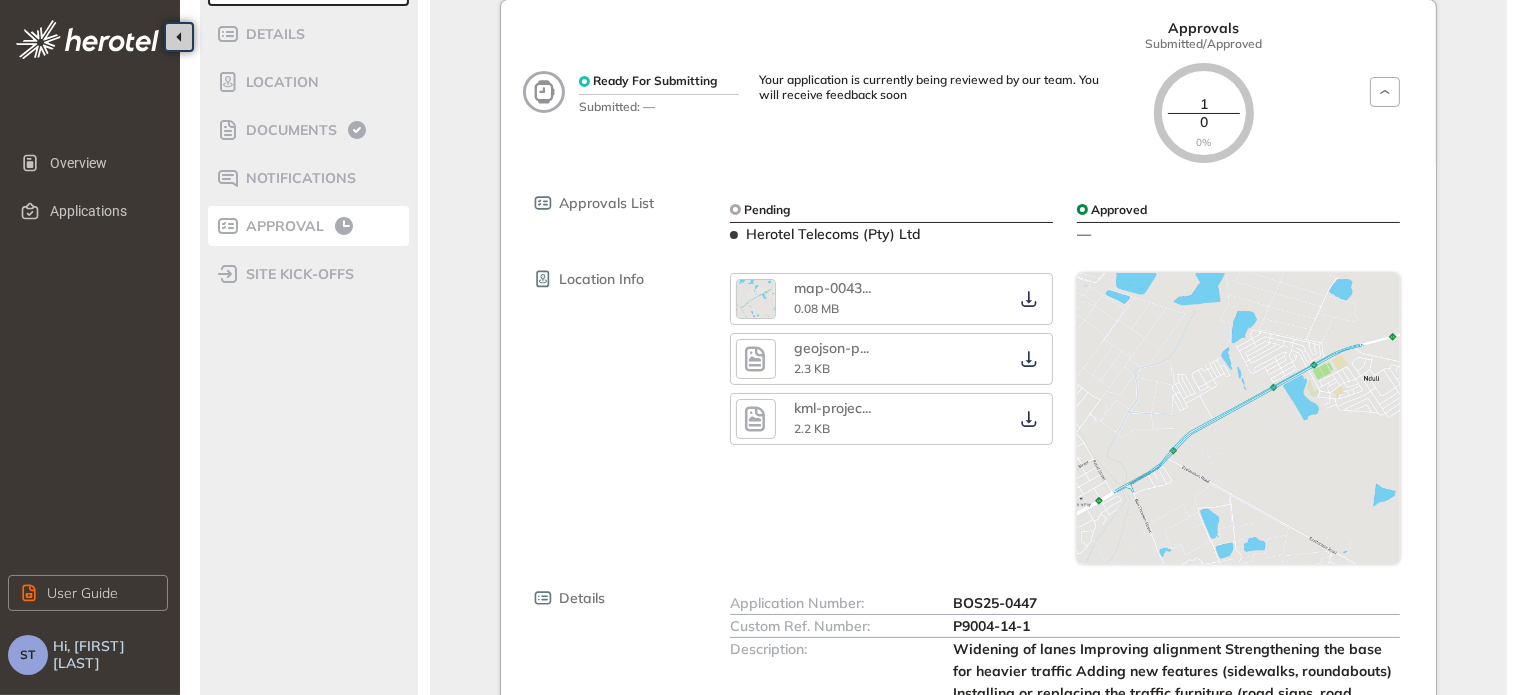 click on "Approval" at bounding box center [282, 226] 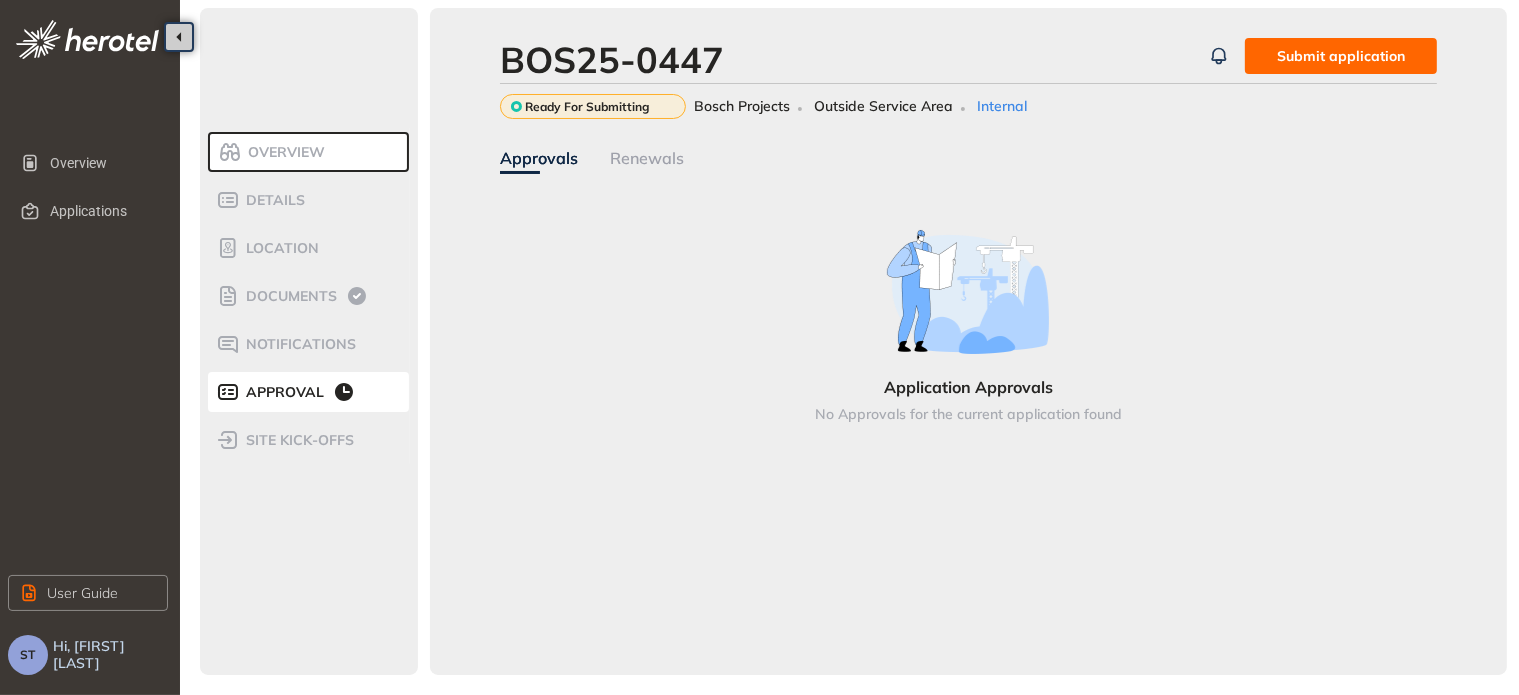 scroll, scrollTop: 4, scrollLeft: 0, axis: vertical 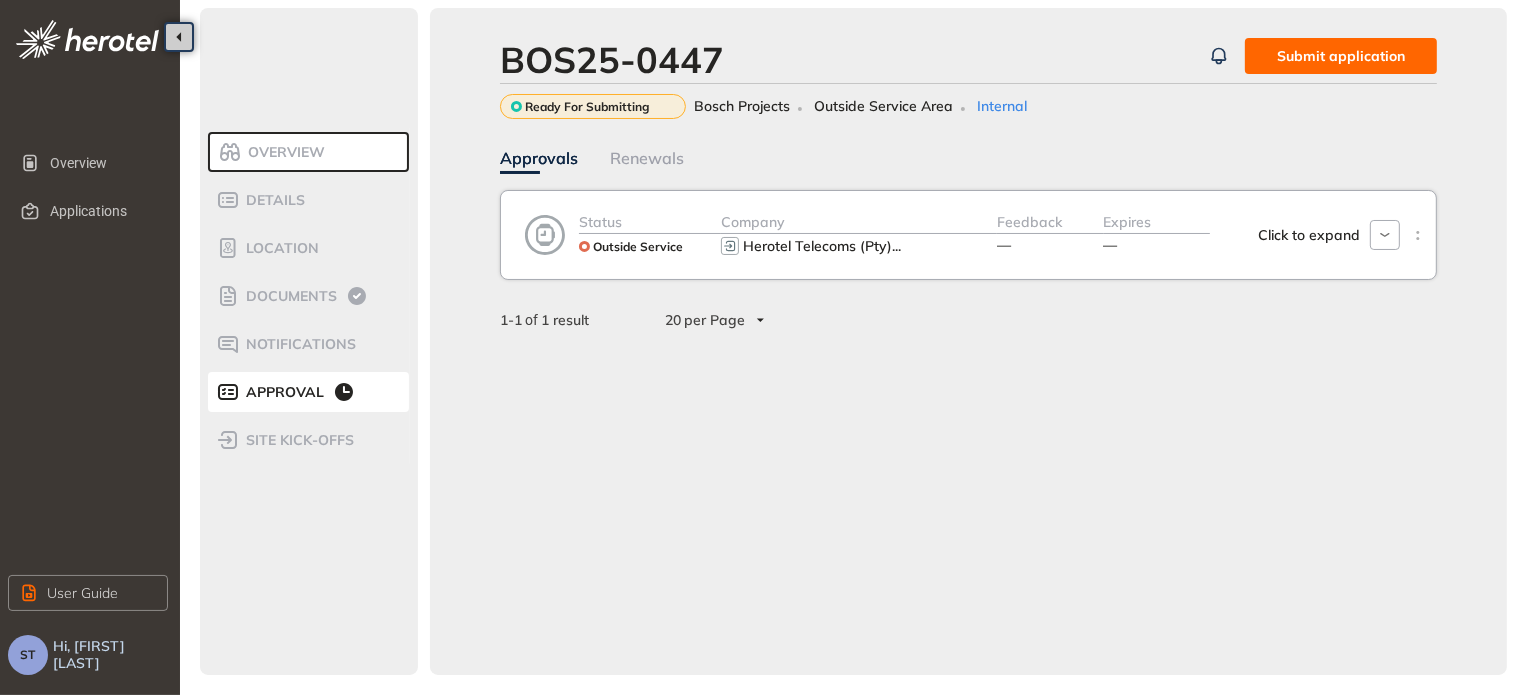 click on "Submit application" at bounding box center (1341, 56) 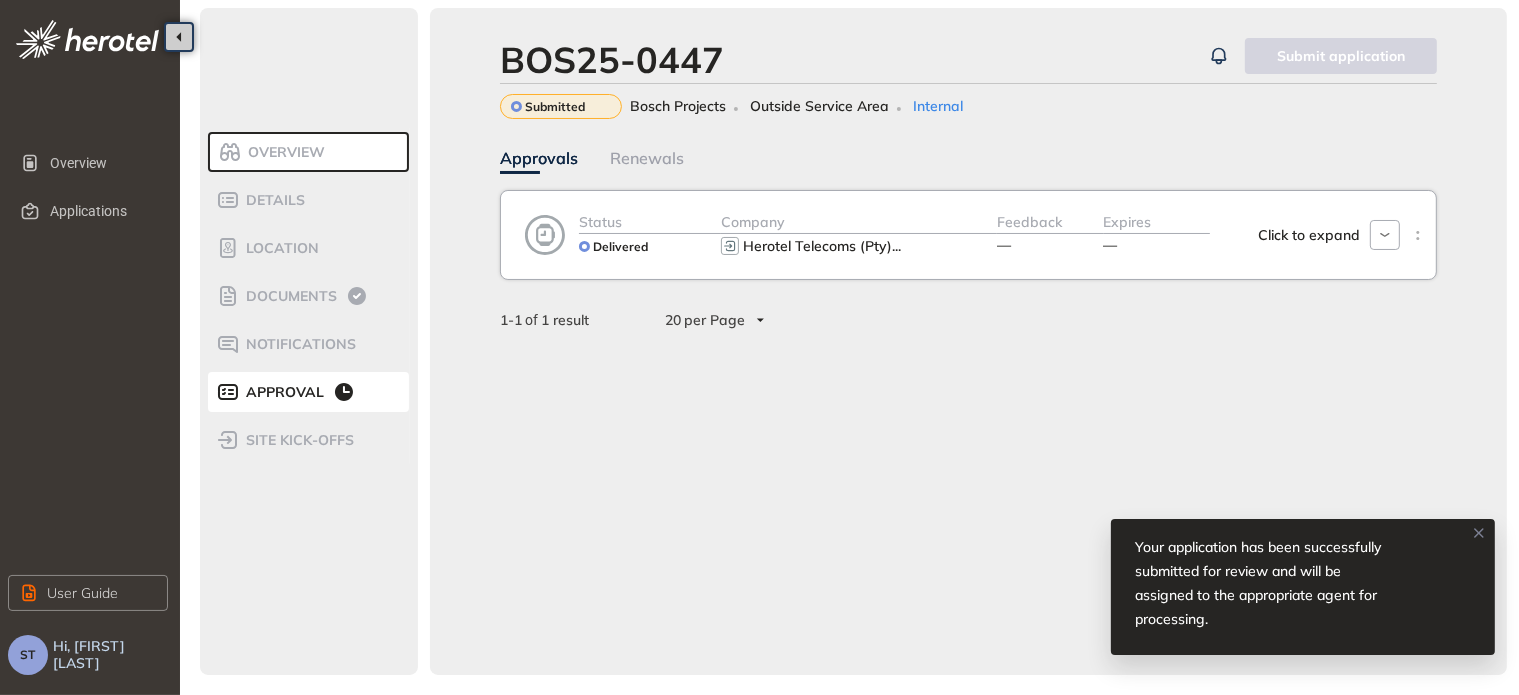 click 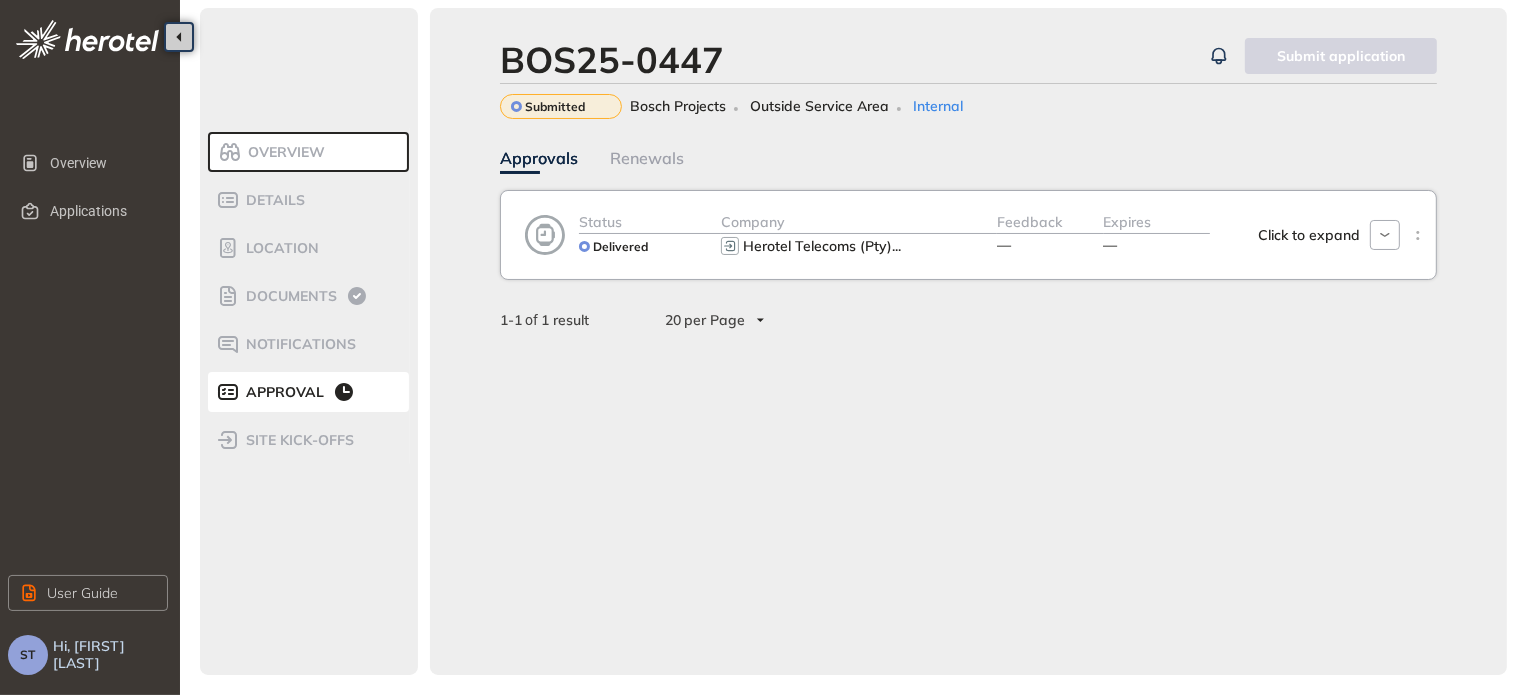 click on "Bosch Projects" at bounding box center [678, 106] 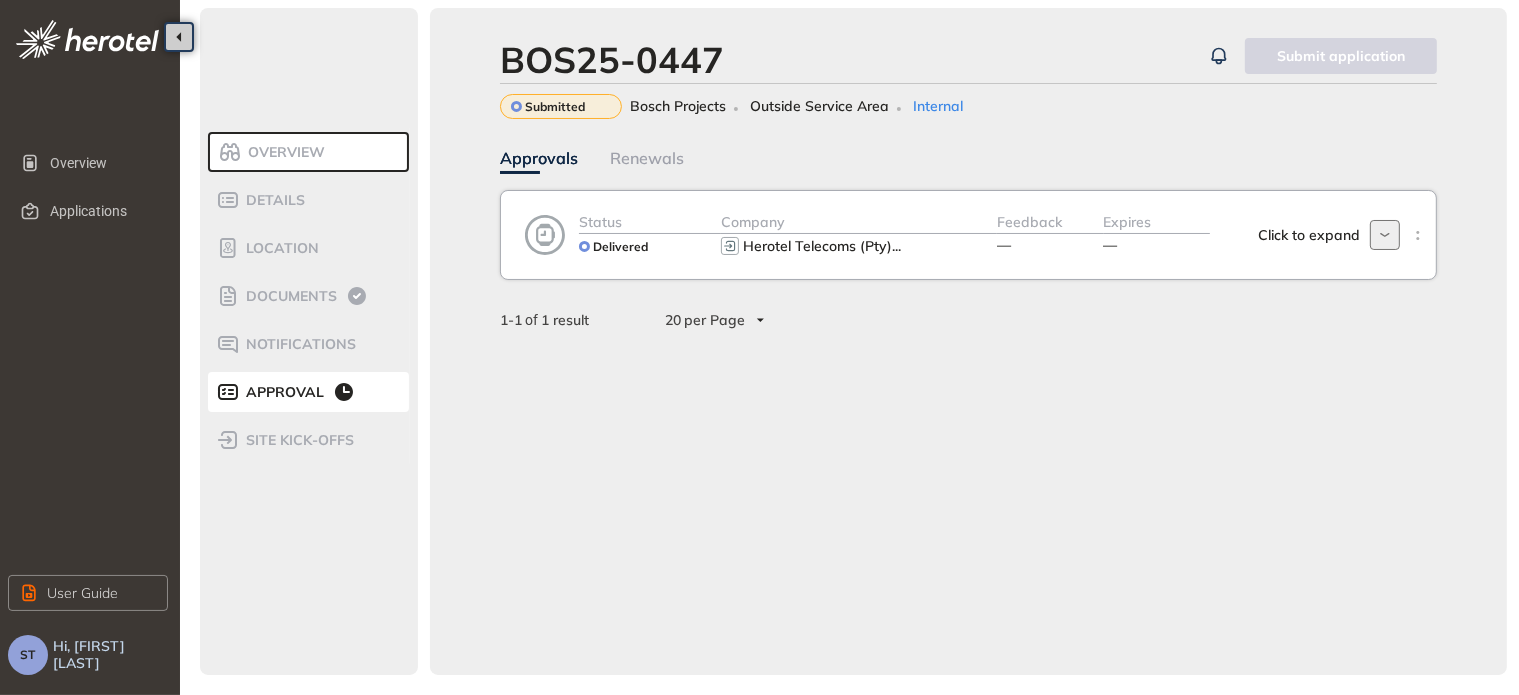 click 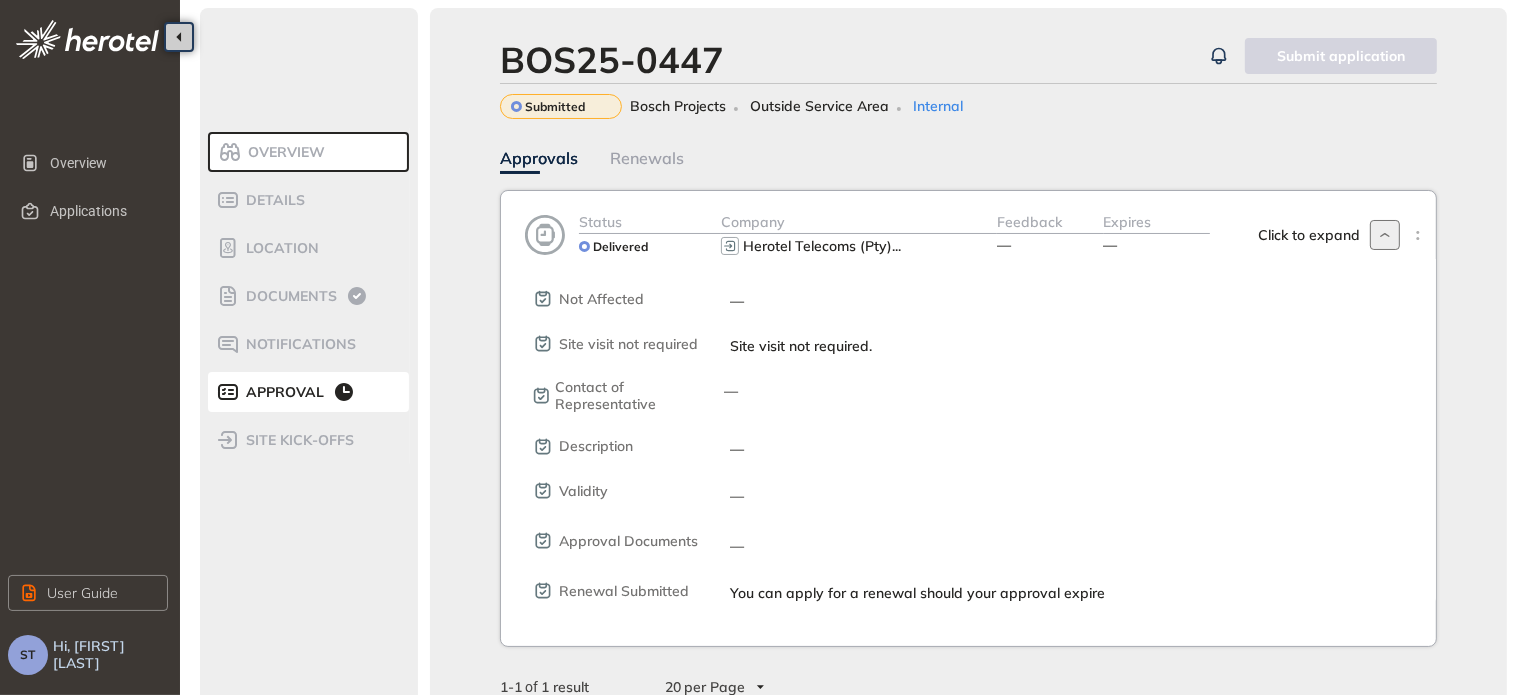 scroll, scrollTop: 60, scrollLeft: 0, axis: vertical 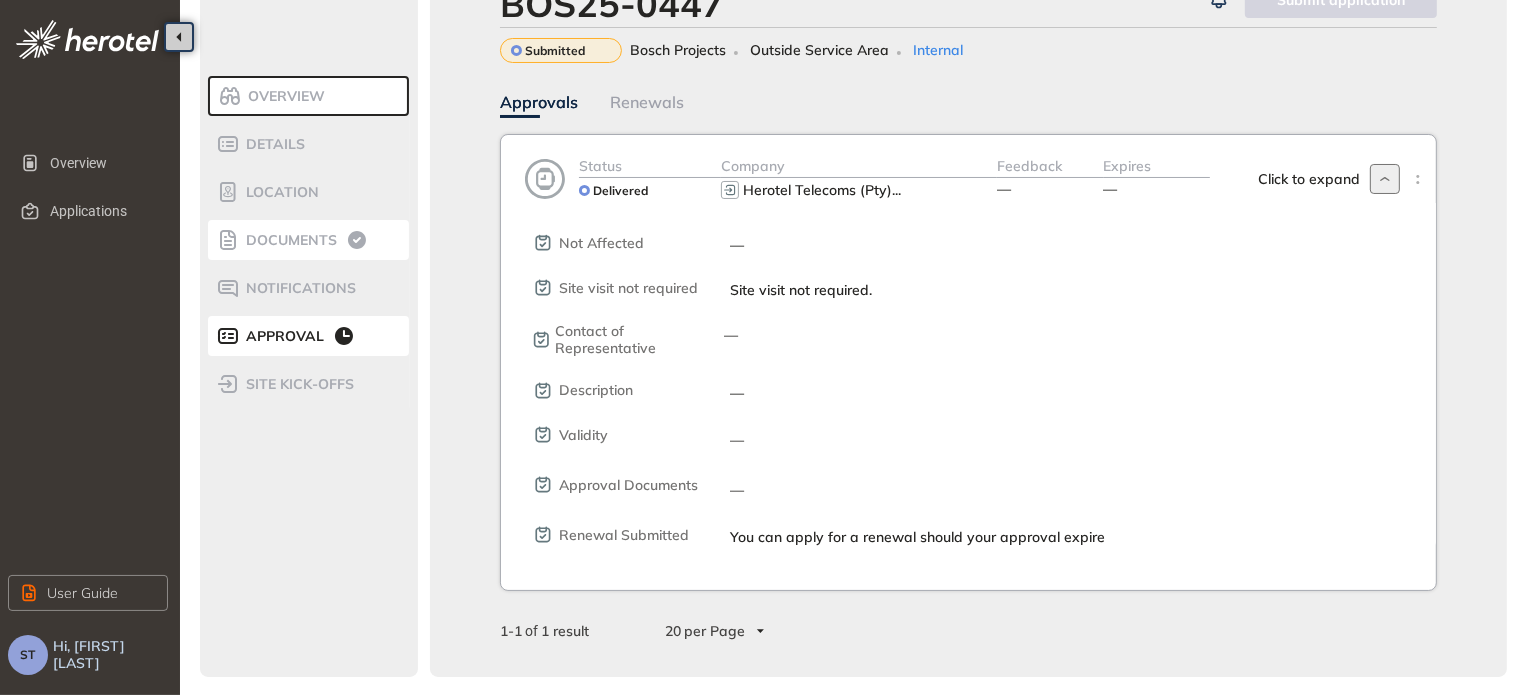 click on "Documents" at bounding box center (288, 240) 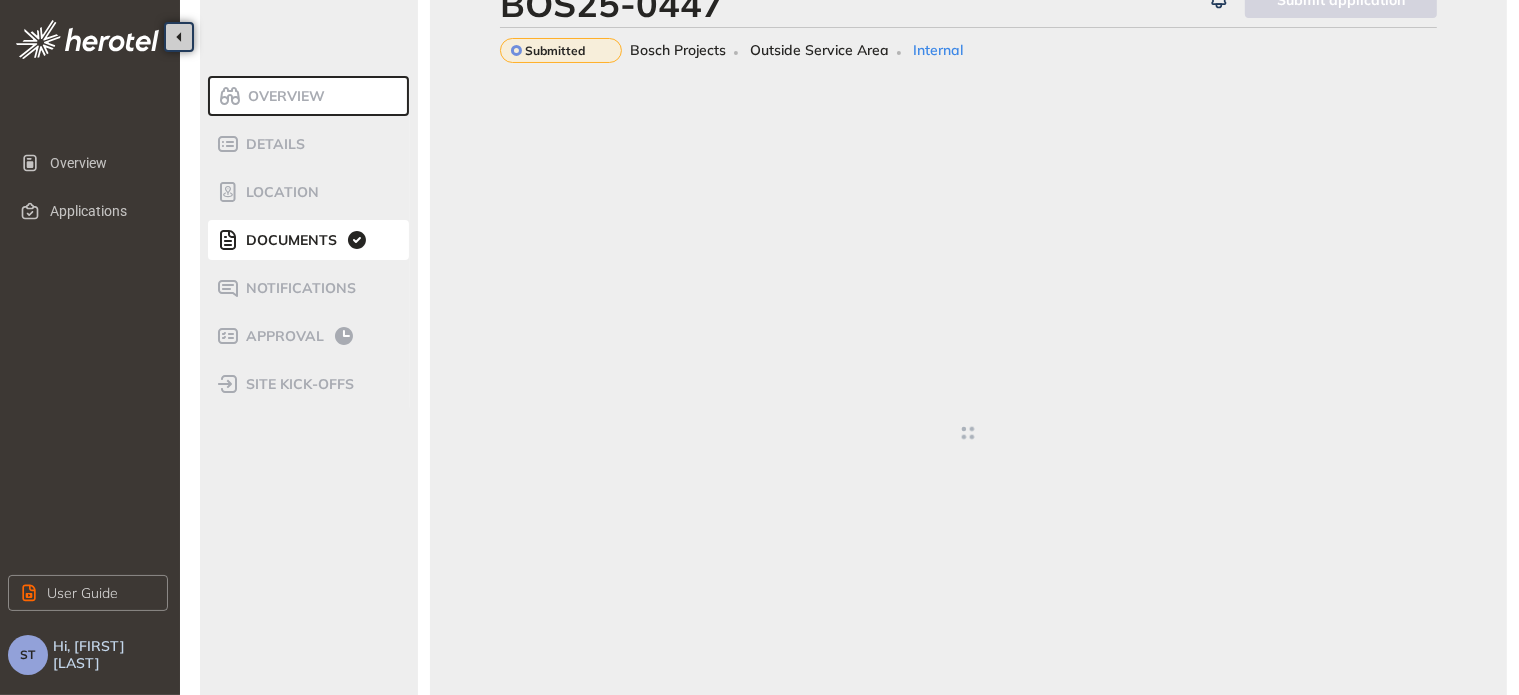 scroll, scrollTop: 4, scrollLeft: 0, axis: vertical 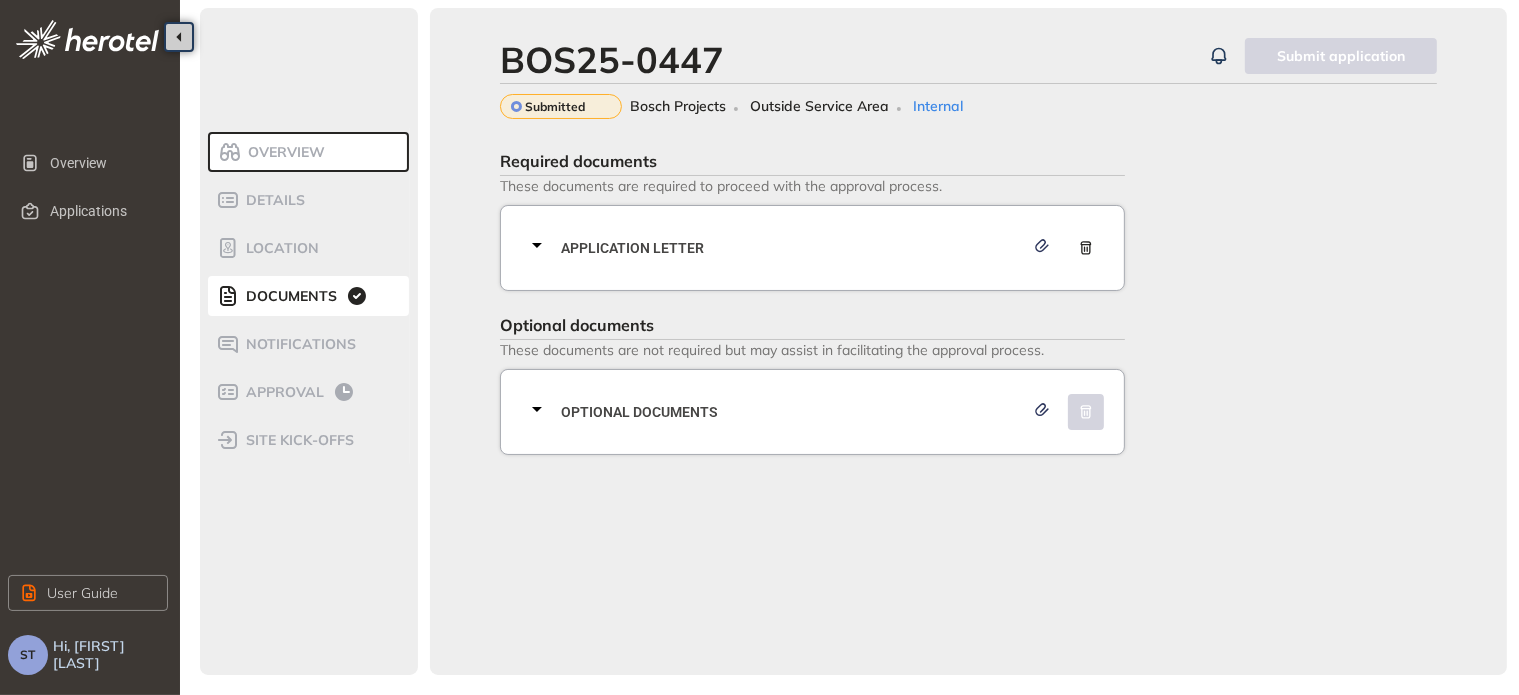 click on "Overview Details Location Documents Notifications Approval site kick-offs" at bounding box center [309, 341] 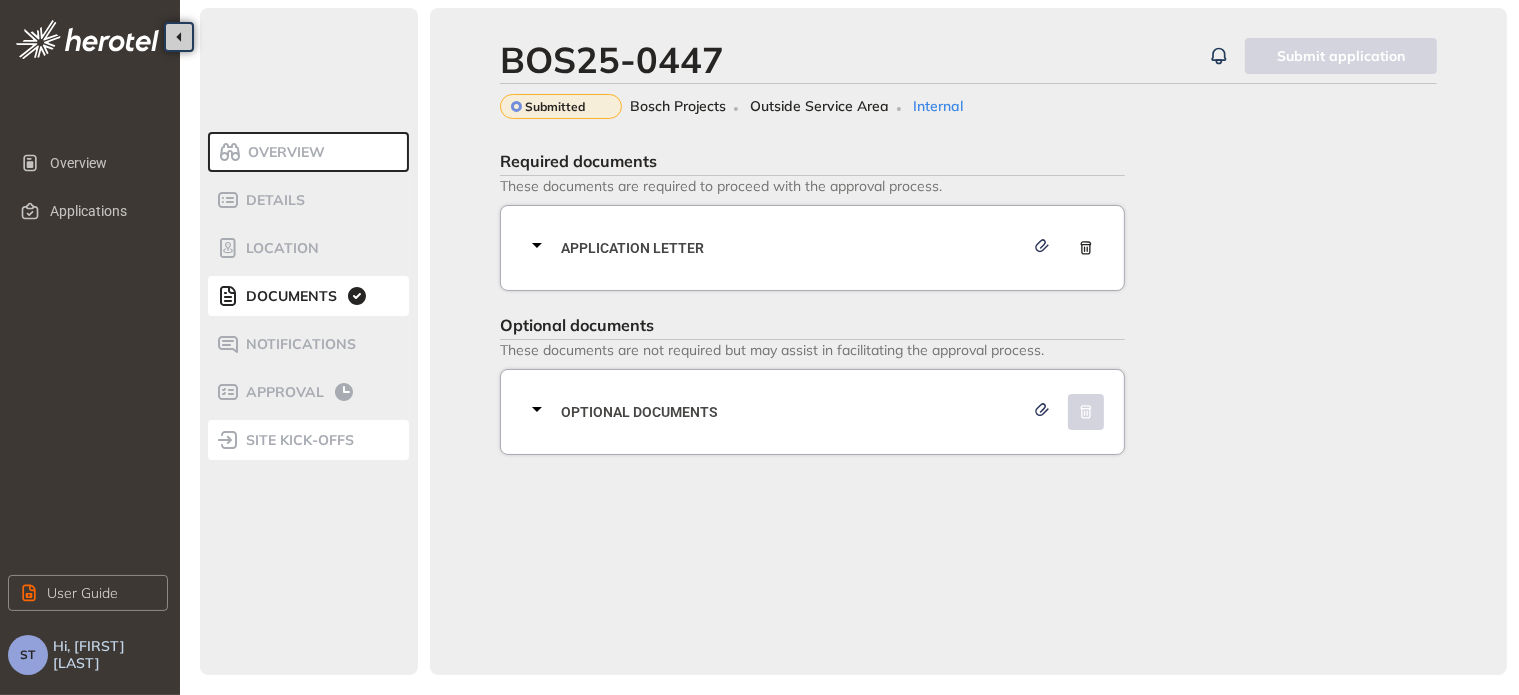 click on "site kick-offs" at bounding box center (297, 440) 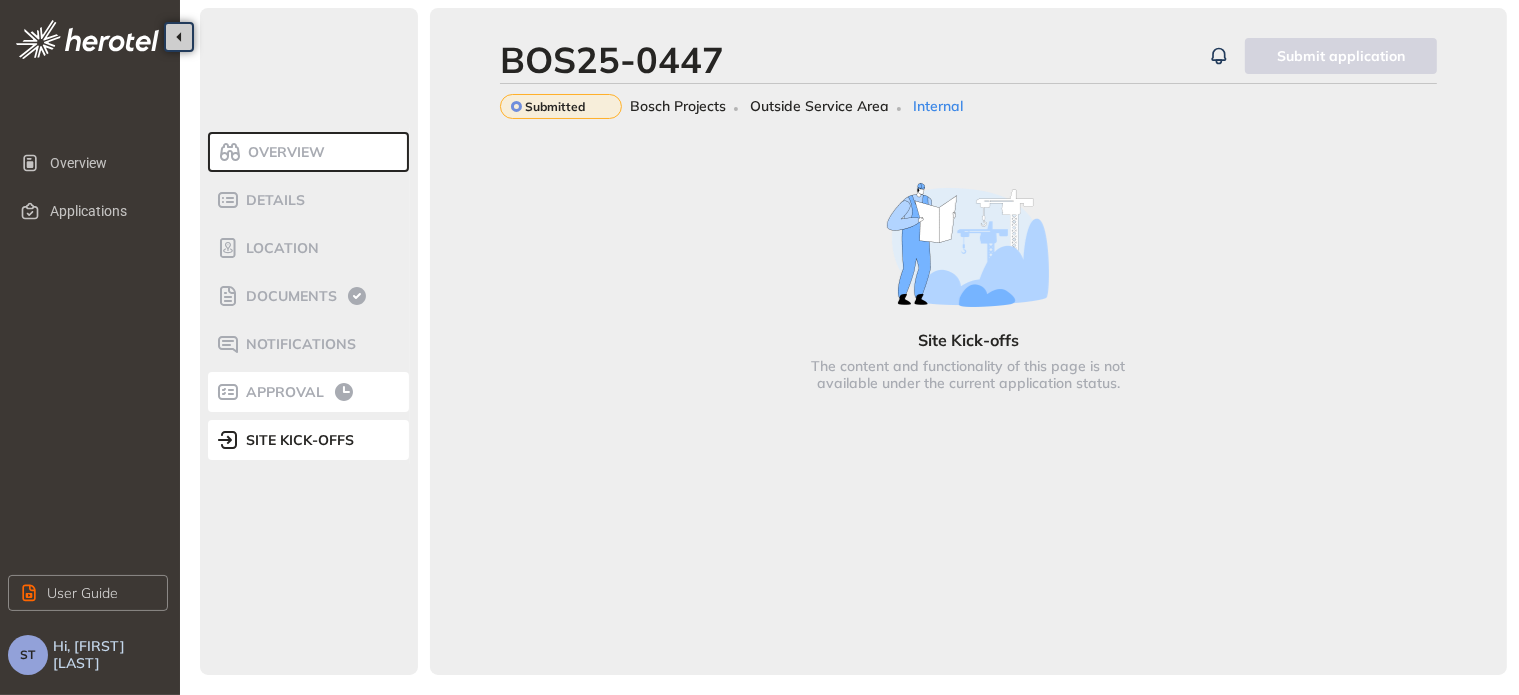 click on "Approval" at bounding box center [282, 392] 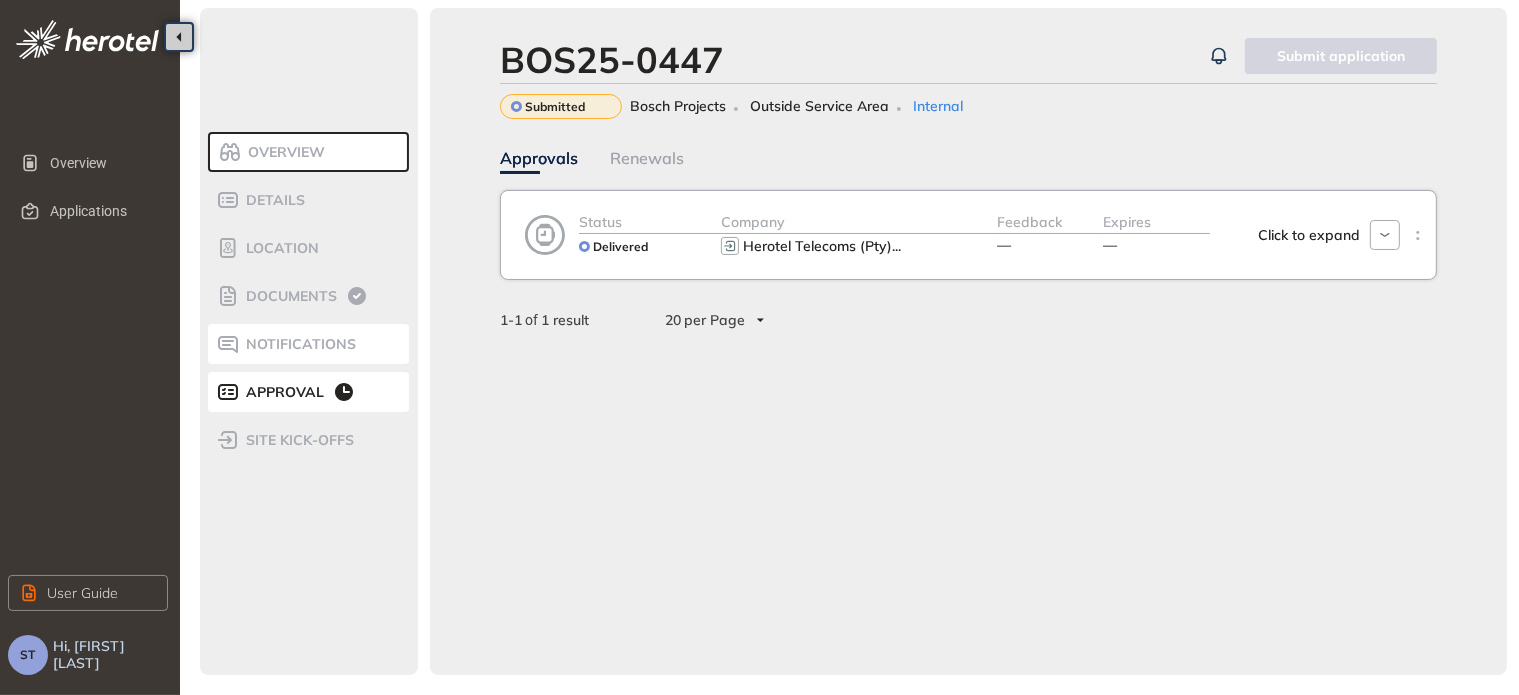 click on "Notifications" at bounding box center [298, 344] 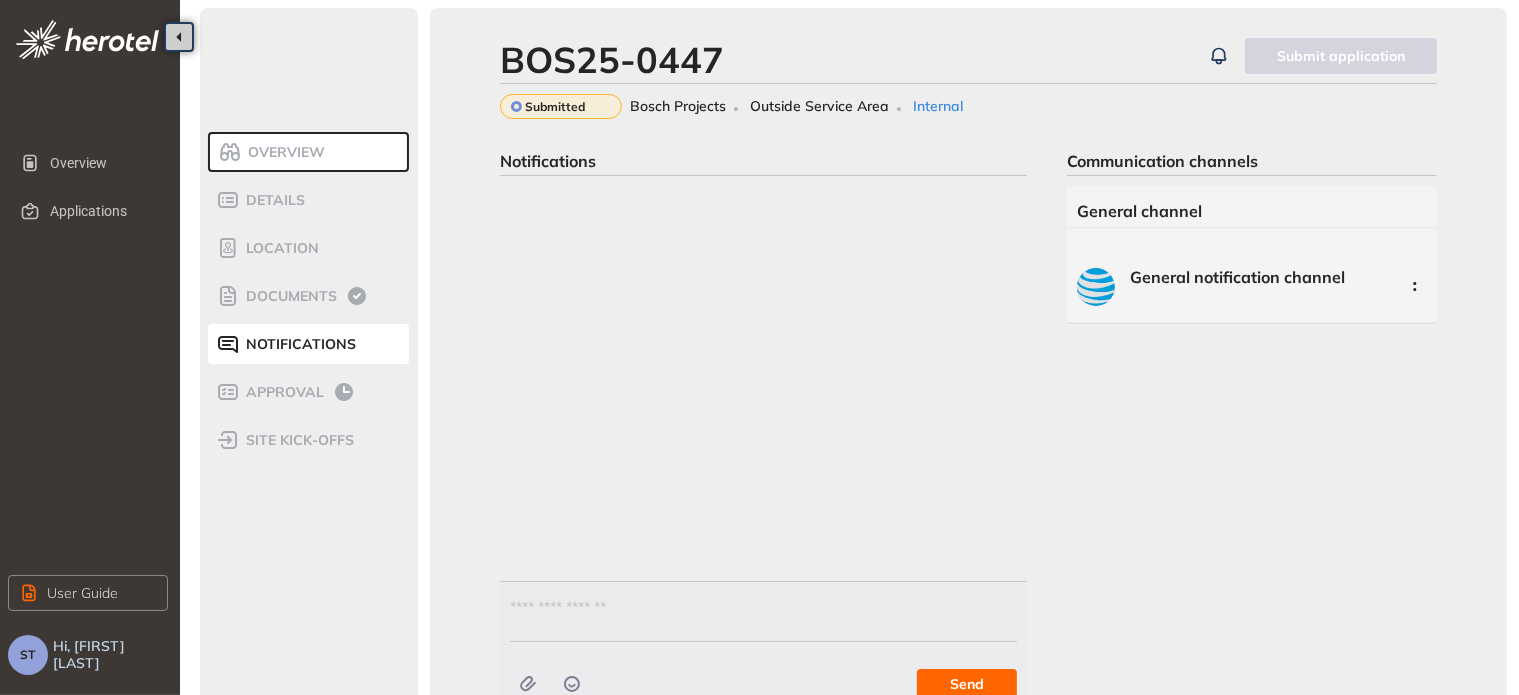 scroll, scrollTop: 71, scrollLeft: 0, axis: vertical 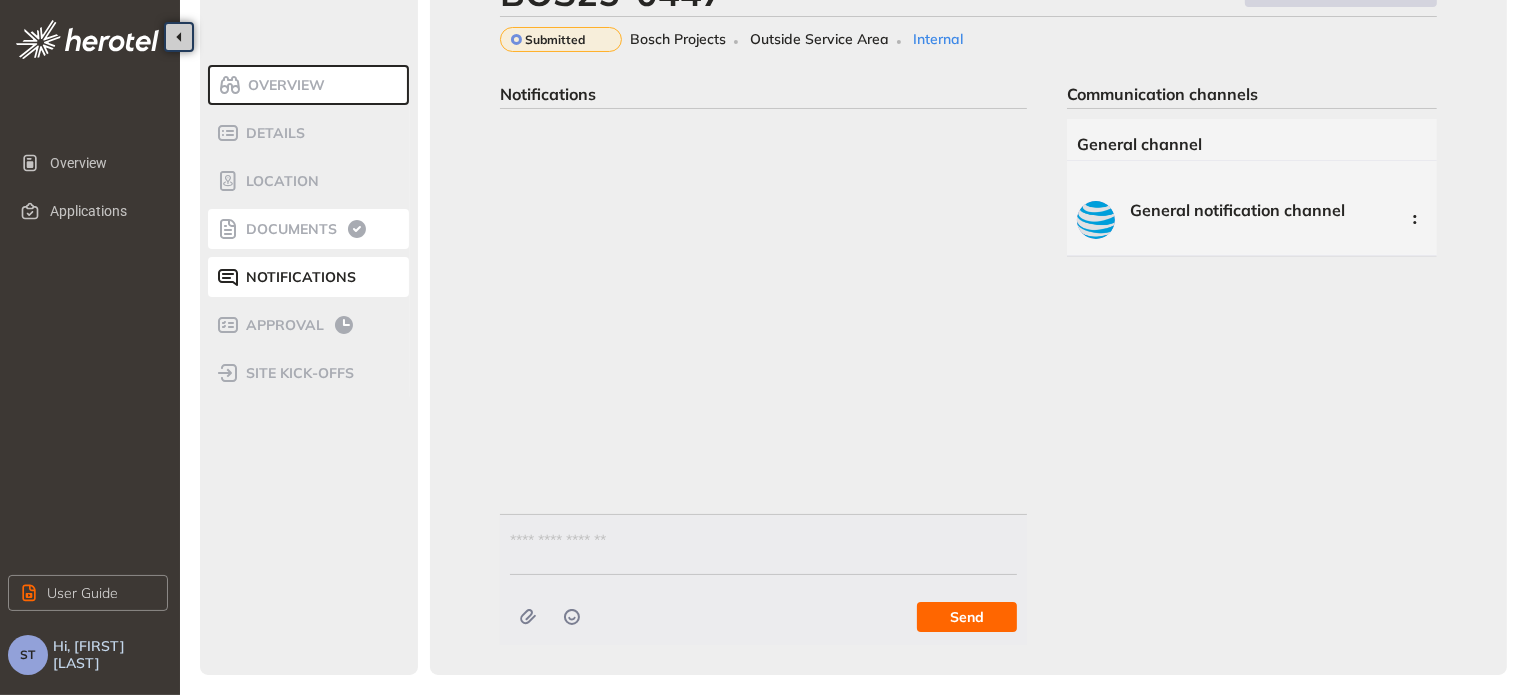 click on "Documents" at bounding box center (288, 229) 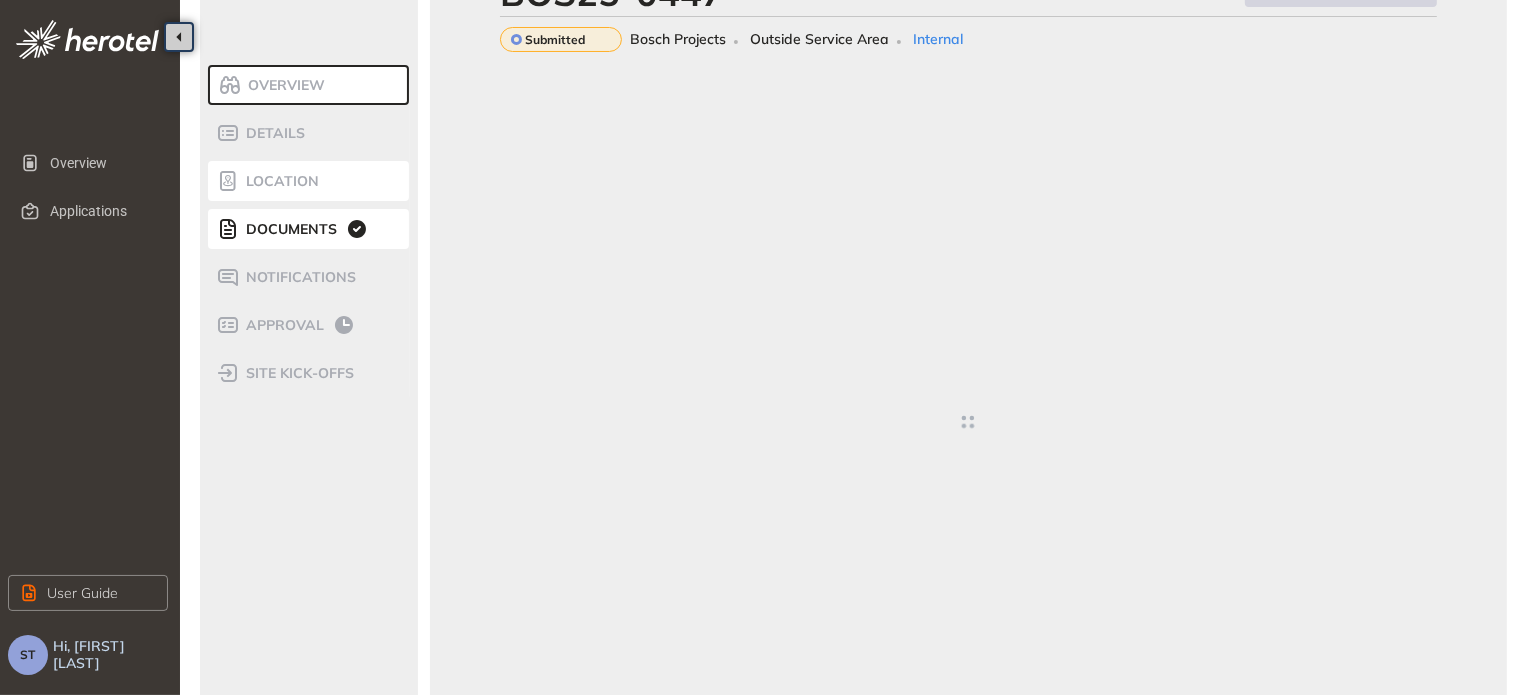 click on "Location" at bounding box center (279, 181) 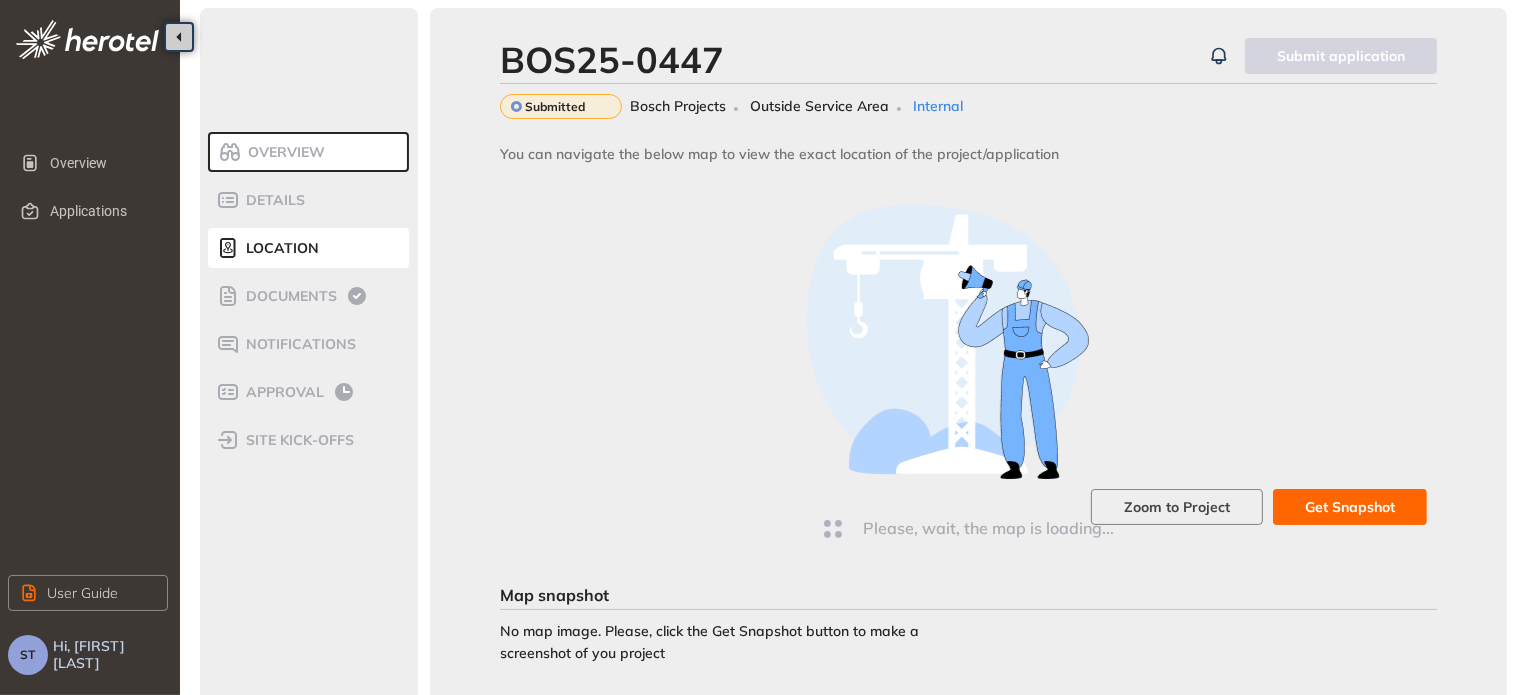 scroll, scrollTop: 71, scrollLeft: 0, axis: vertical 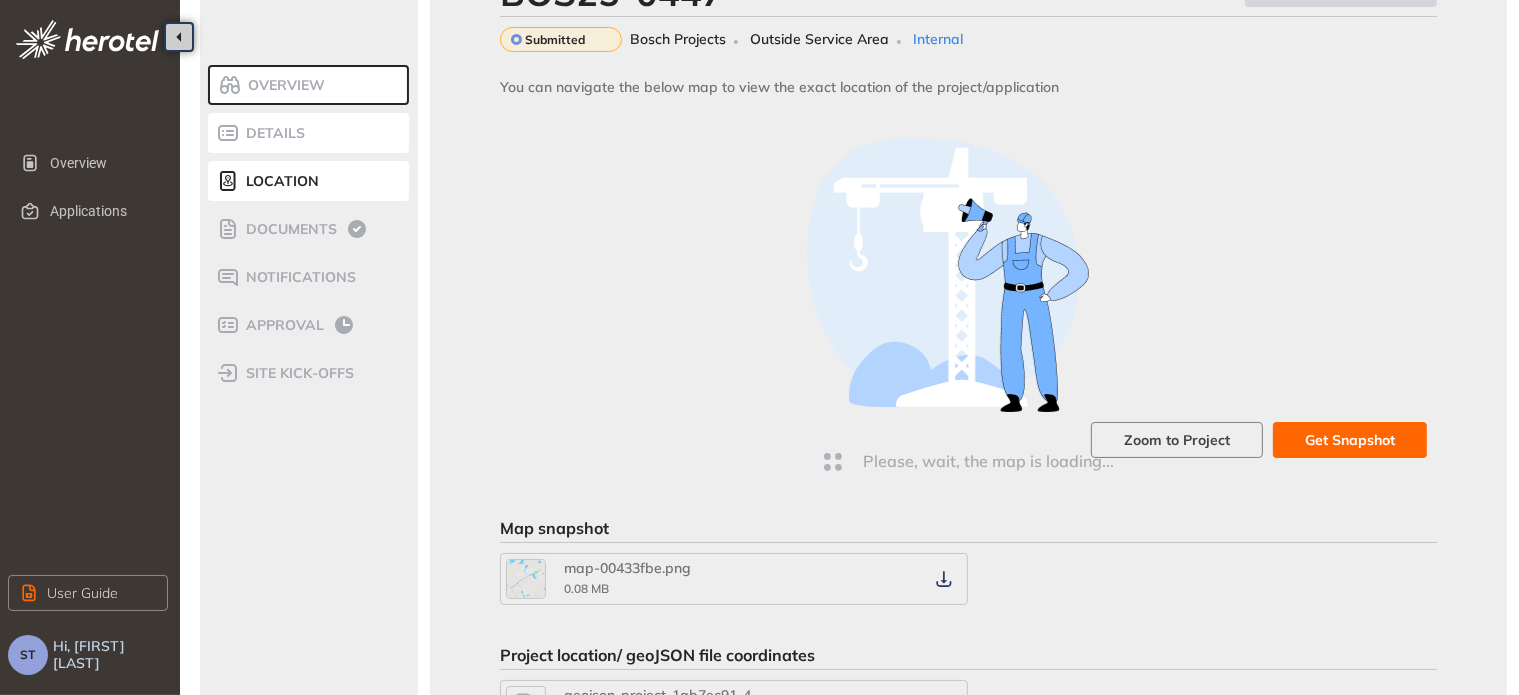 click on "Details" at bounding box center (272, 133) 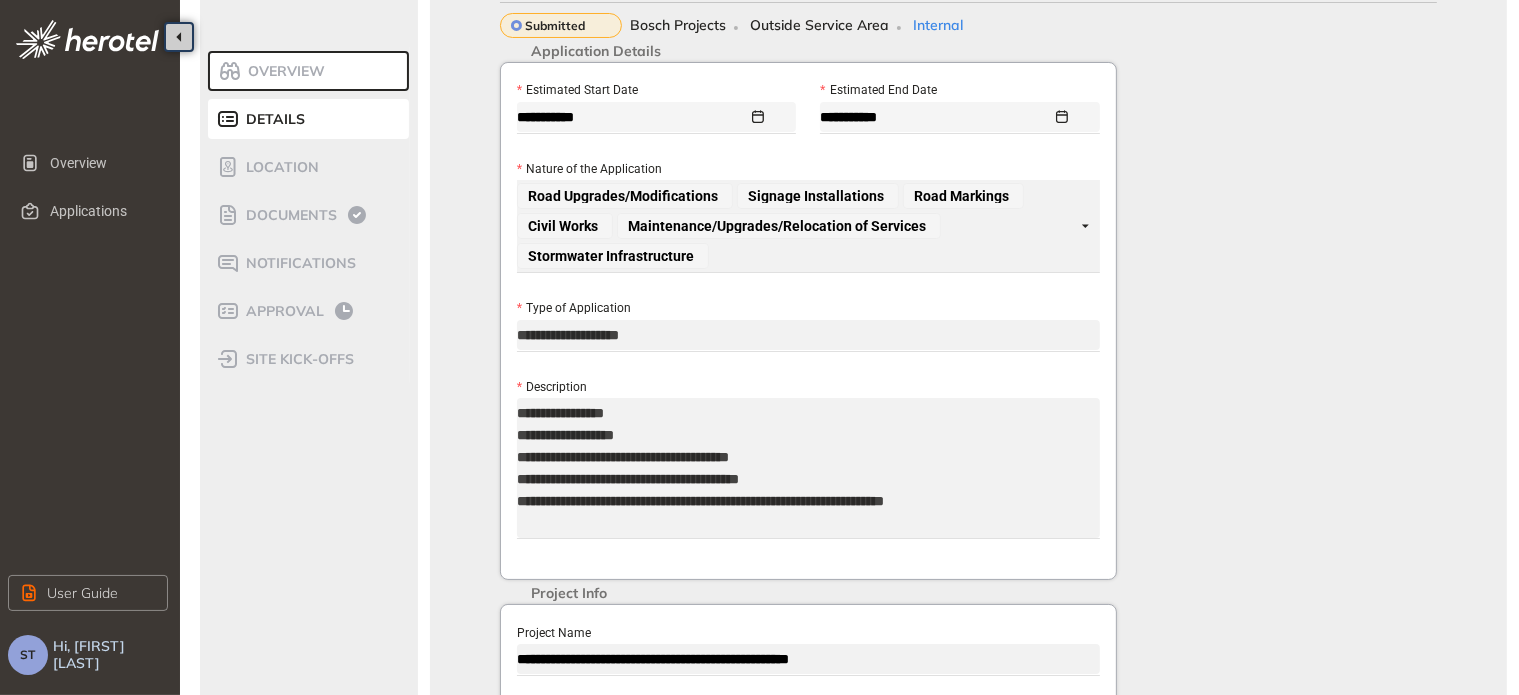 scroll, scrollTop: 0, scrollLeft: 0, axis: both 